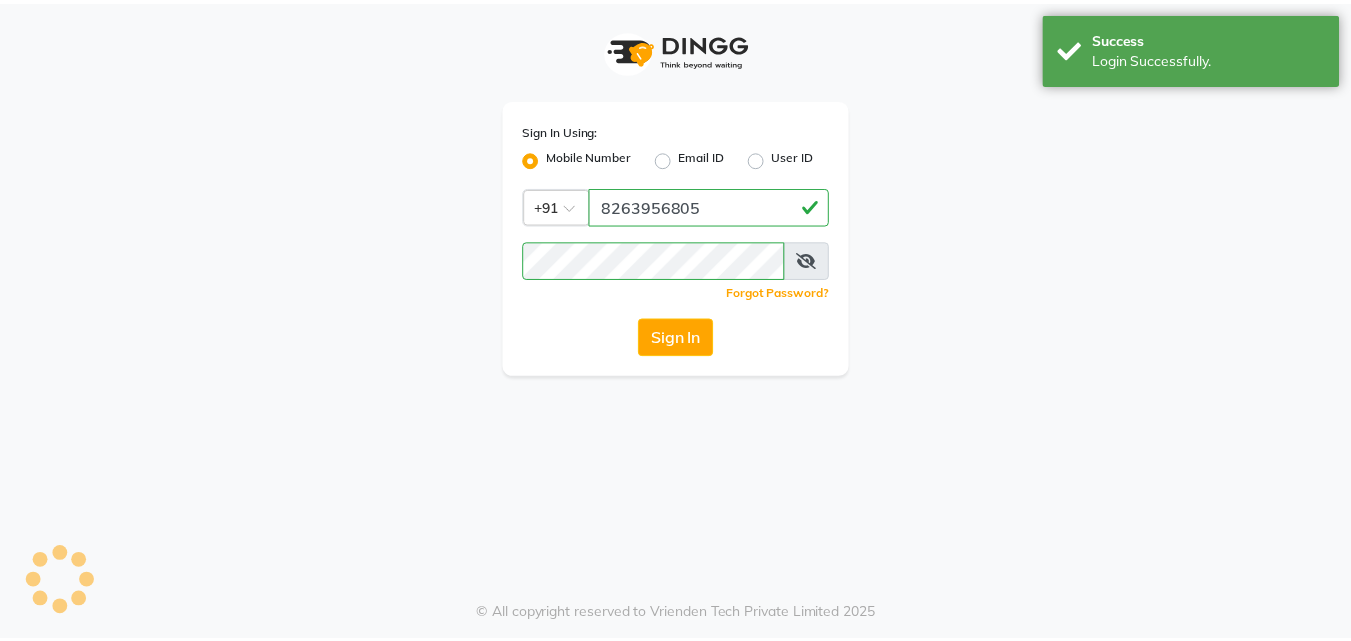 scroll, scrollTop: 0, scrollLeft: 0, axis: both 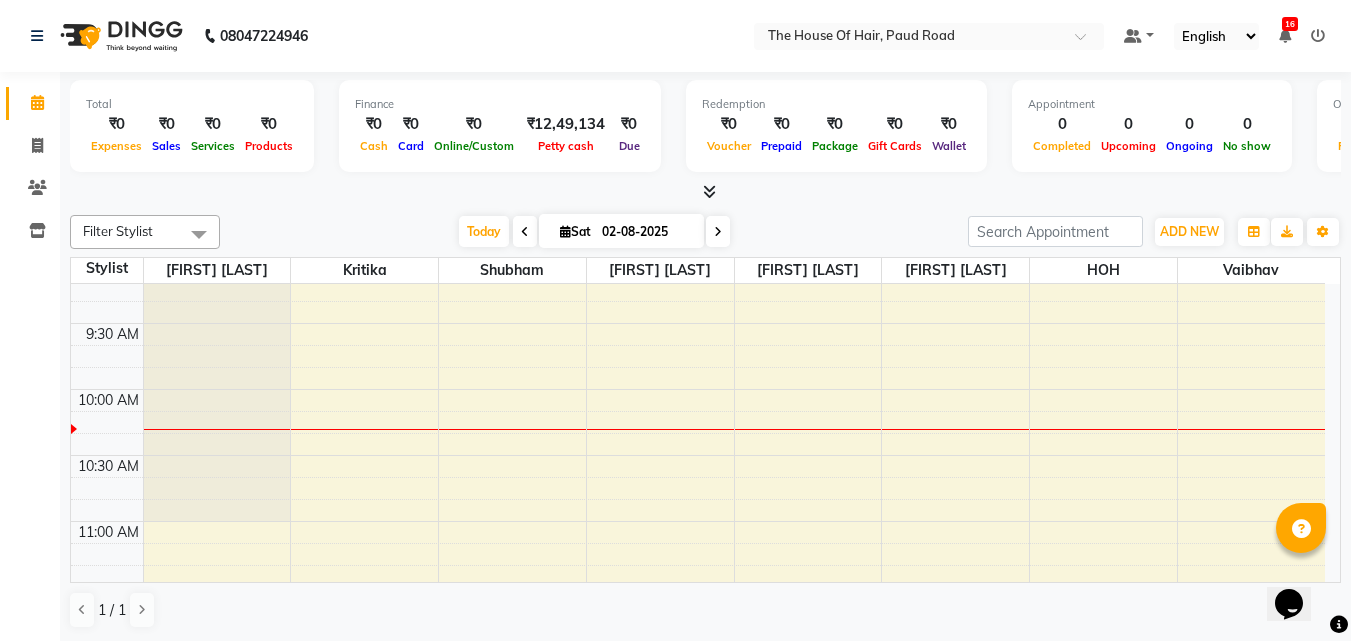 click at bounding box center (718, 232) 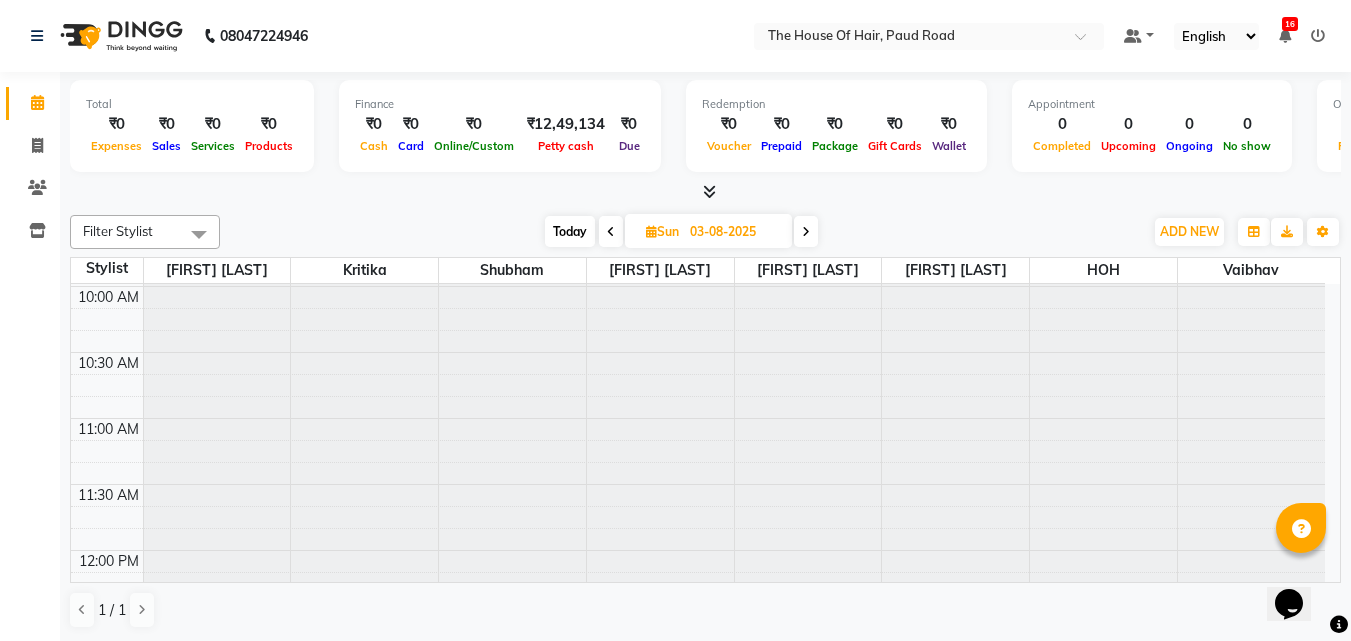 scroll, scrollTop: 240, scrollLeft: 0, axis: vertical 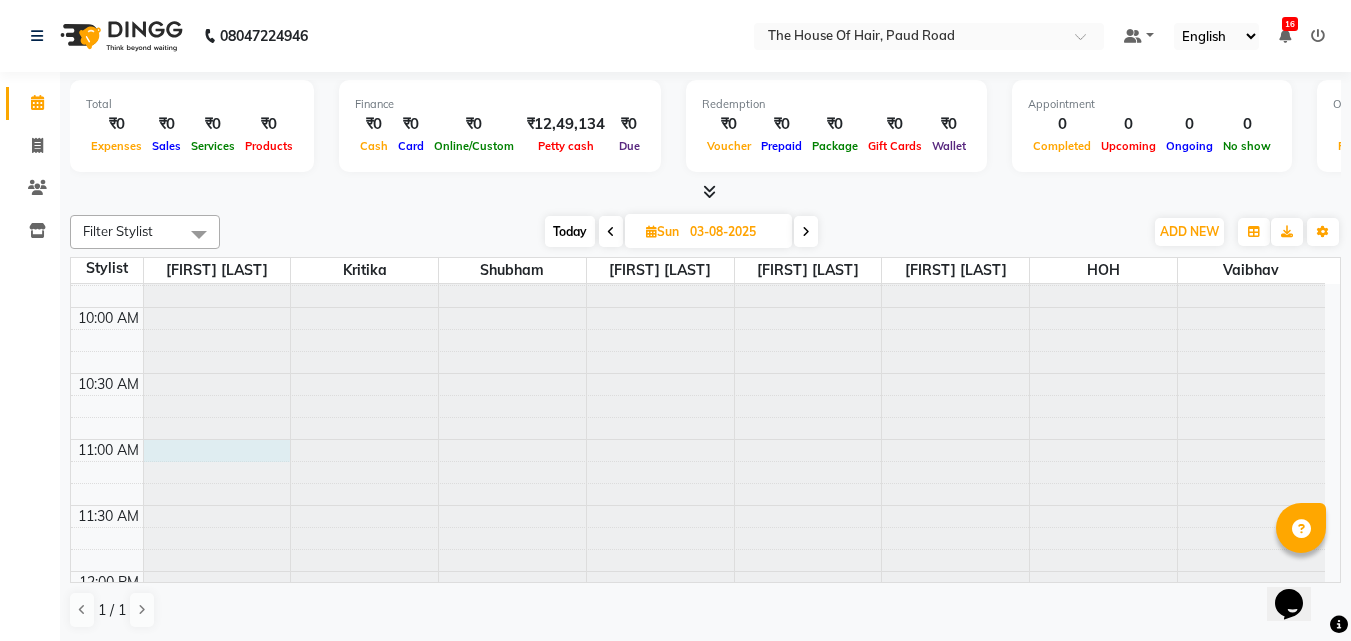 click at bounding box center [217, 44] 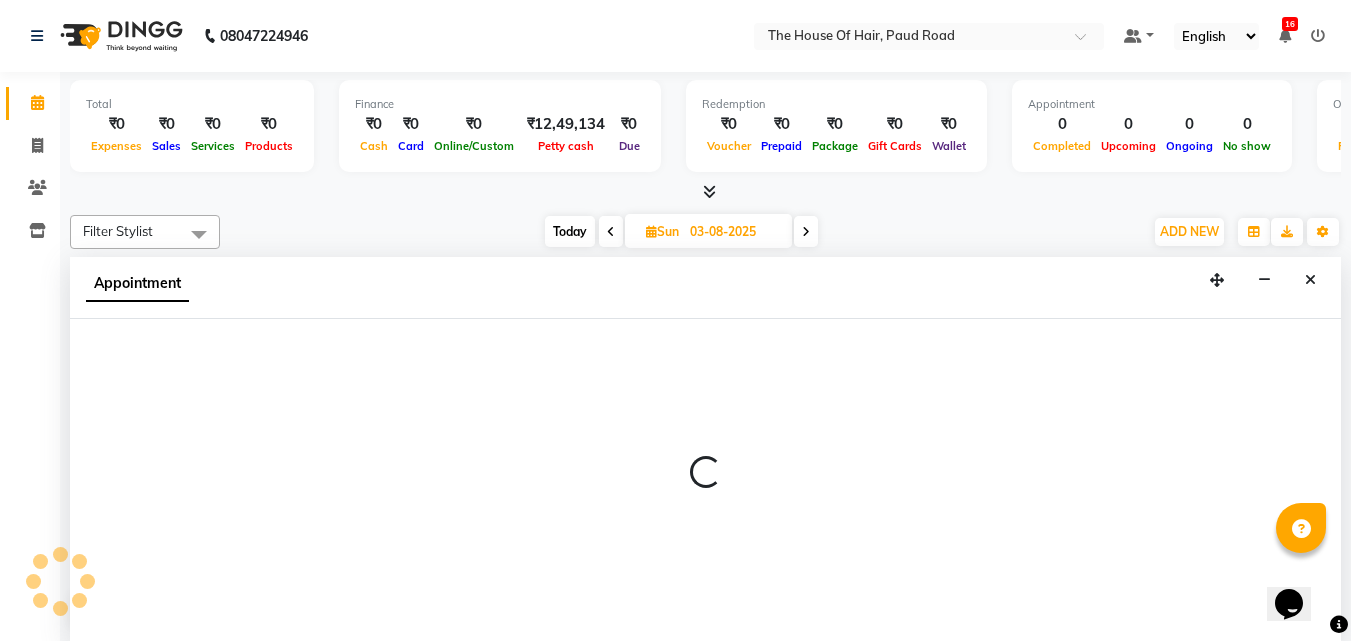 scroll, scrollTop: 1, scrollLeft: 0, axis: vertical 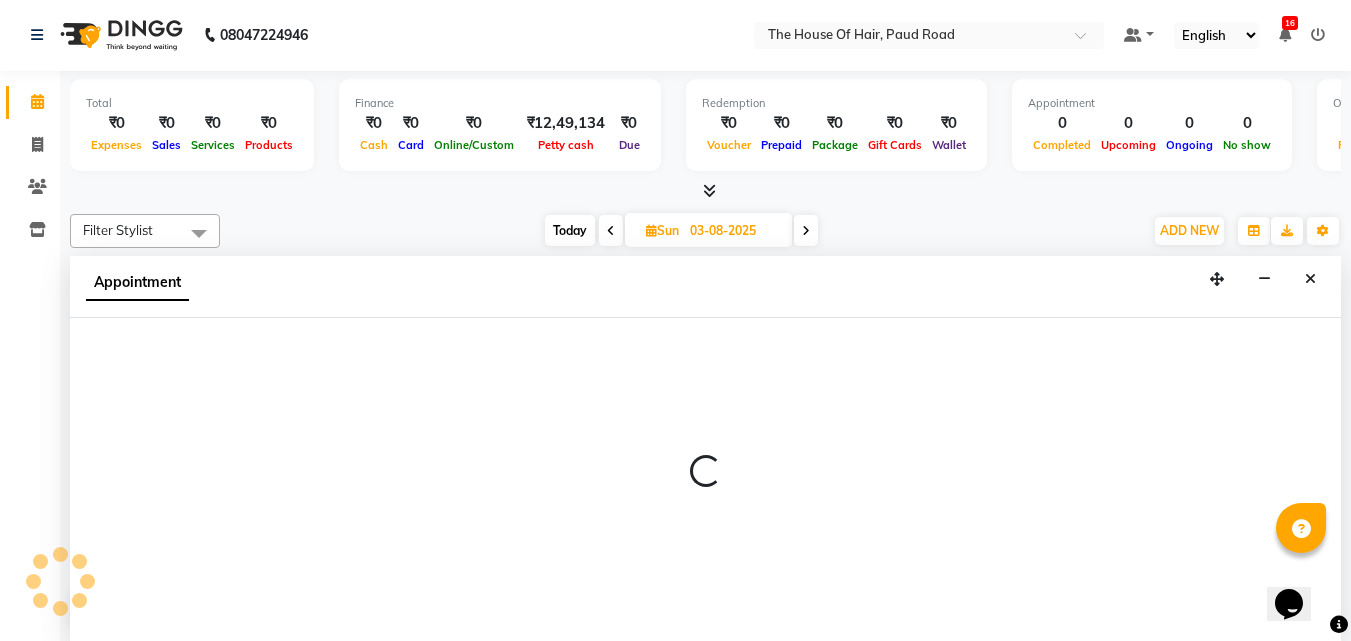 select on "42812" 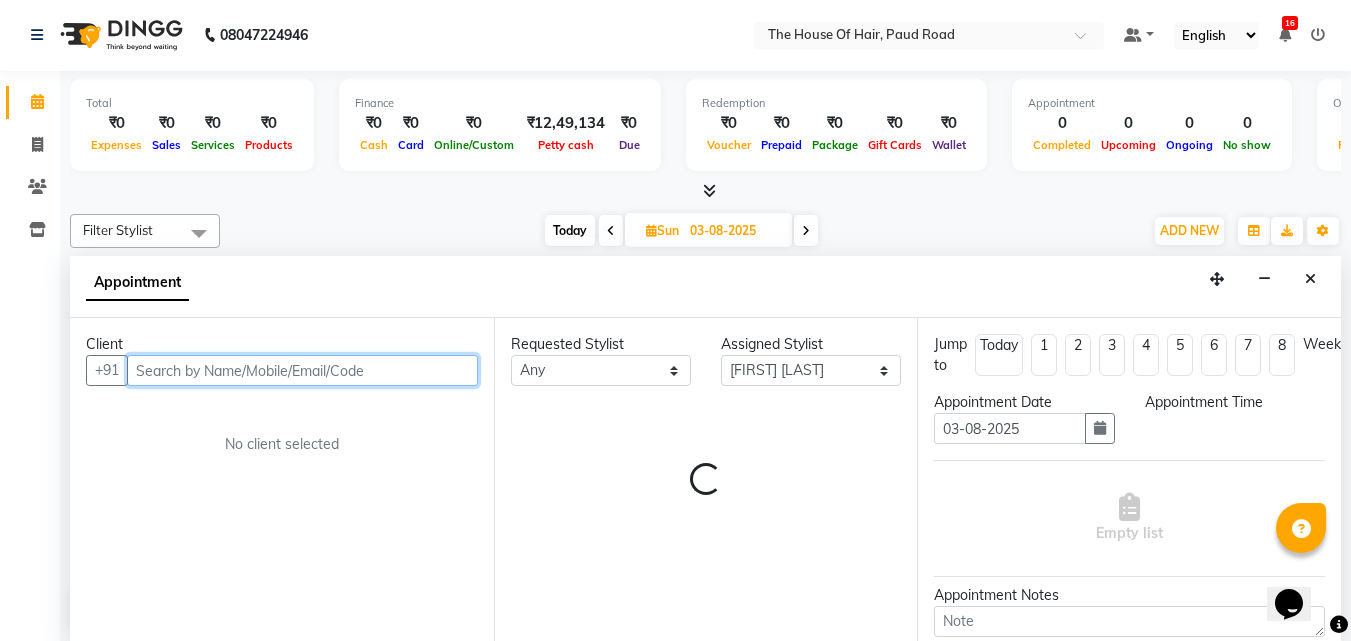 select on "660" 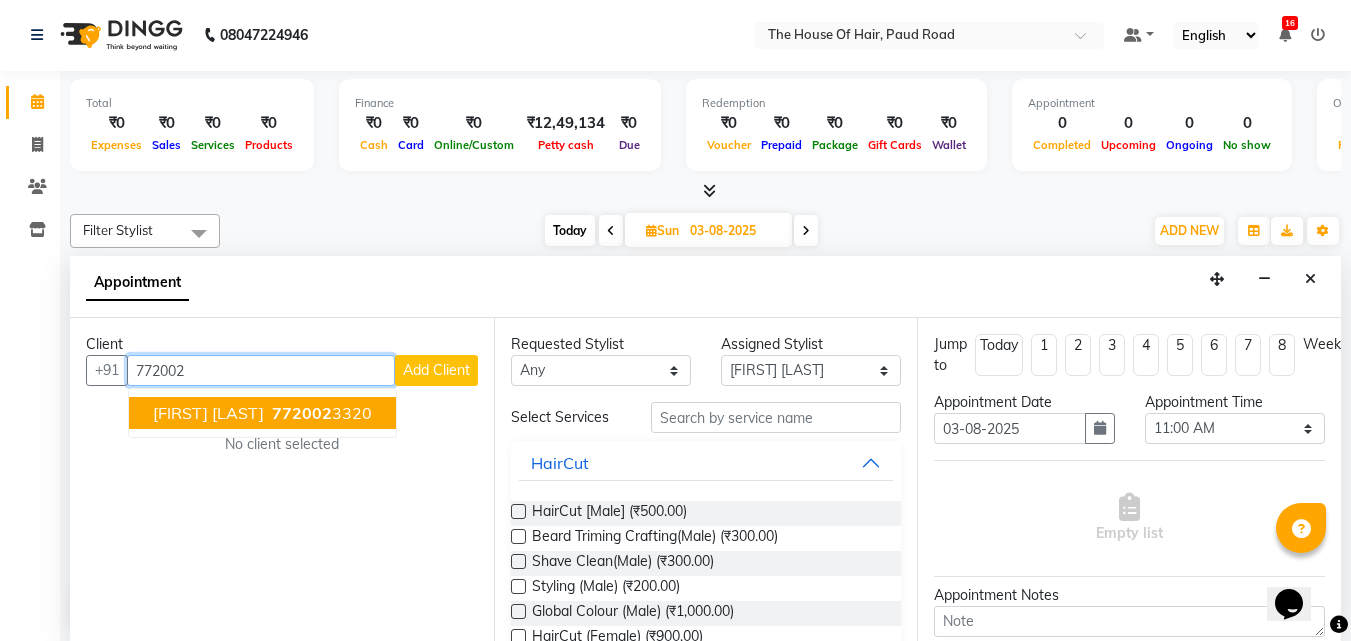 click on "[FIRST] [LAST]" at bounding box center [208, 413] 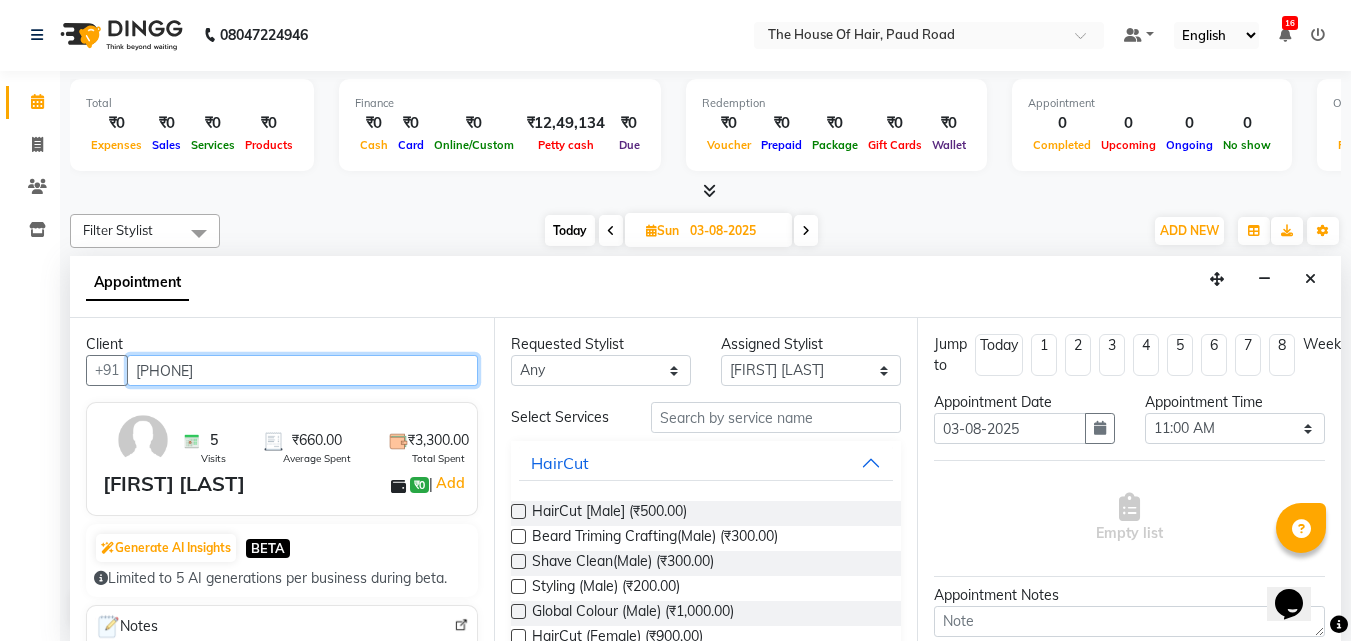 type on "[PHONE]" 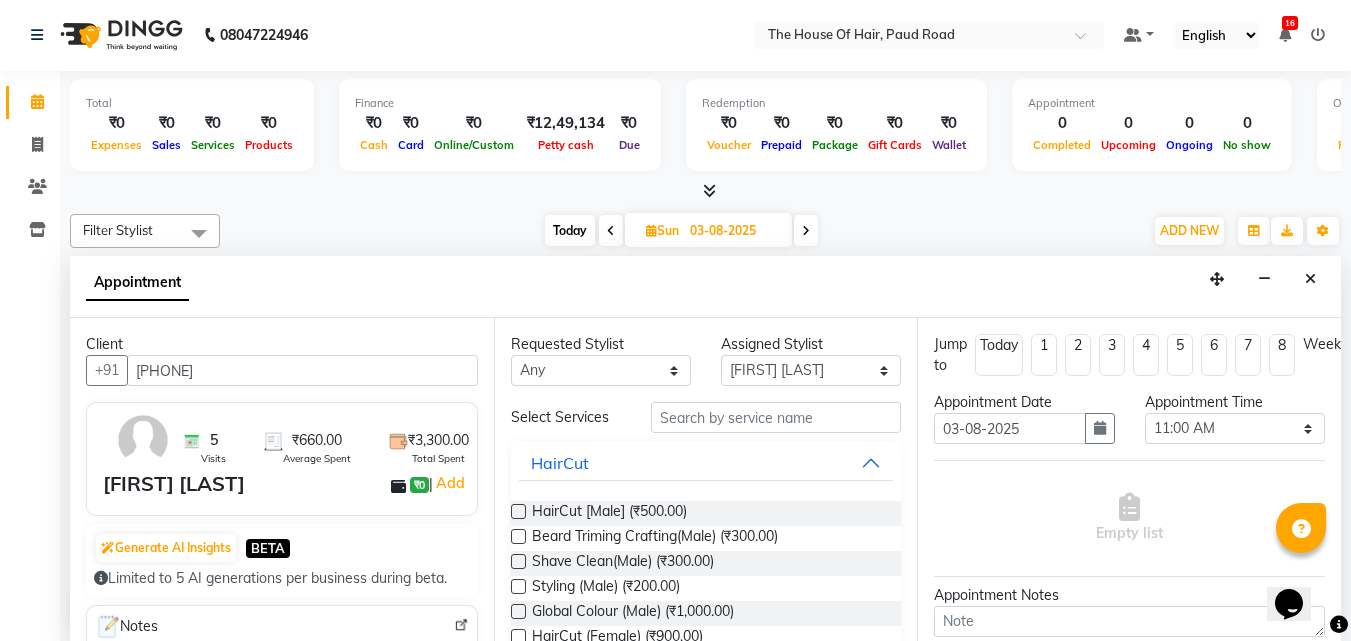 click at bounding box center (518, 511) 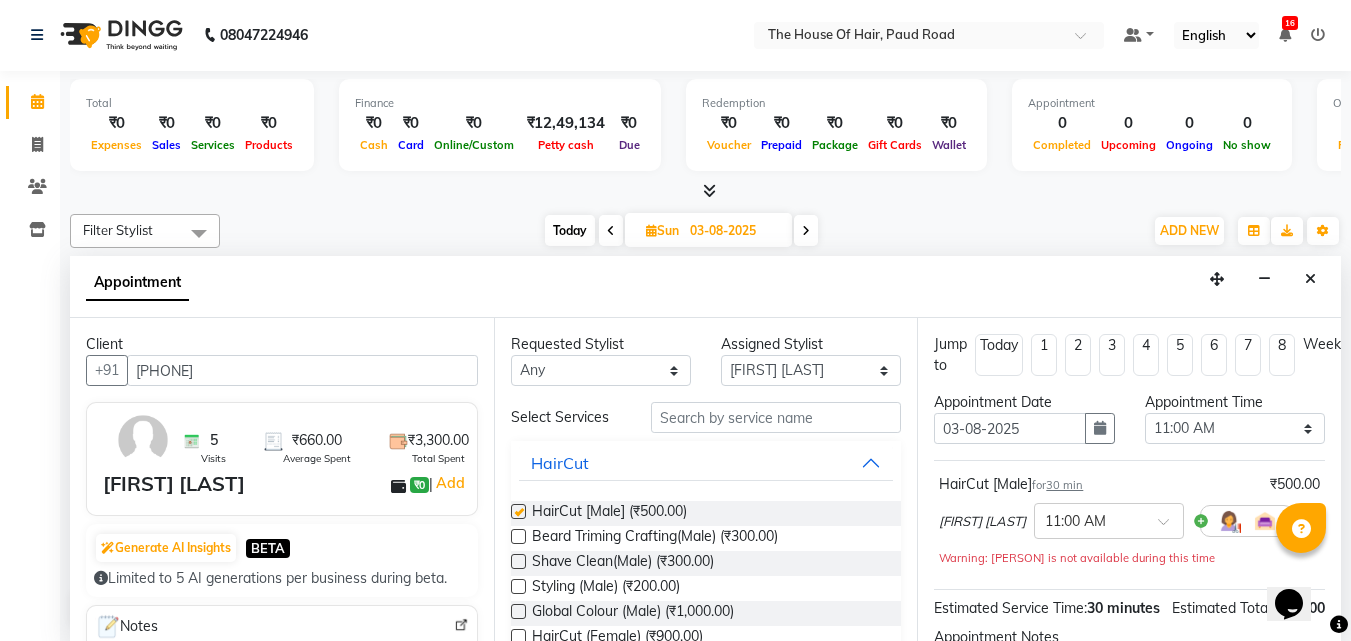 checkbox on "false" 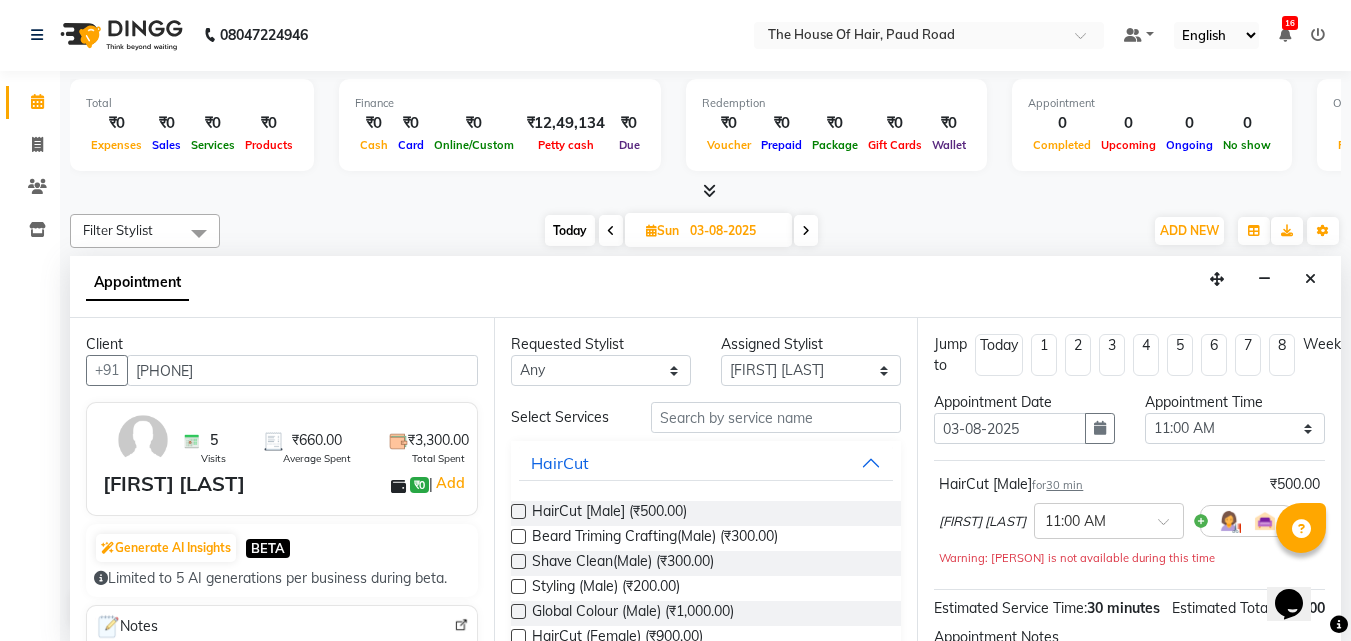 click at bounding box center [518, 536] 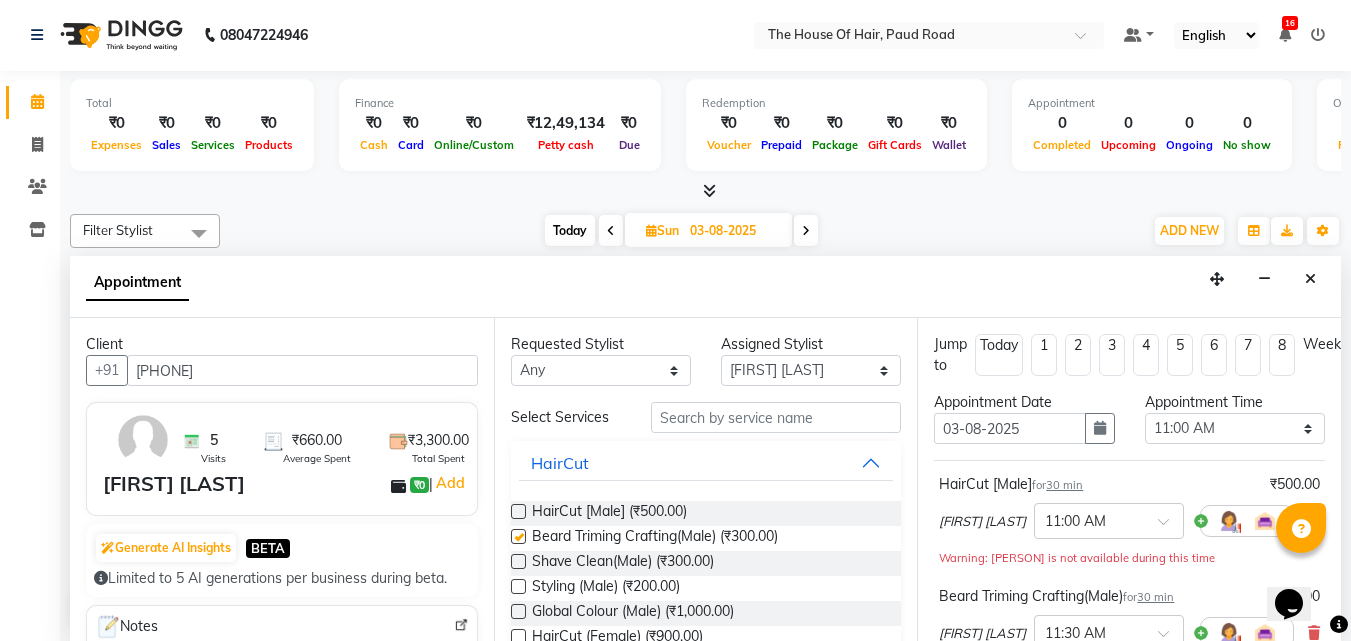 checkbox on "false" 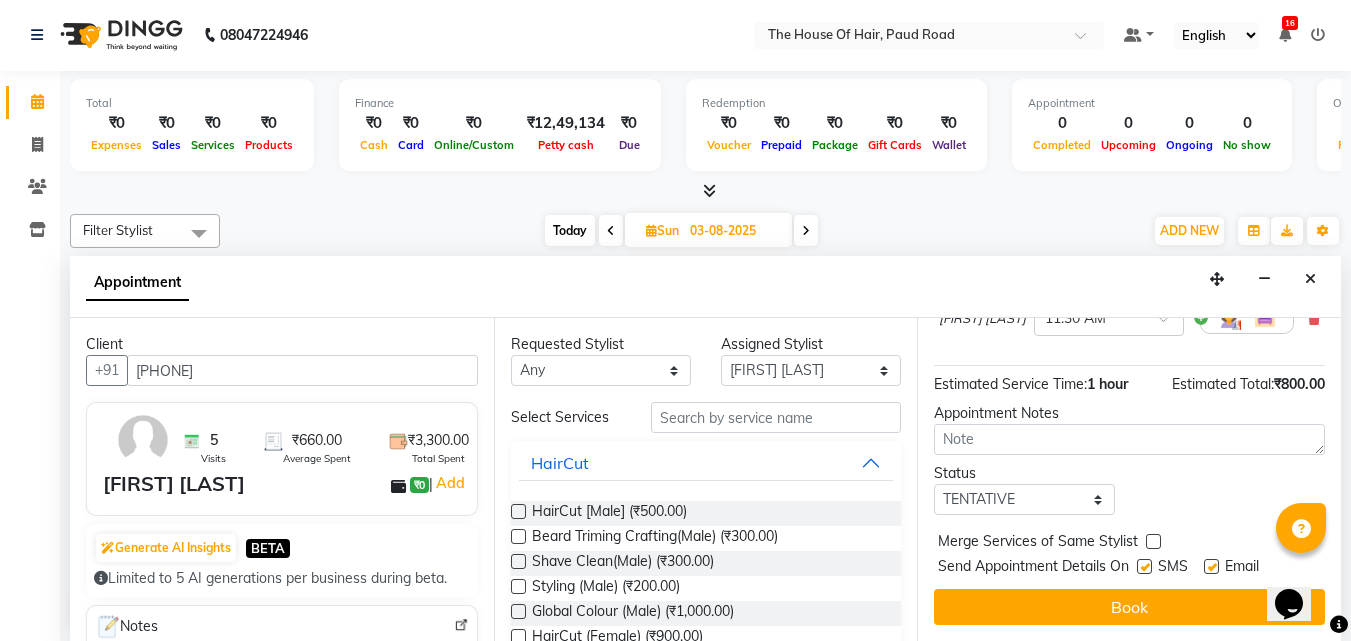 scroll, scrollTop: 330, scrollLeft: 0, axis: vertical 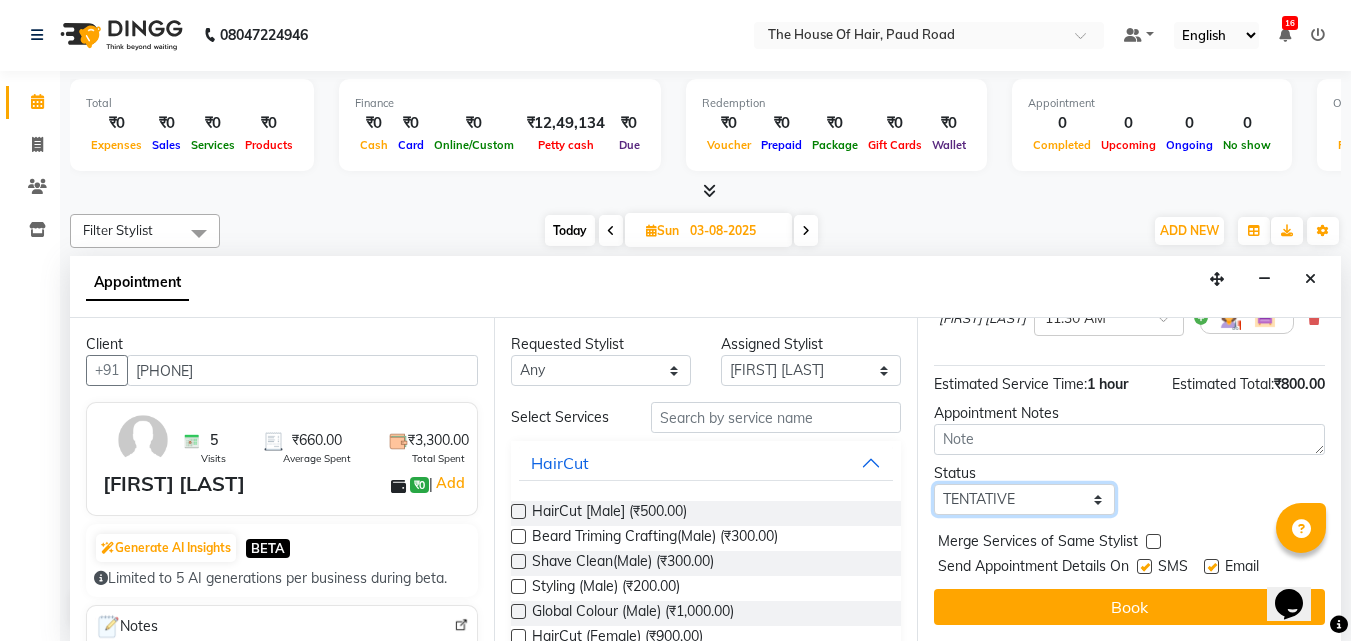 click on "Select TENTATIVE CONFIRM UPCOMING" at bounding box center (1024, 499) 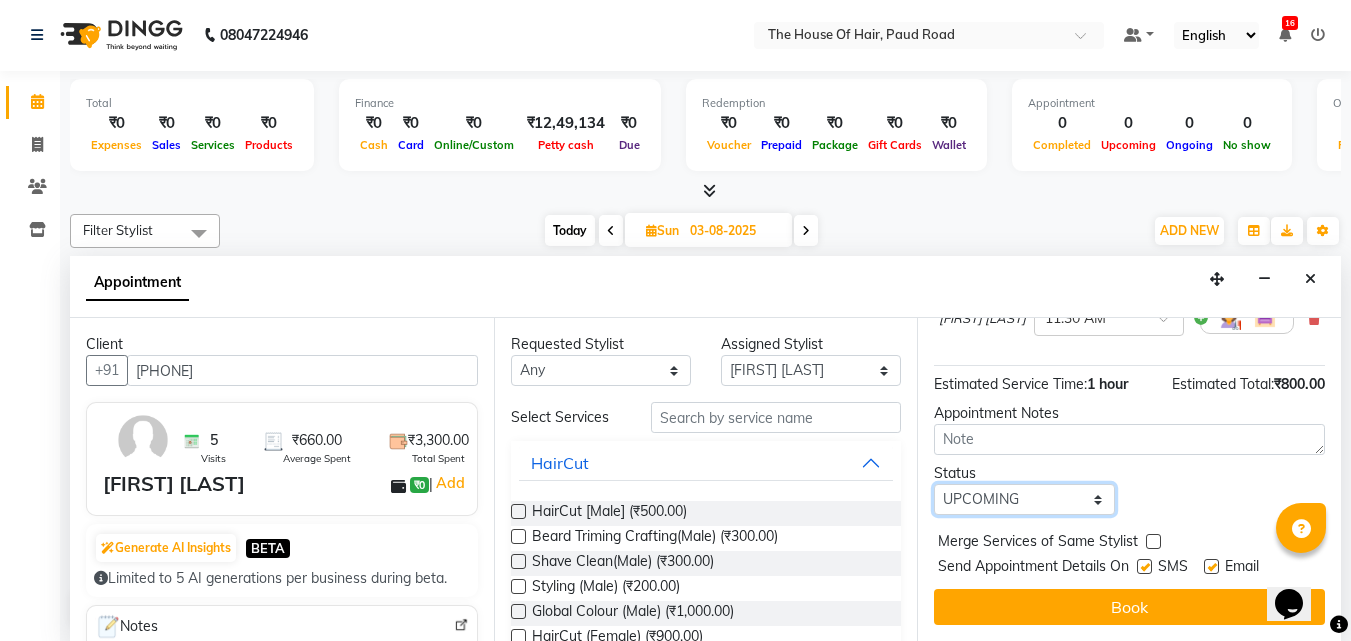 click on "Select TENTATIVE CONFIRM UPCOMING" at bounding box center (1024, 499) 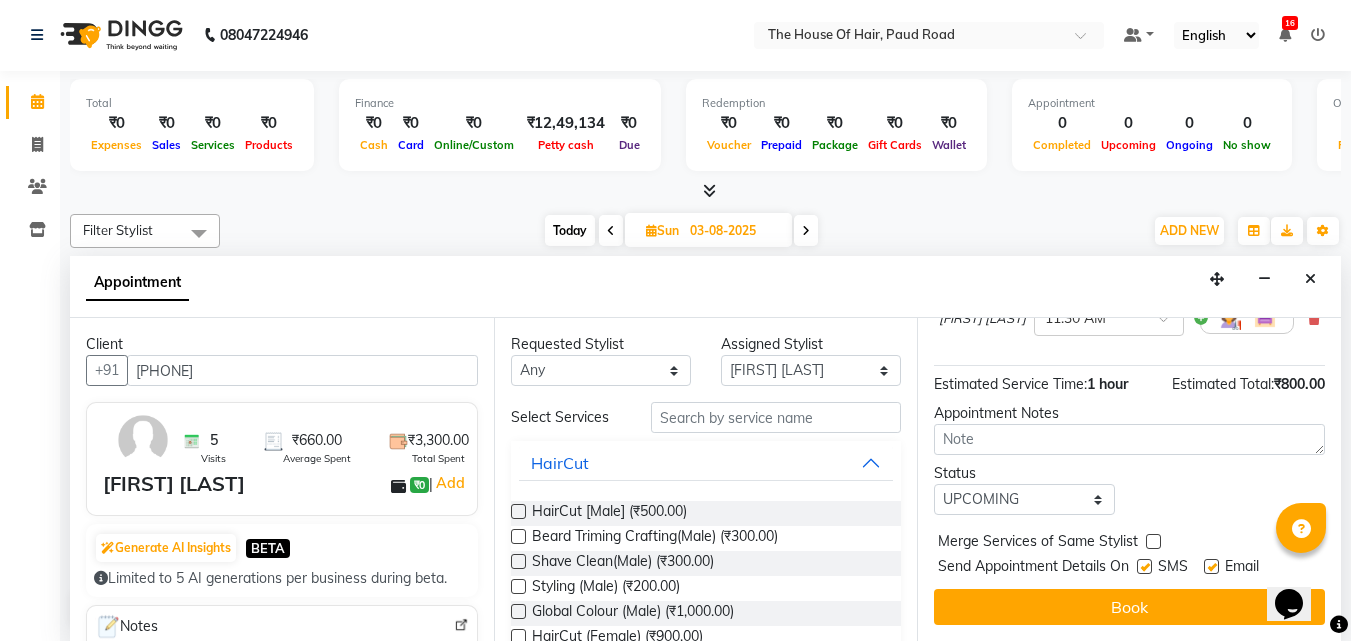 click at bounding box center (1153, 541) 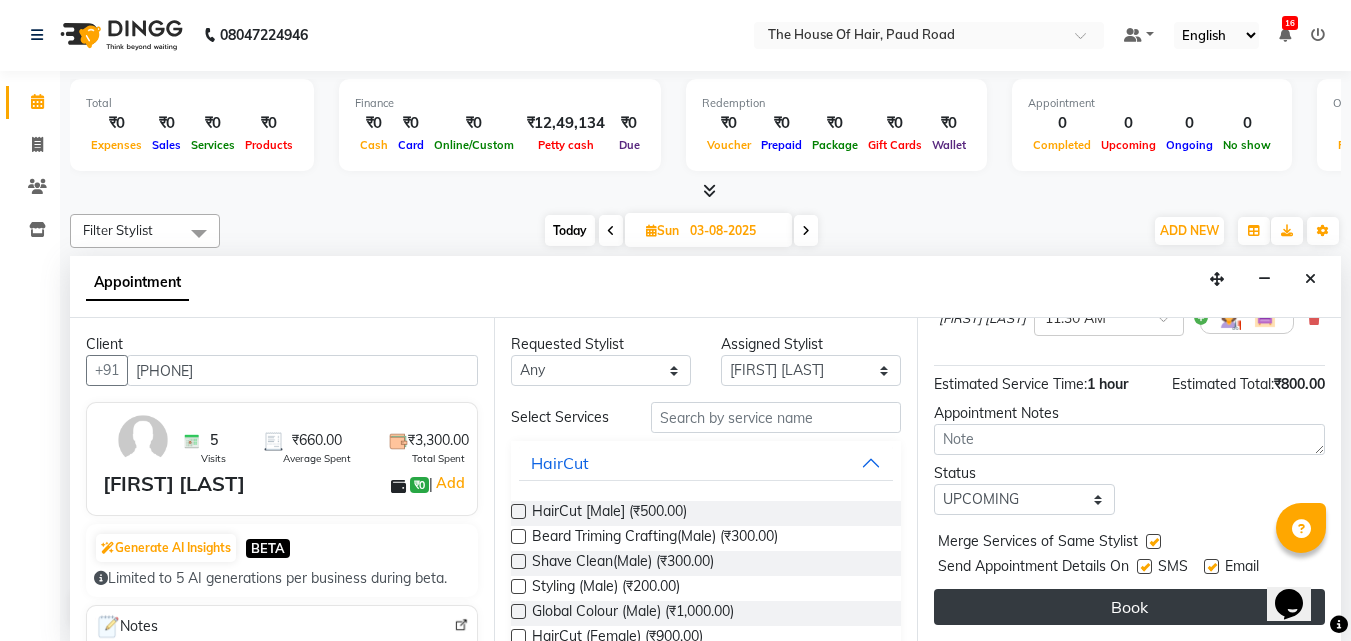 click on "Book" at bounding box center (1129, 607) 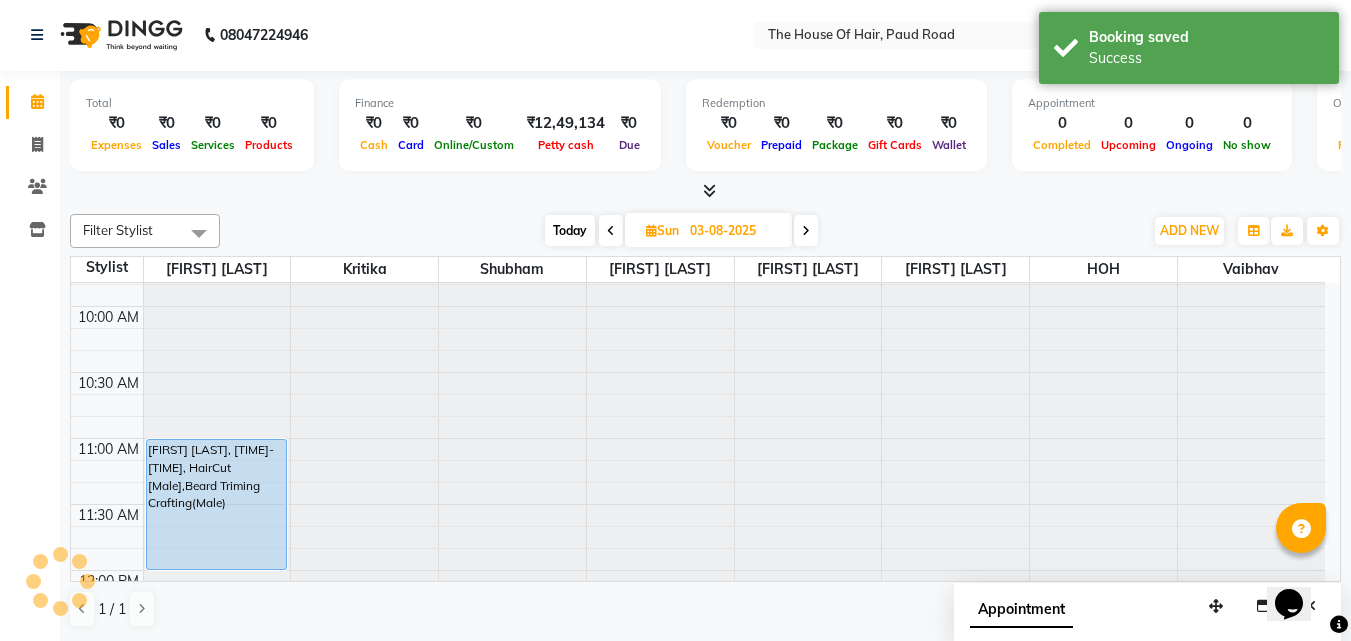 scroll, scrollTop: 0, scrollLeft: 0, axis: both 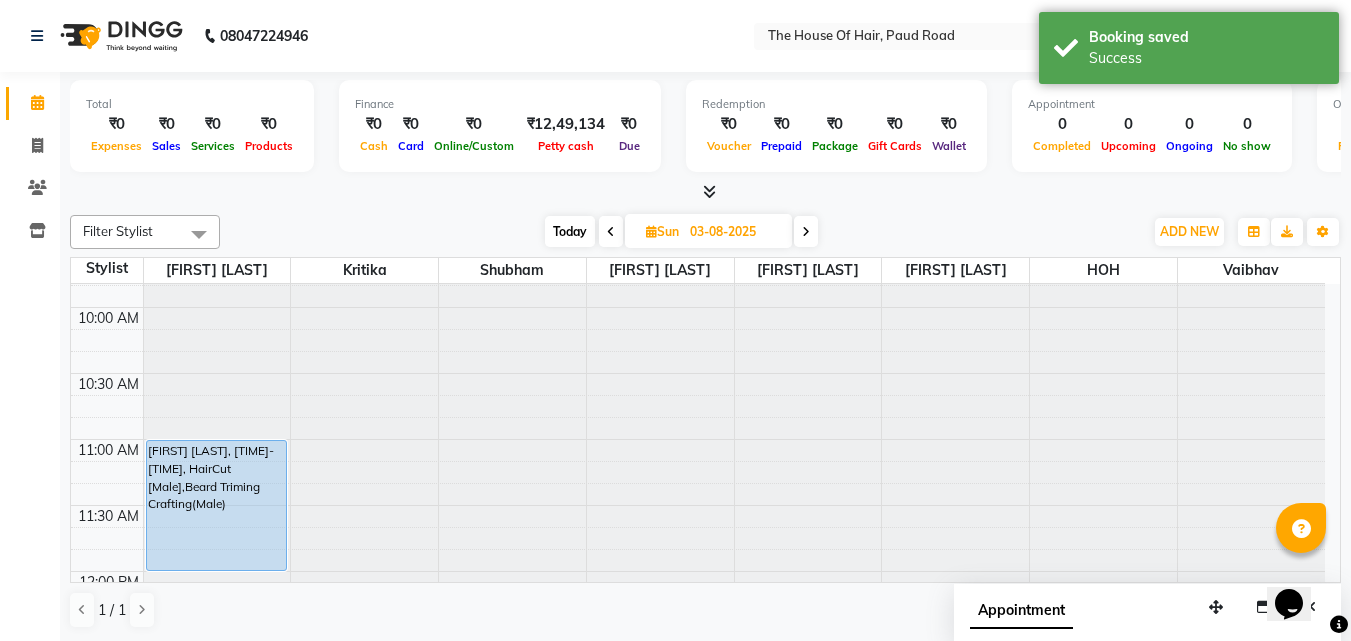 click at bounding box center [611, 232] 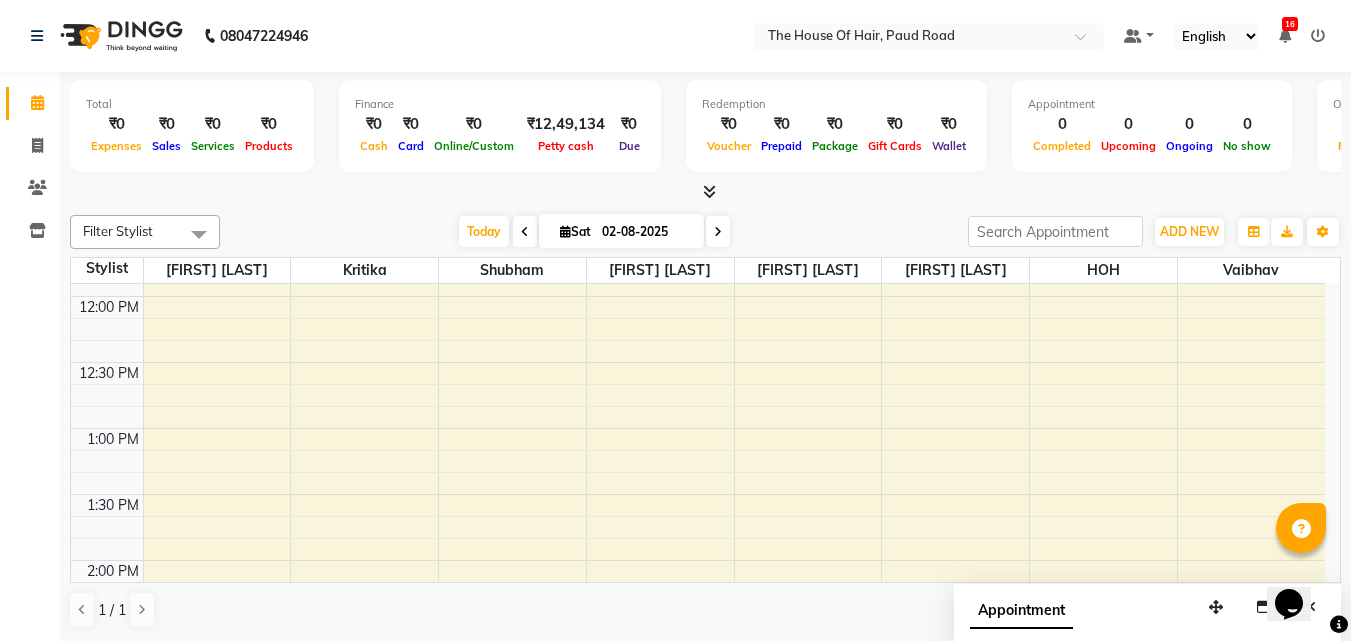 scroll, scrollTop: 676, scrollLeft: 0, axis: vertical 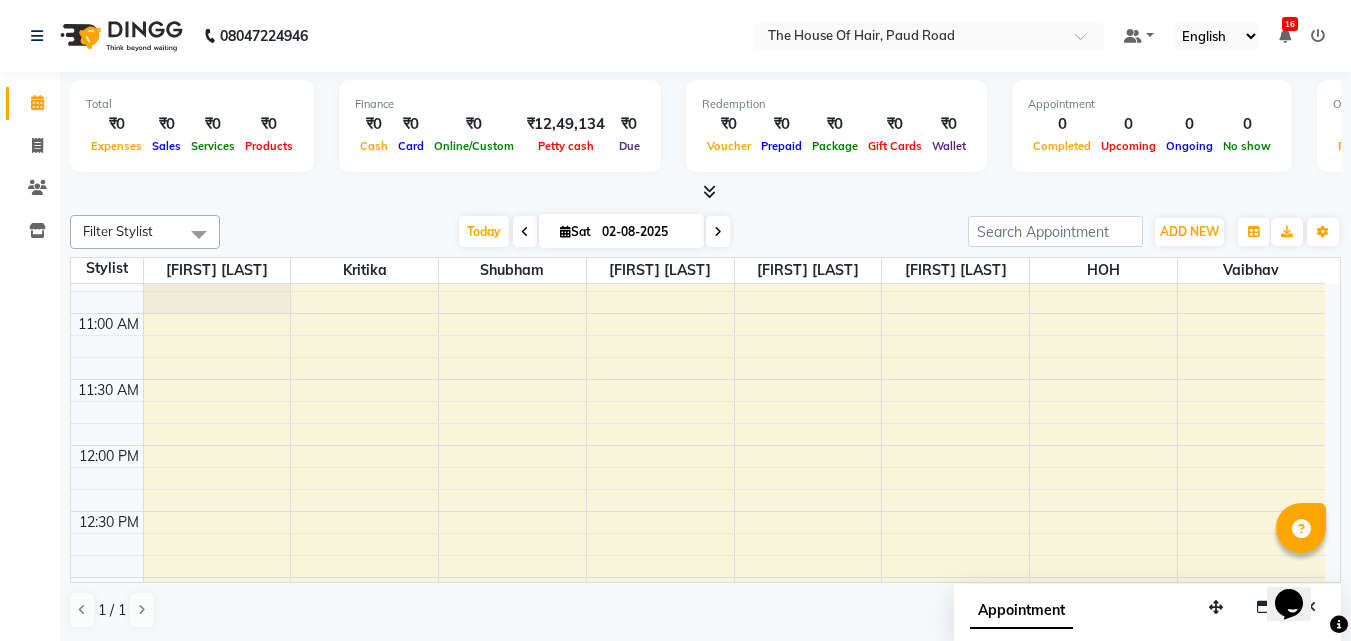 click on "8:00 AM 8:30 AM 9:00 AM 9:30 AM 10:00 AM 10:30 AM 11:00 AM 11:30 AM 12:00 PM 12:30 PM 1:00 PM 1:30 PM 2:00 PM 2:30 PM 3:00 PM 3:30 PM 4:00 PM 4:30 PM 5:00 PM 5:30 PM 6:00 PM 6:30 PM 7:00 PM 7:30 PM 8:00 PM 8:30 PM 9:00 PM 9:30 PM" at bounding box center (698, 841) 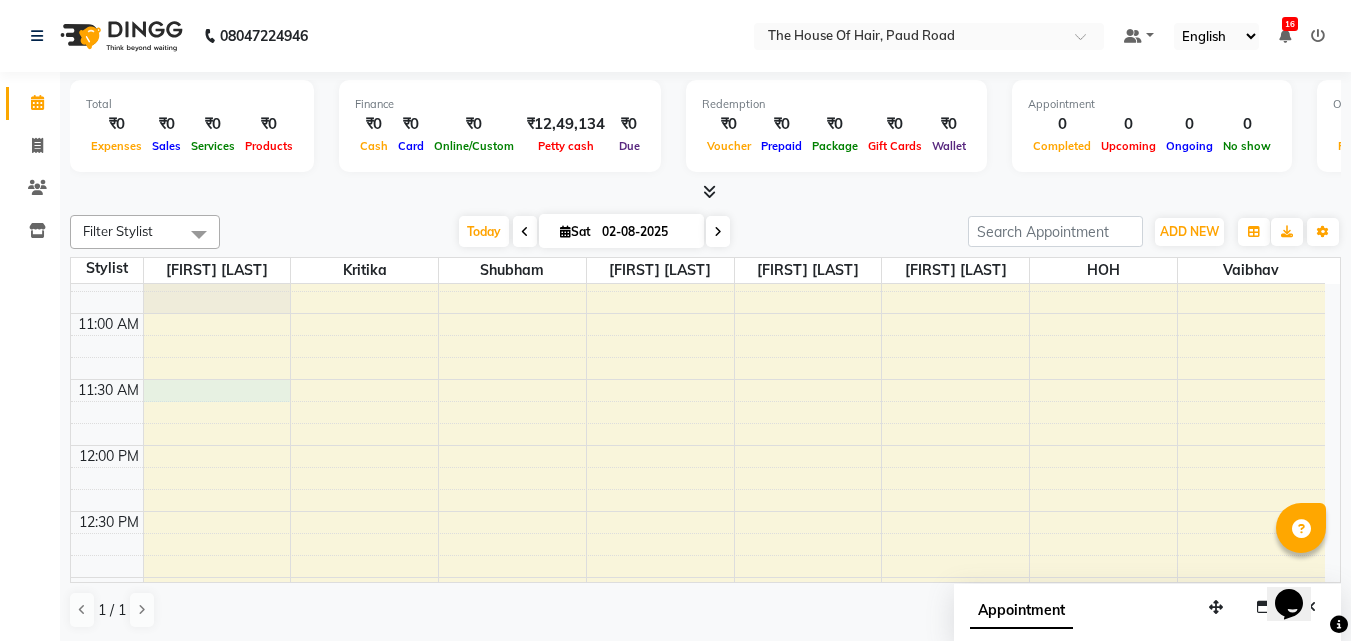 select on "42812" 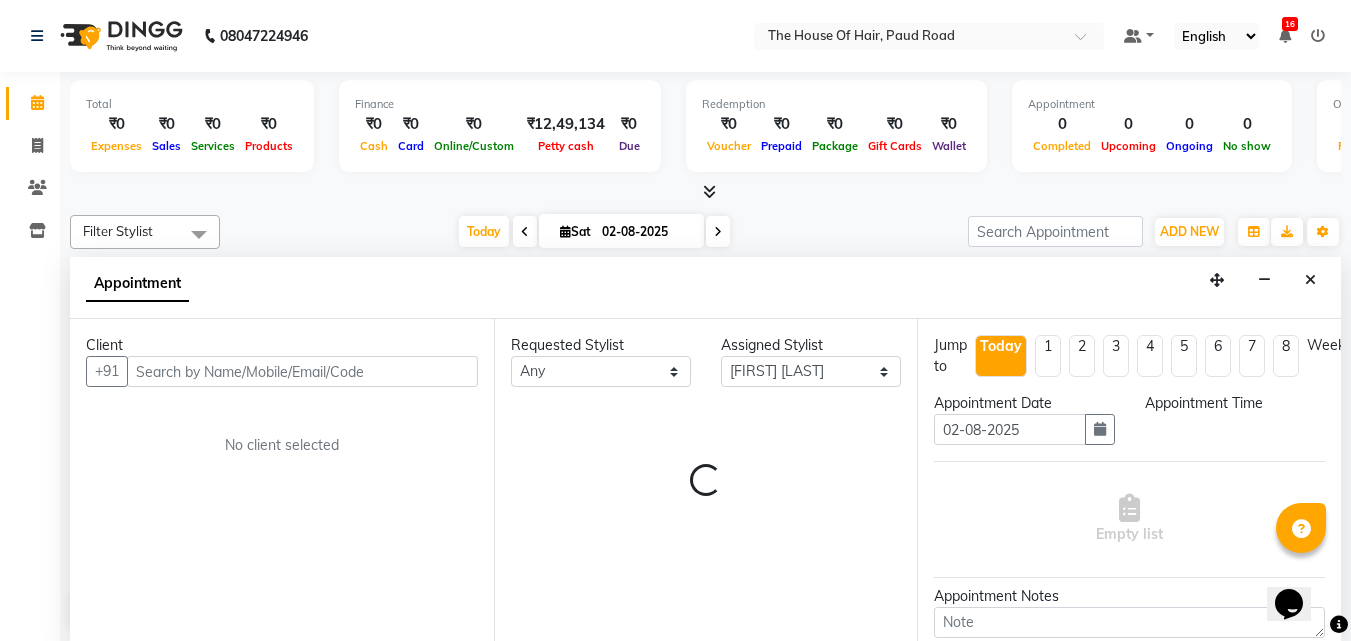scroll, scrollTop: 1, scrollLeft: 0, axis: vertical 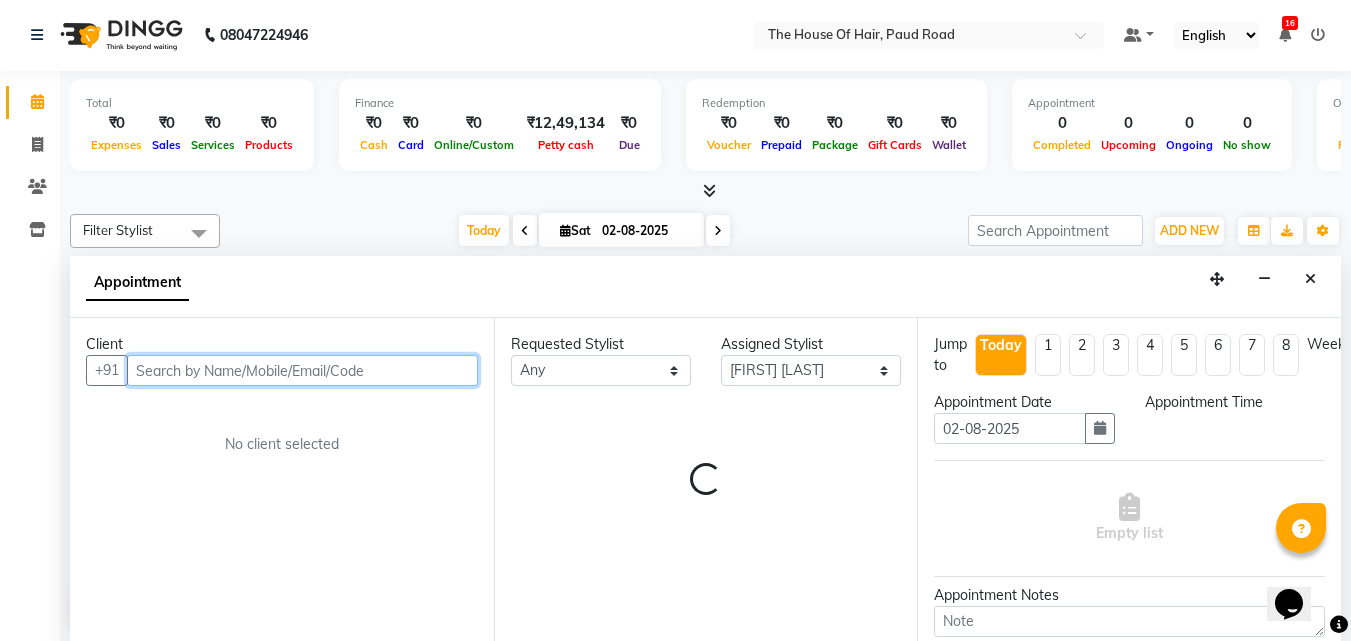 select on "690" 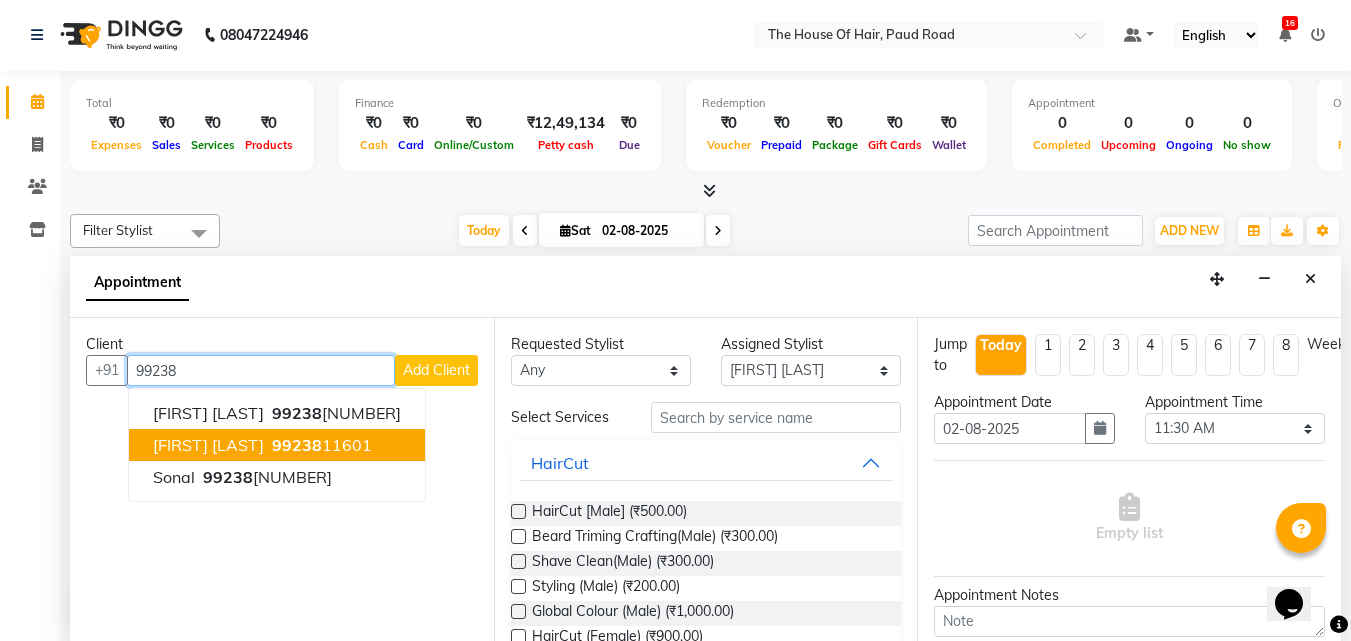 click on "99238" at bounding box center (297, 445) 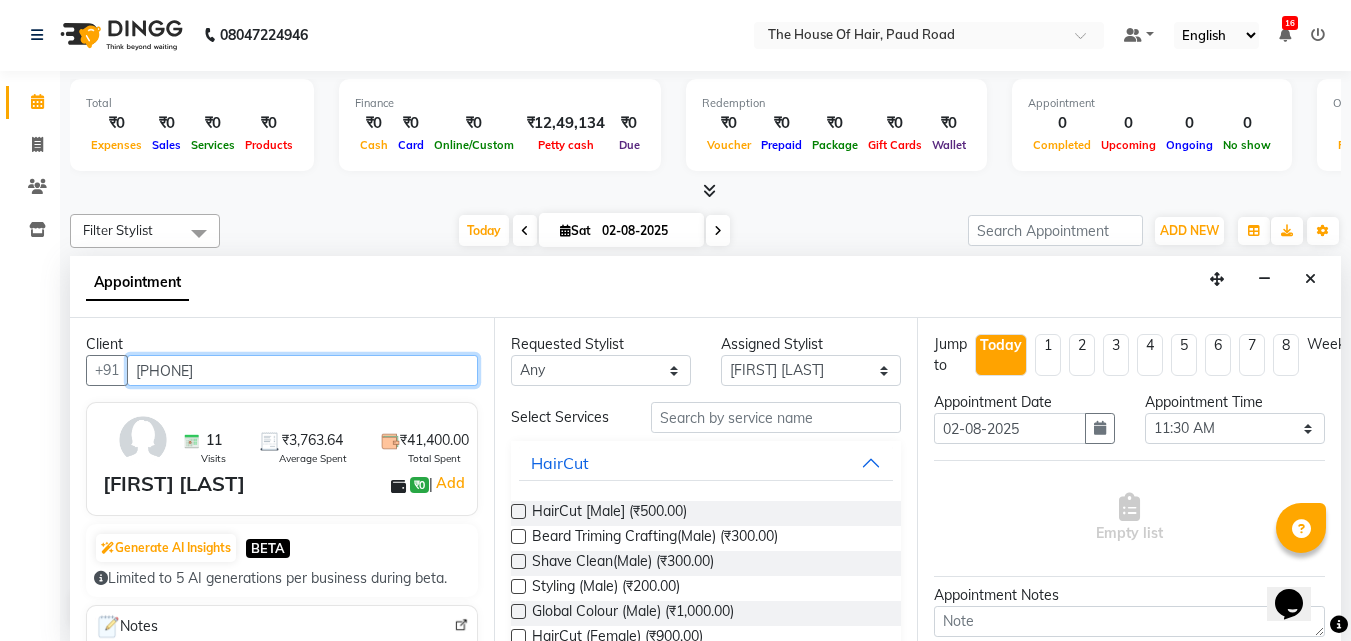 type on "[PHONE]" 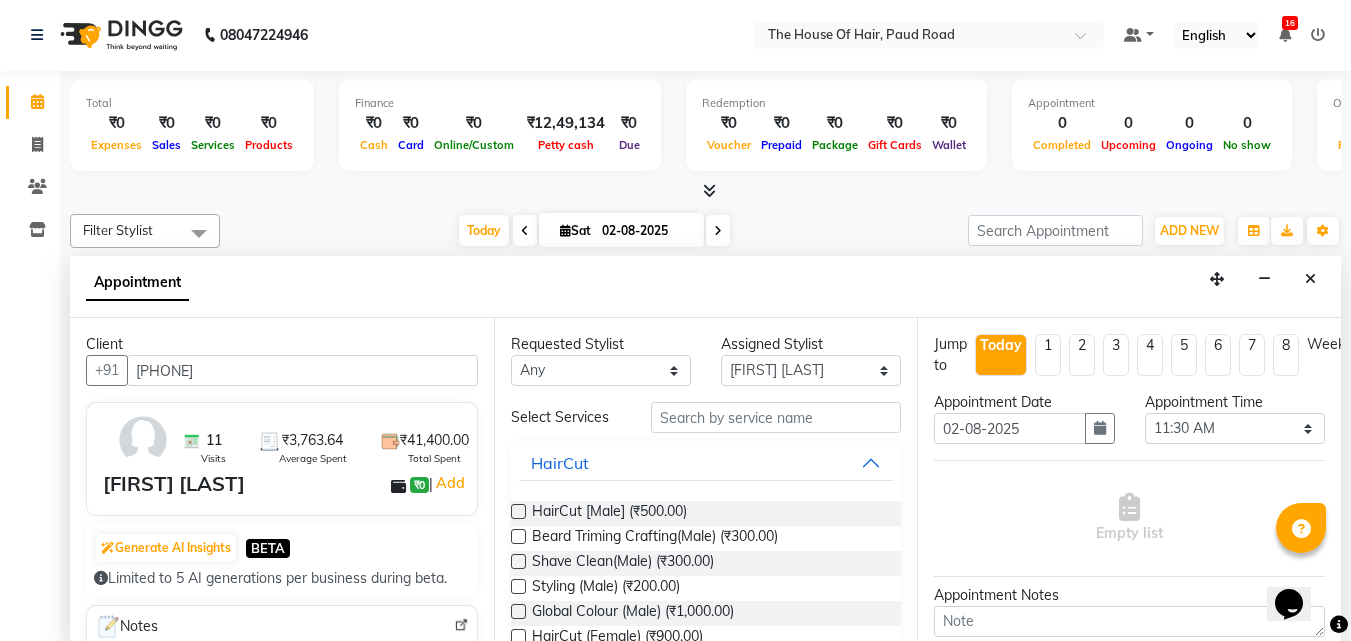 click at bounding box center [518, 511] 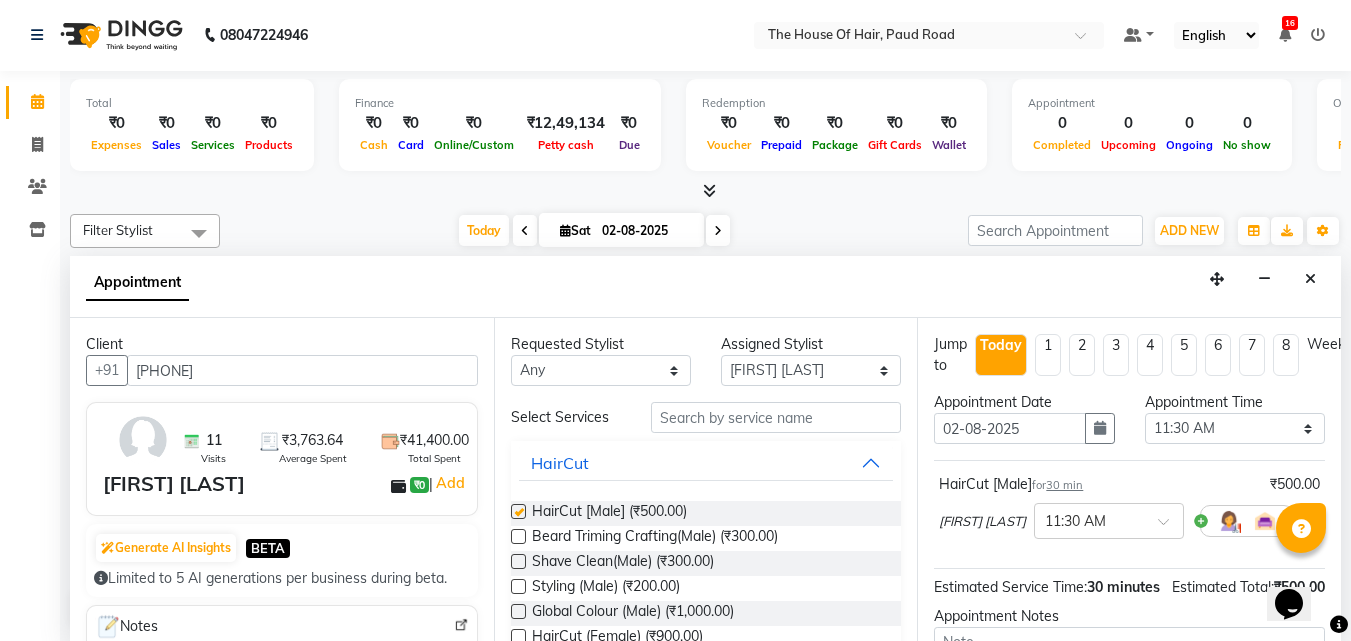 checkbox on "false" 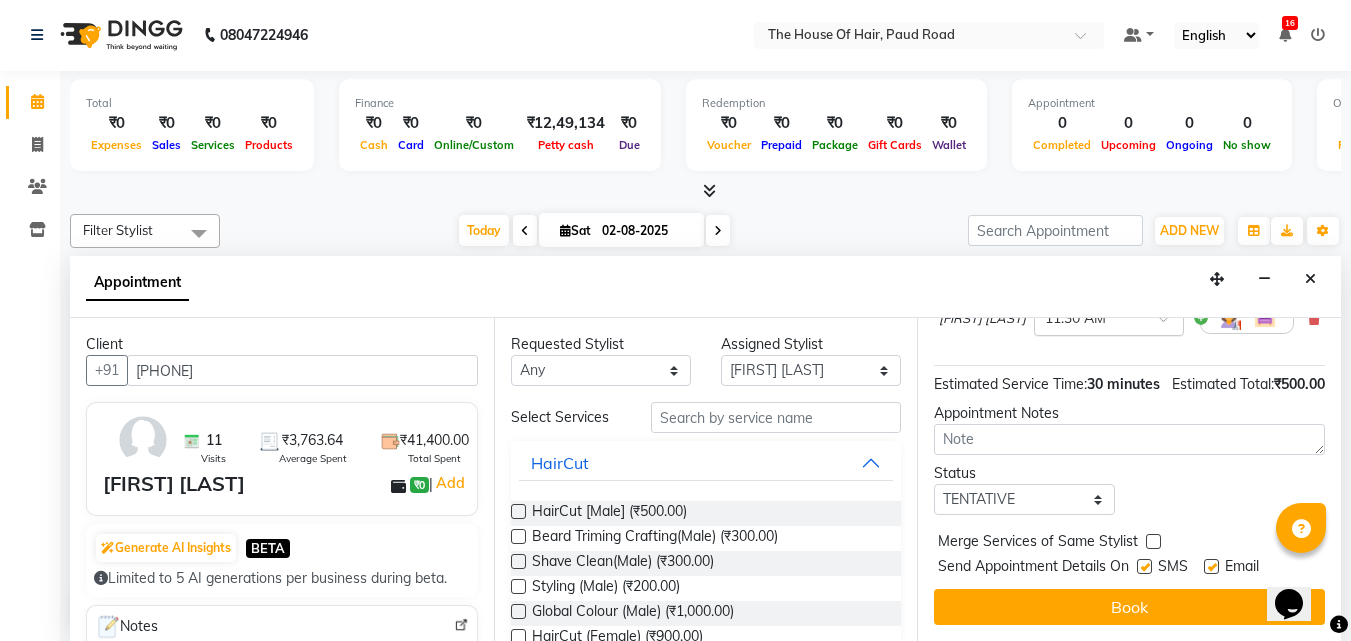 scroll, scrollTop: 239, scrollLeft: 0, axis: vertical 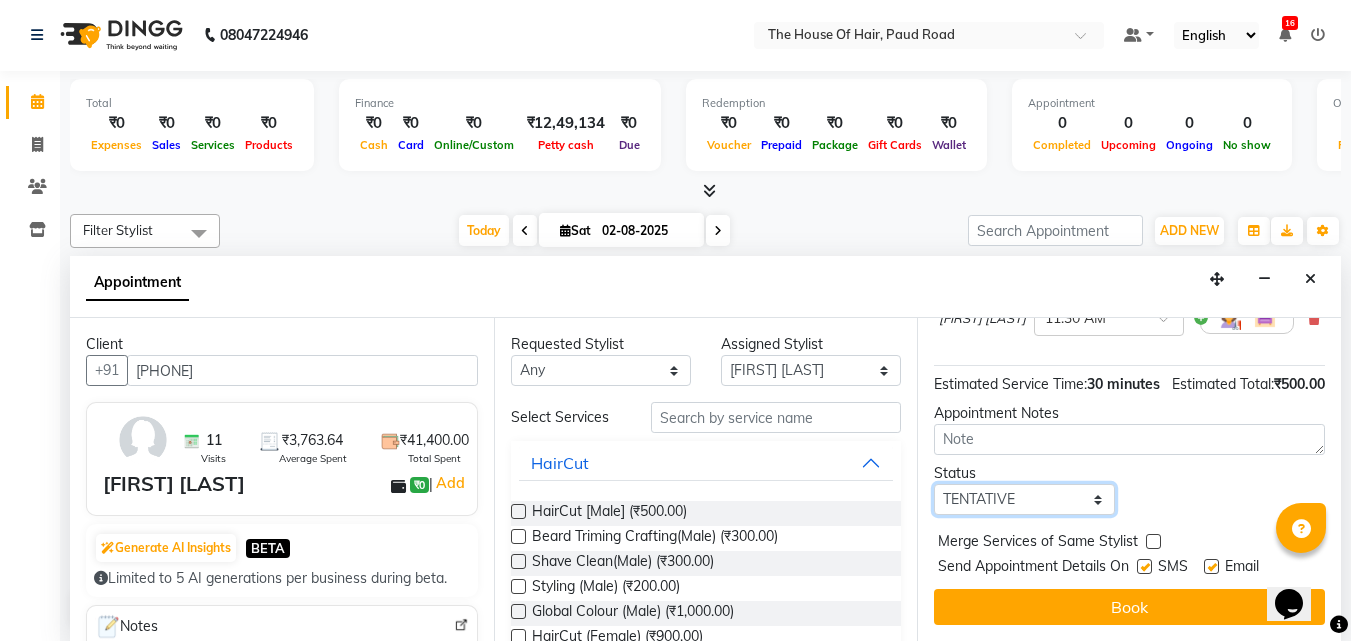 click on "Select TENTATIVE CONFIRM CHECK-IN UPCOMING" at bounding box center (1024, 499) 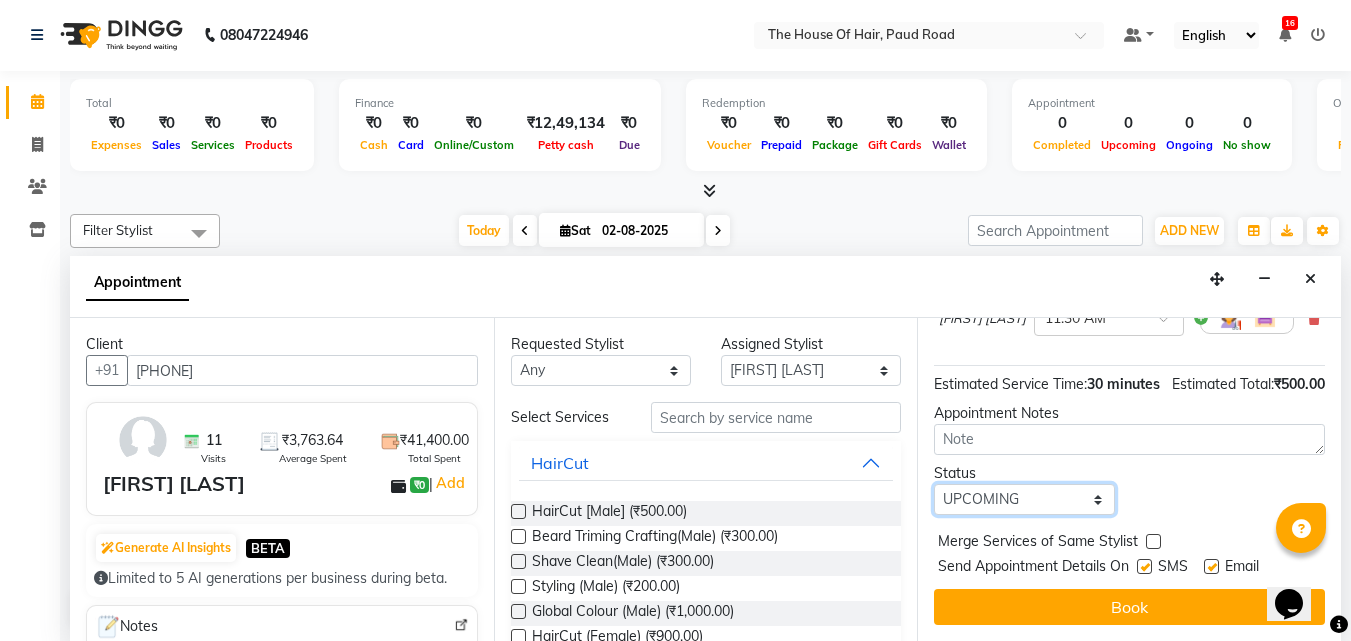 click on "Select TENTATIVE CONFIRM CHECK-IN UPCOMING" at bounding box center [1024, 499] 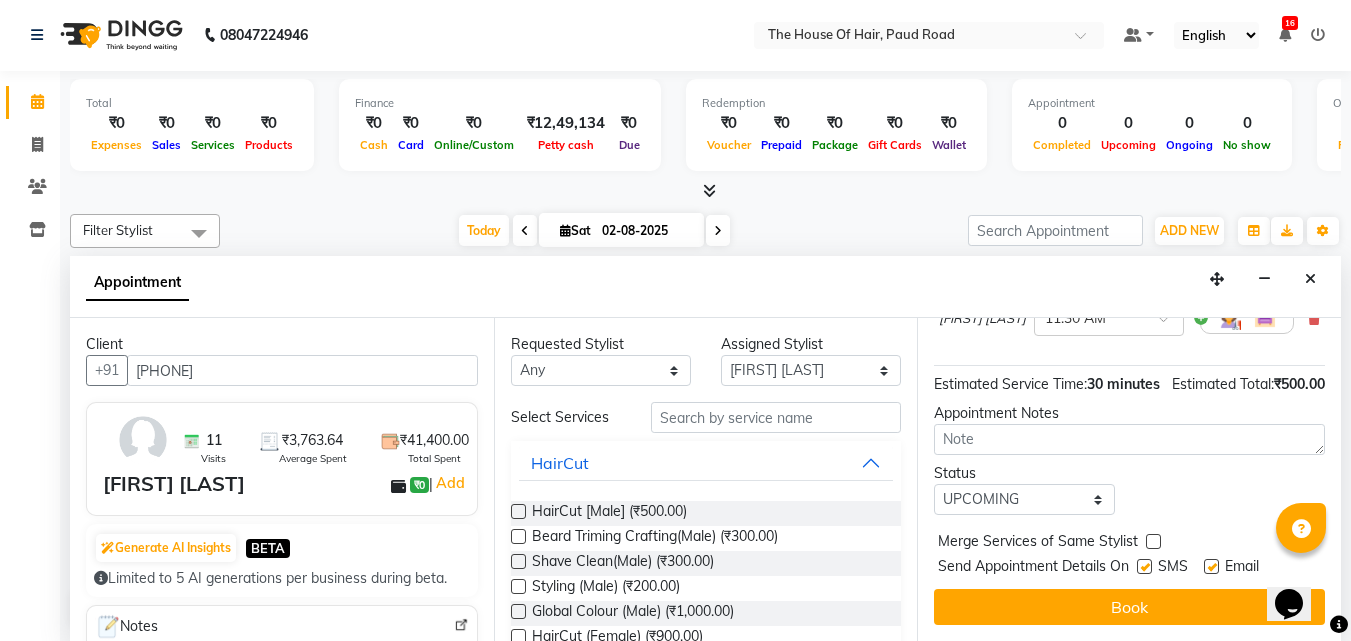 click at bounding box center [1153, 541] 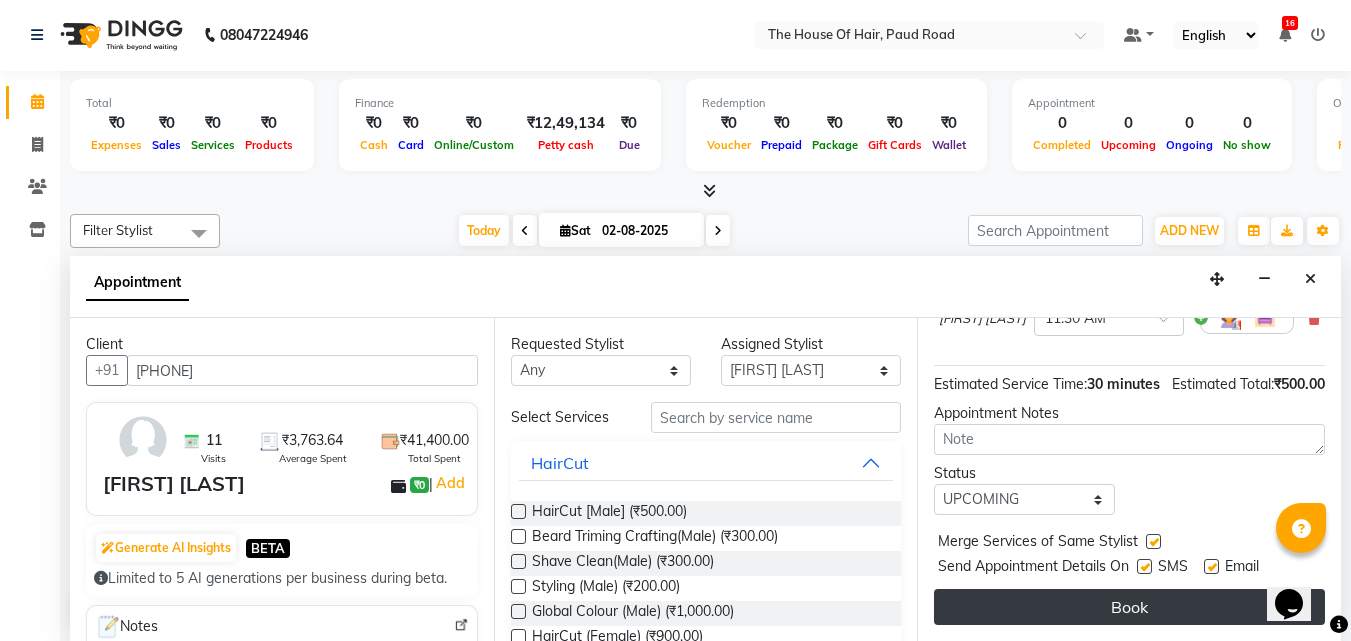 click on "Book" at bounding box center [1129, 607] 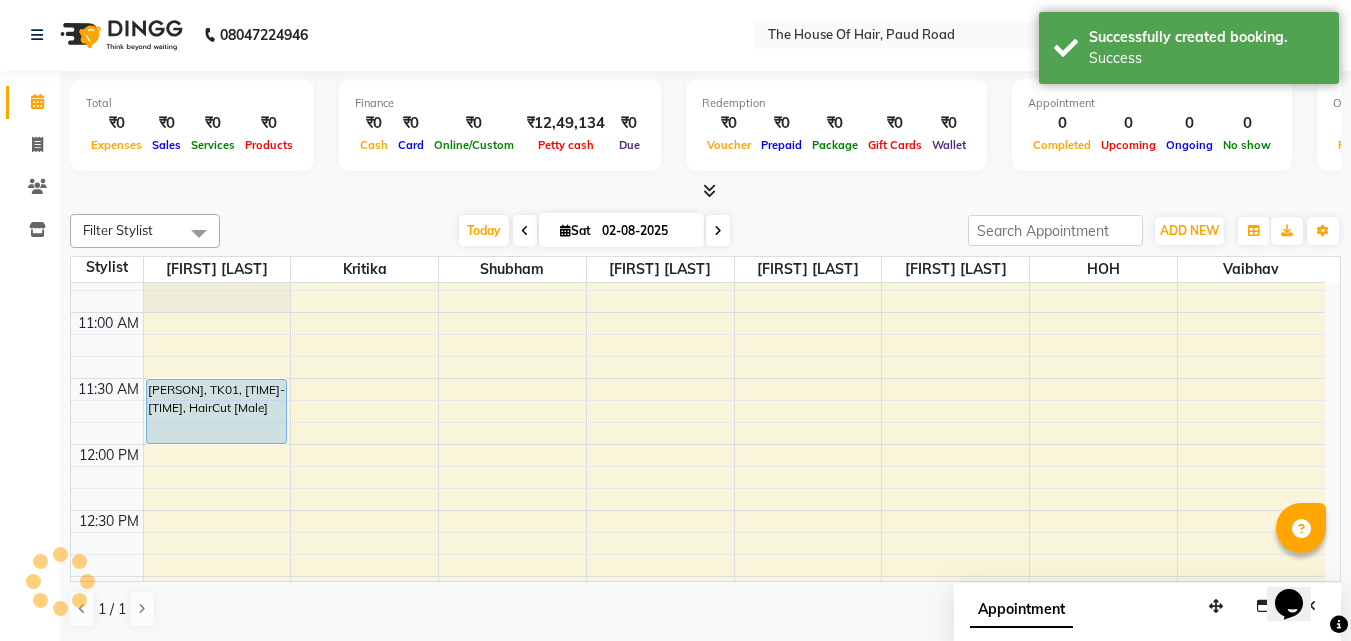 scroll, scrollTop: 0, scrollLeft: 0, axis: both 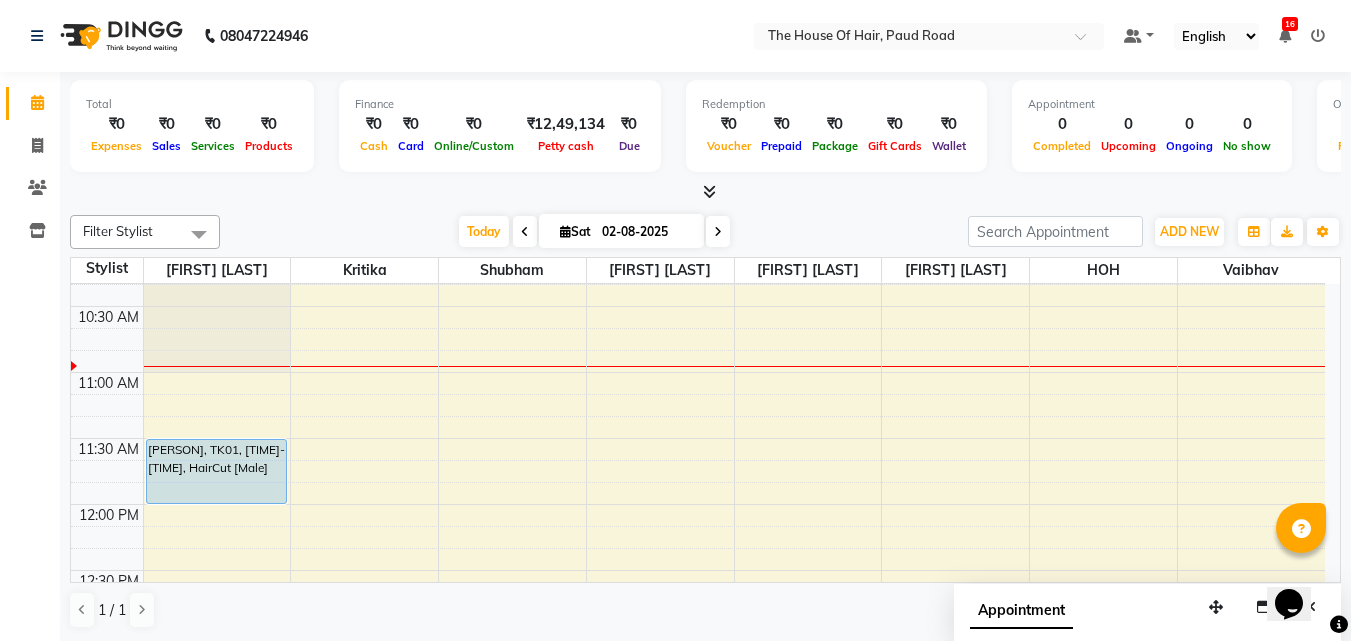 click on "8:00 AM 8:30 AM 9:00 AM 9:30 AM 10:00 AM 10:30 AM 11:00 AM 11:30 AM 12:00 PM 12:30 PM 1:00 PM 1:30 PM 2:00 PM 2:30 PM 3:00 PM 3:30 PM 4:00 PM 4:30 PM 5:00 PM 5:30 PM 6:00 PM 6:30 PM 7:00 PM 7:30 PM 8:00 PM 8:30 PM 9:00 PM 9:30 PM    [NAME], TK01, 11:30 AM-12:00 PM, HairCut  [Male]" at bounding box center (698, 900) 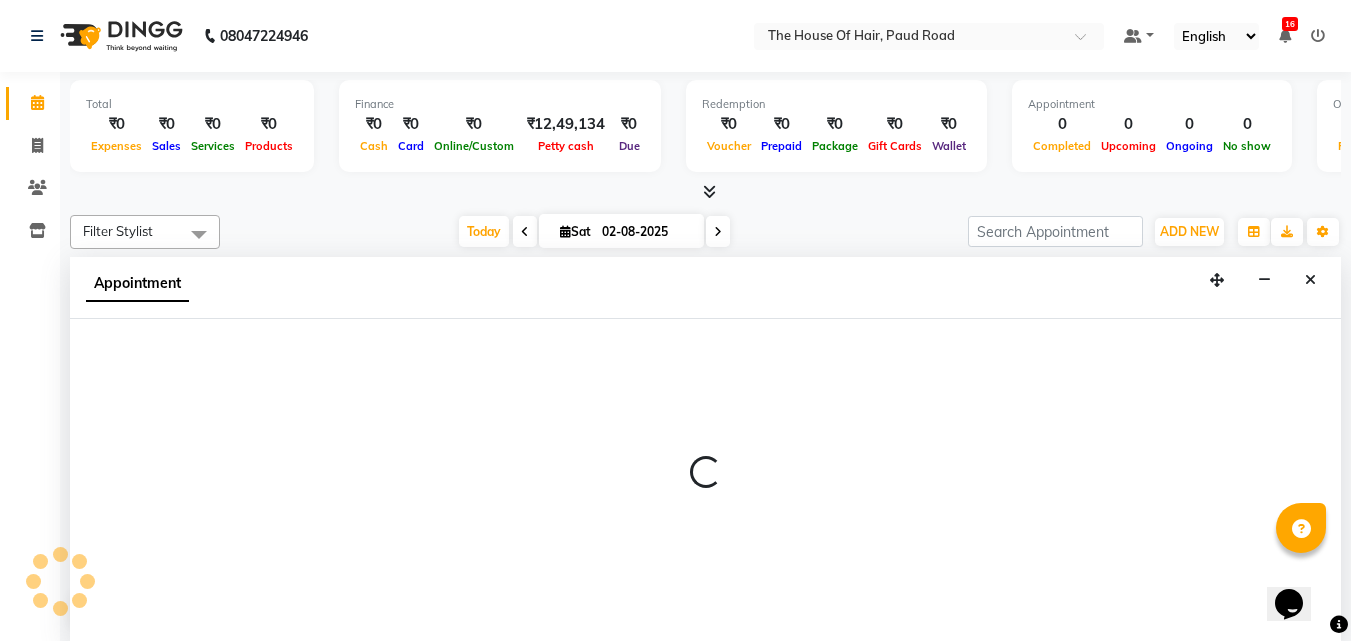 select on "80392" 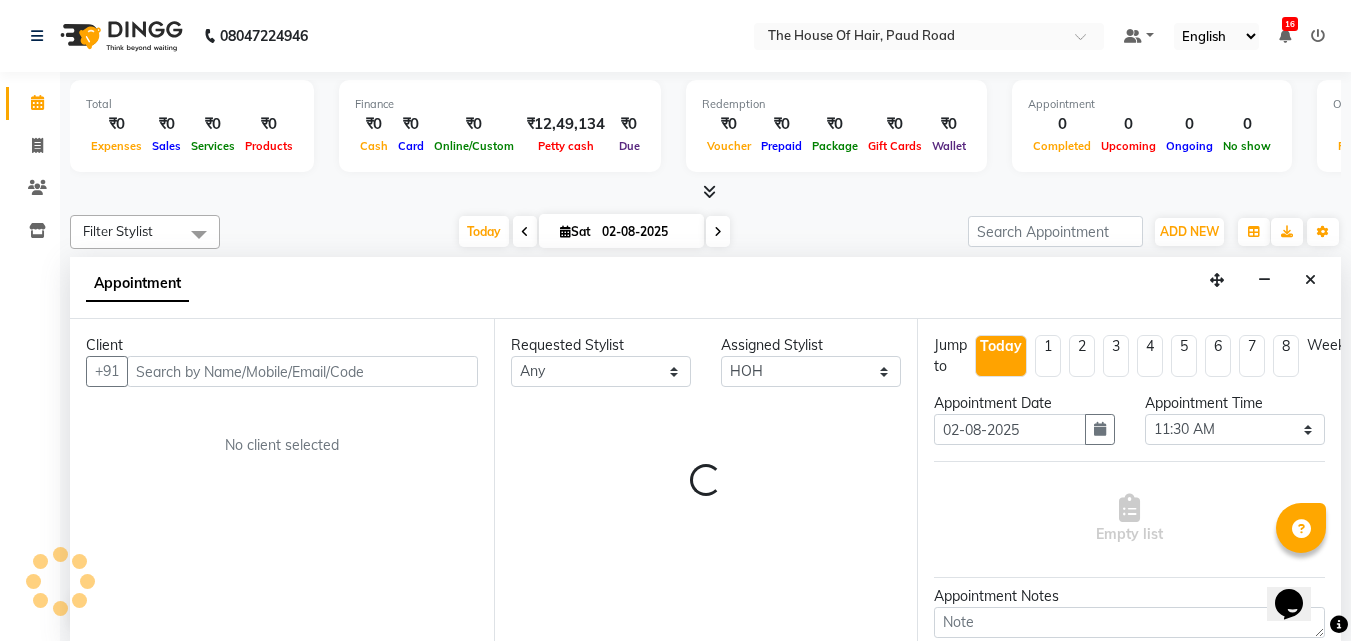 scroll, scrollTop: 1, scrollLeft: 0, axis: vertical 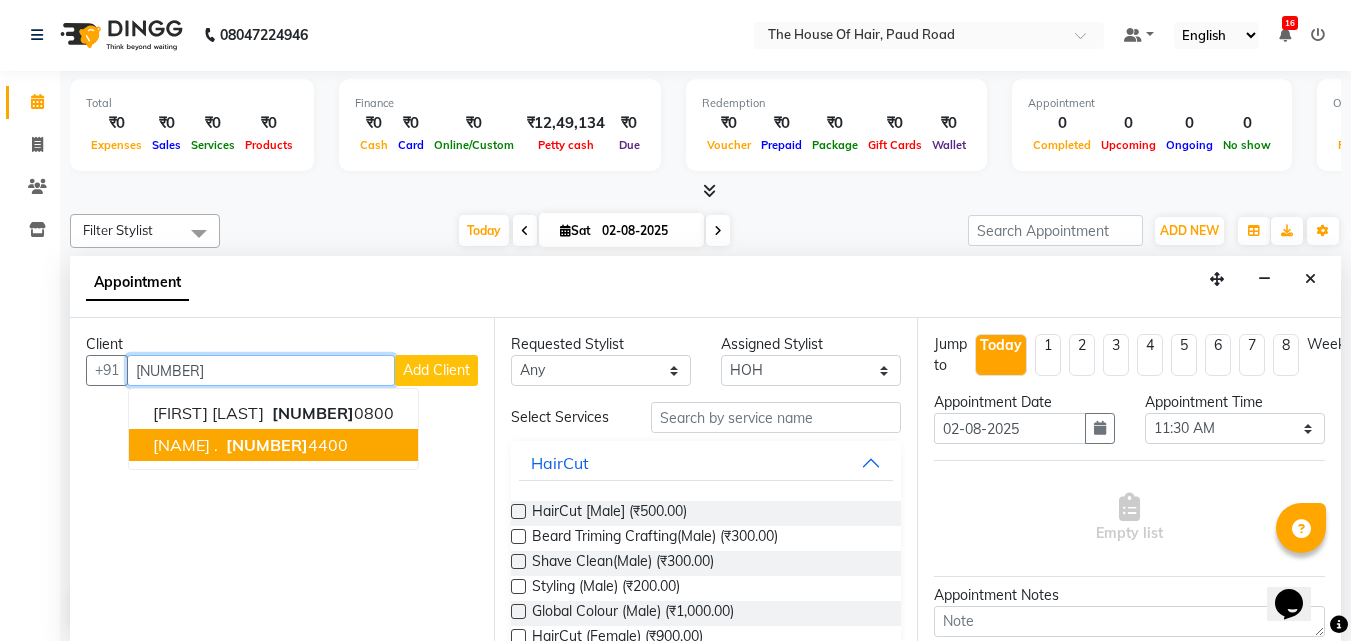 click on "[NAME] ." at bounding box center (185, 445) 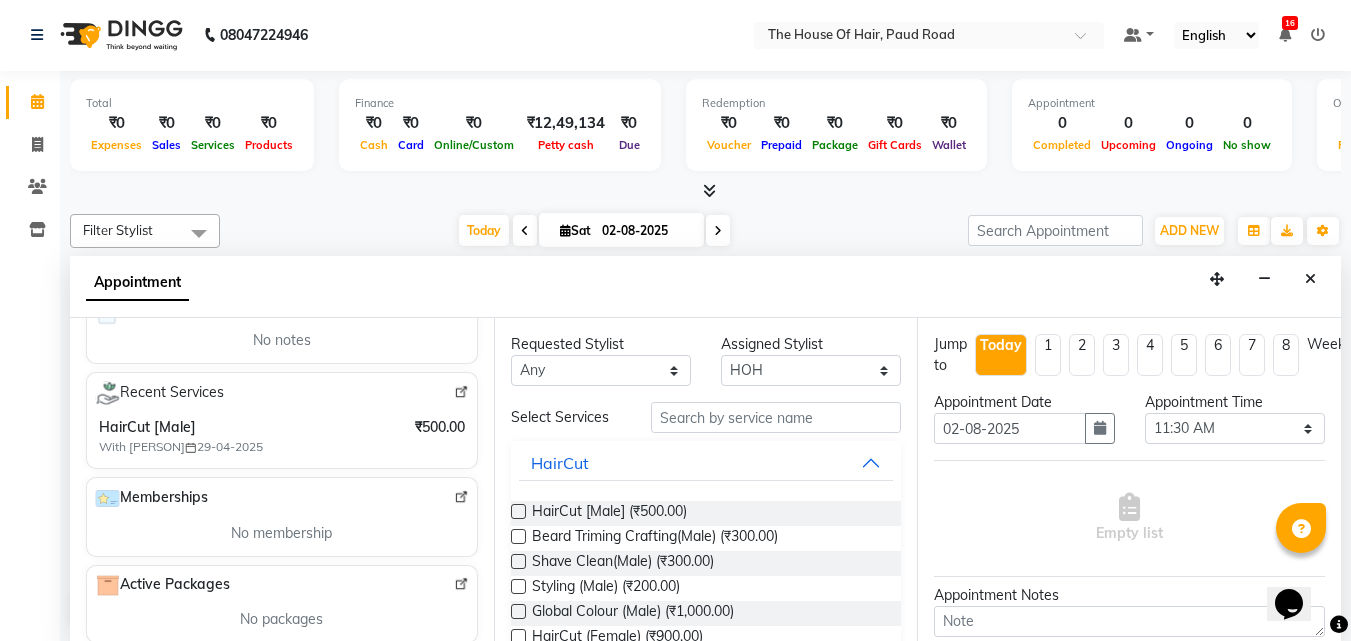 scroll, scrollTop: 419, scrollLeft: 0, axis: vertical 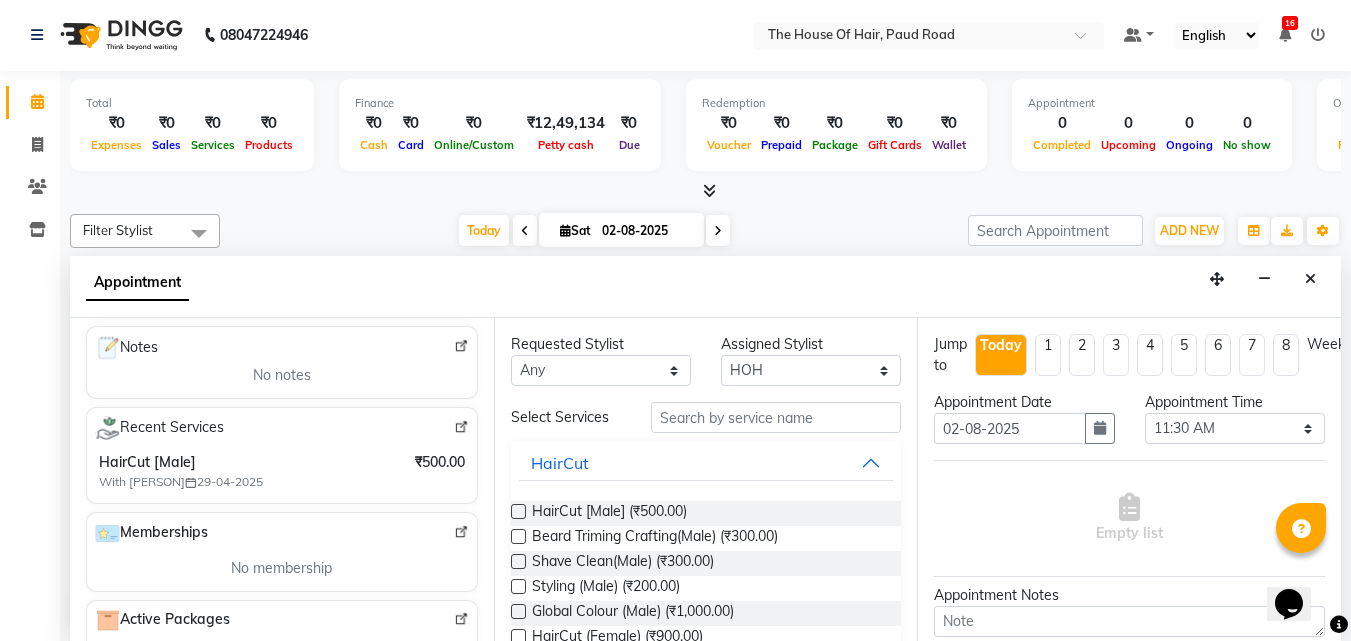 type on "7798004400" 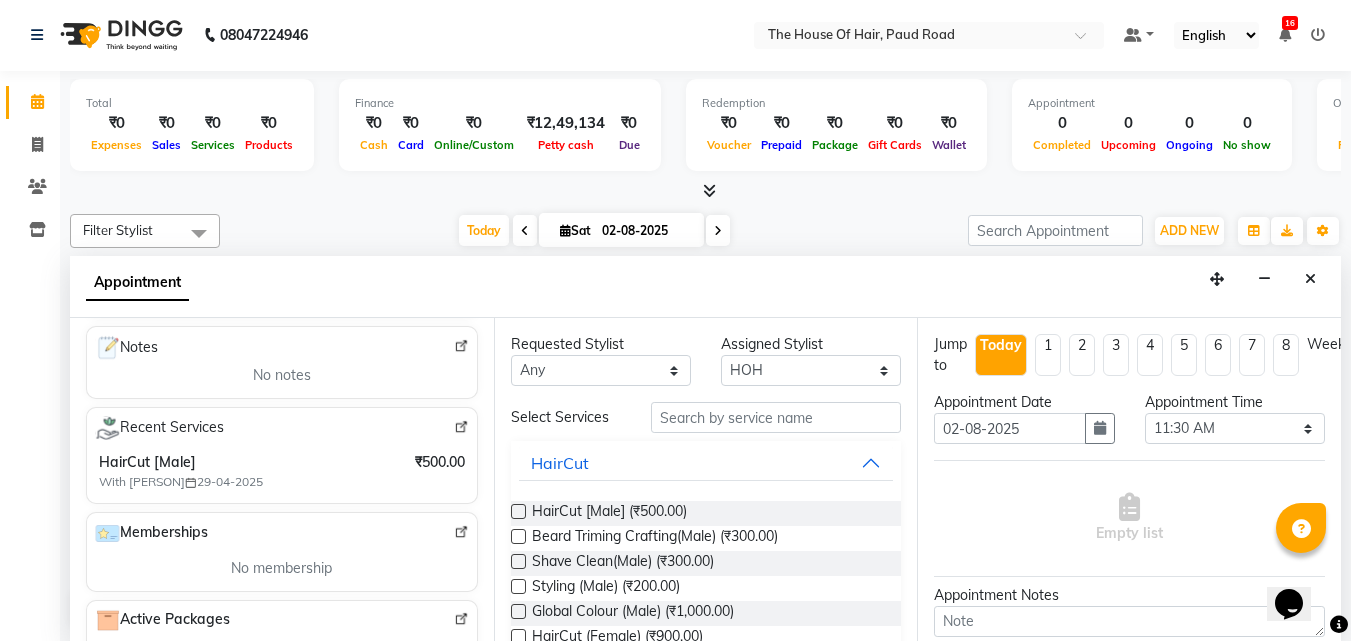scroll, scrollTop: 419, scrollLeft: 0, axis: vertical 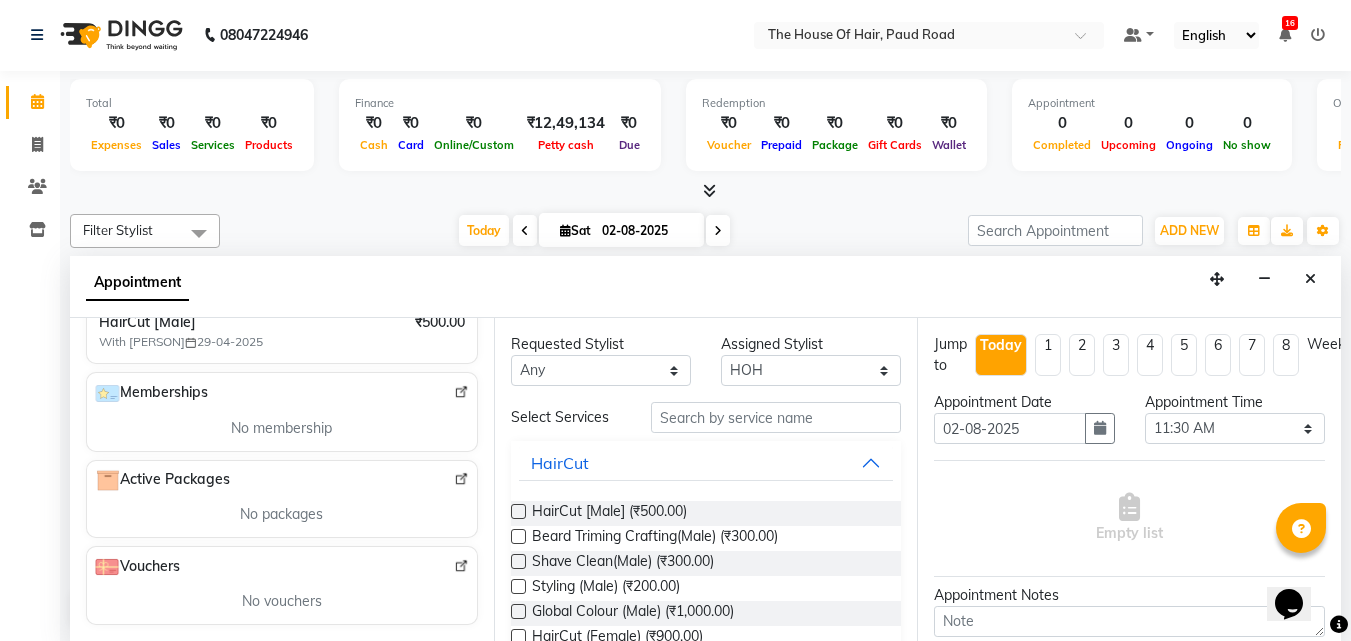 drag, startPoint x: 290, startPoint y: 629, endPoint x: 271, endPoint y: 512, distance: 118.5327 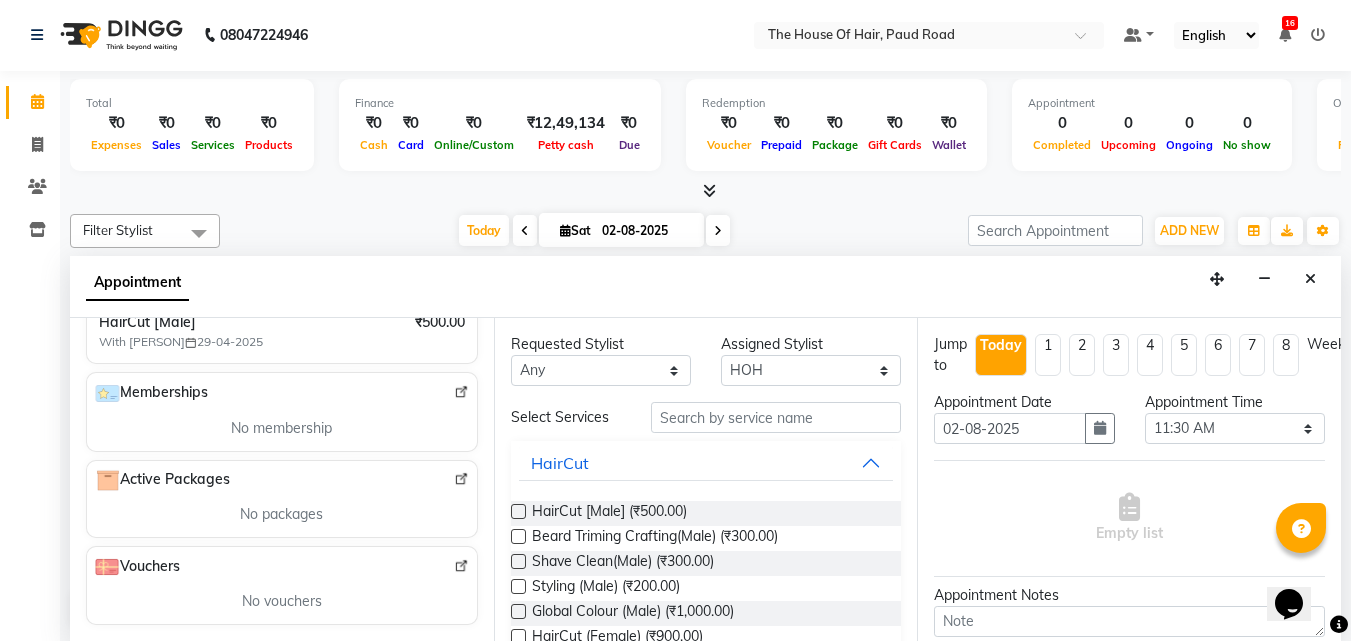 click at bounding box center (518, 511) 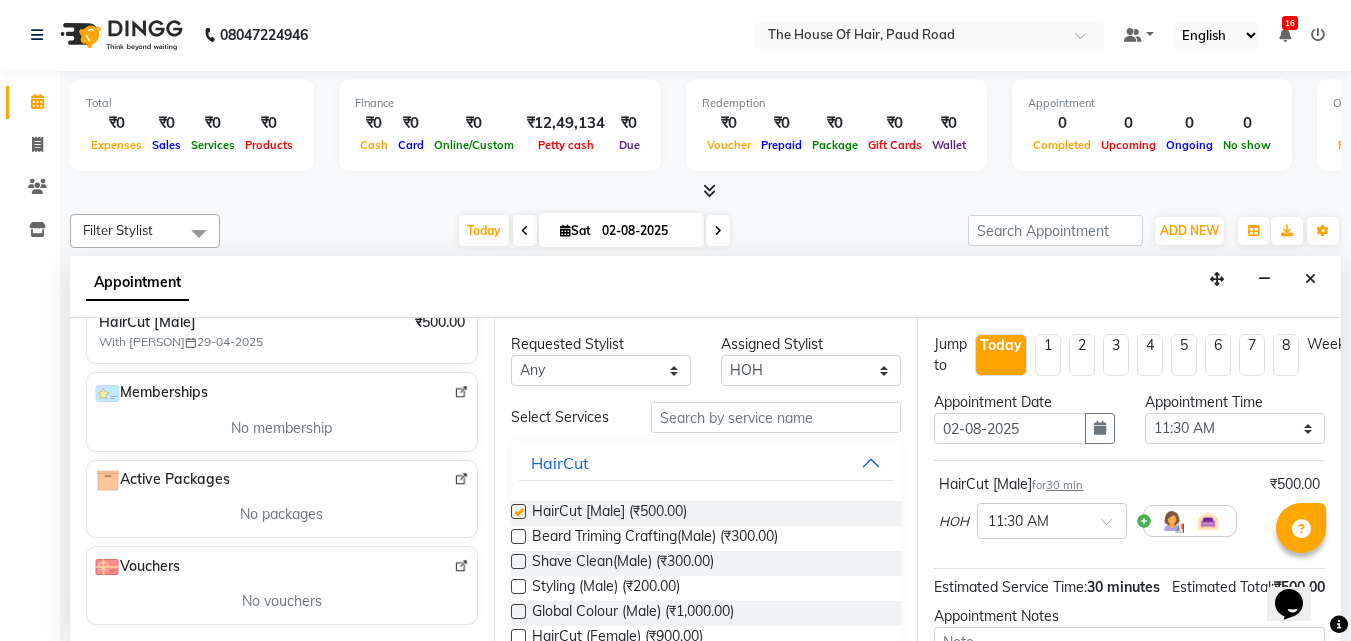 checkbox on "false" 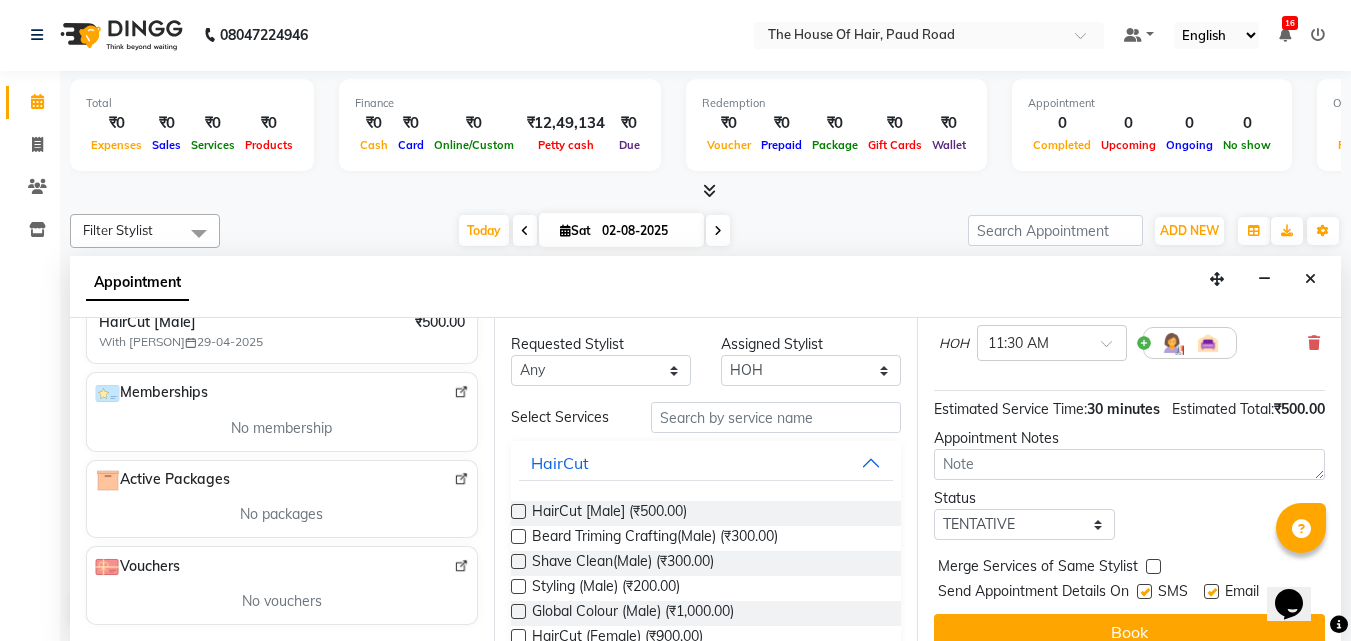 scroll, scrollTop: 239, scrollLeft: 0, axis: vertical 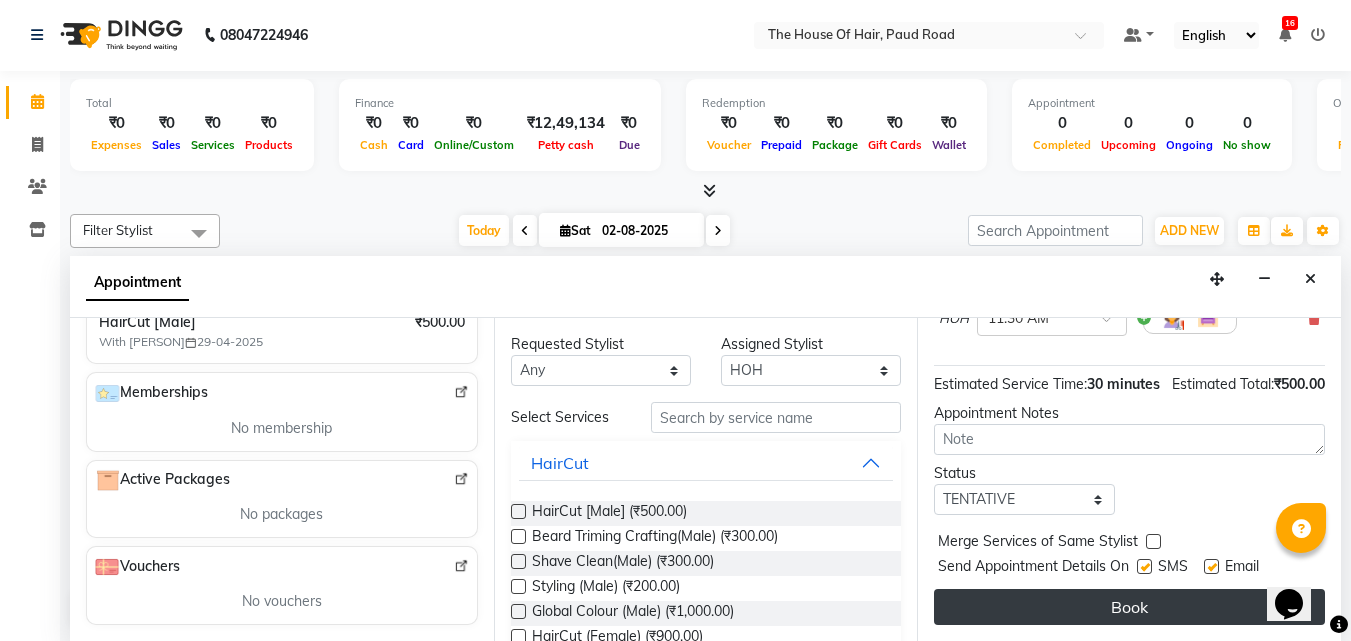 click on "Book" at bounding box center (1129, 607) 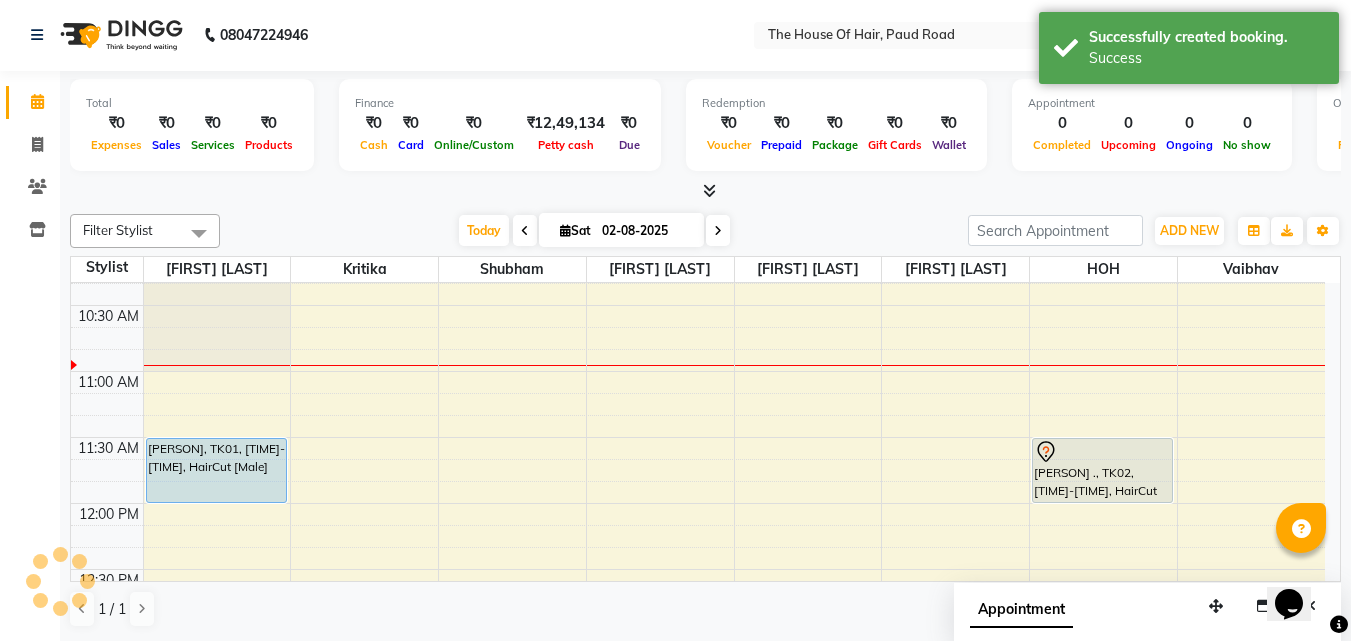 scroll, scrollTop: 0, scrollLeft: 0, axis: both 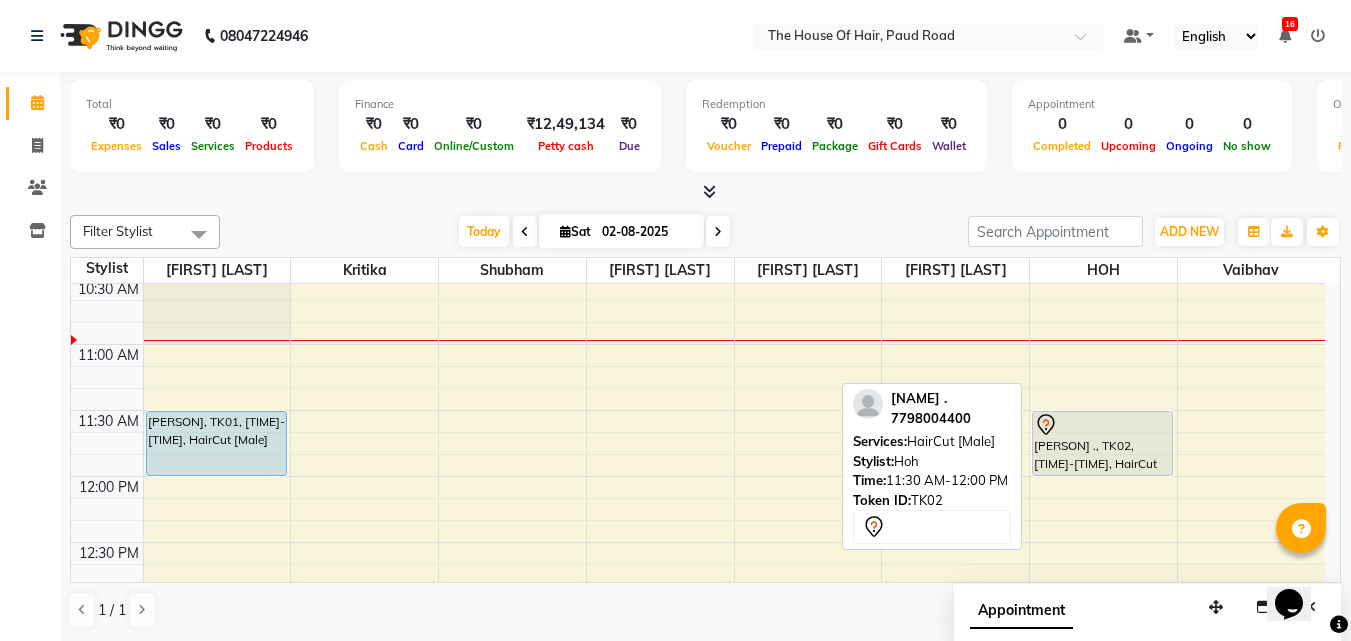 click on "[PERSON] ., TK02, [TIME]-[TIME], HairCut  [Male]" at bounding box center (1102, 443) 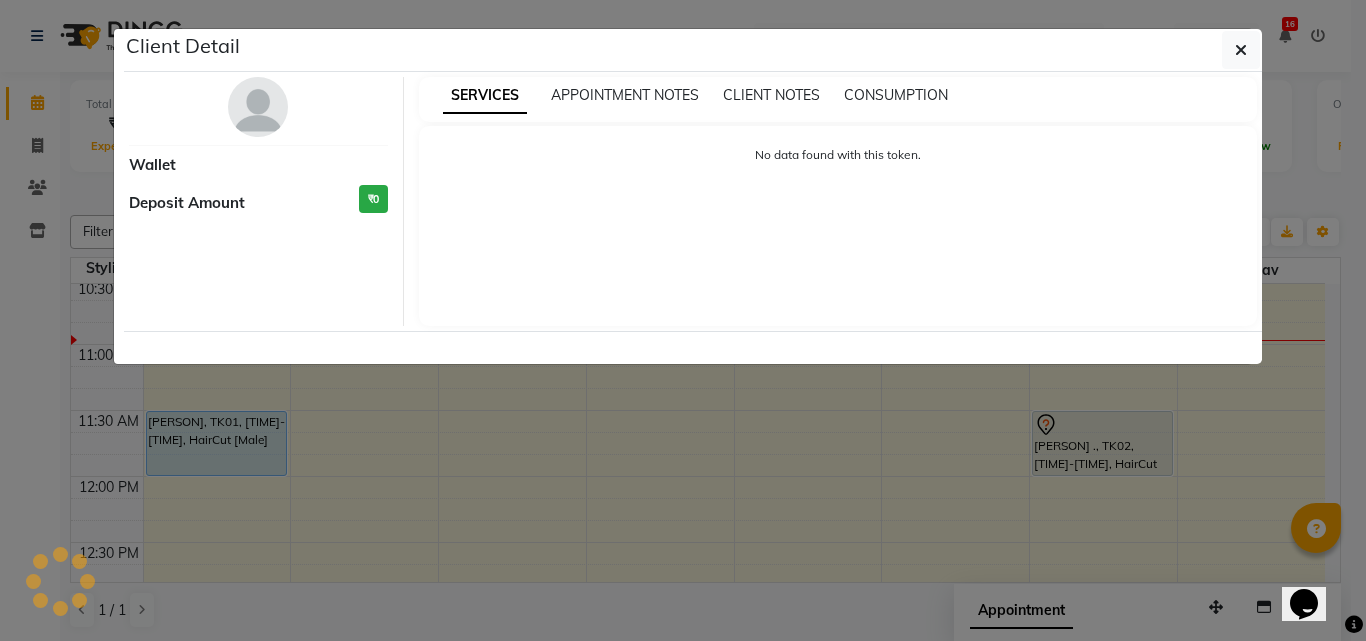 select on "7" 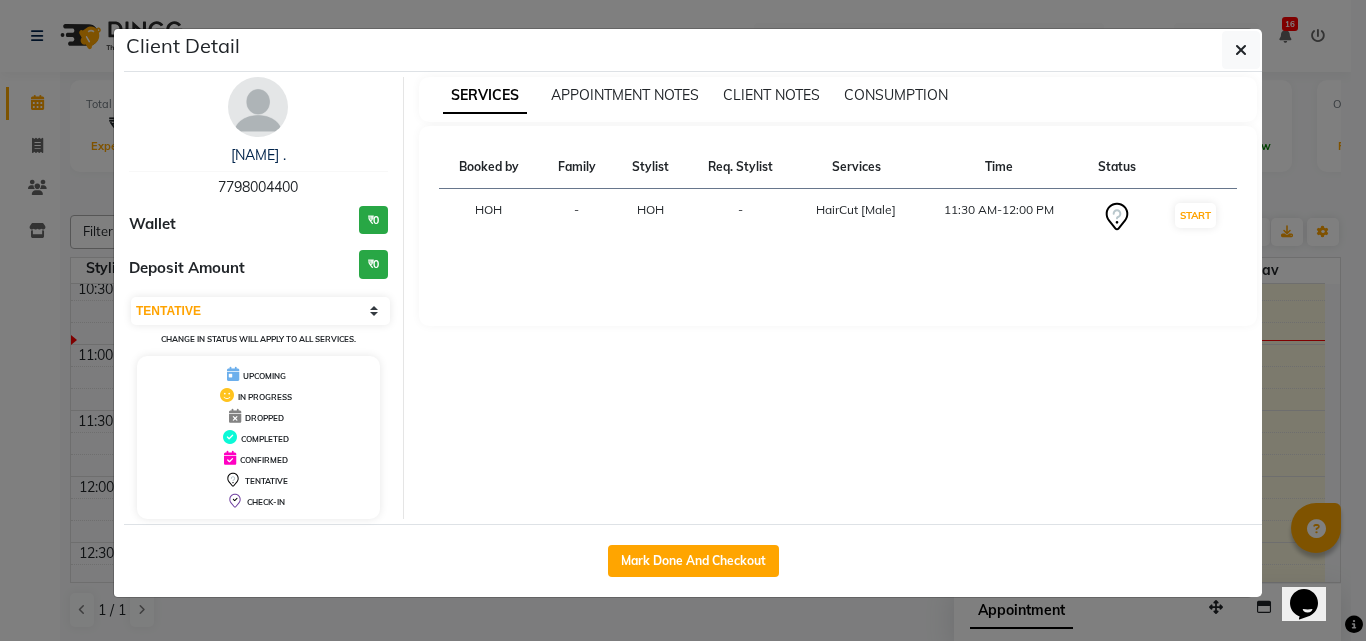click on "Stylist" at bounding box center (650, 167) 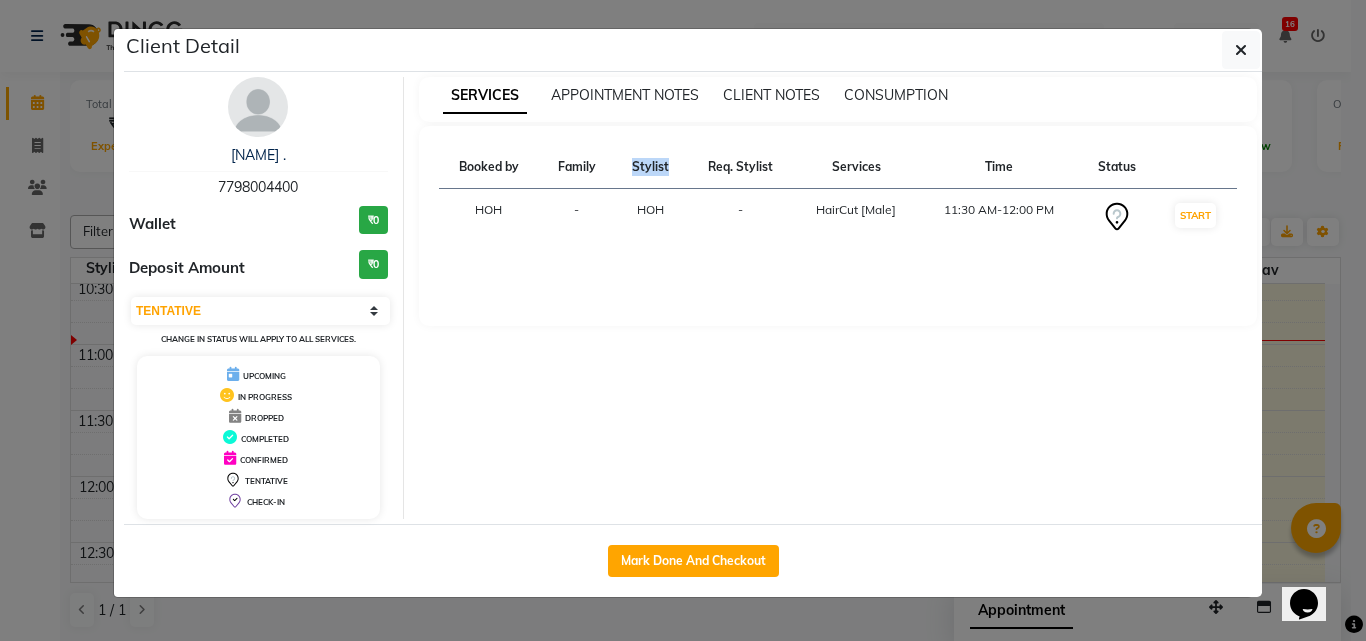 click on "Stylist" at bounding box center [650, 167] 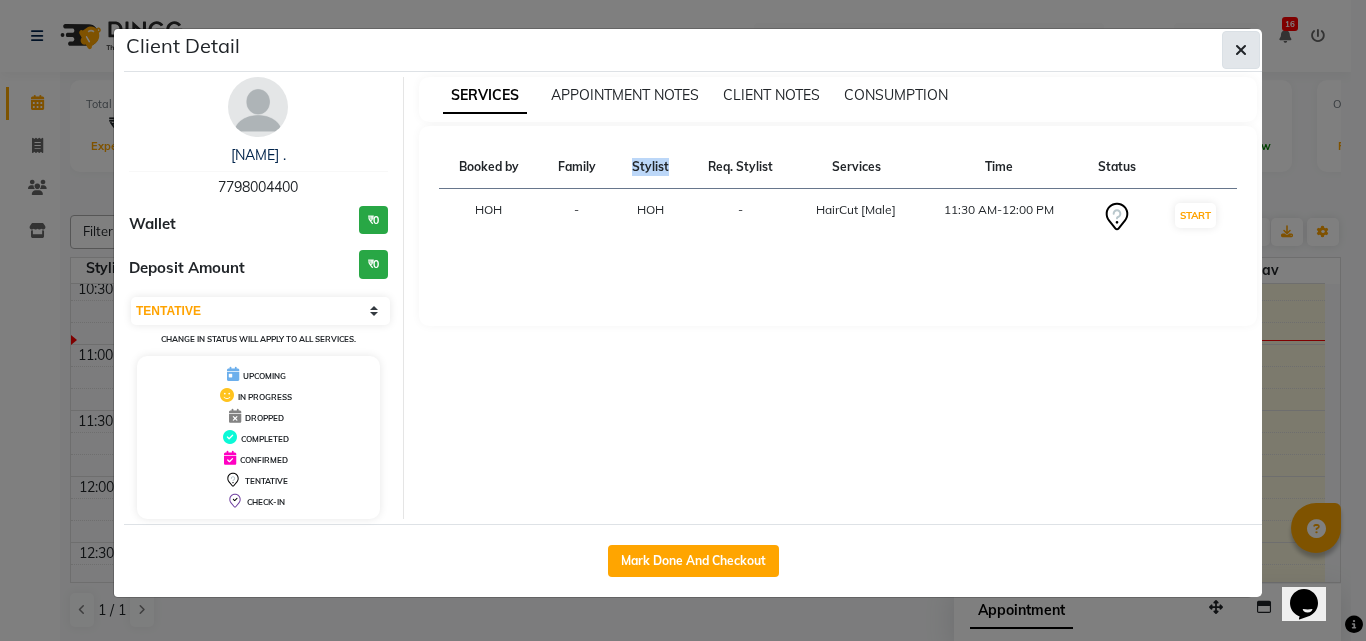 click 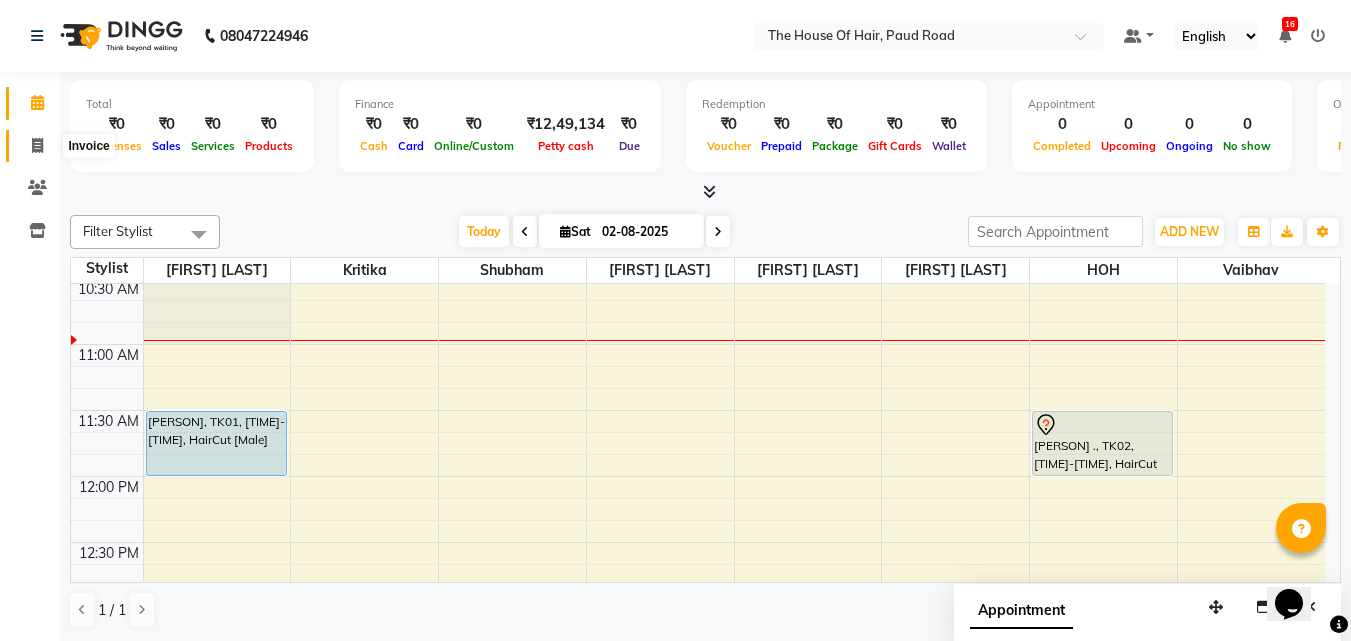 click 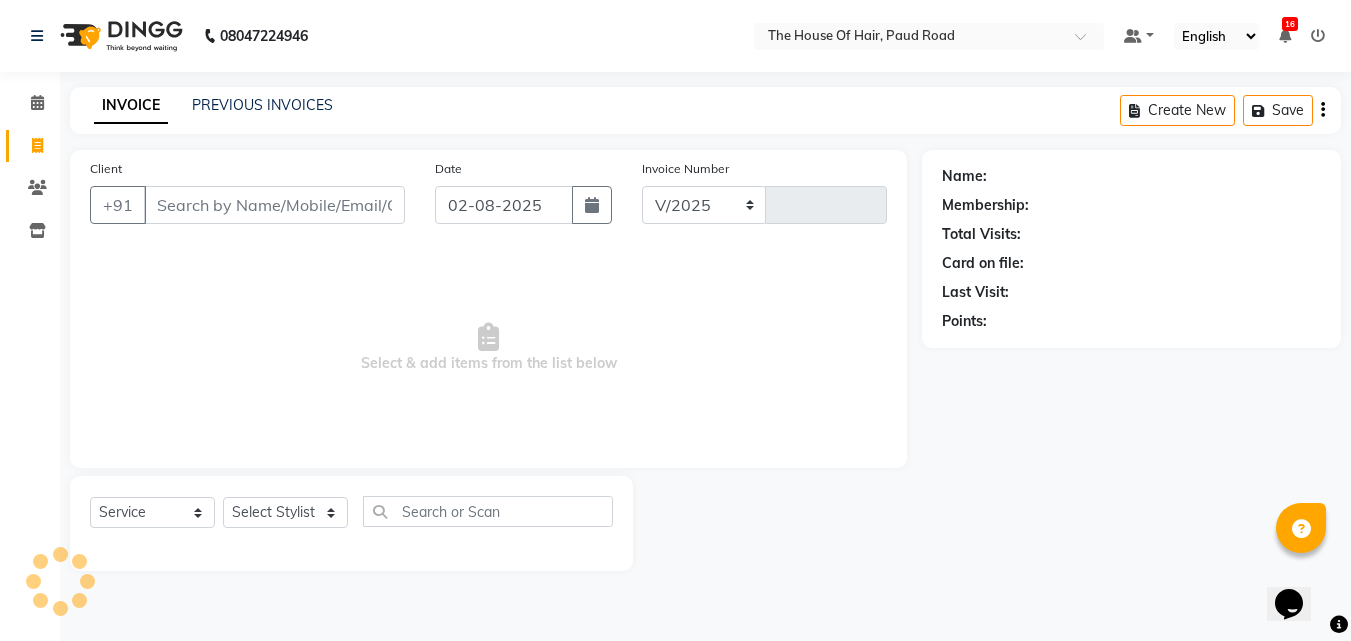 select on "5992" 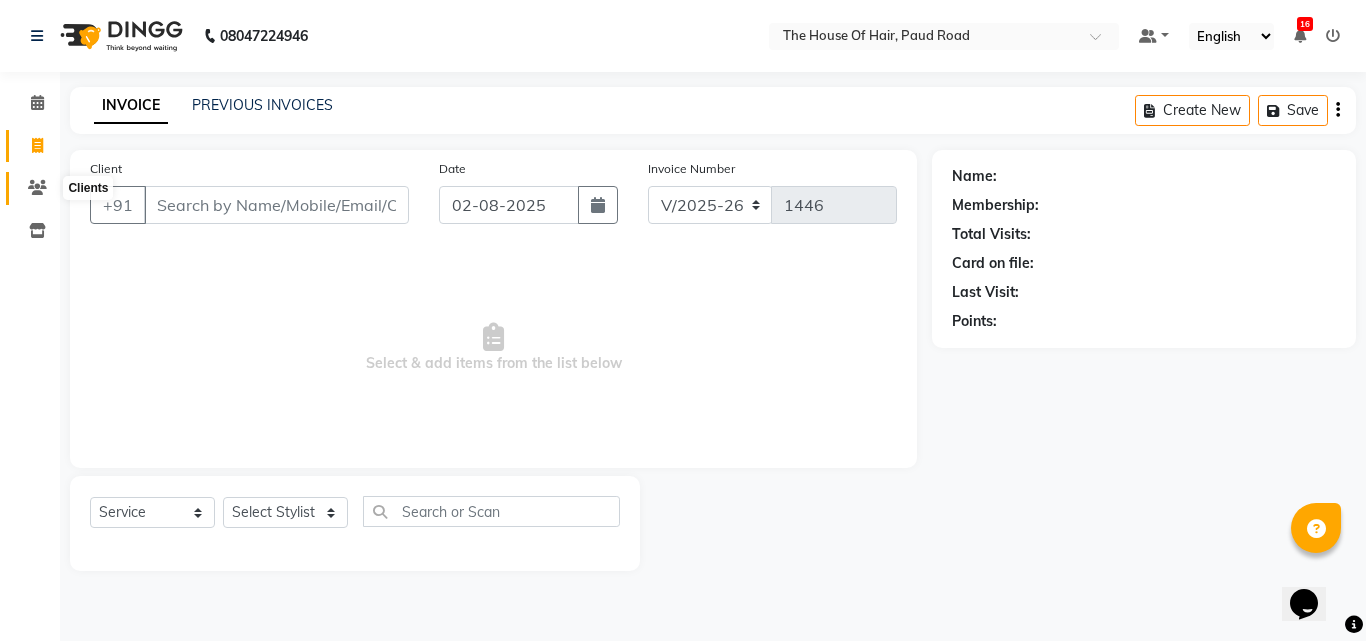 click 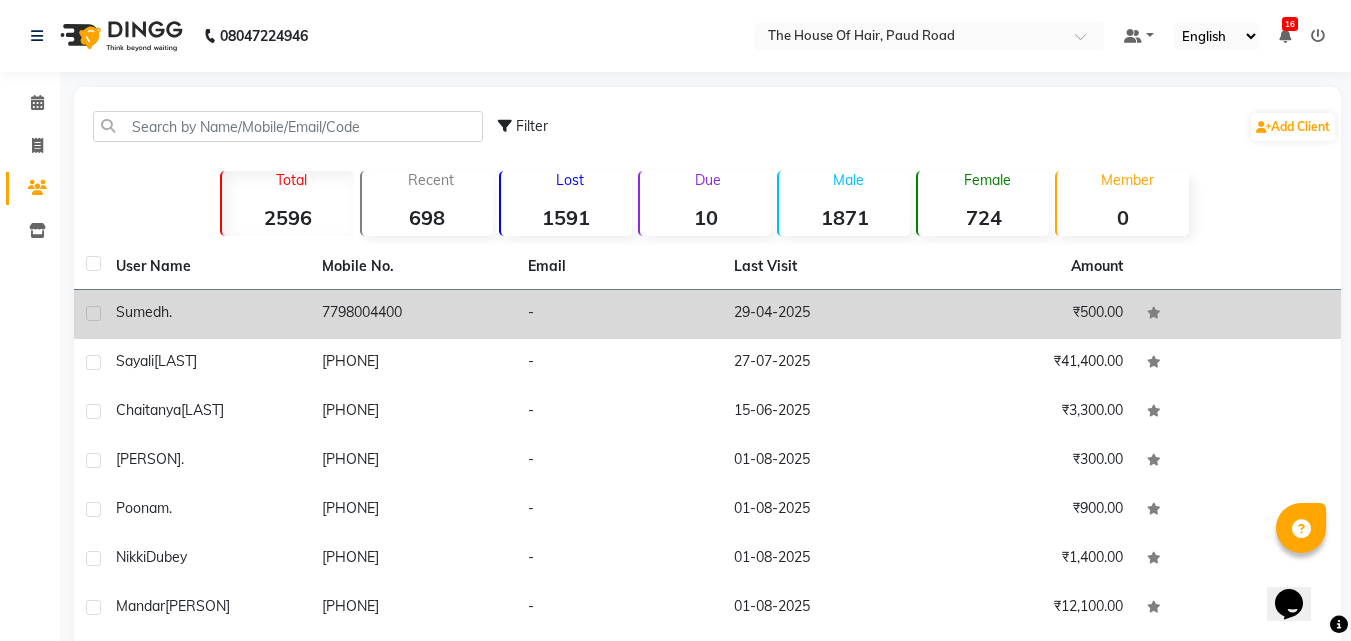 click on "[NAME]  ." 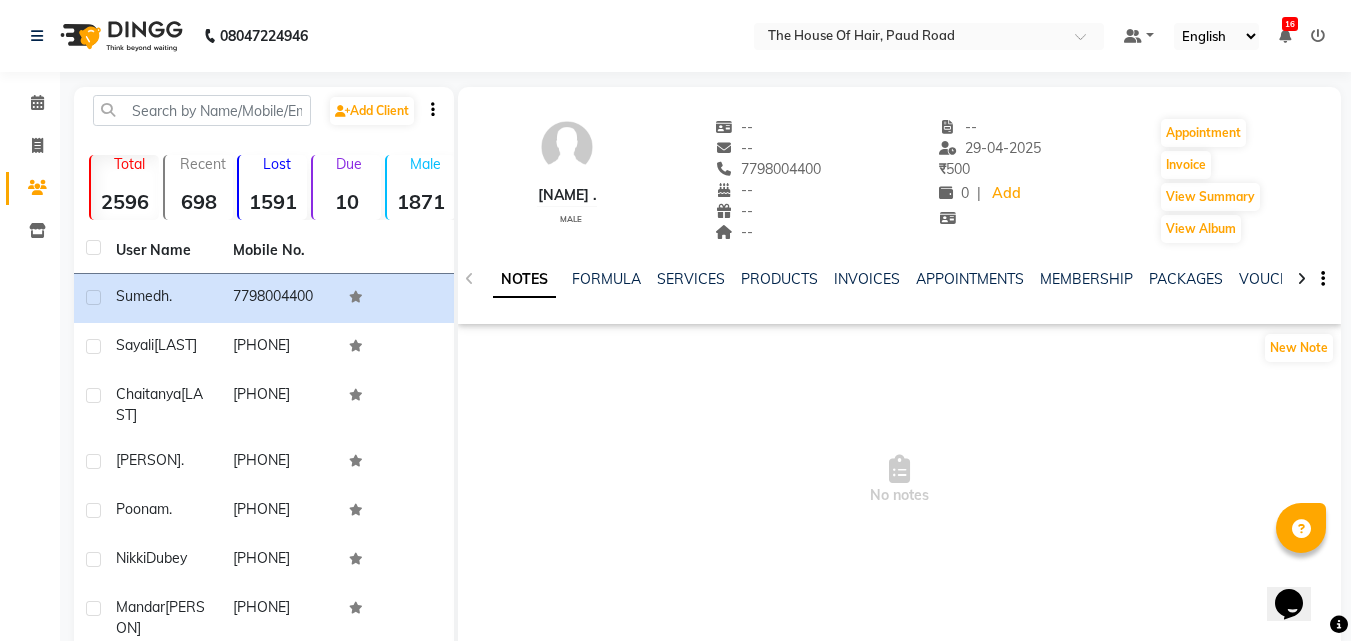 click on "NOTES FORMULA SERVICES PRODUCTS INVOICES APPOINTMENTS MEMBERSHIP PACKAGES VOUCHERS GIFTCARDS POINTS FORMS FAMILY CARDS WALLET" 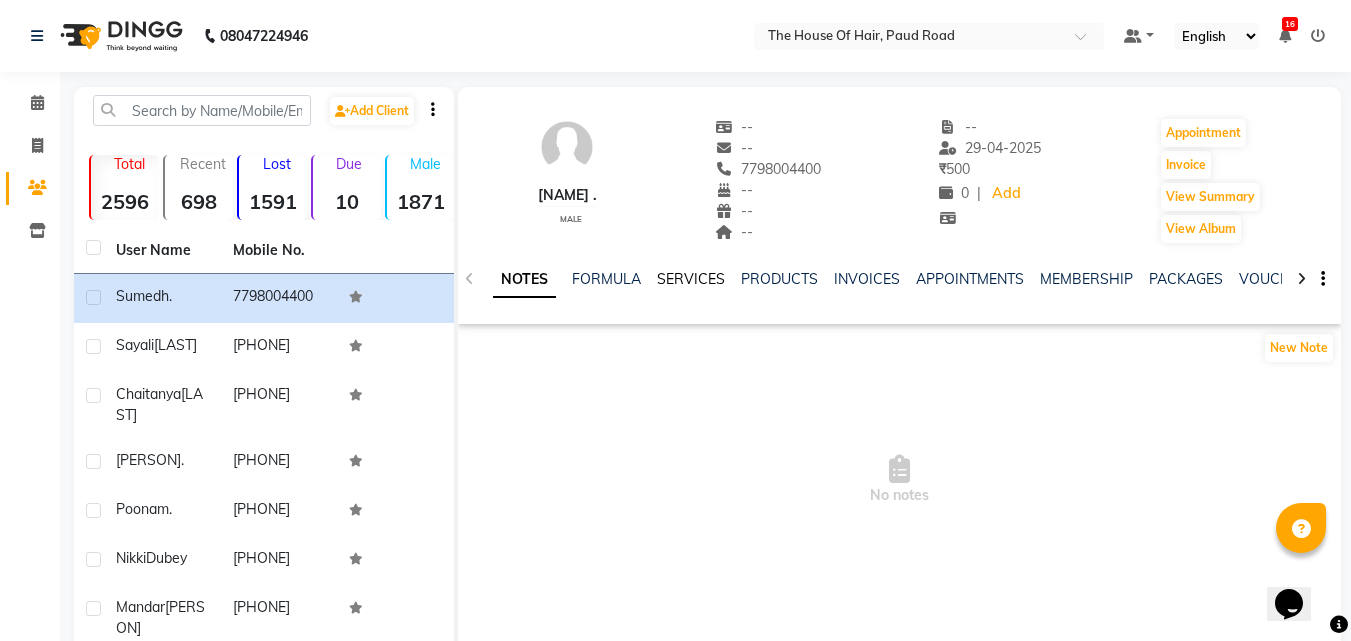 click on "SERVICES" 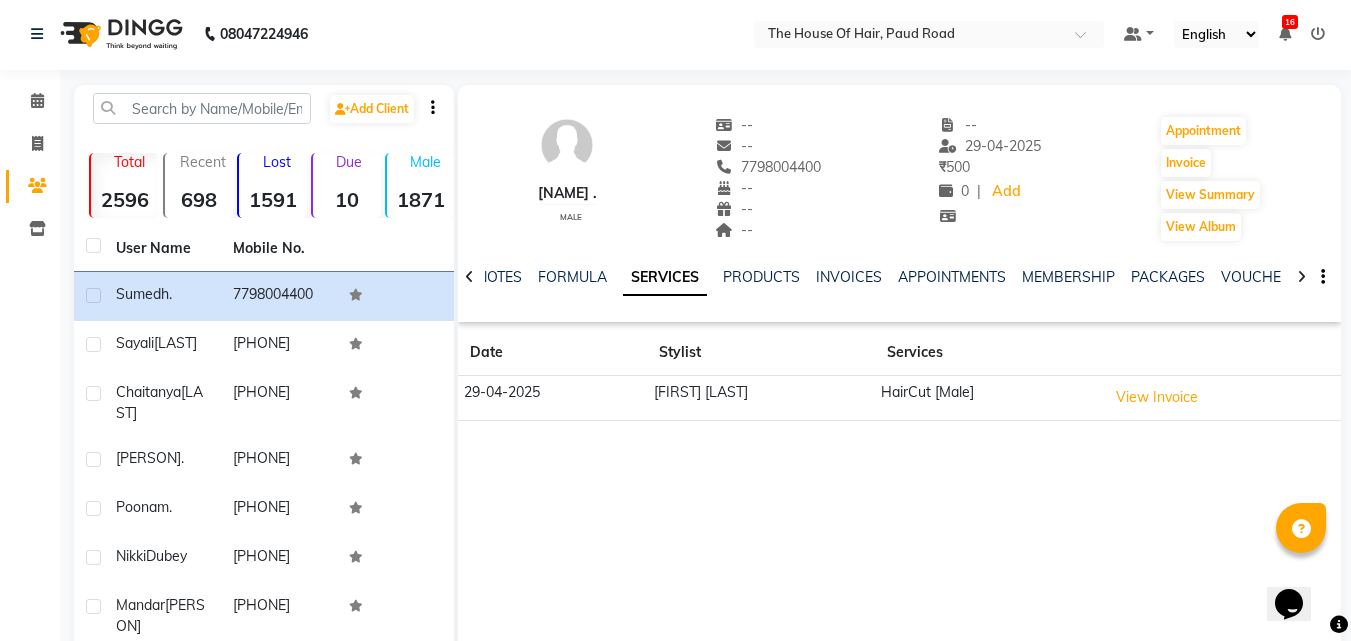 scroll, scrollTop: 0, scrollLeft: 0, axis: both 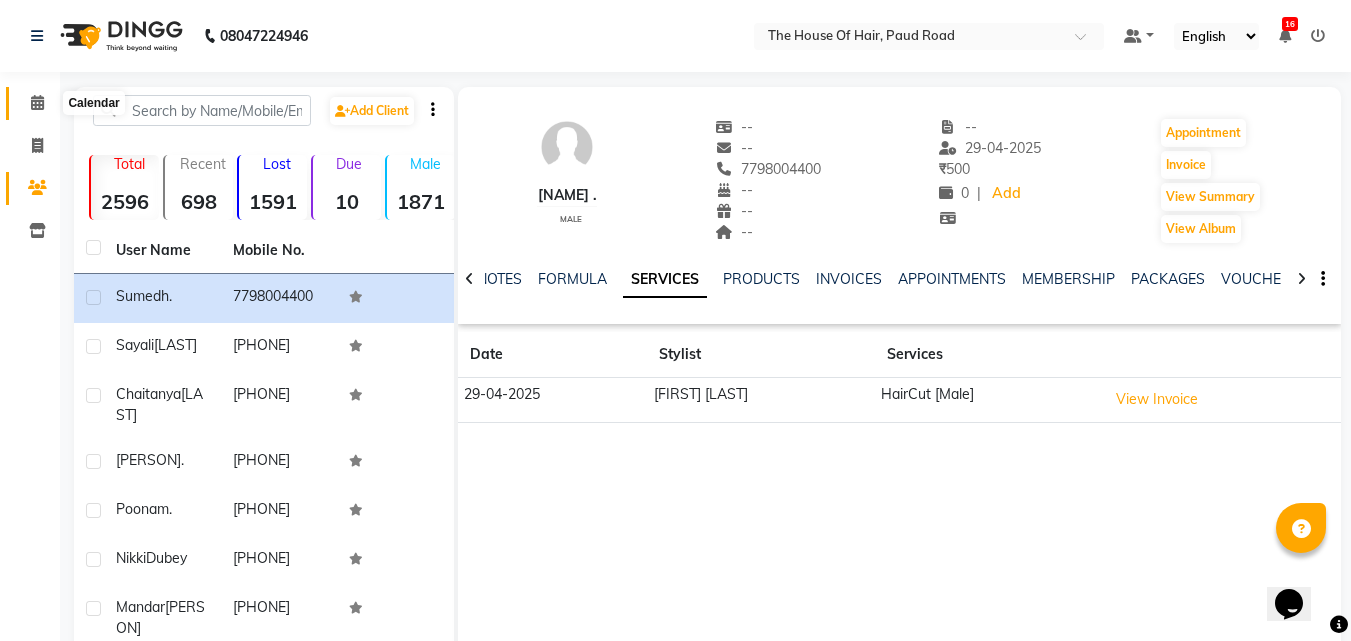 click 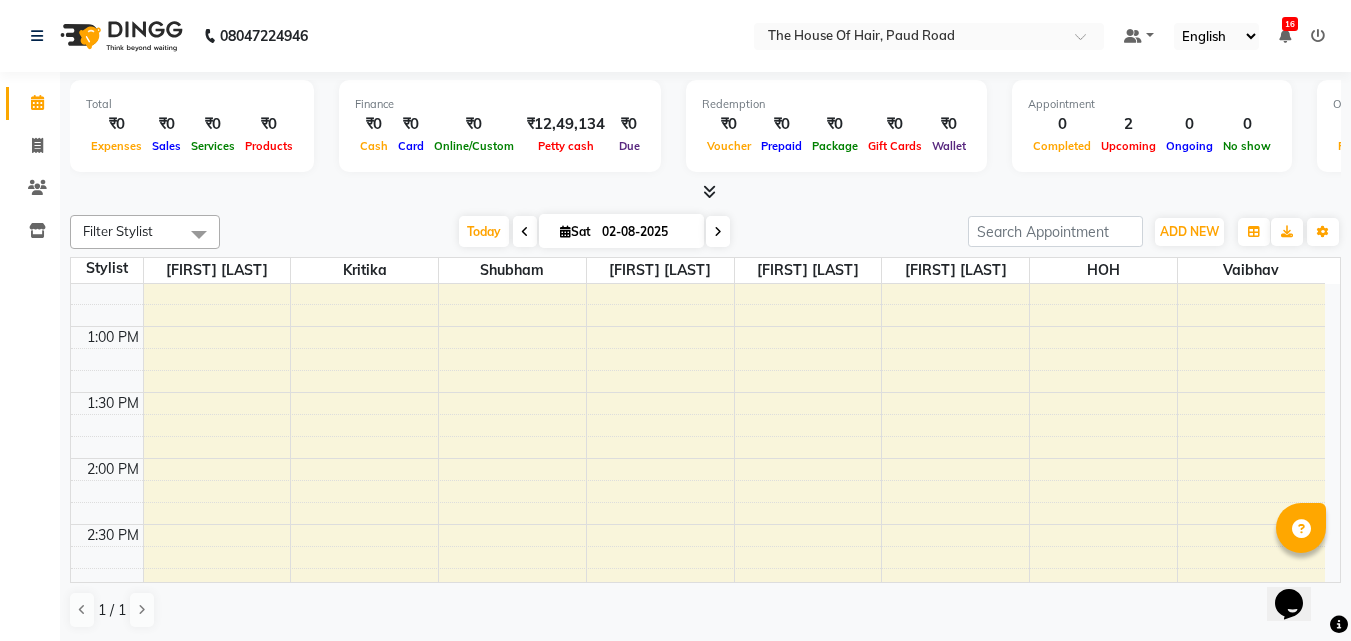scroll, scrollTop: 621, scrollLeft: 0, axis: vertical 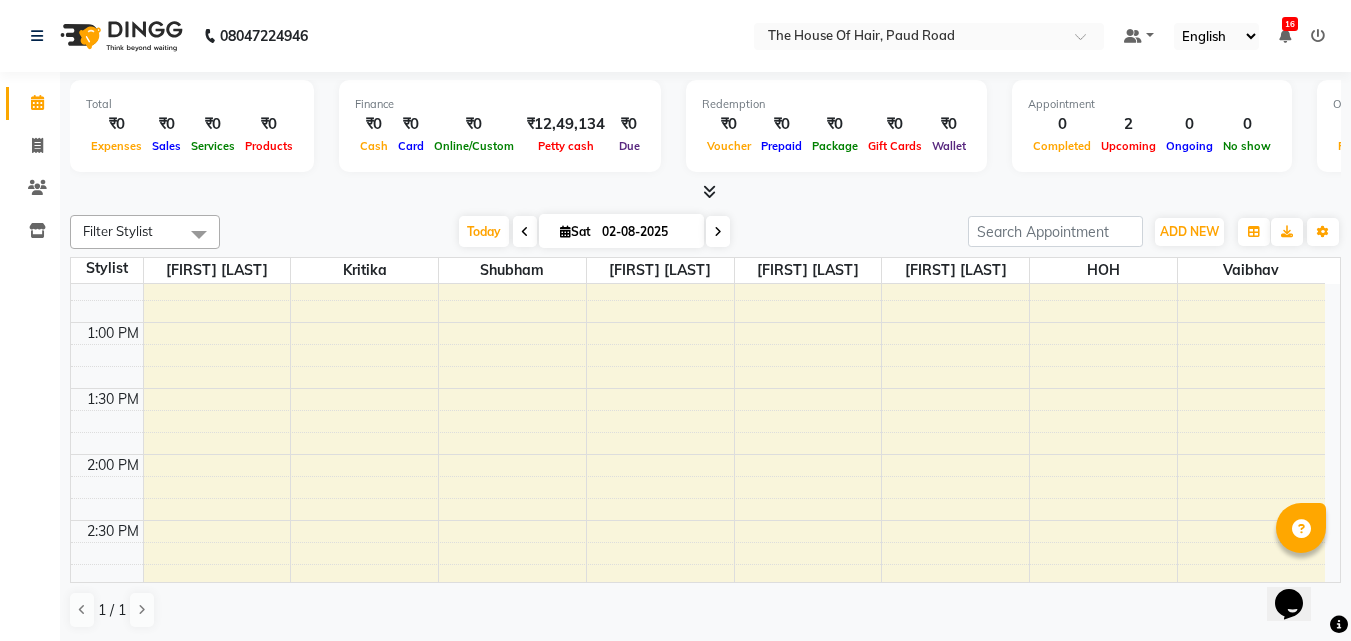 drag, startPoint x: 1053, startPoint y: 611, endPoint x: 1004, endPoint y: 529, distance: 95.524864 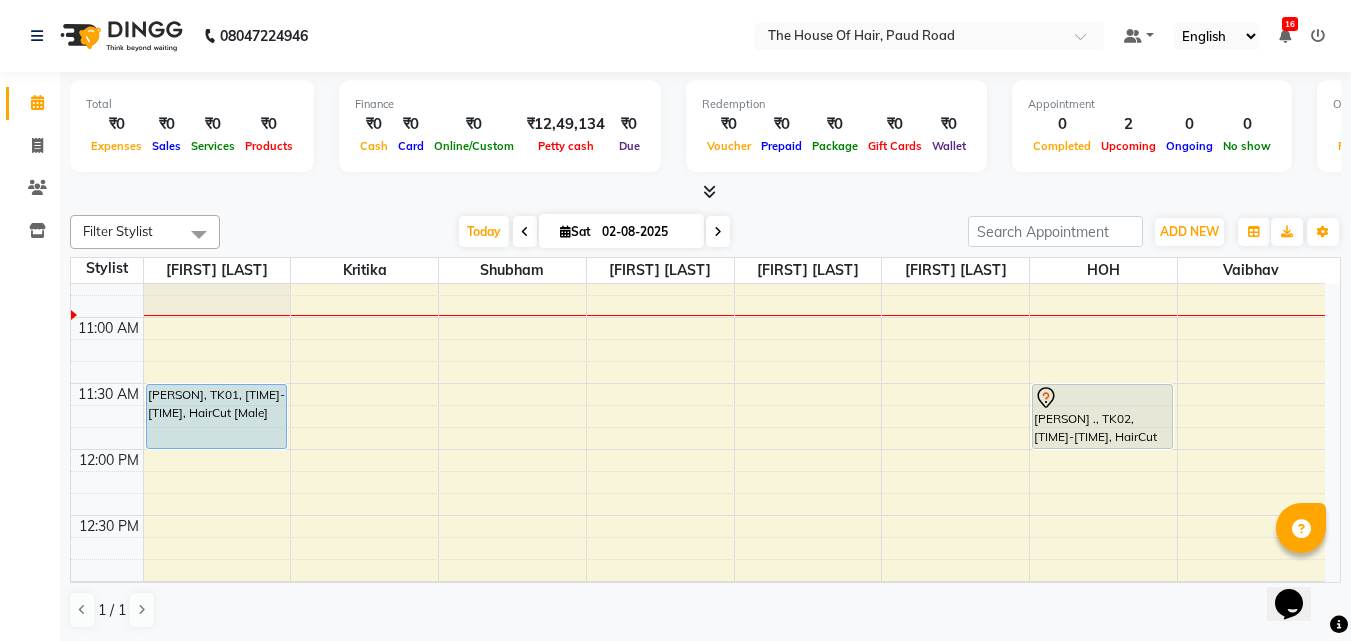 scroll, scrollTop: 363, scrollLeft: 0, axis: vertical 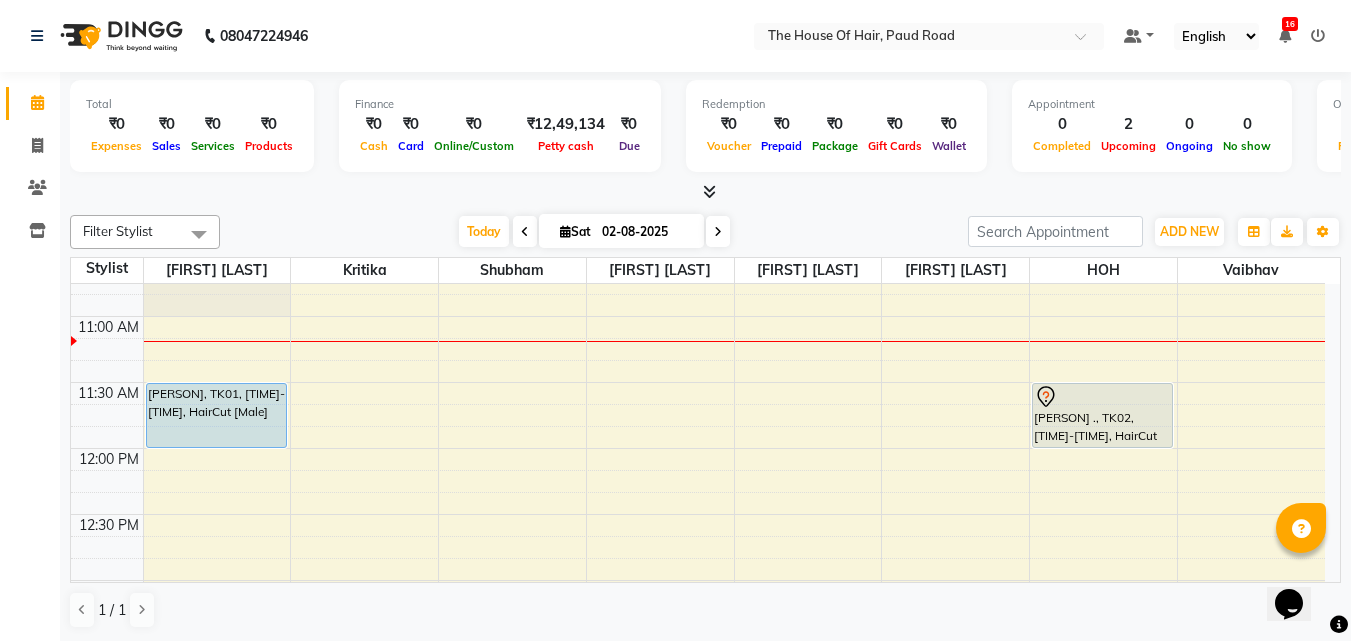 click on "[PERSON], TK01, [TIME]-[TIME], HairCut  [Male]             [PERSON] ., TK02, [TIME]-[TIME], HairCut  [Male]" at bounding box center (698, 844) 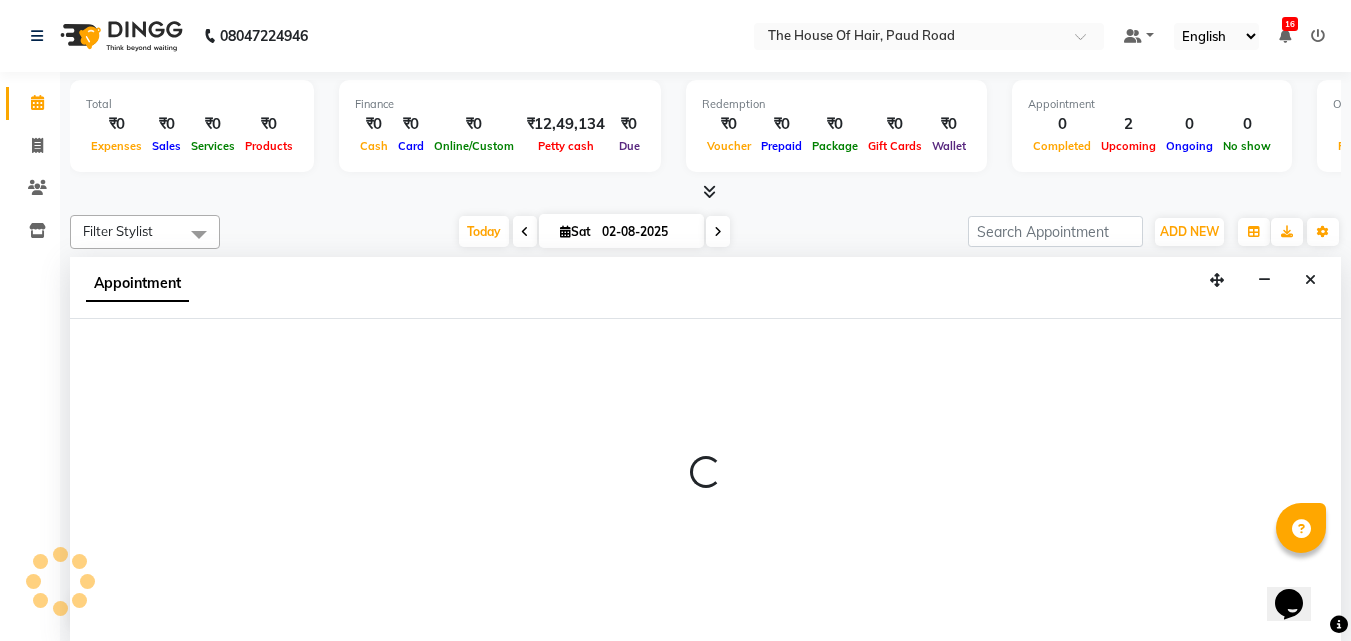 scroll, scrollTop: 1, scrollLeft: 0, axis: vertical 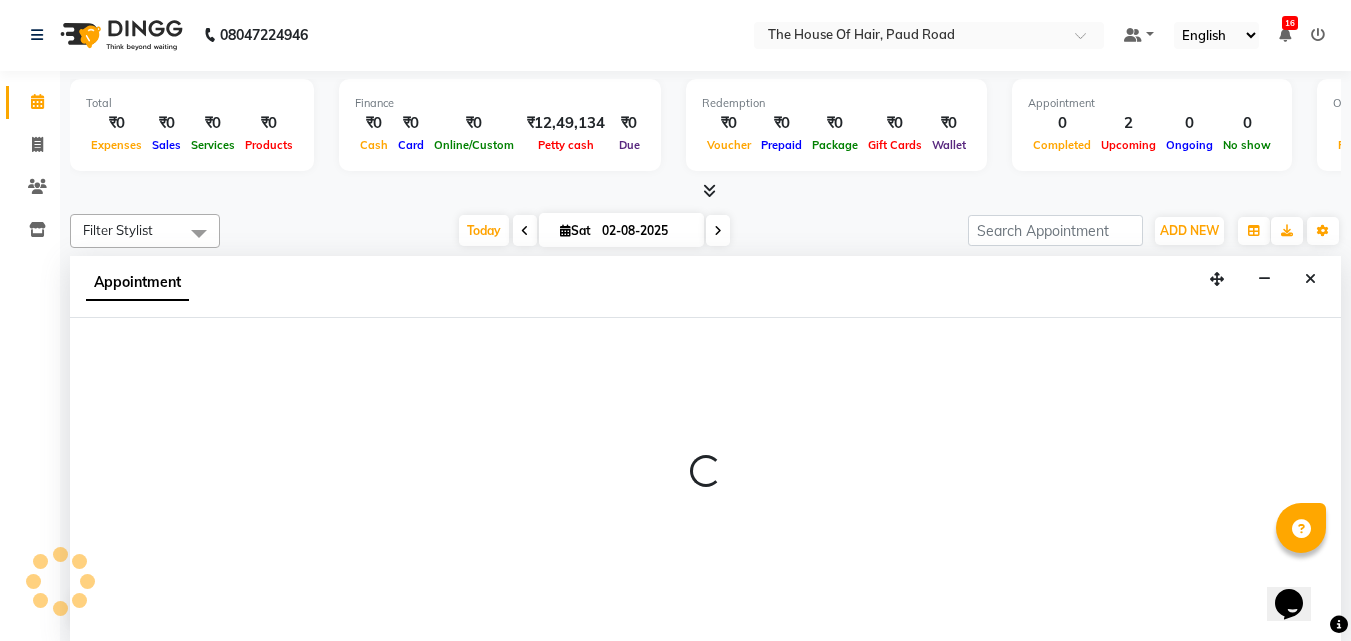 select on "[NUMBER]" 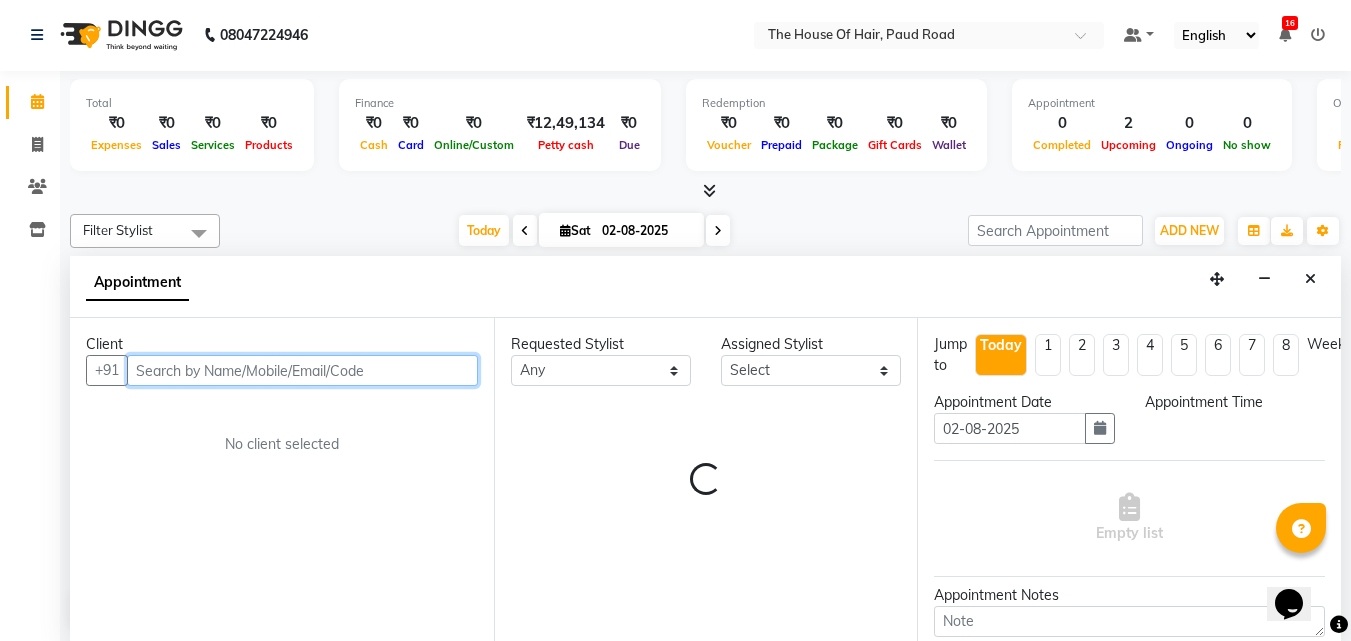 select on "675" 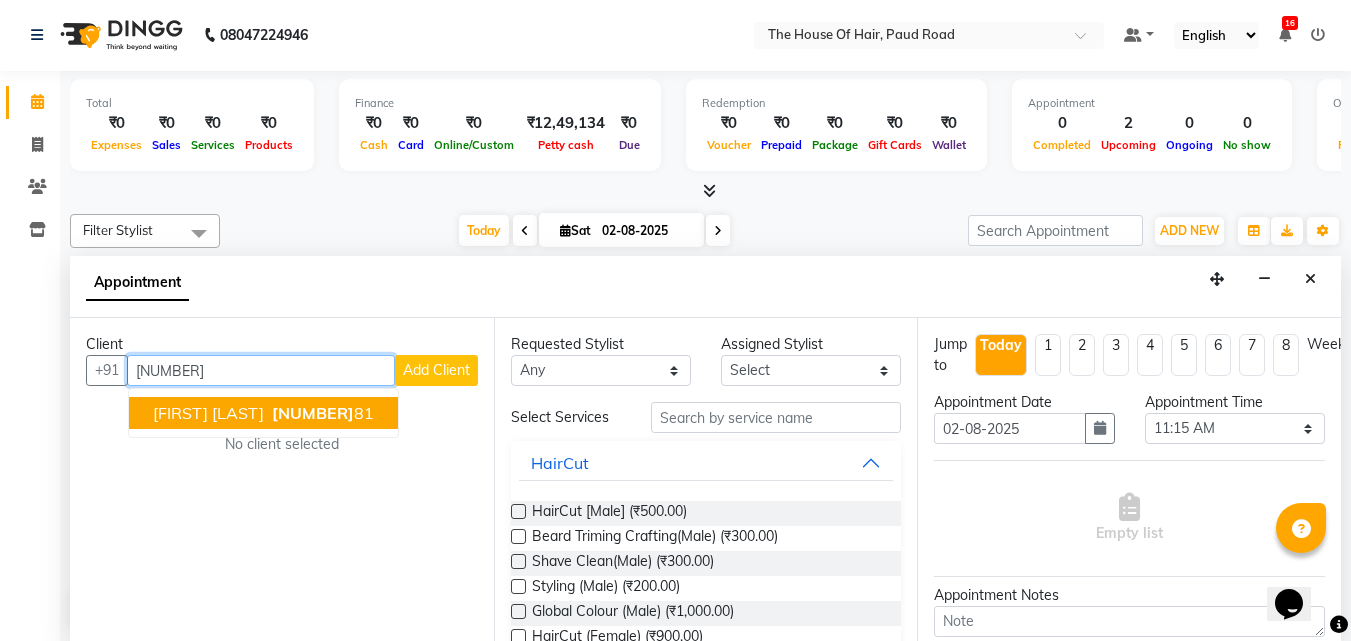 click on "[NUMBER]" at bounding box center (313, 413) 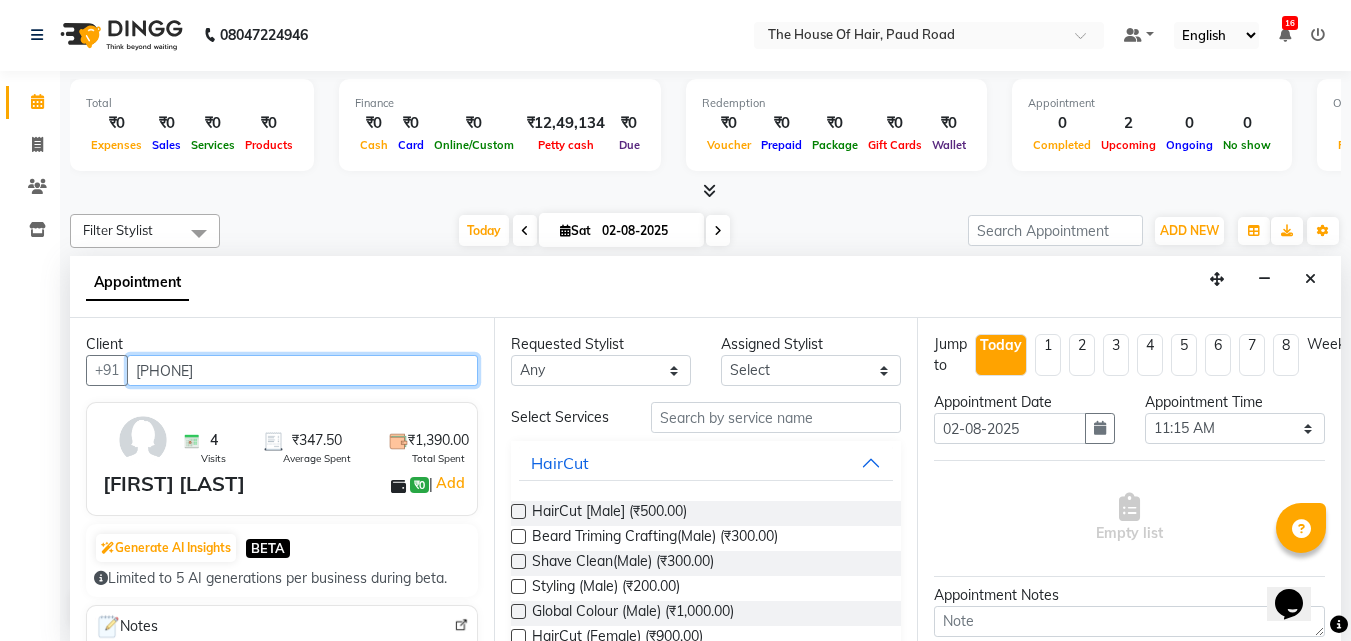type on "[PHONE]" 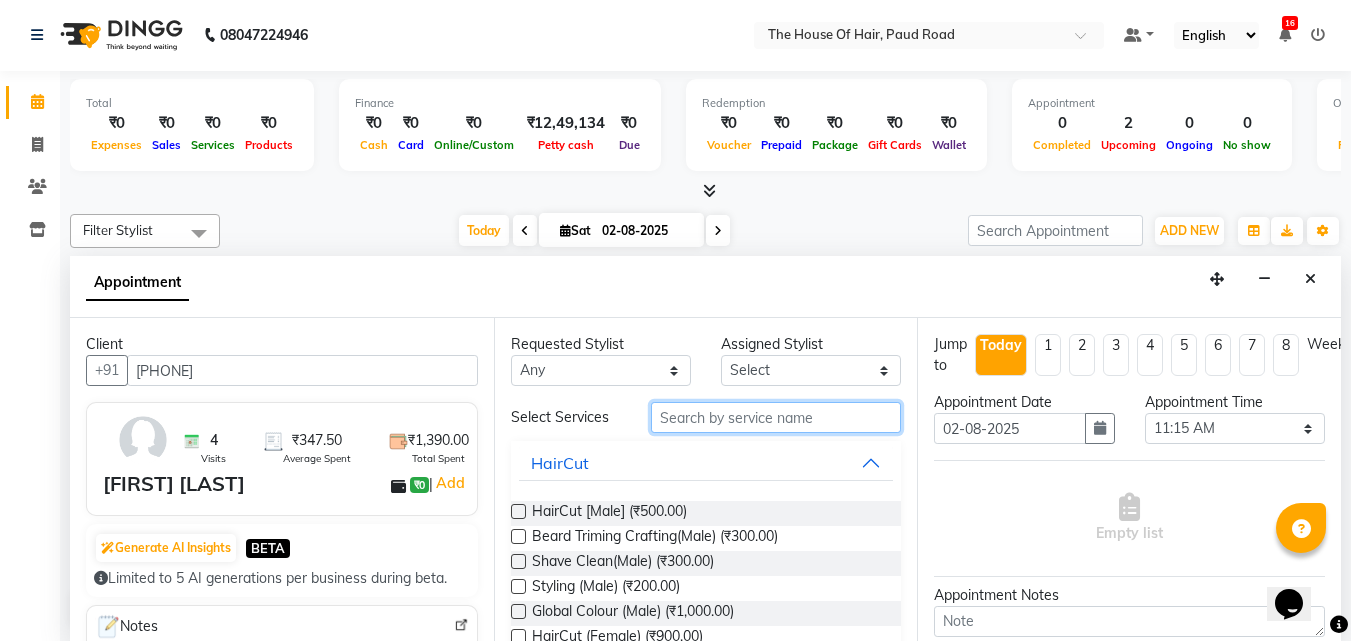 click at bounding box center (776, 417) 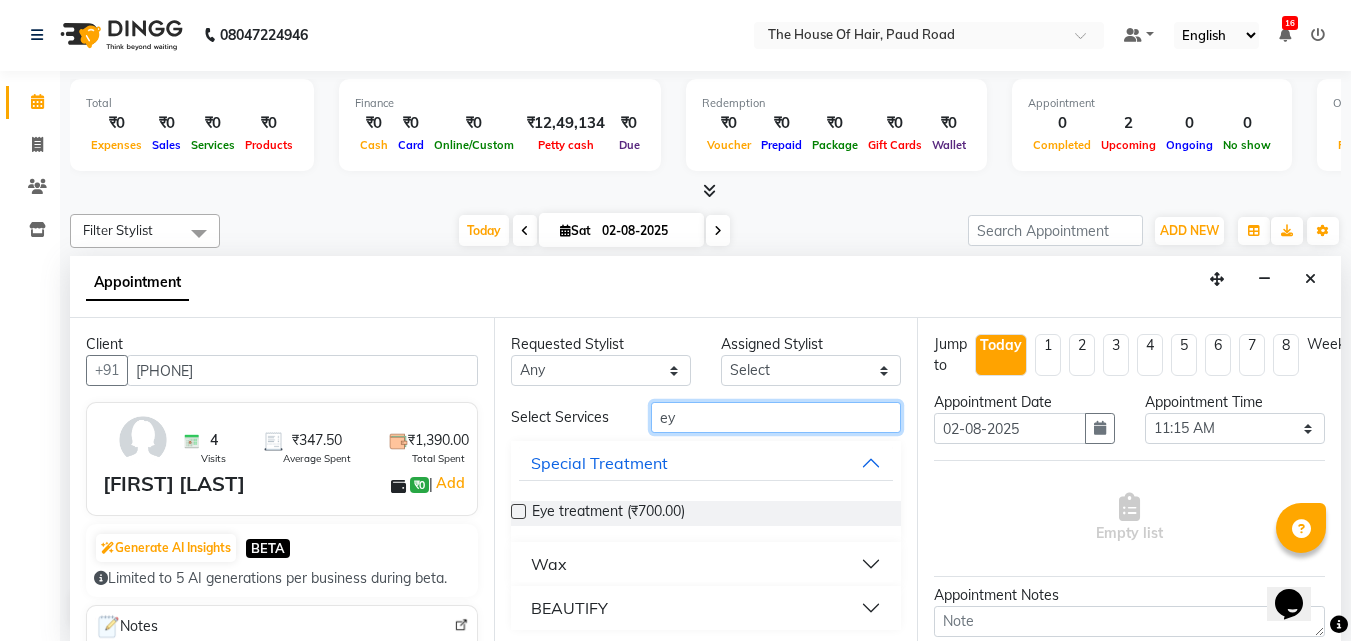 type on "ey" 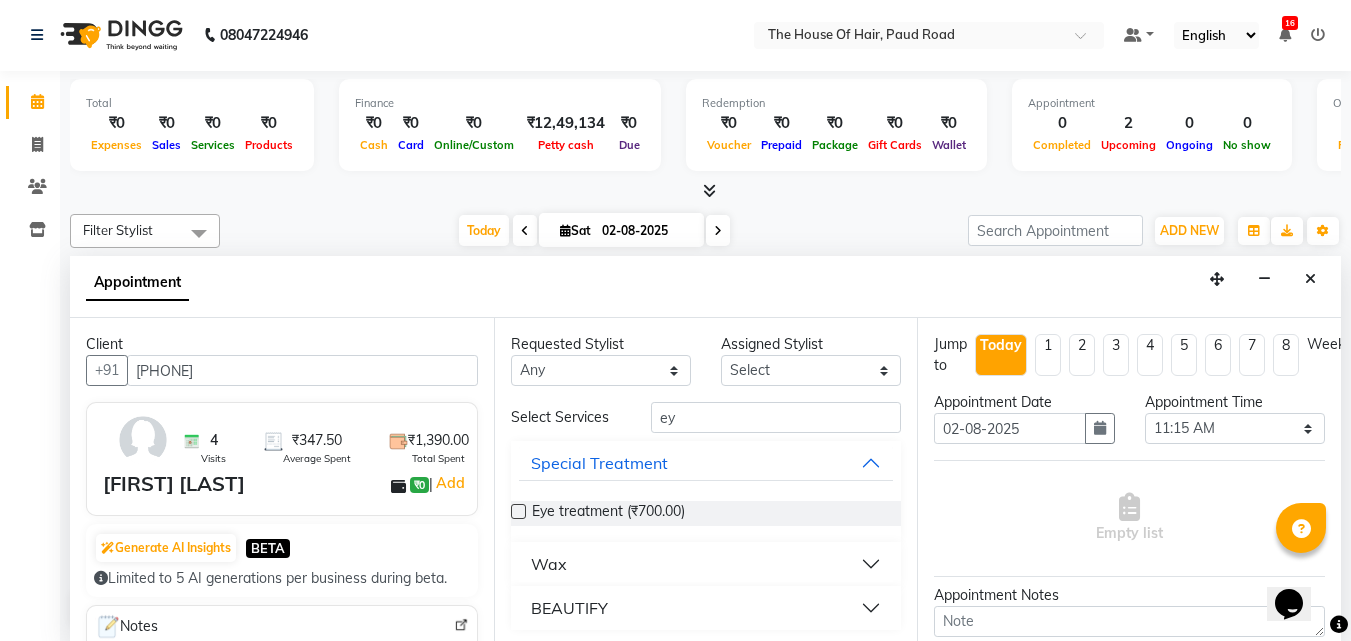 click on "BEAUTIFY" at bounding box center (706, 608) 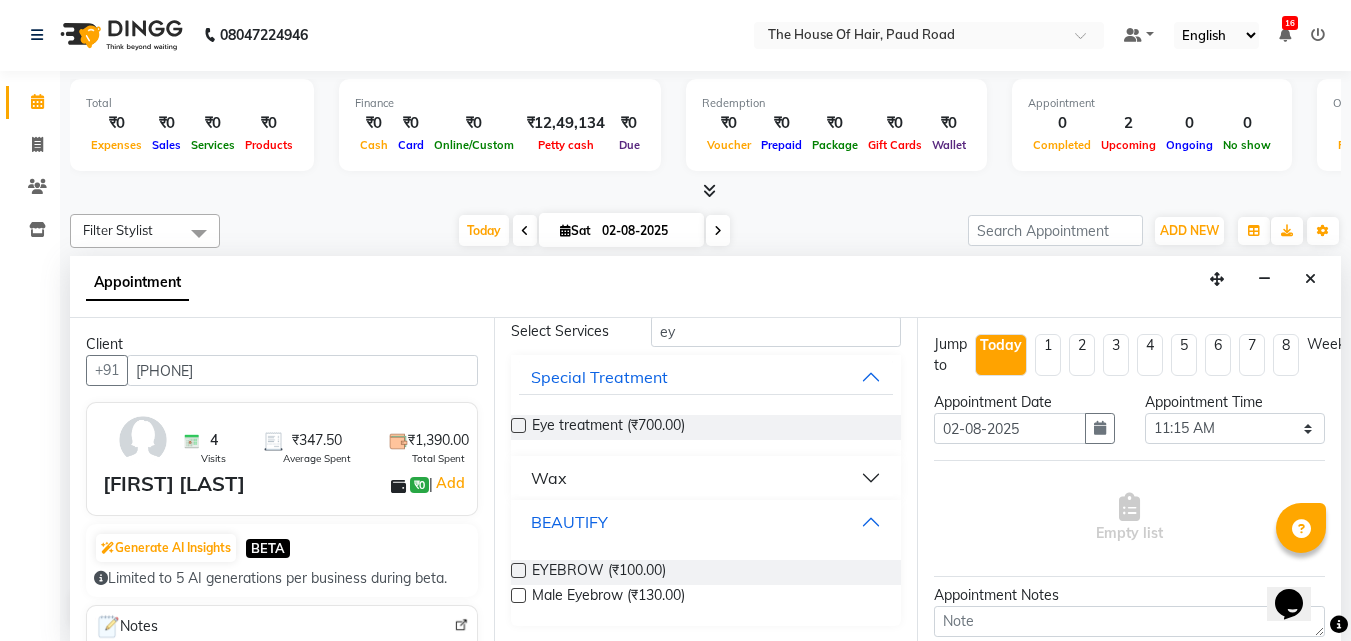 scroll, scrollTop: 87, scrollLeft: 0, axis: vertical 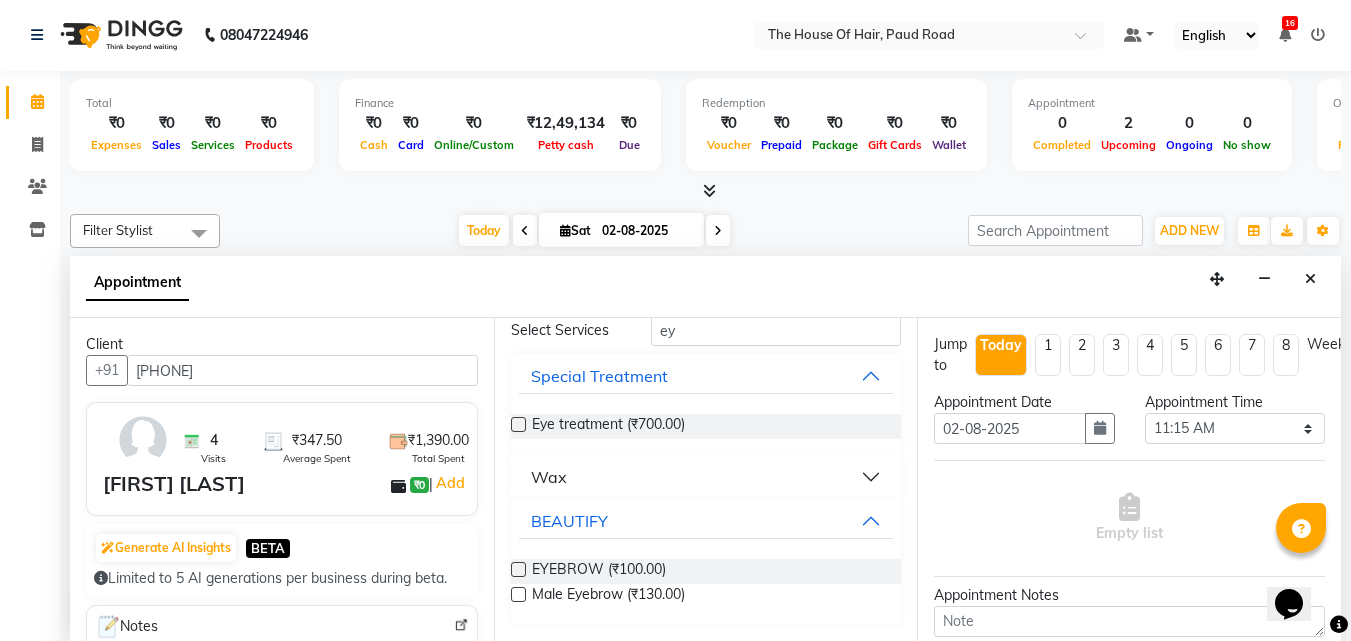 click at bounding box center (518, 569) 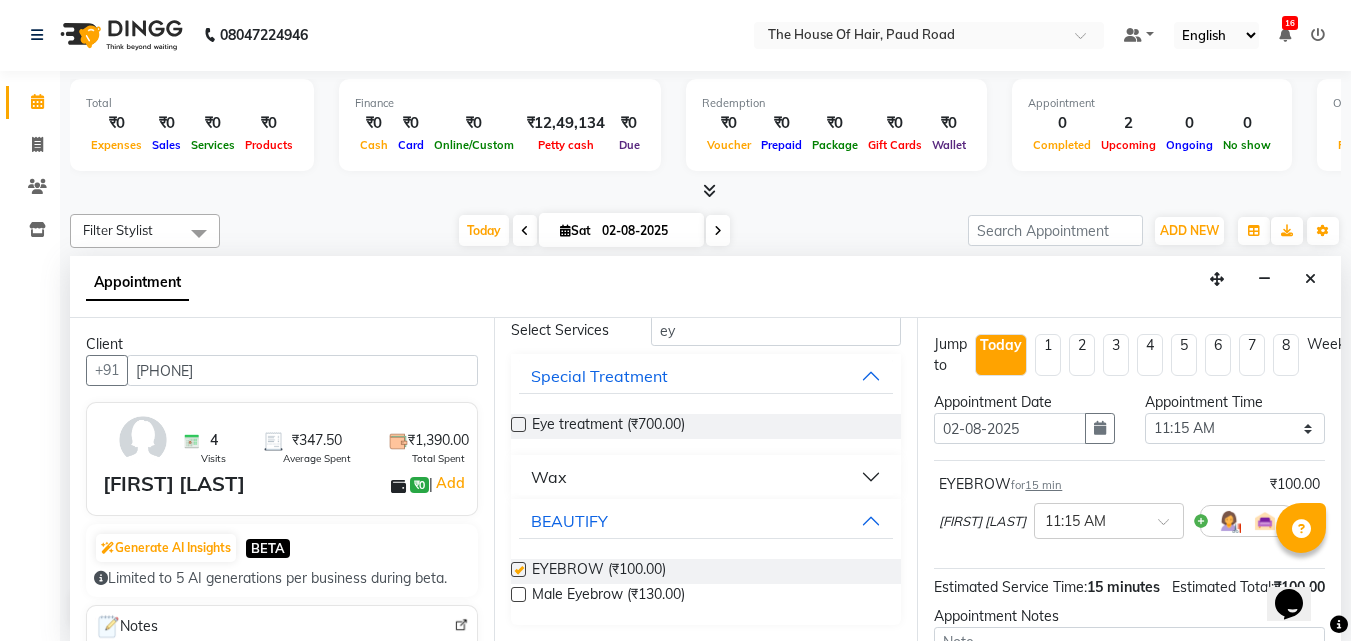 checkbox on "false" 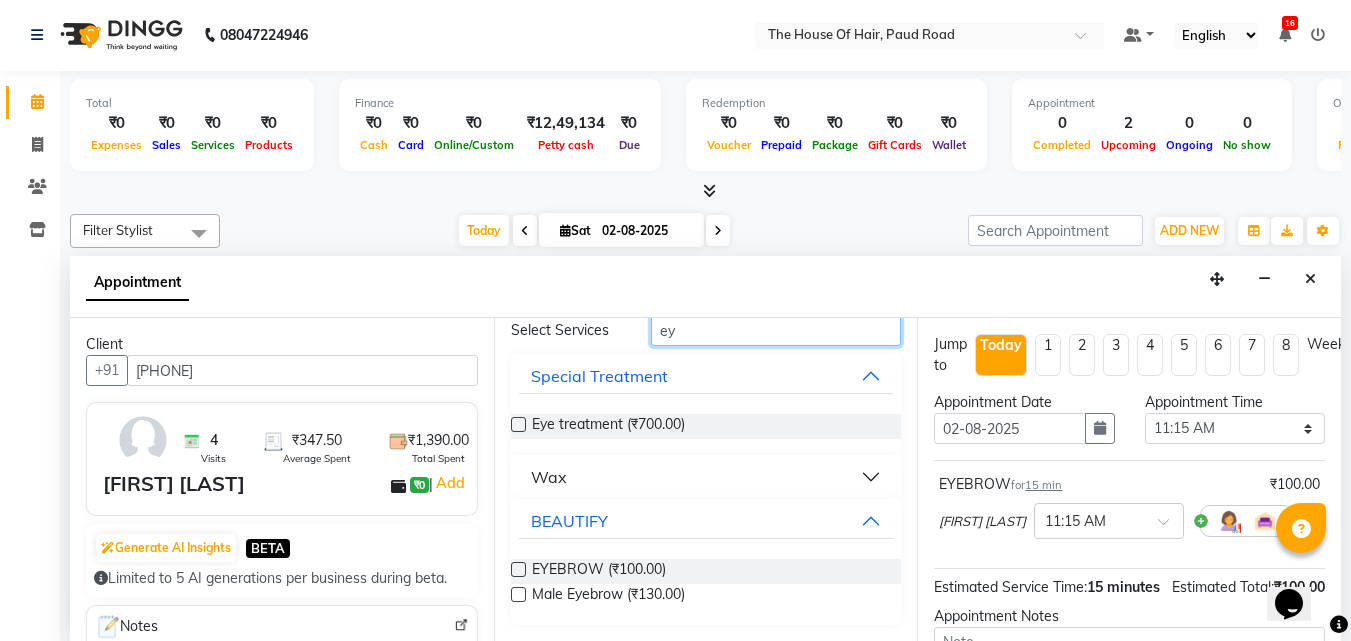 click on "ey" at bounding box center (776, 330) 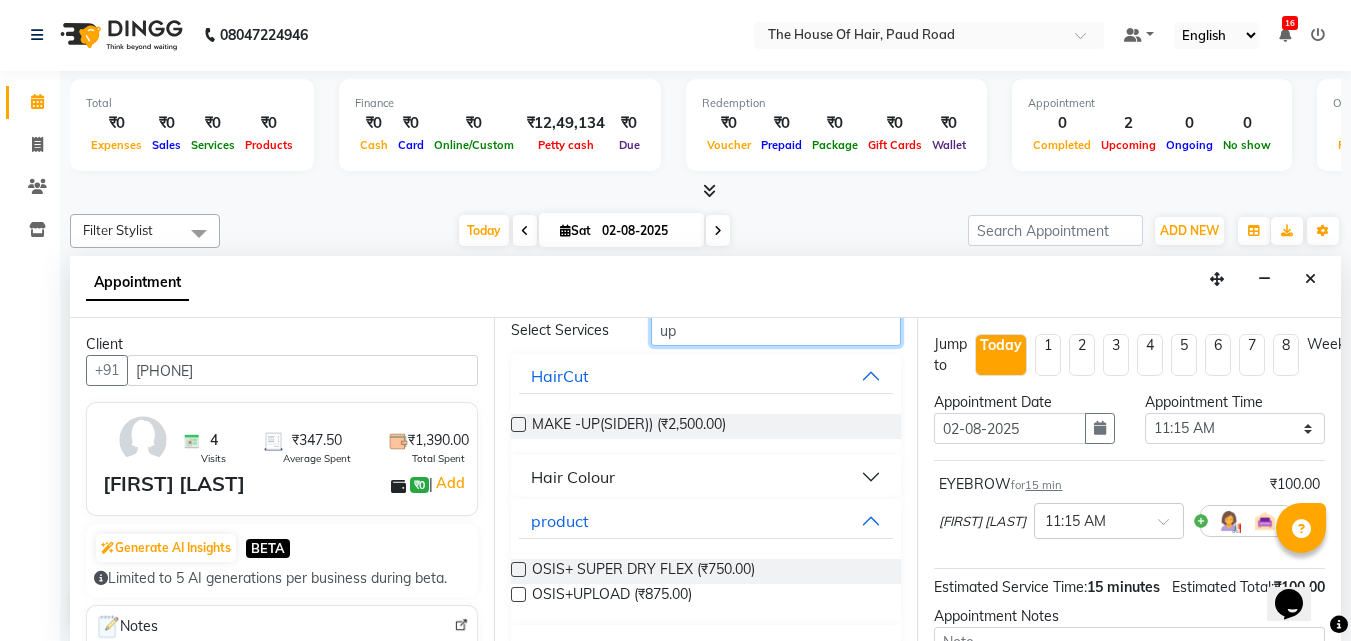 type on "u" 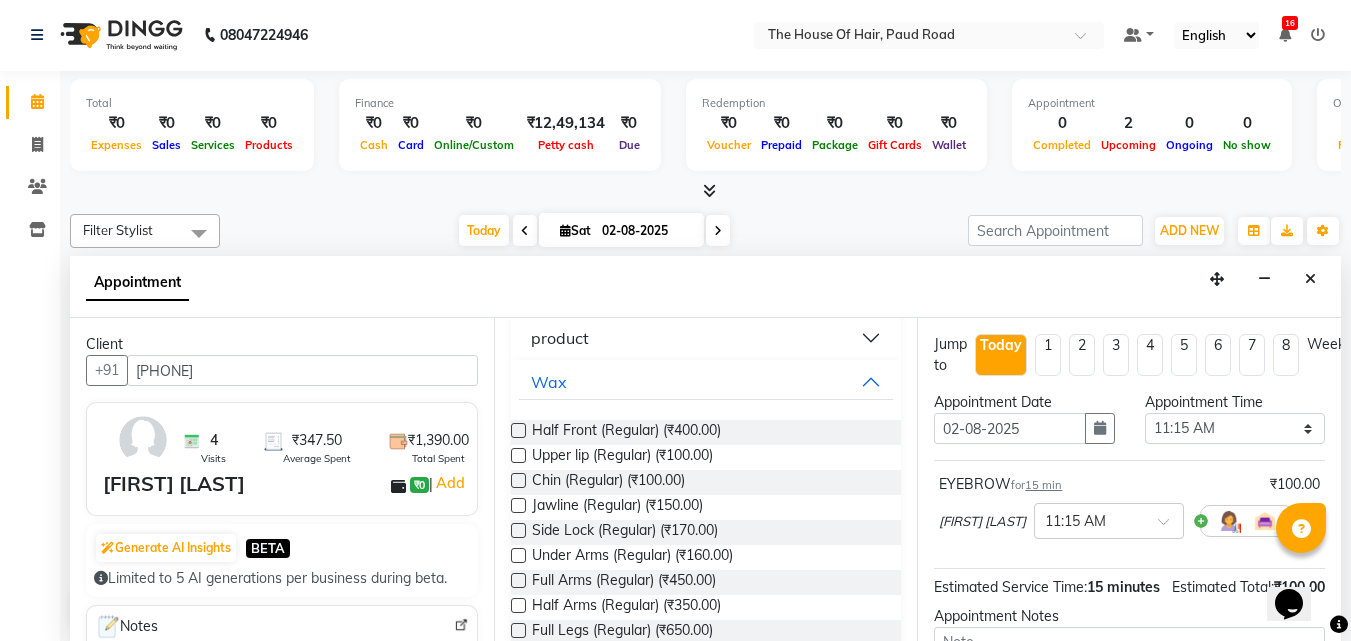 scroll, scrollTop: 230, scrollLeft: 0, axis: vertical 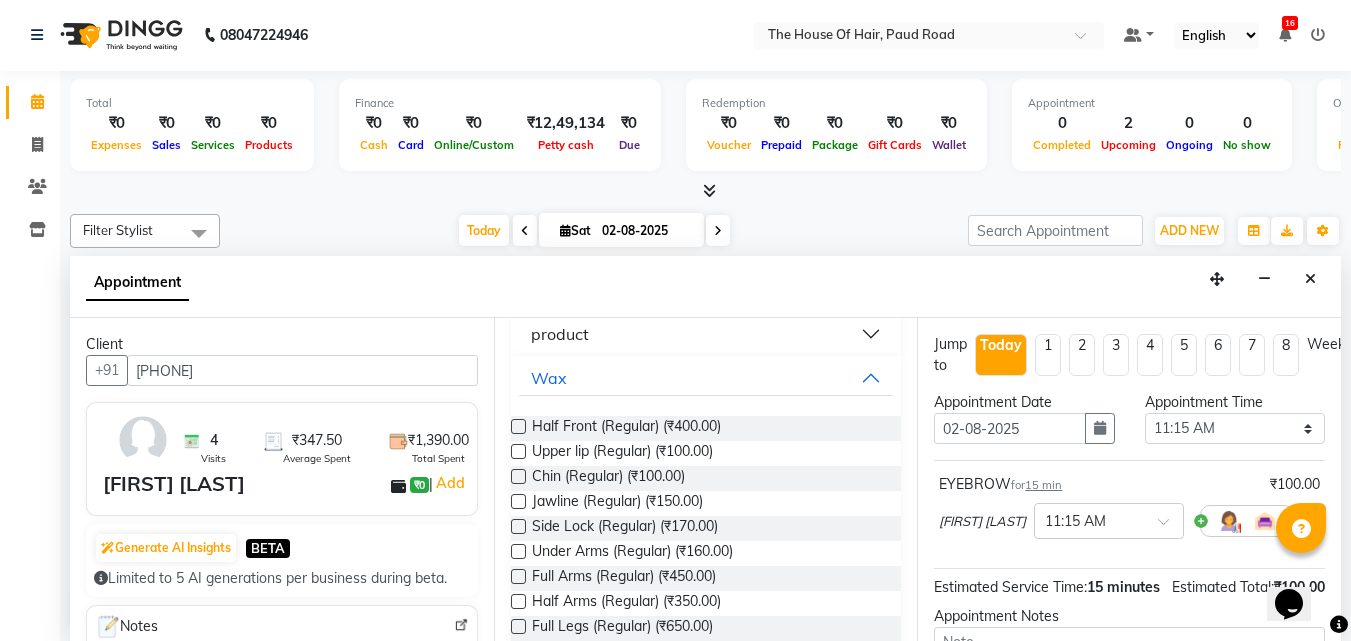 type on "ul" 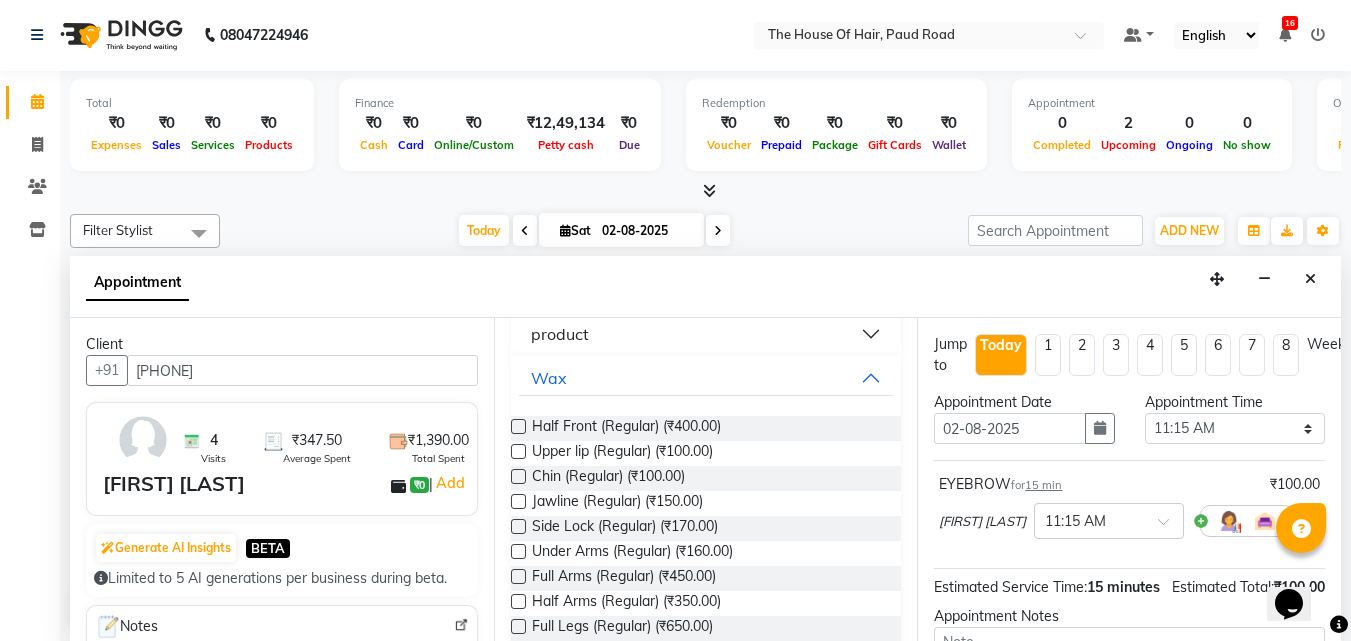 click at bounding box center [518, 451] 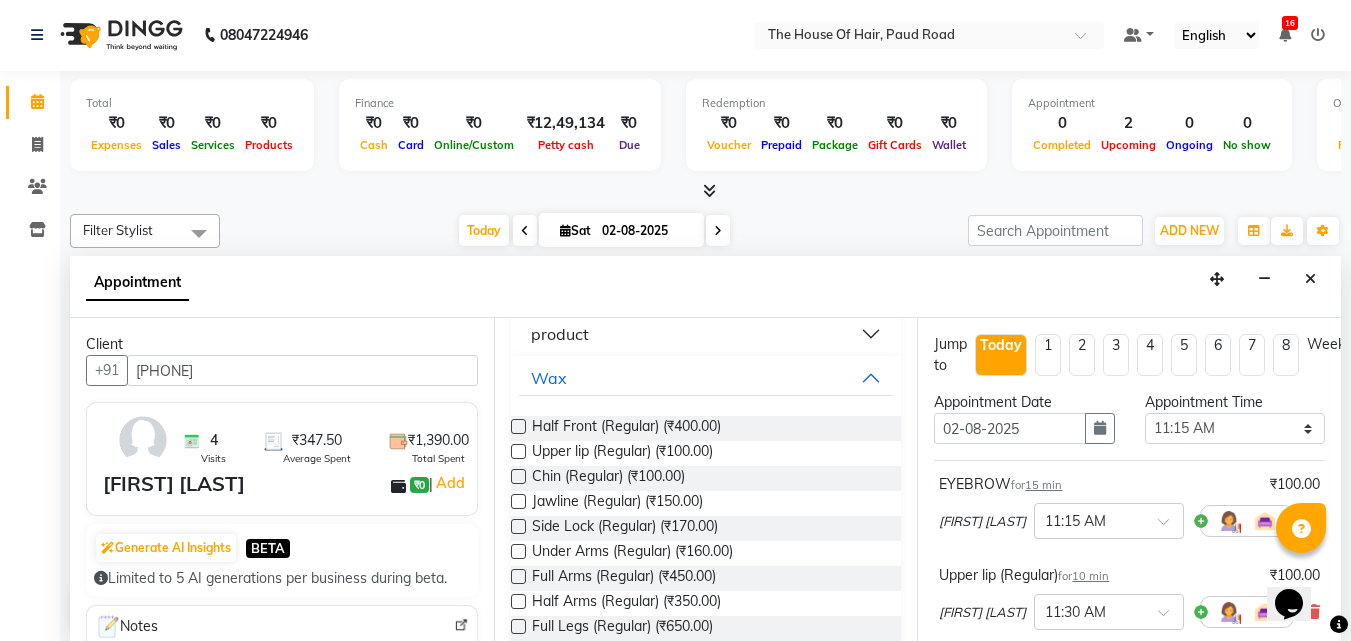click at bounding box center [518, 451] 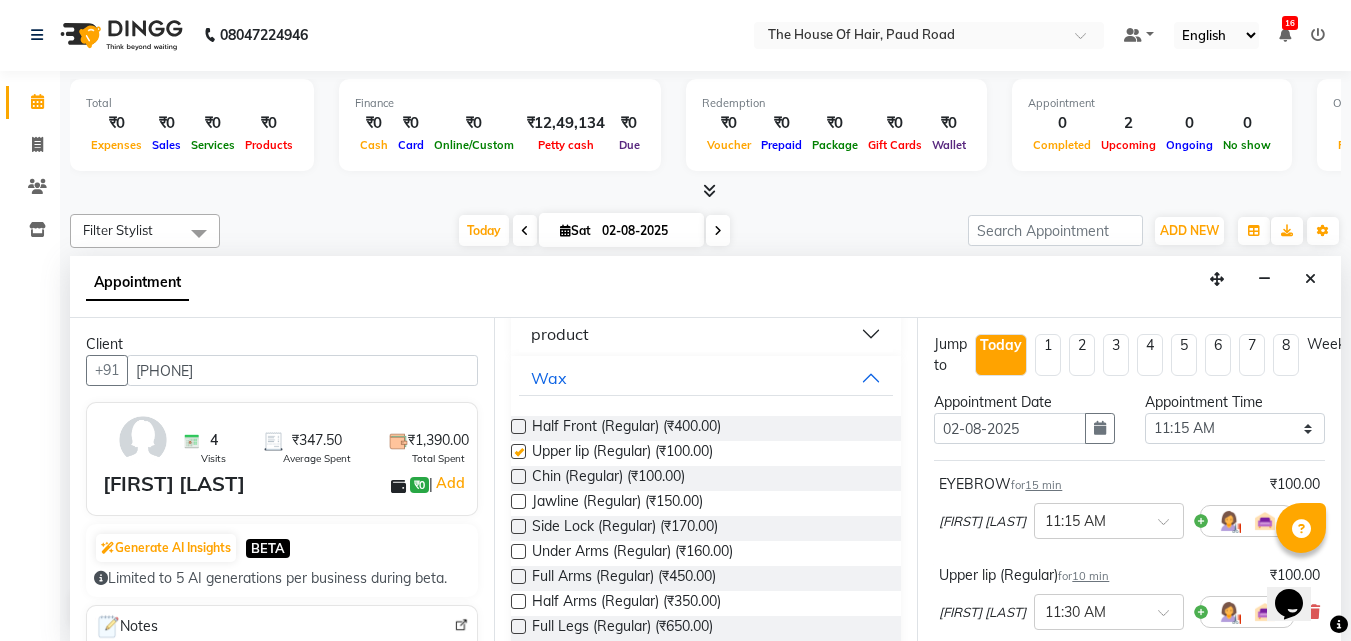 checkbox on "false" 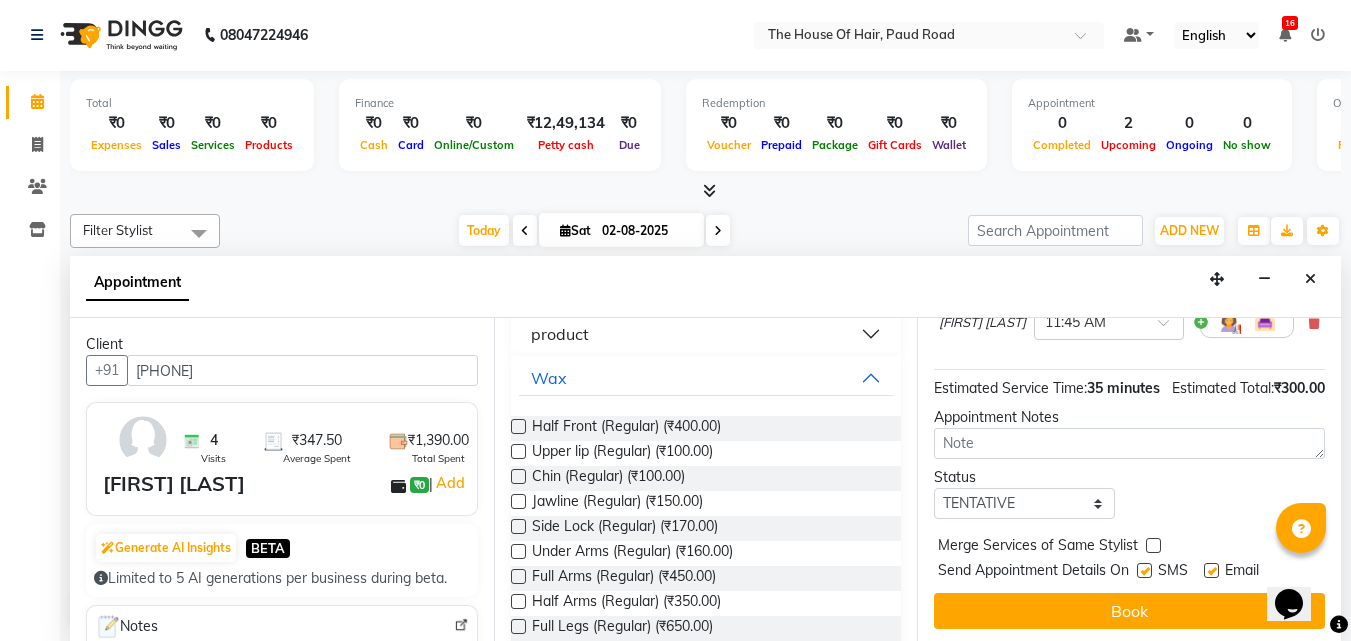 scroll, scrollTop: 430, scrollLeft: 0, axis: vertical 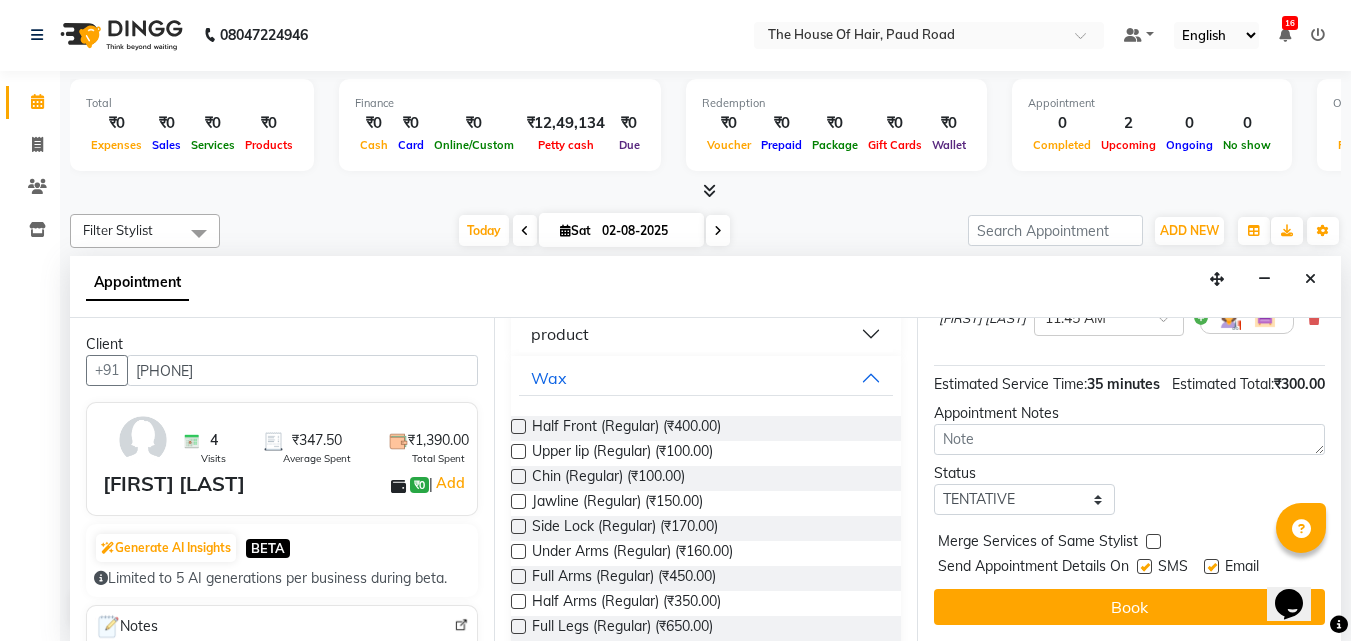 click at bounding box center (1153, 541) 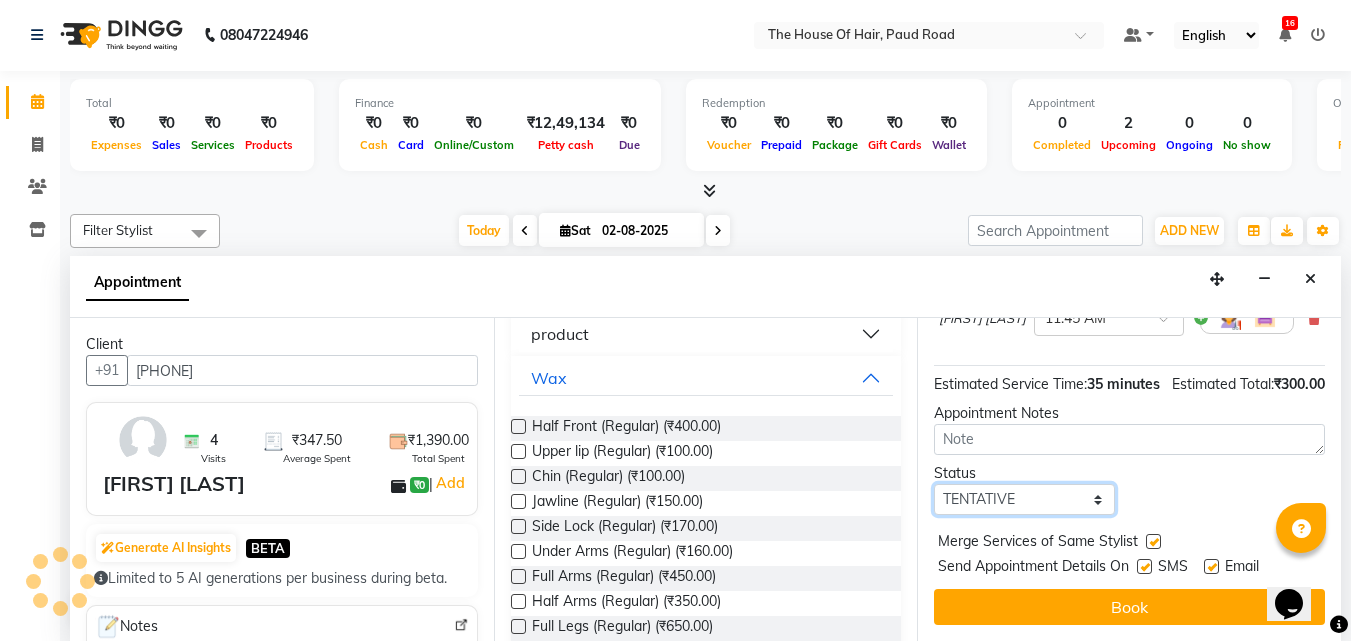 click on "Select TENTATIVE CONFIRM CHECK-IN UPCOMING" at bounding box center (1024, 499) 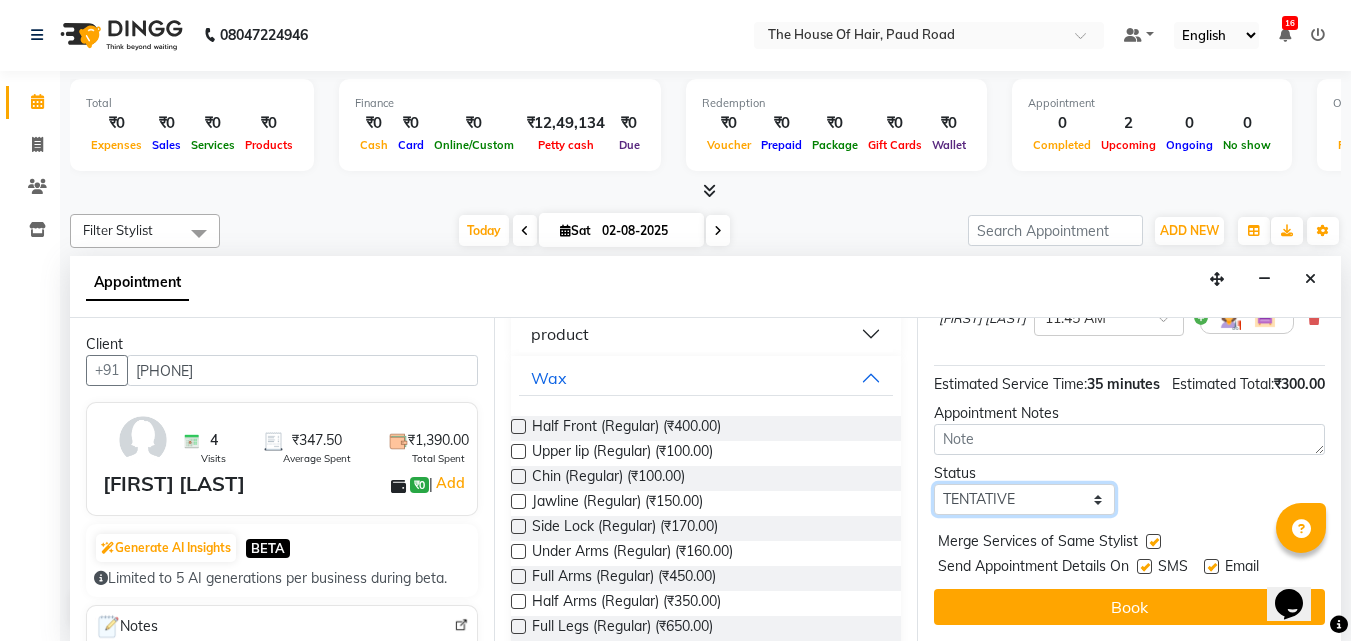 select on "upcoming" 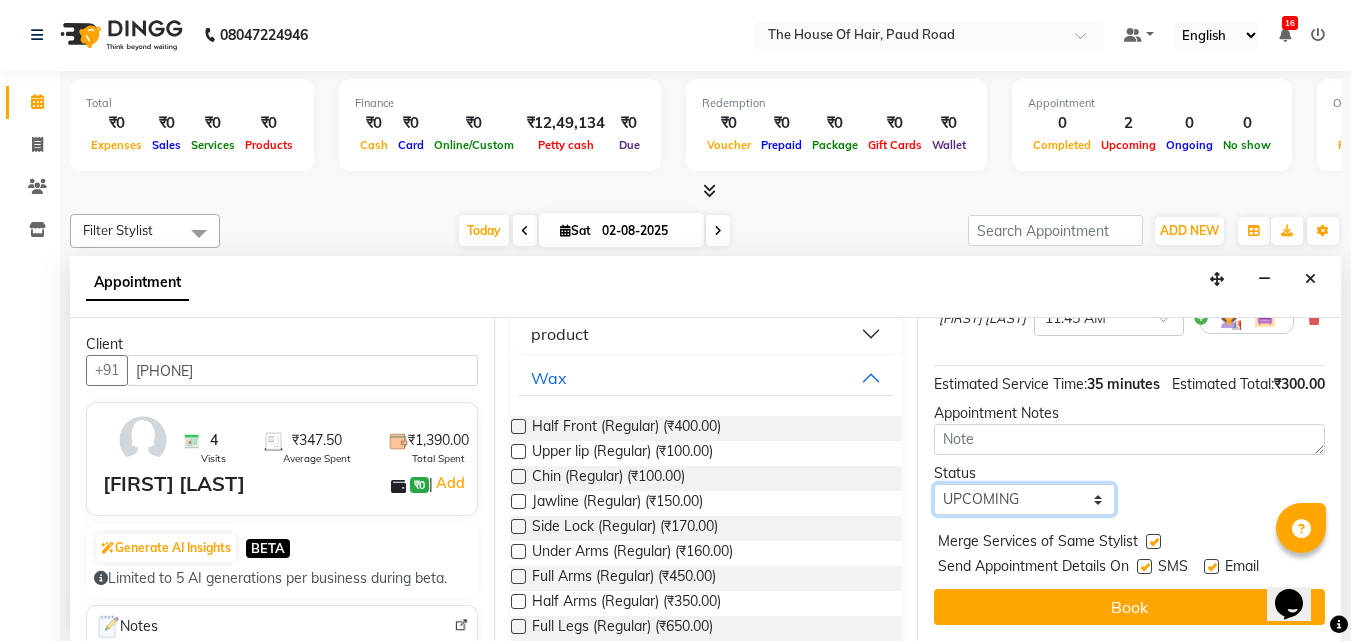 click on "Select TENTATIVE CONFIRM CHECK-IN UPCOMING" at bounding box center (1024, 499) 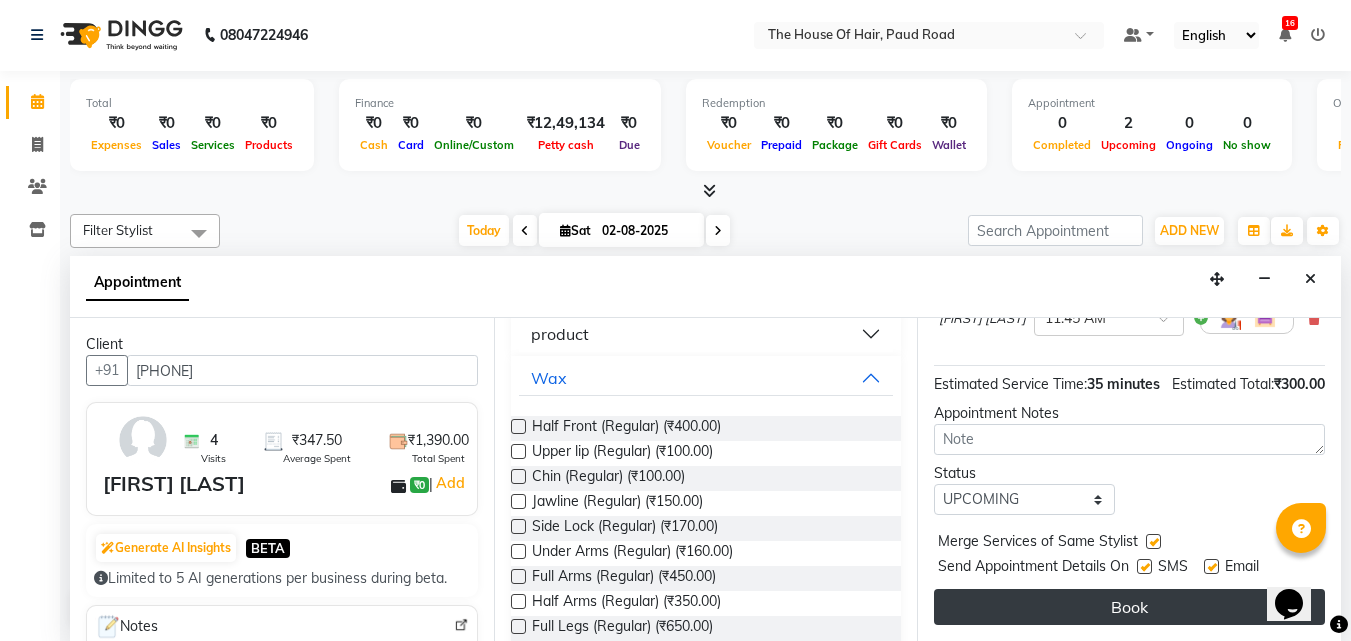 click on "Book" at bounding box center (1129, 607) 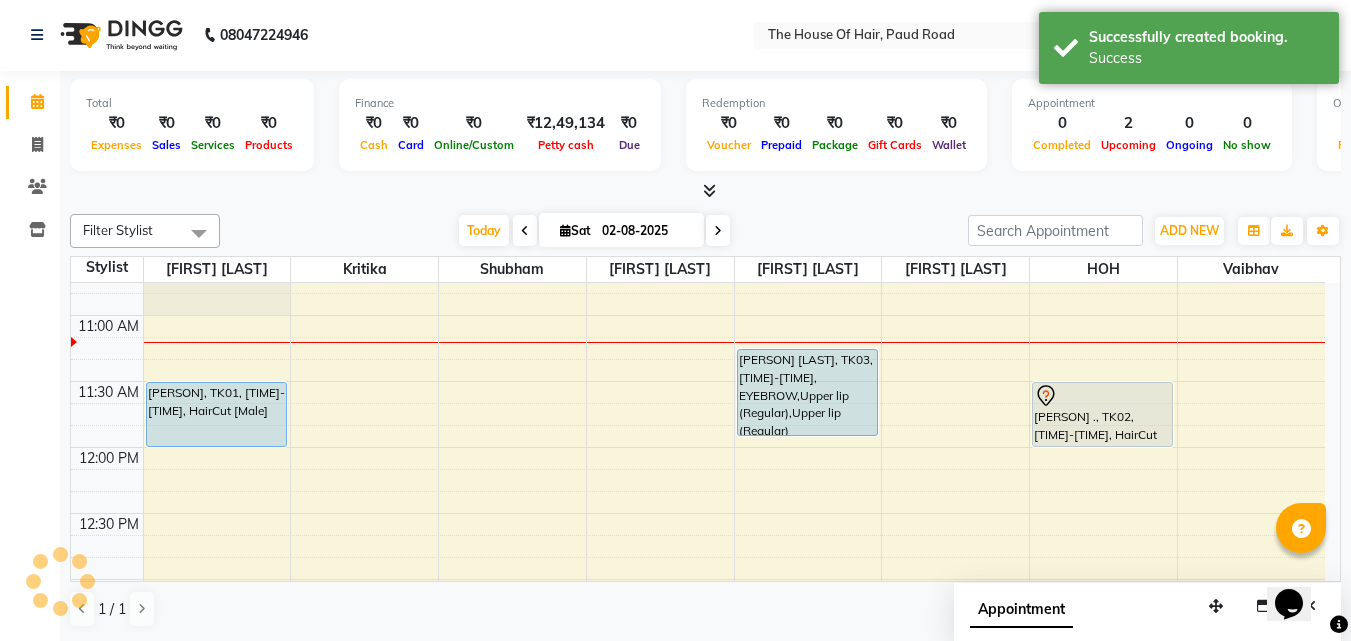 scroll, scrollTop: 0, scrollLeft: 0, axis: both 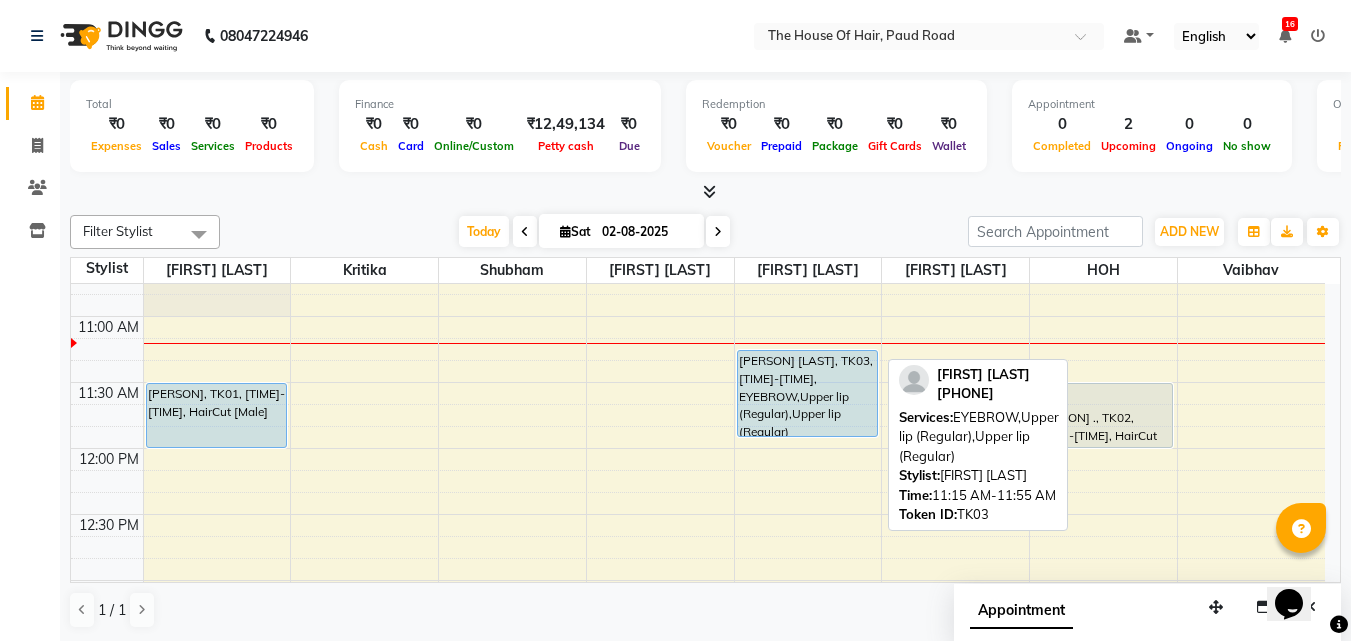click on "[PERSON] [LAST], TK03, [TIME]-[TIME], EYEBROW,Upper lip (Regular),Upper lip (Regular)" at bounding box center [807, 393] 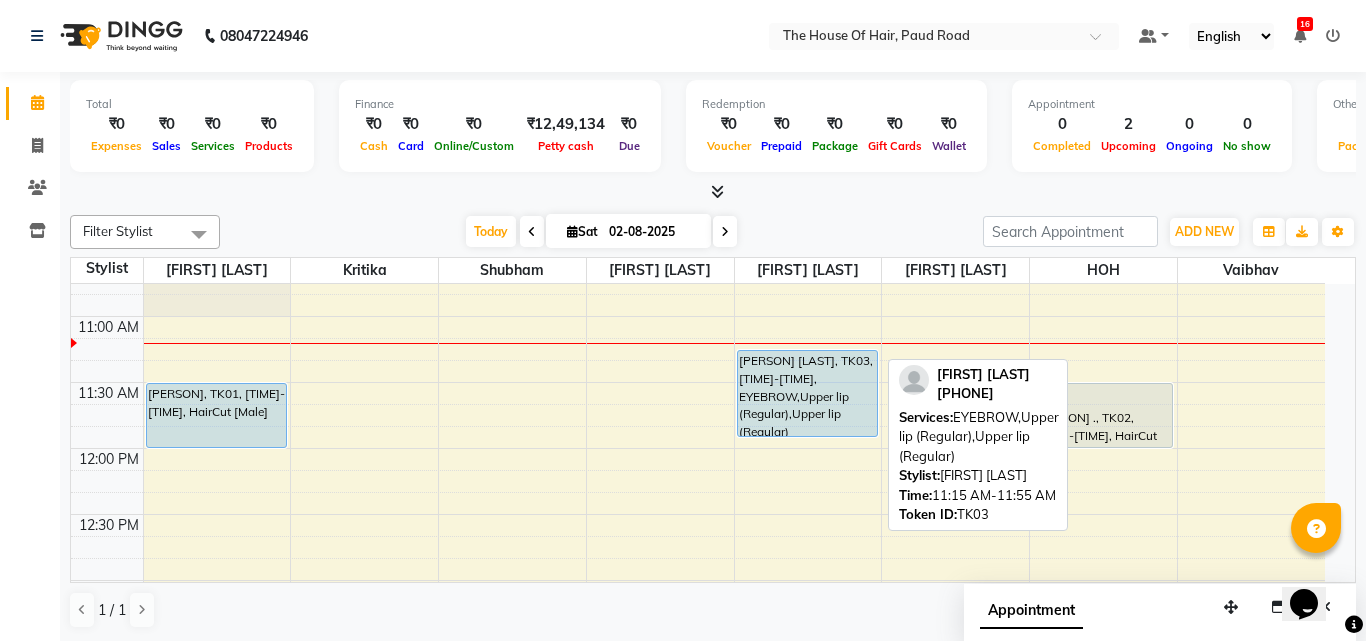 select on "5" 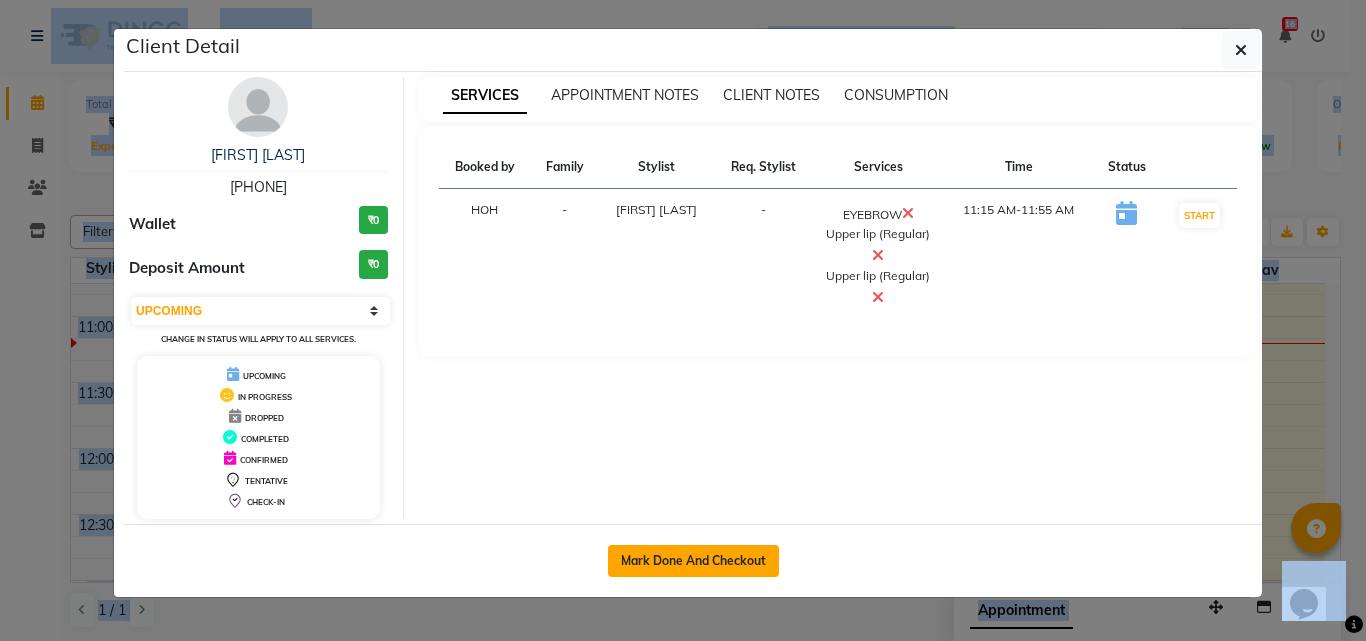click on "Mark Done And Checkout" 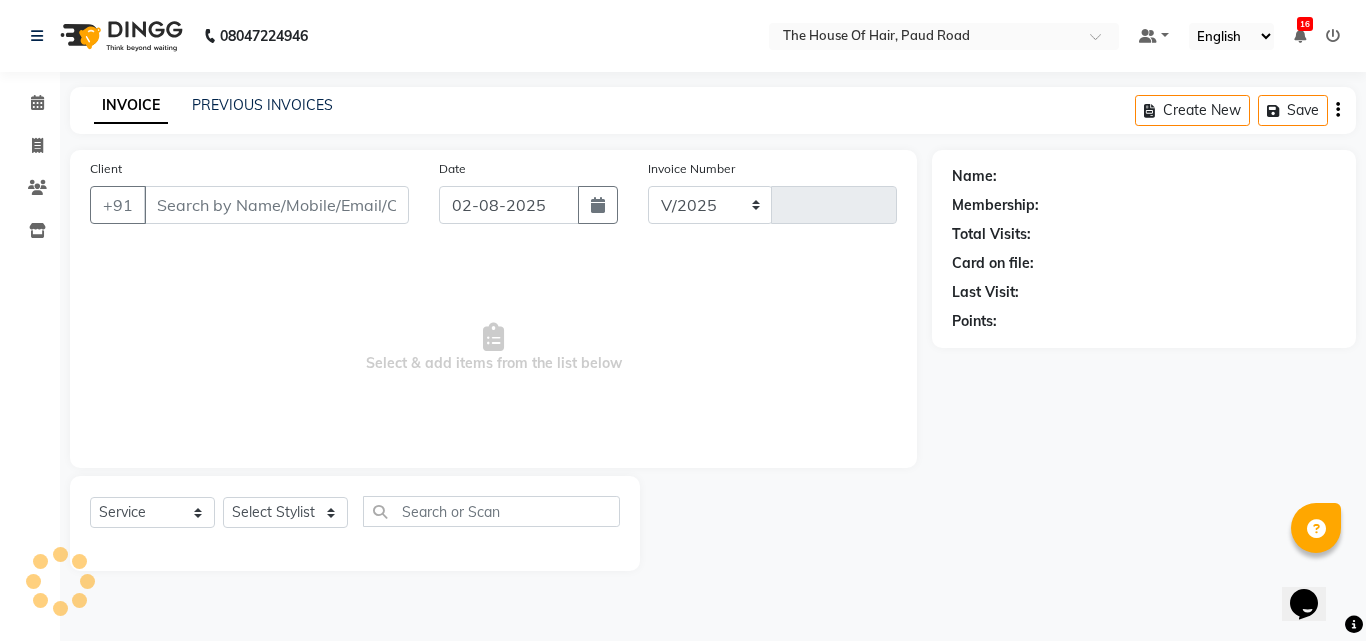 select on "5992" 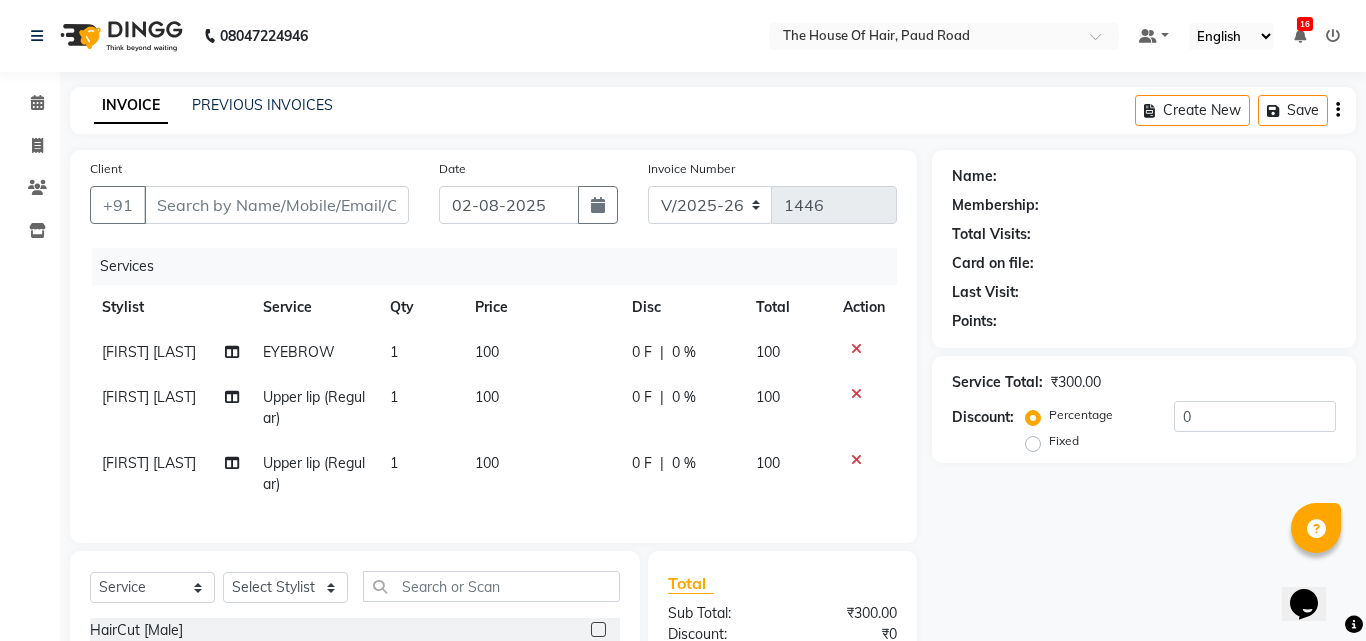 type on "[PHONE]" 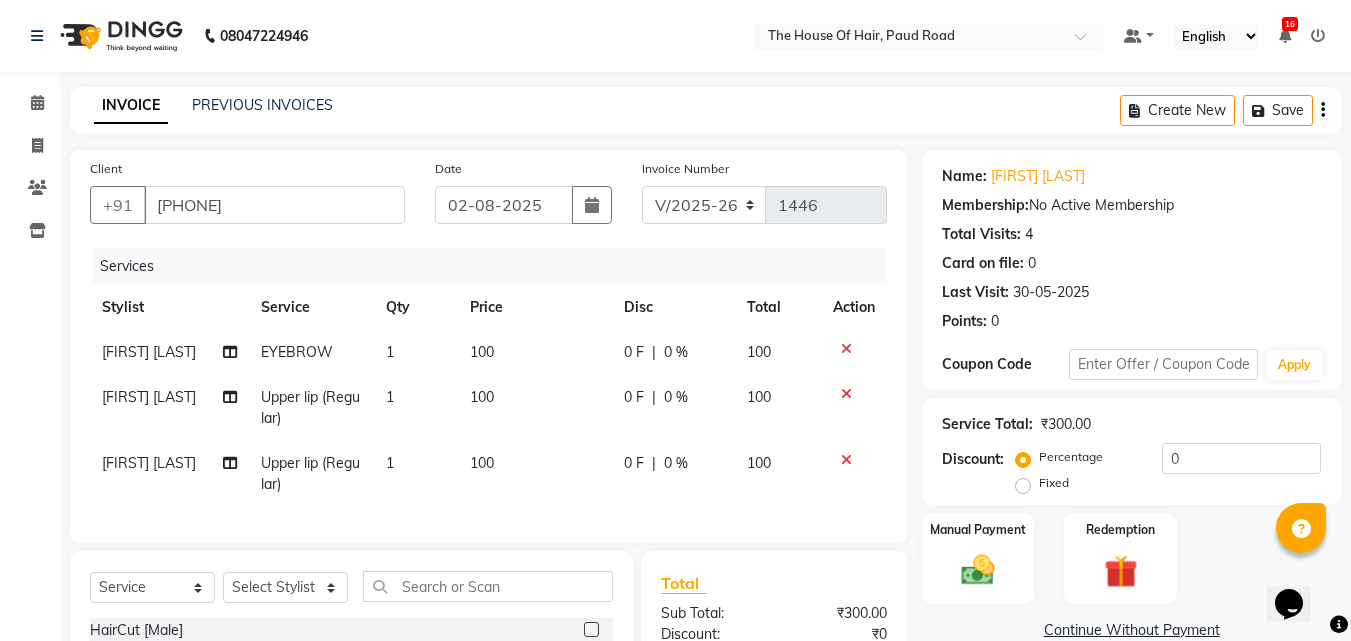 click on "100" 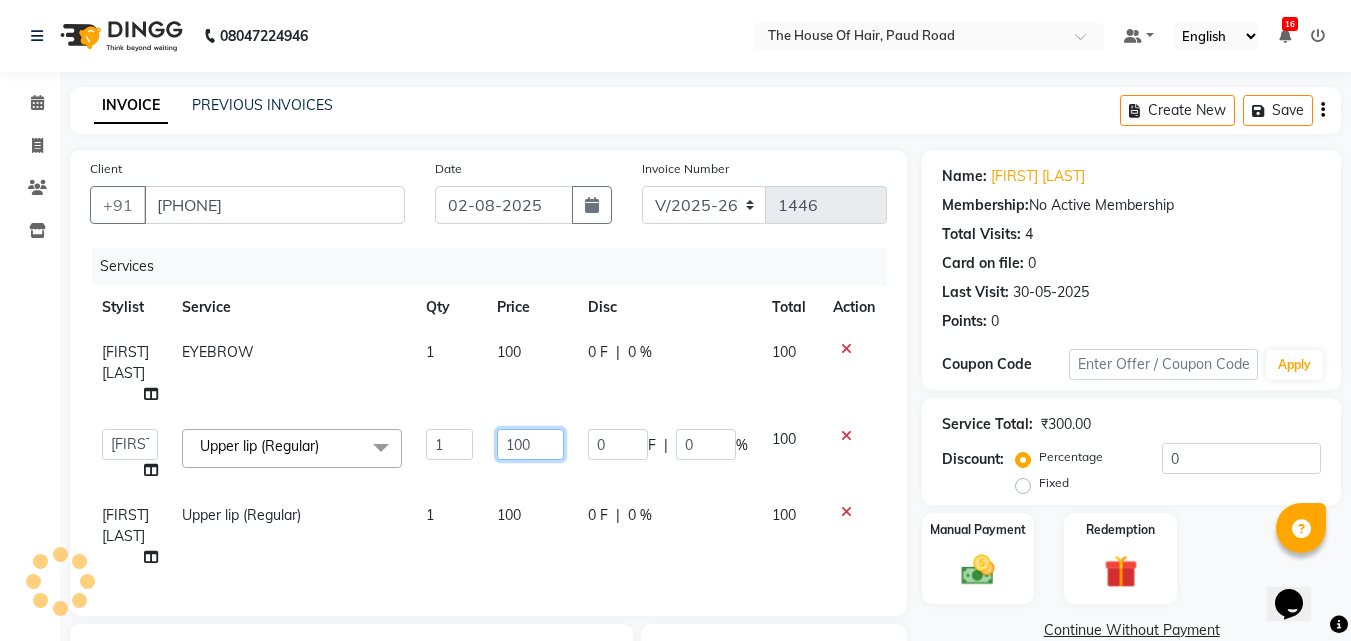 click on "100" 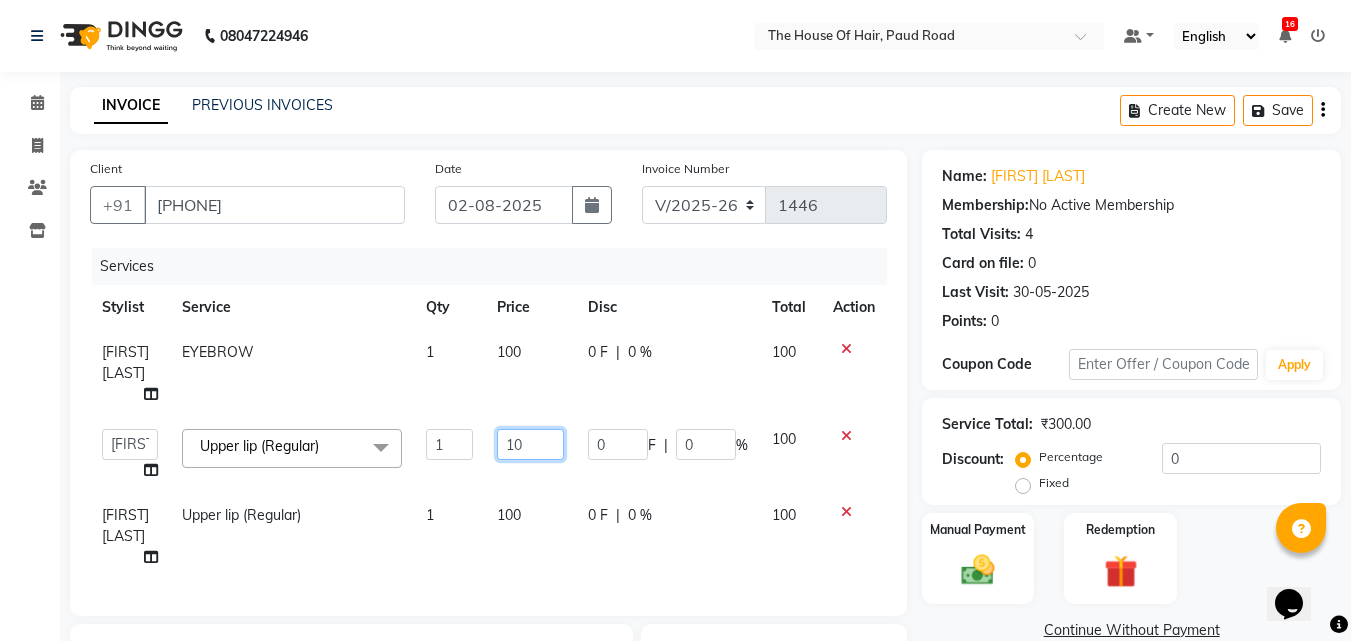 type on "1" 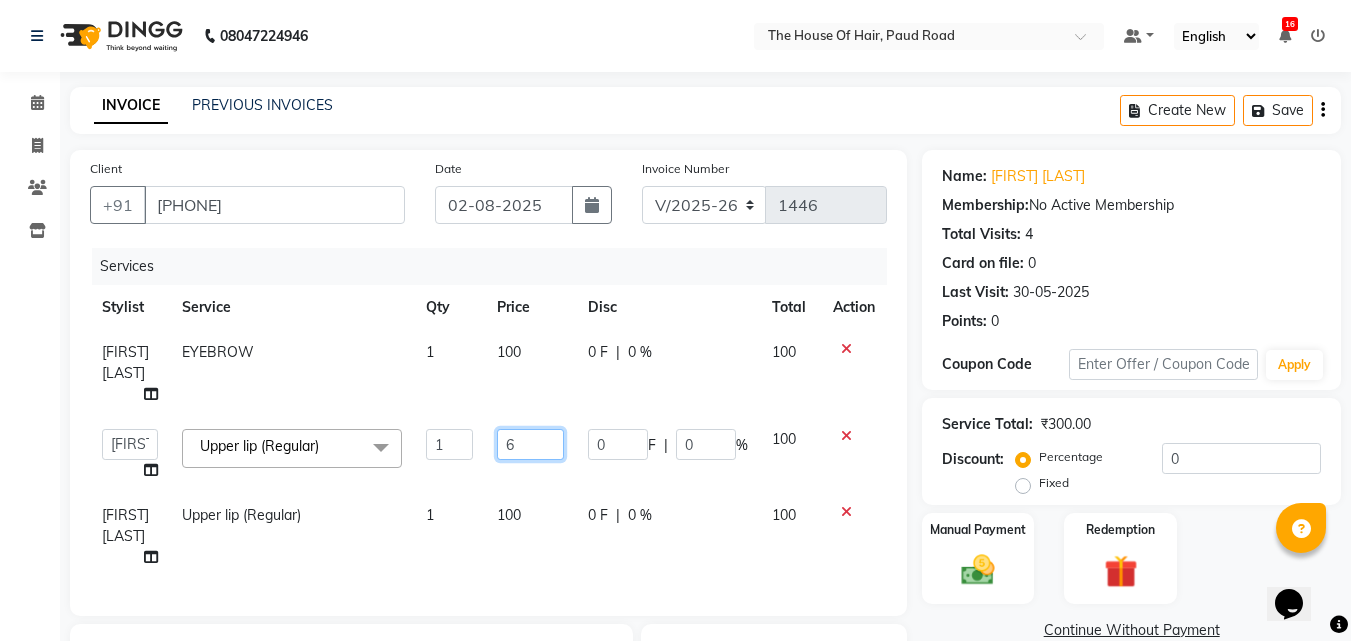 type on "60" 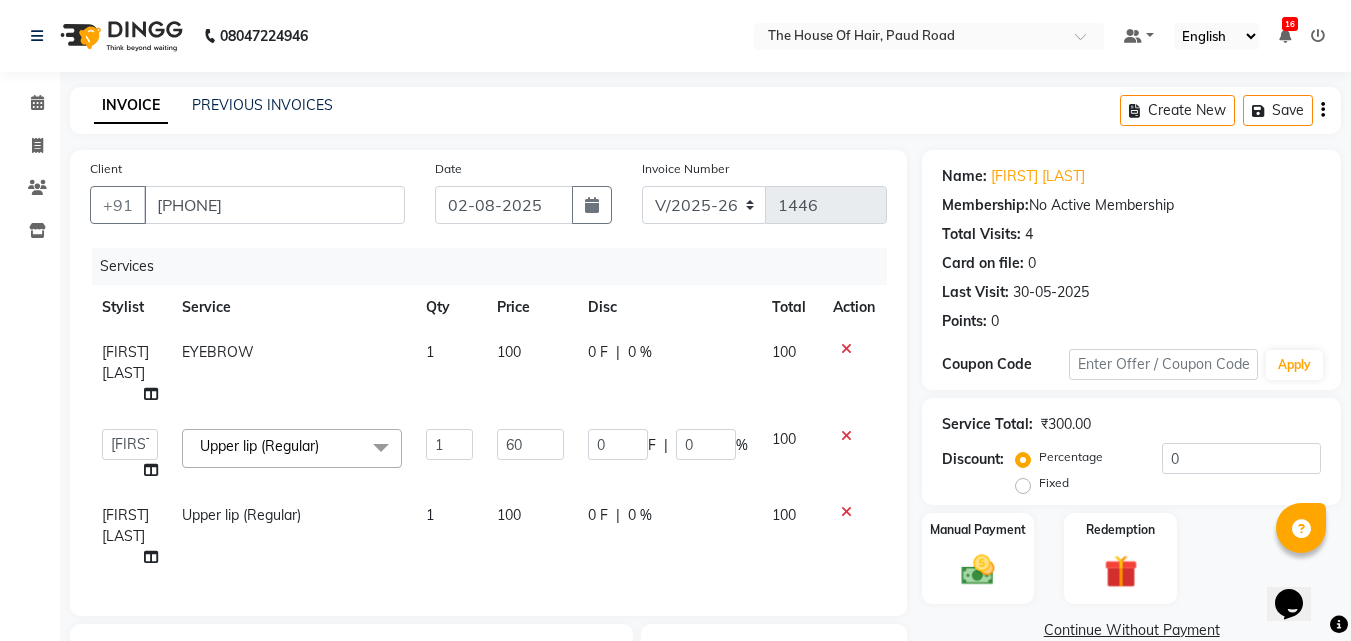 click on "100" 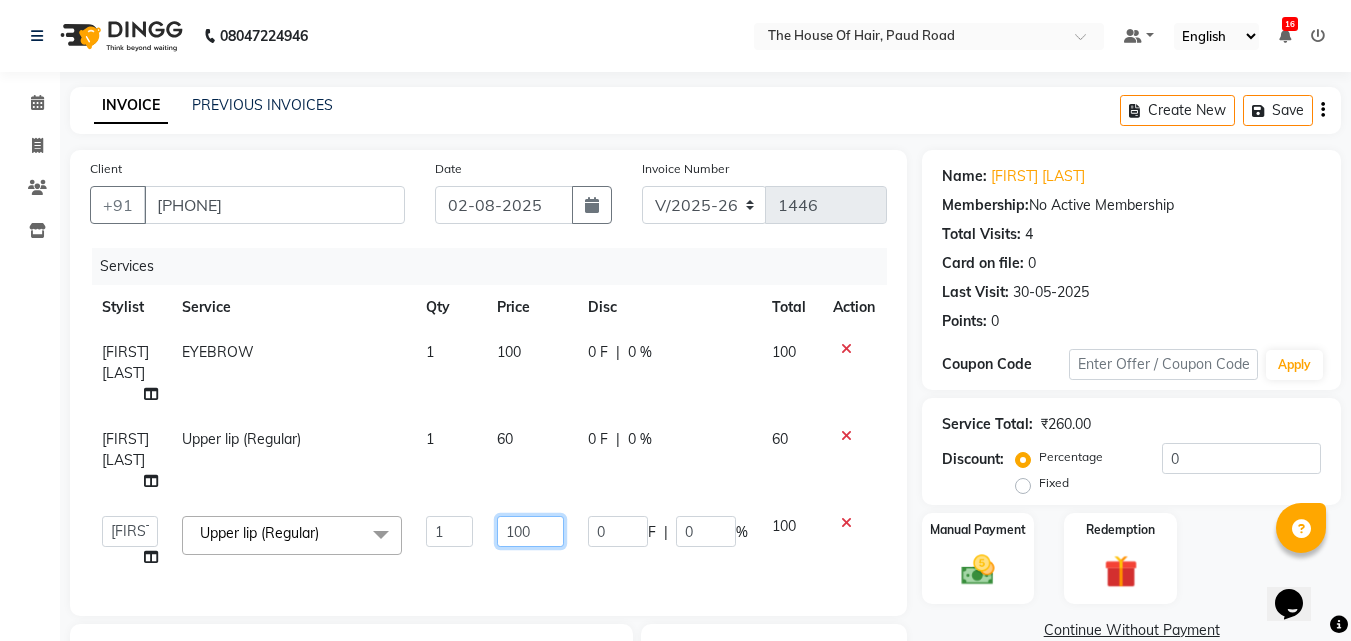 click on "100" 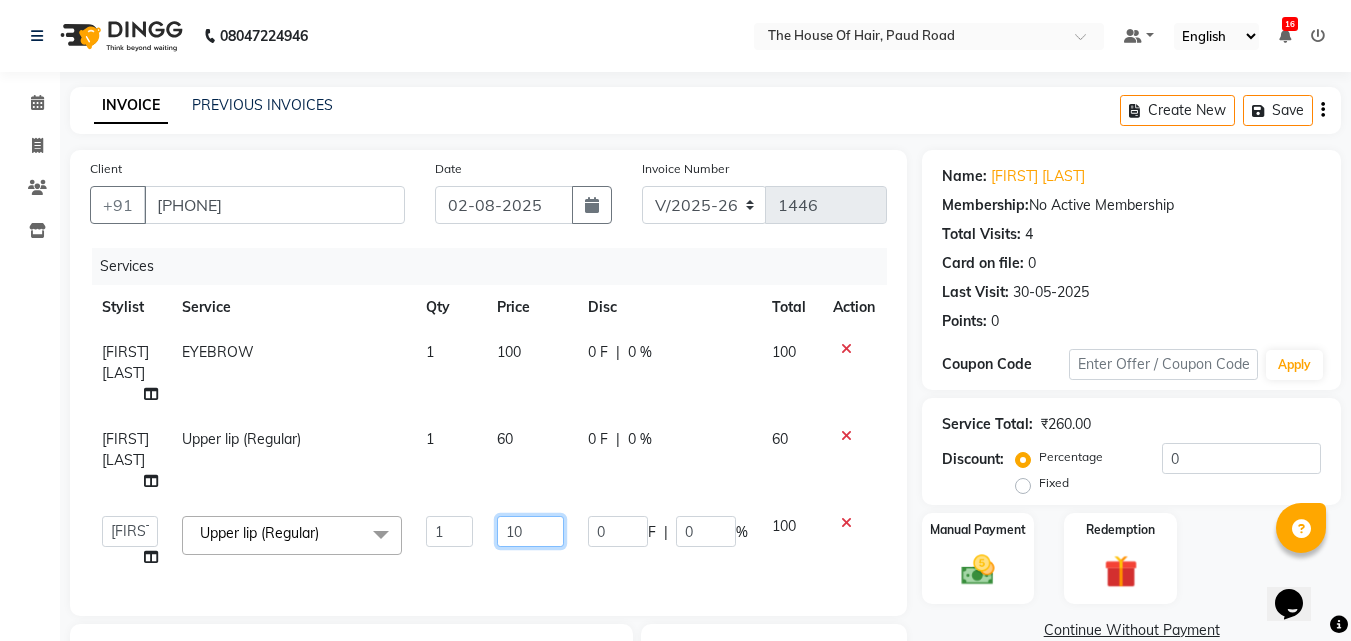 type on "1" 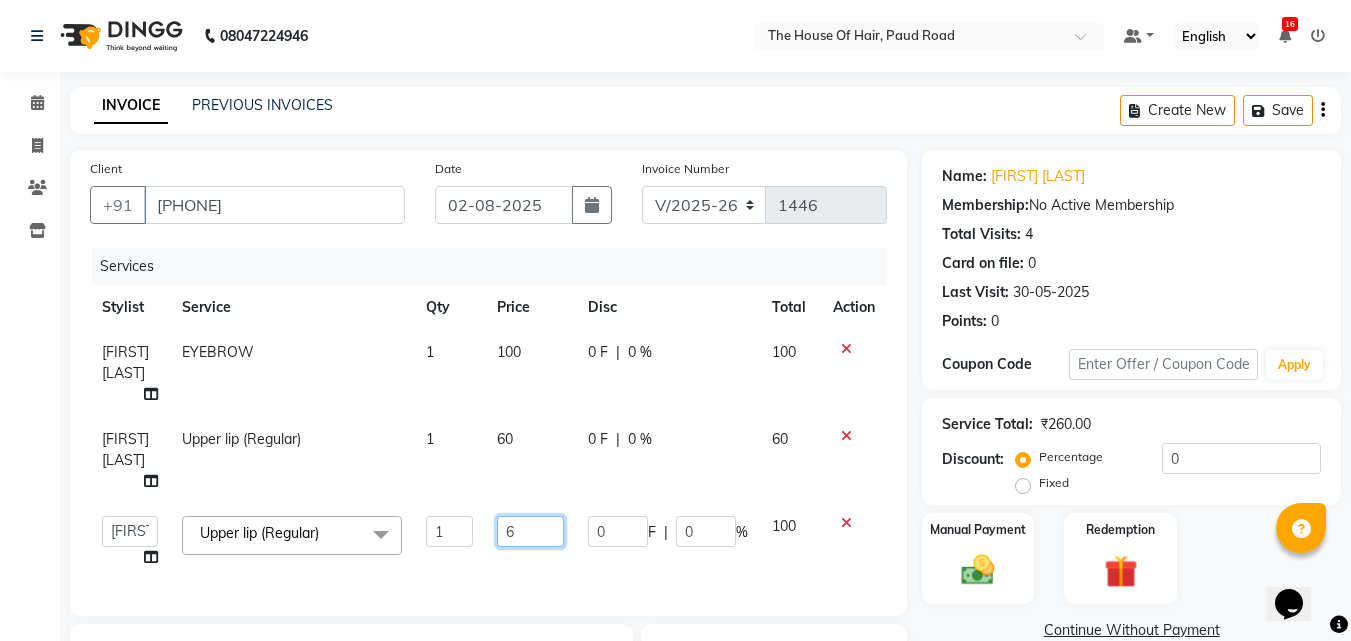 type on "60" 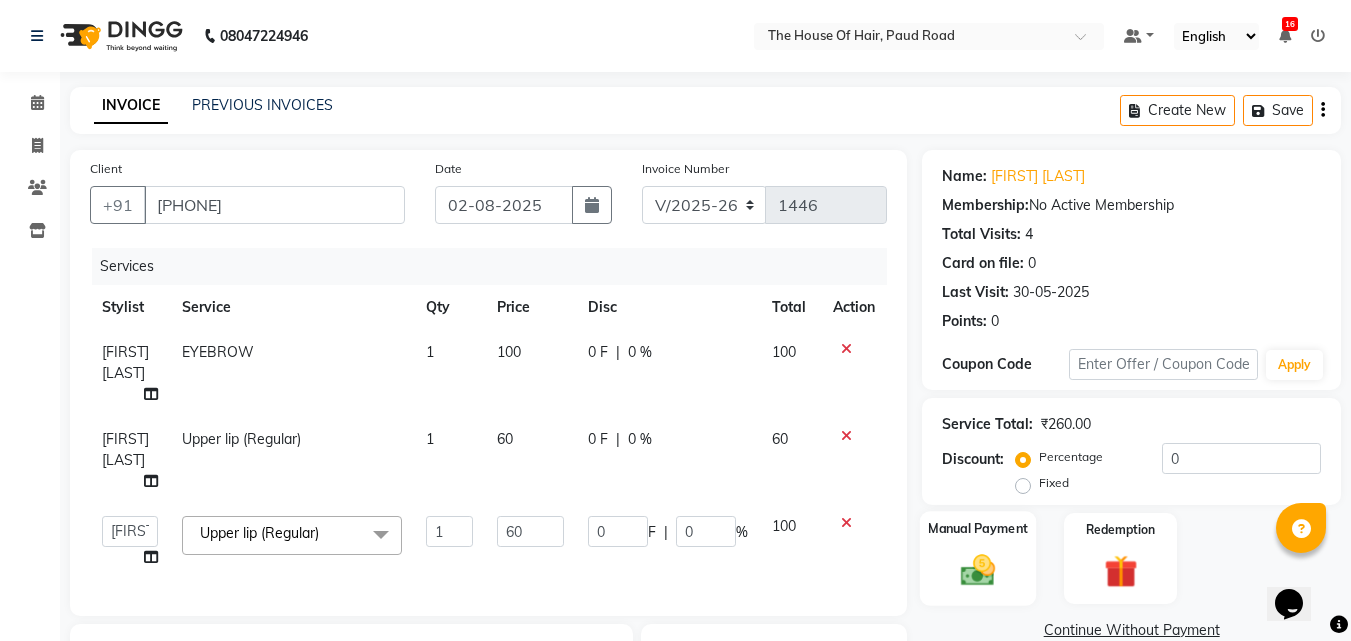 click 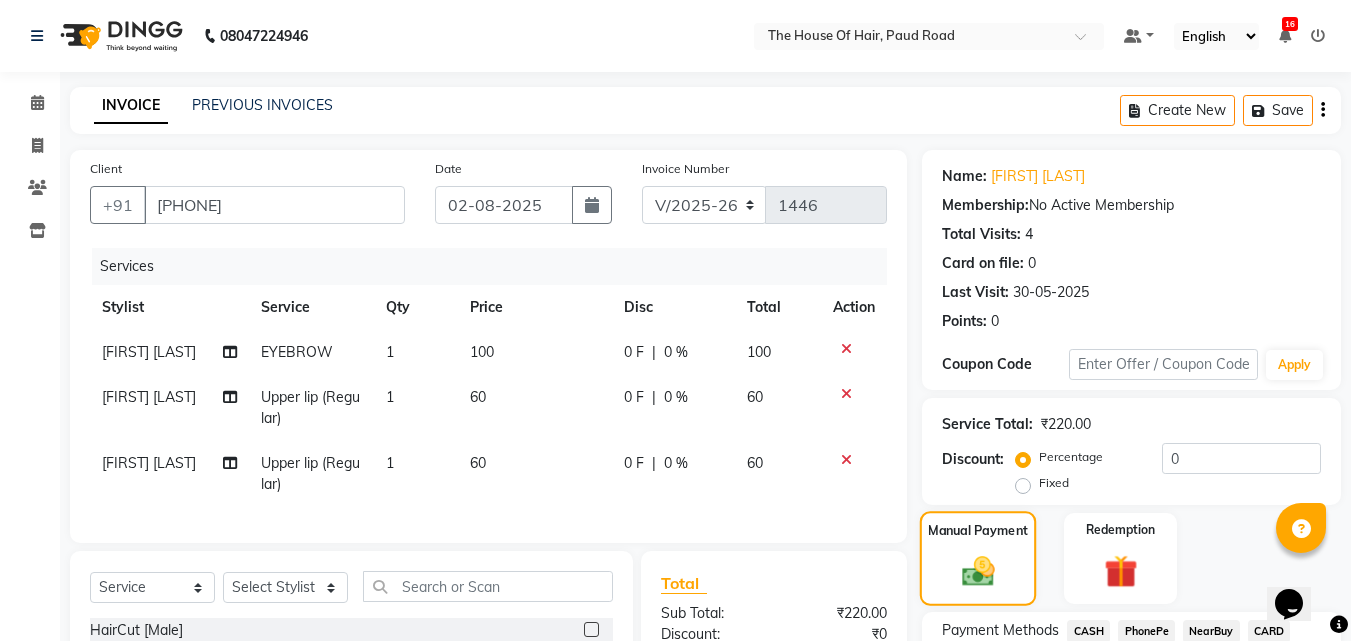 scroll, scrollTop: 250, scrollLeft: 0, axis: vertical 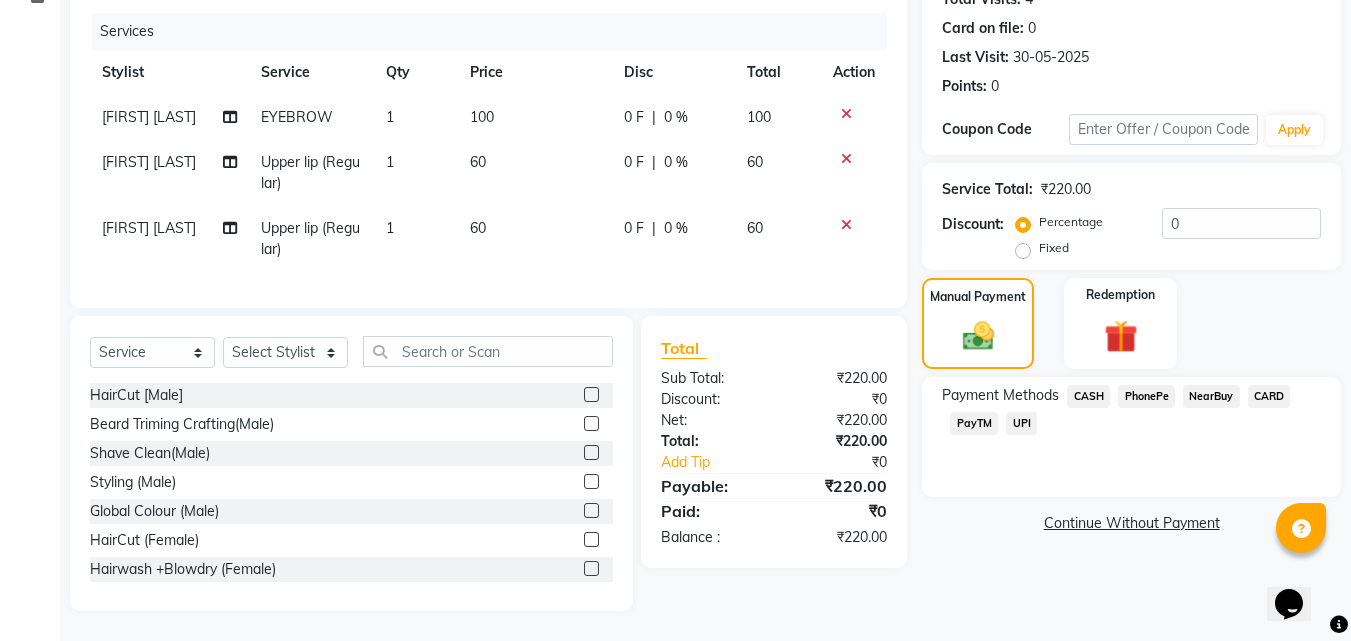 click on "CASH" 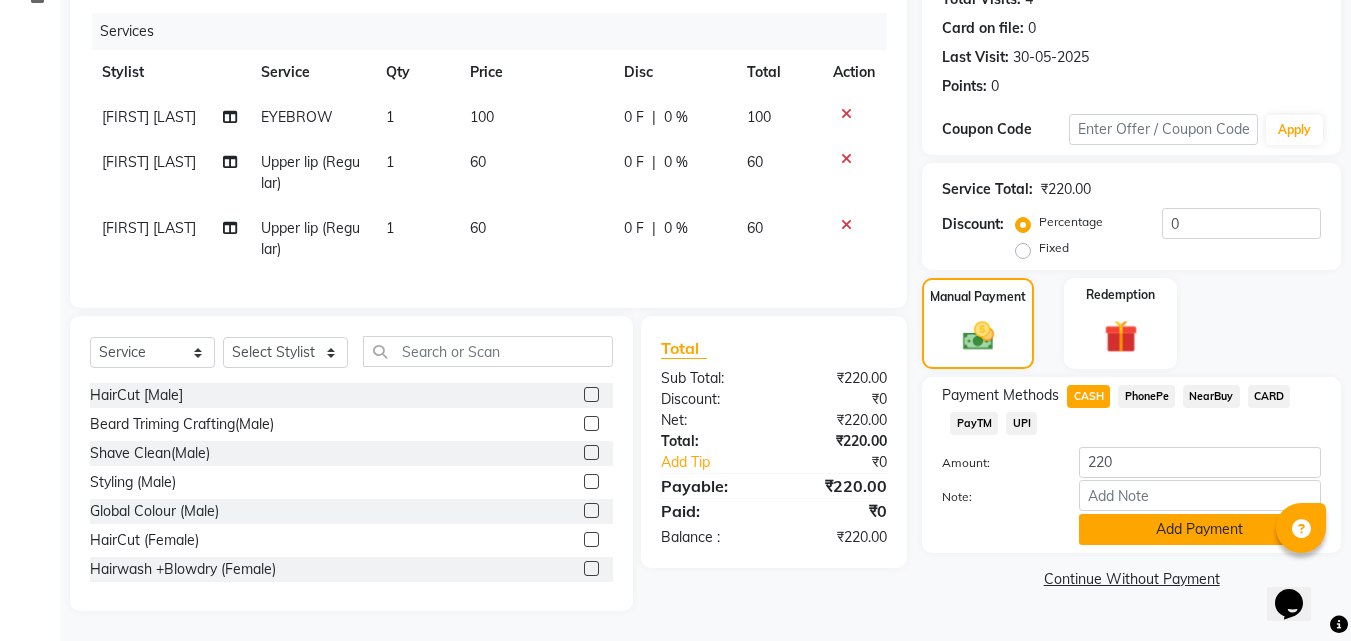 click on "Add Payment" 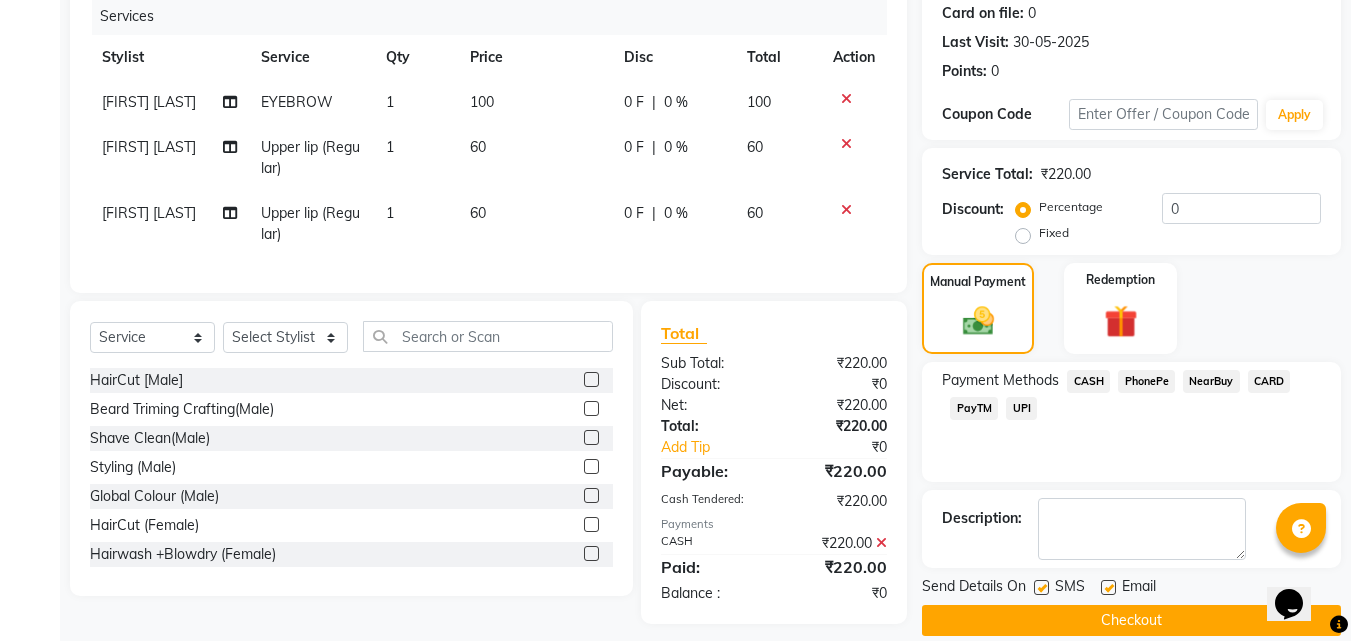 scroll, scrollTop: 278, scrollLeft: 0, axis: vertical 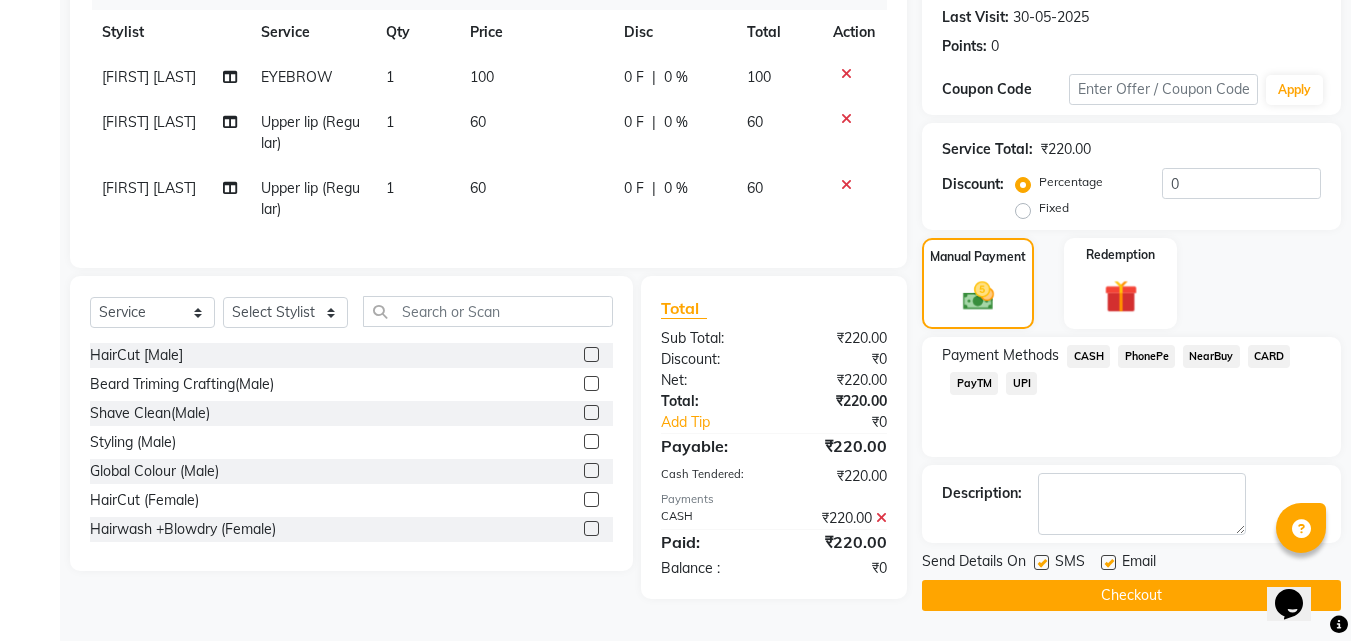 click on "Checkout" 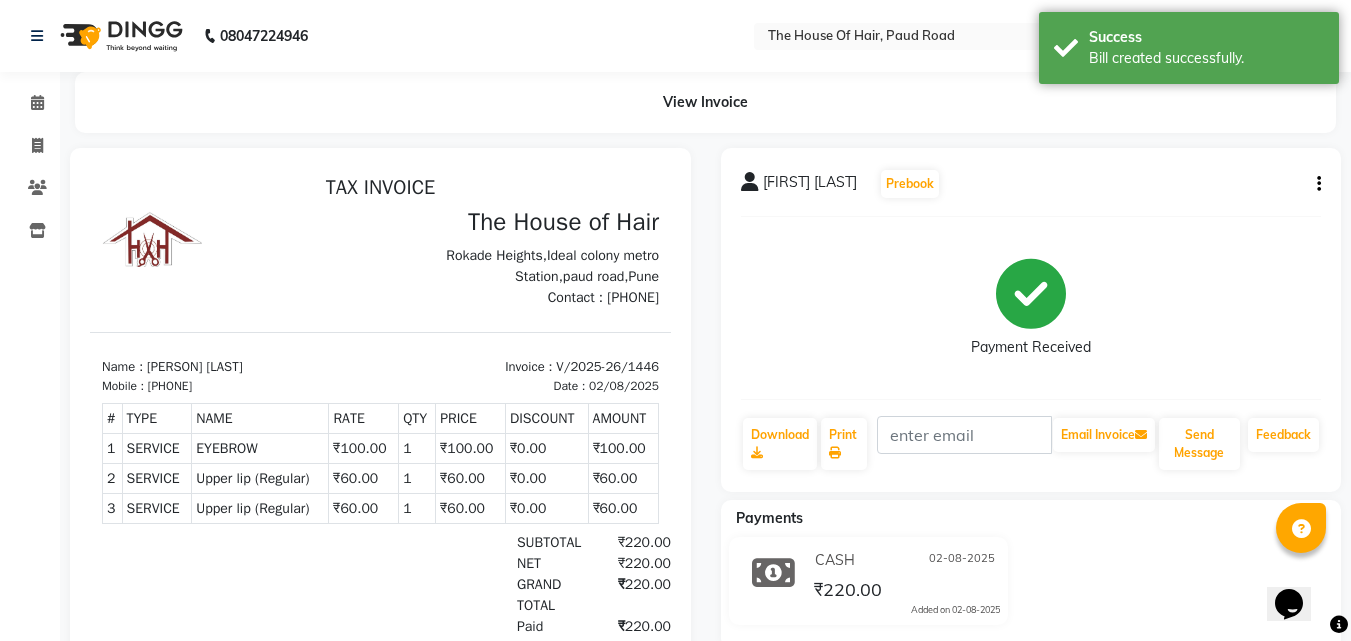 scroll, scrollTop: 0, scrollLeft: 0, axis: both 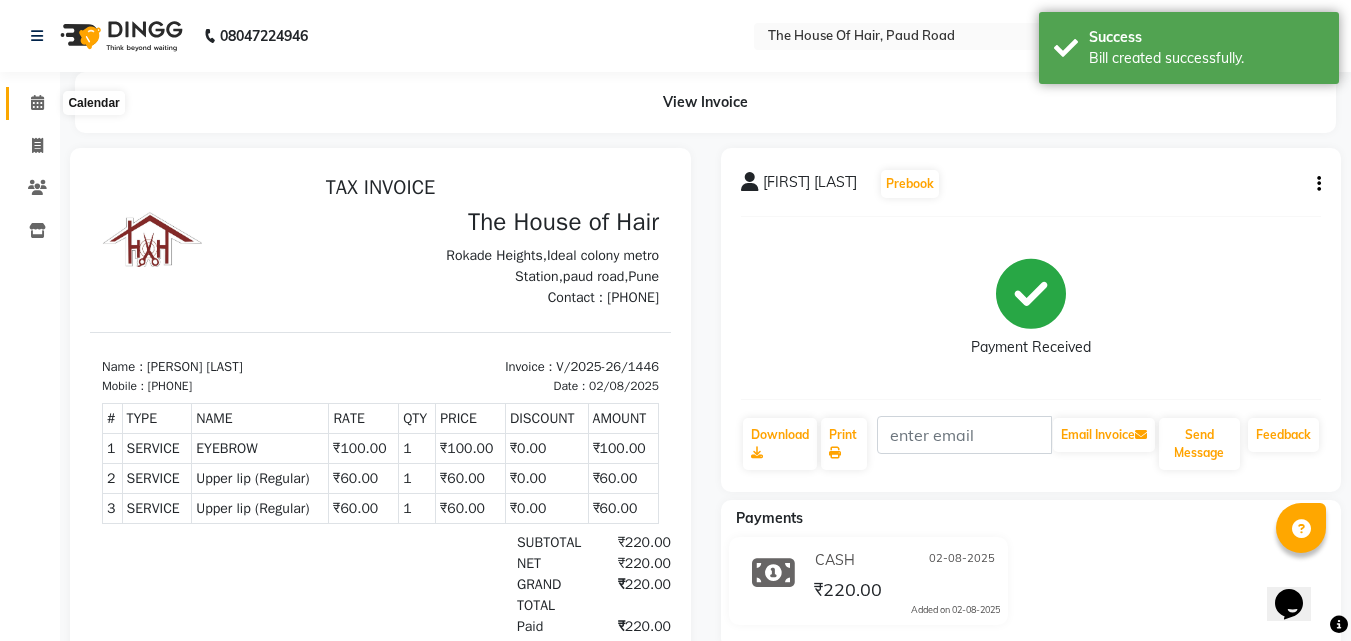click 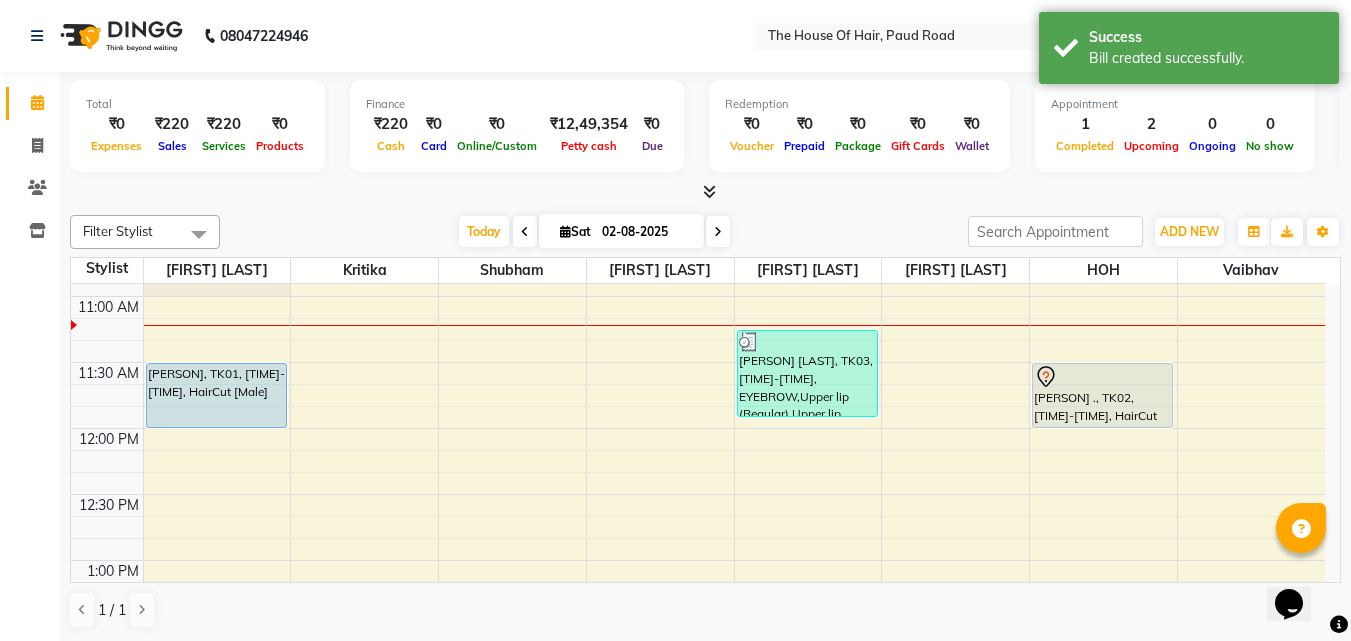 scroll, scrollTop: 385, scrollLeft: 0, axis: vertical 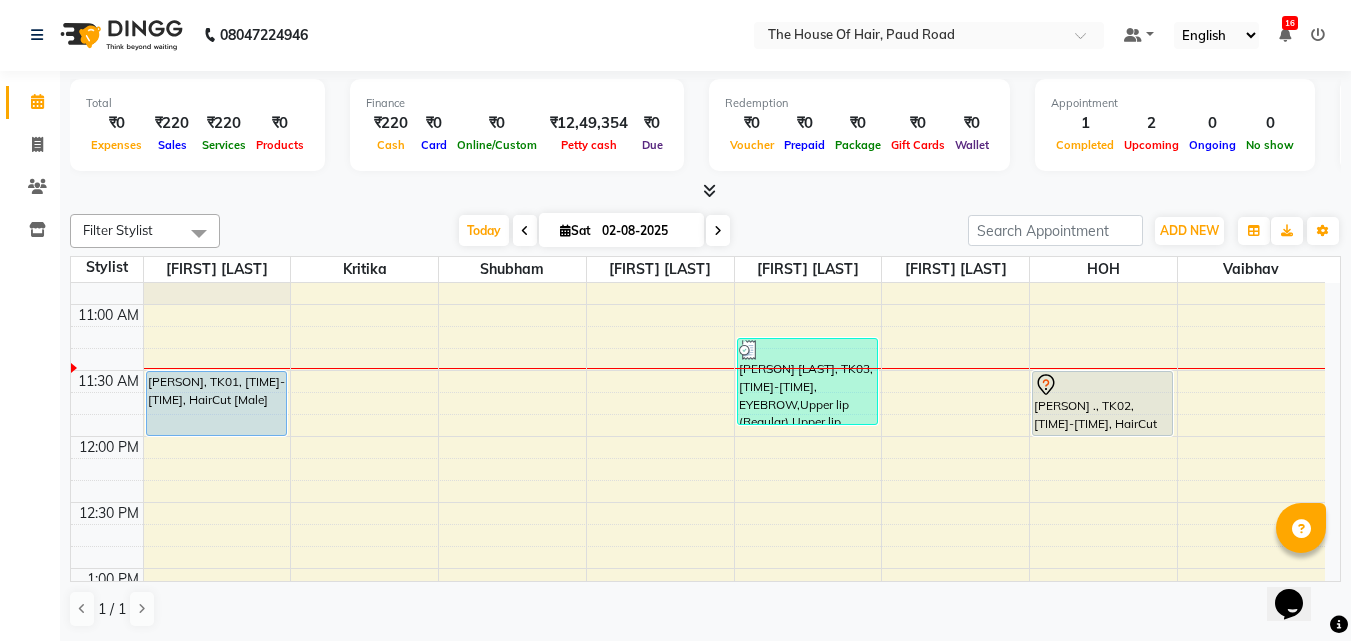 click on "02-08-2025" at bounding box center [646, 231] 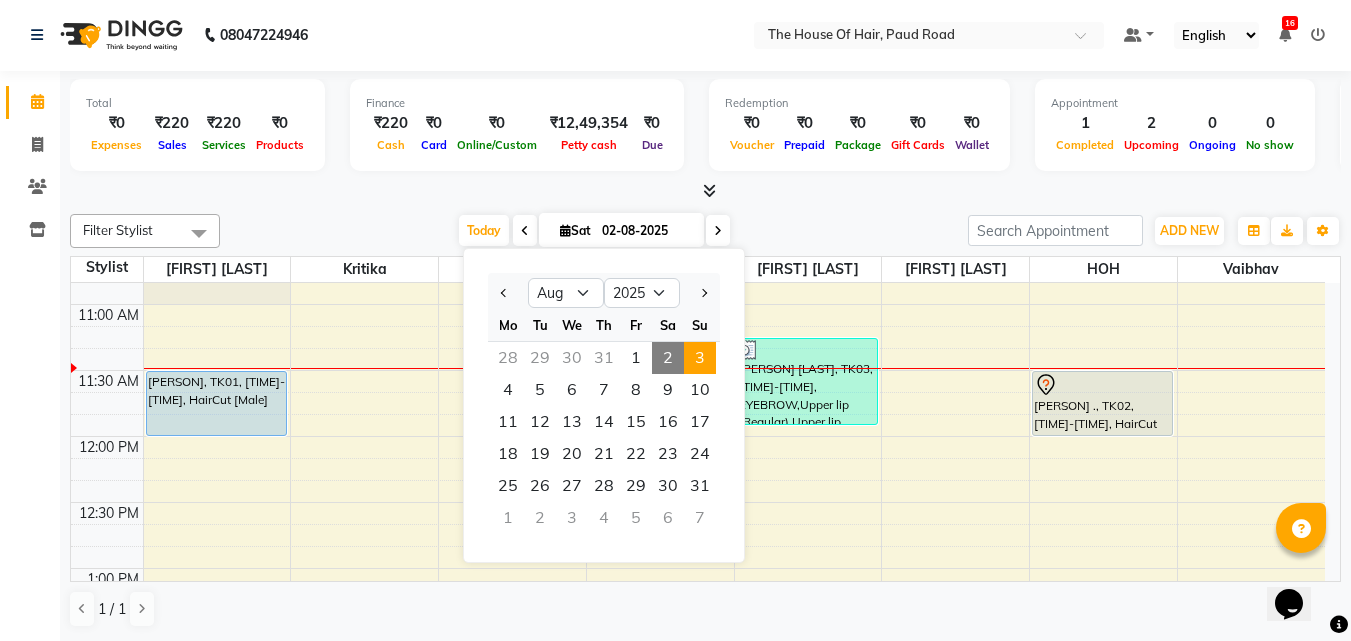 click on "3" at bounding box center (700, 358) 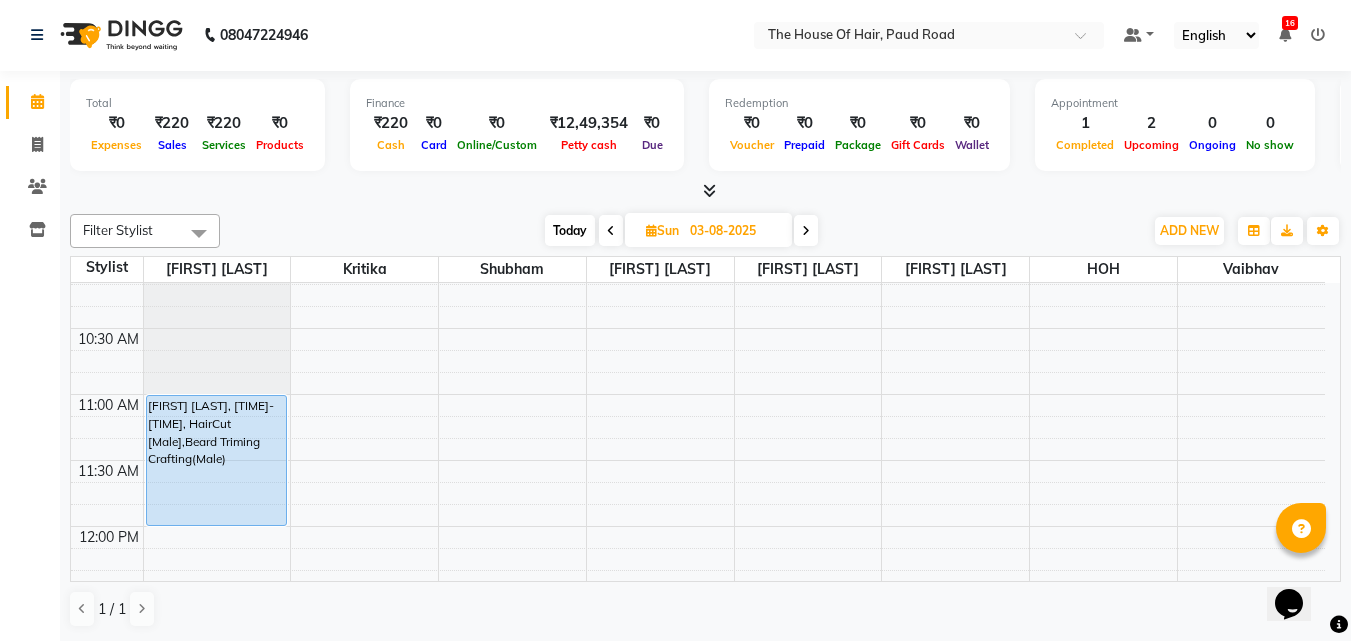 scroll, scrollTop: 286, scrollLeft: 0, axis: vertical 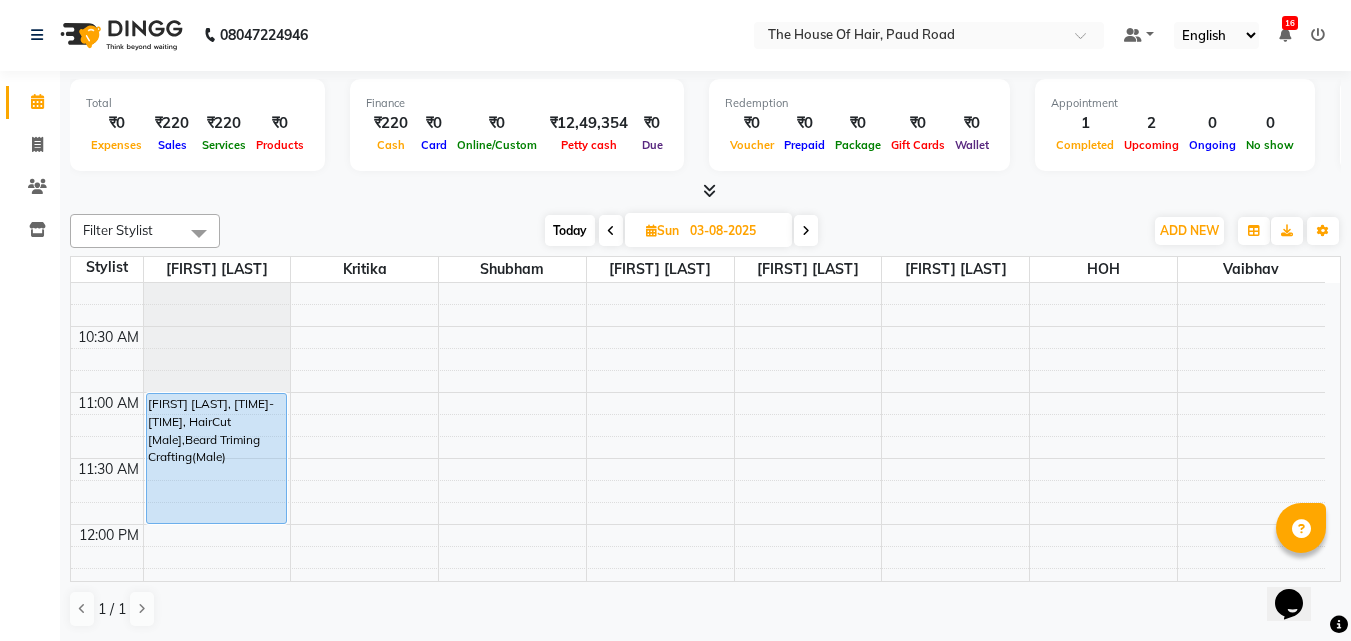 click on "03-08-2025" at bounding box center (734, 231) 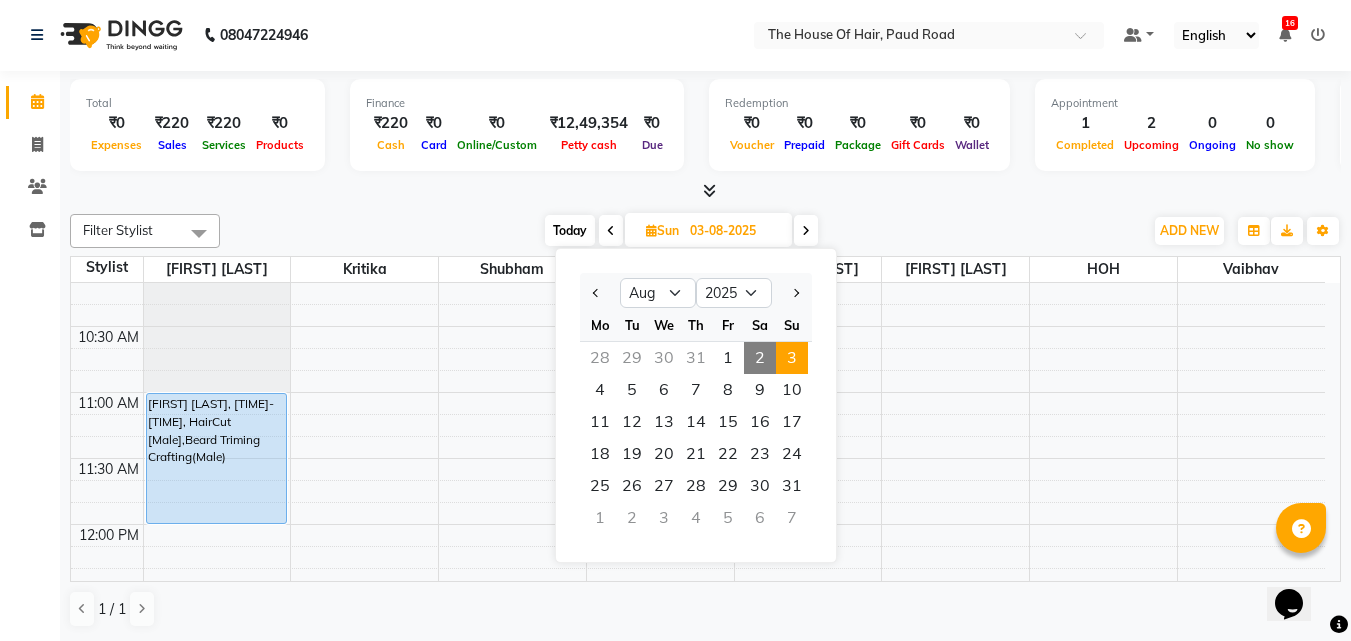 click on "2" at bounding box center (760, 358) 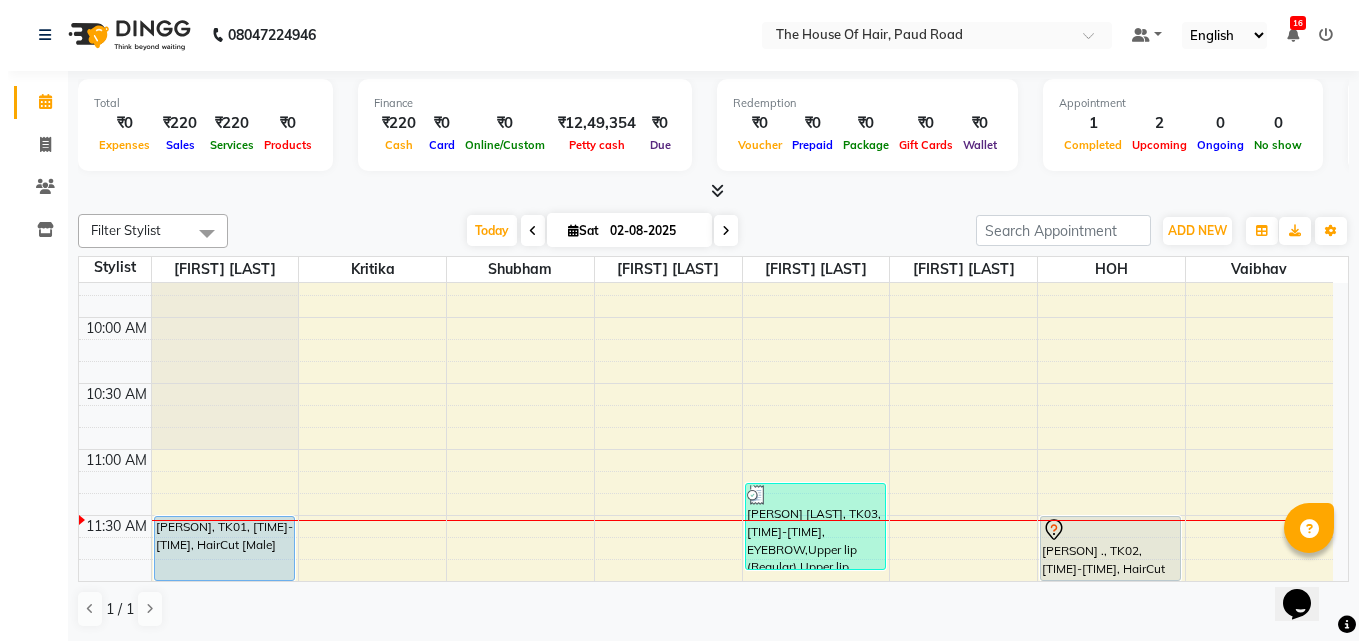 scroll, scrollTop: 352, scrollLeft: 0, axis: vertical 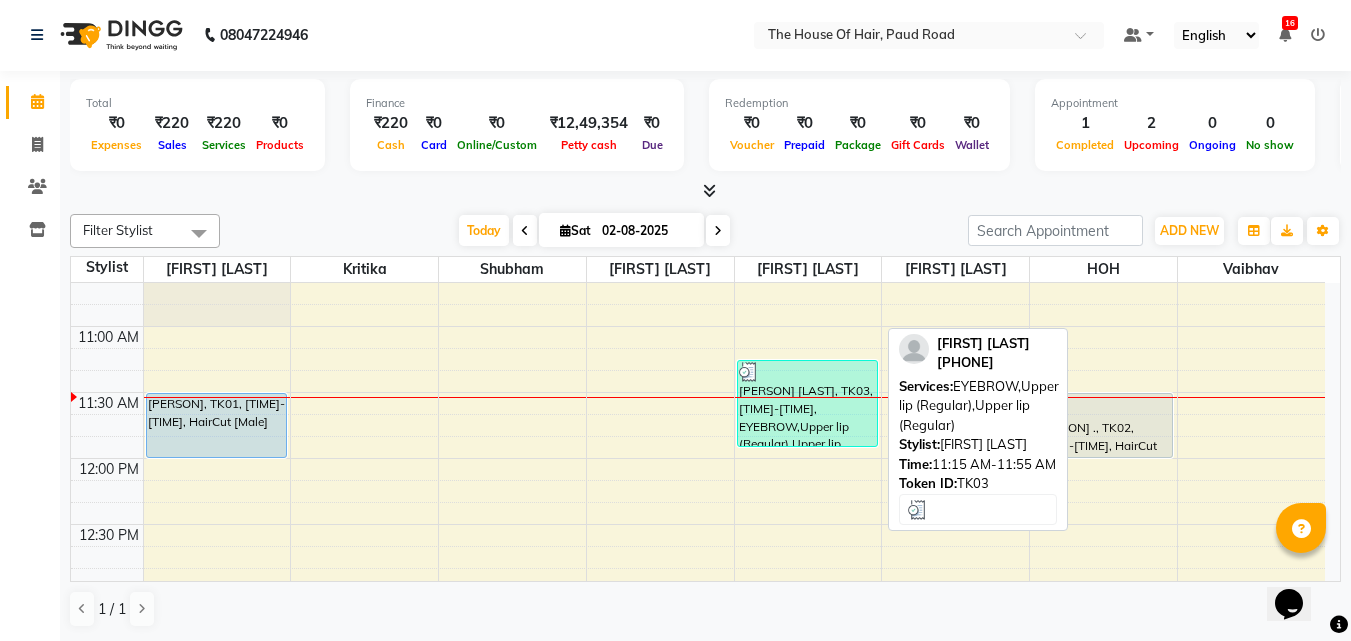 click on "[PERSON] [LAST], TK03, [TIME]-[TIME], EYEBROW,Upper lip (Regular),Upper lip (Regular)" at bounding box center (807, 403) 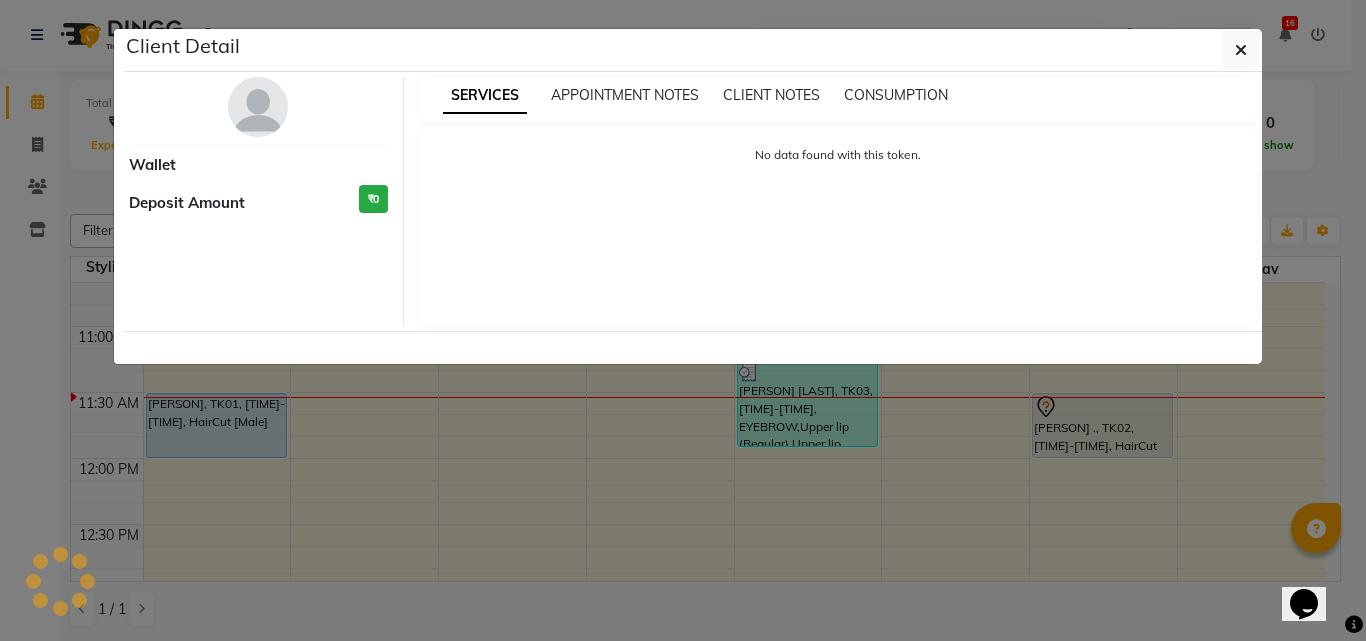 select on "3" 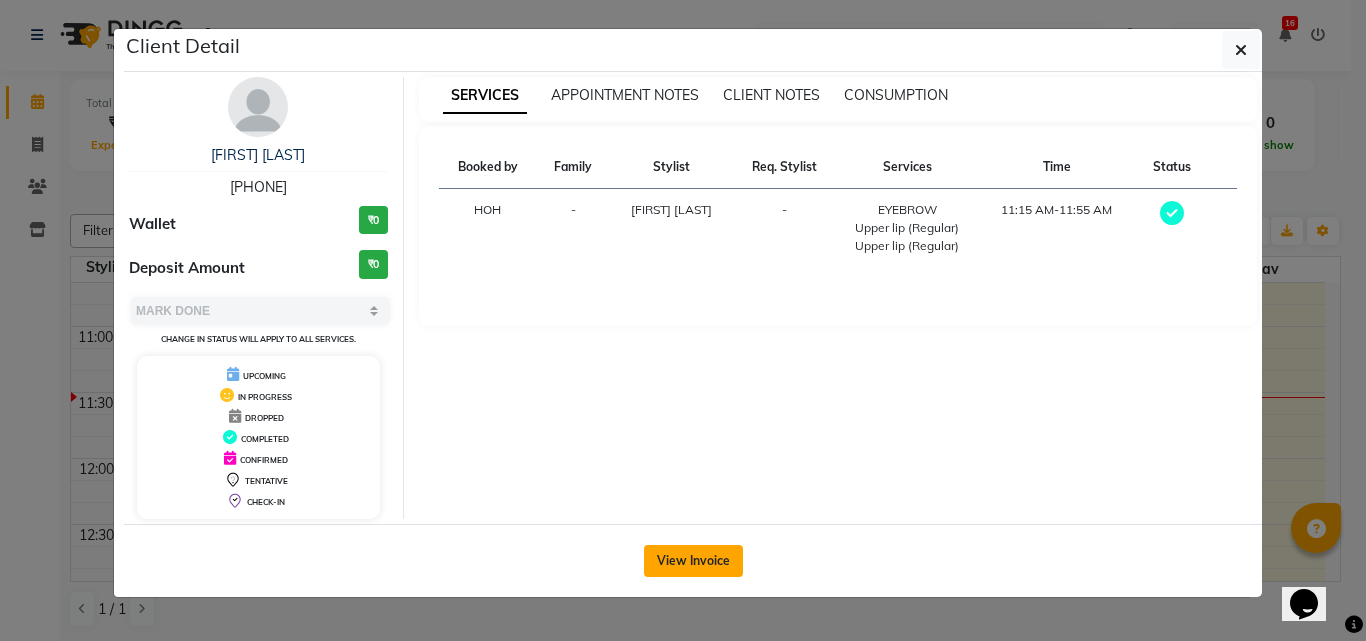 click on "View Invoice" 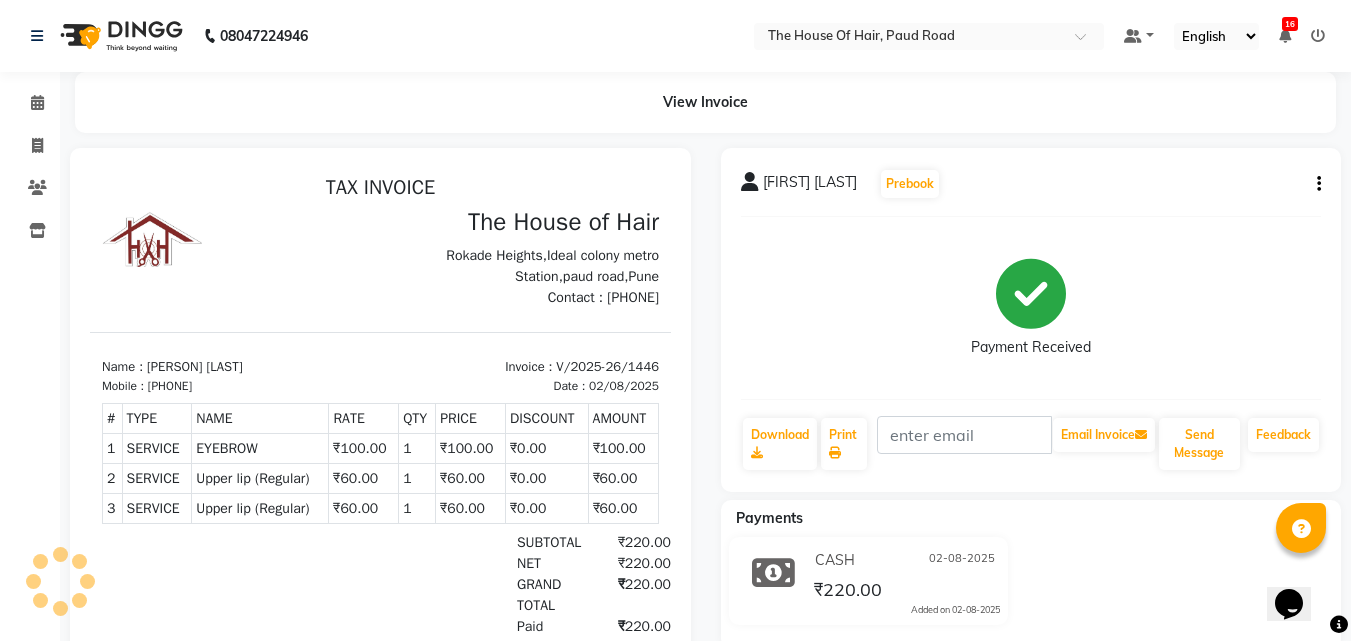 scroll, scrollTop: 0, scrollLeft: 0, axis: both 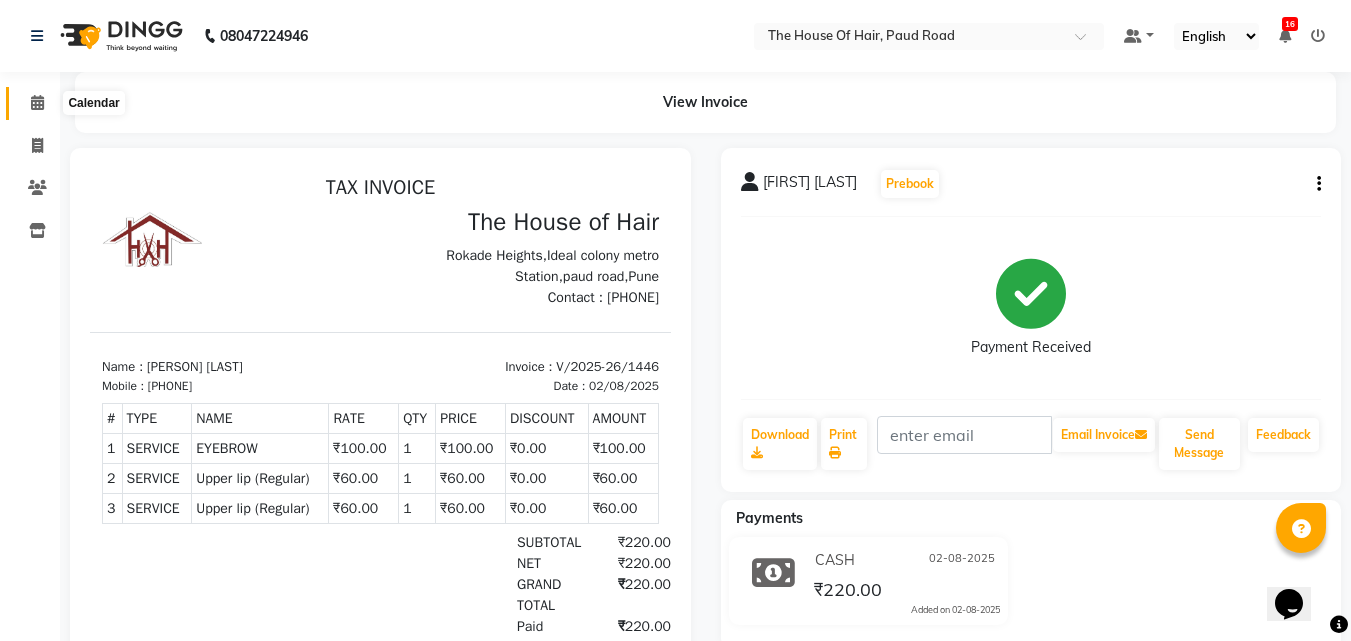 click 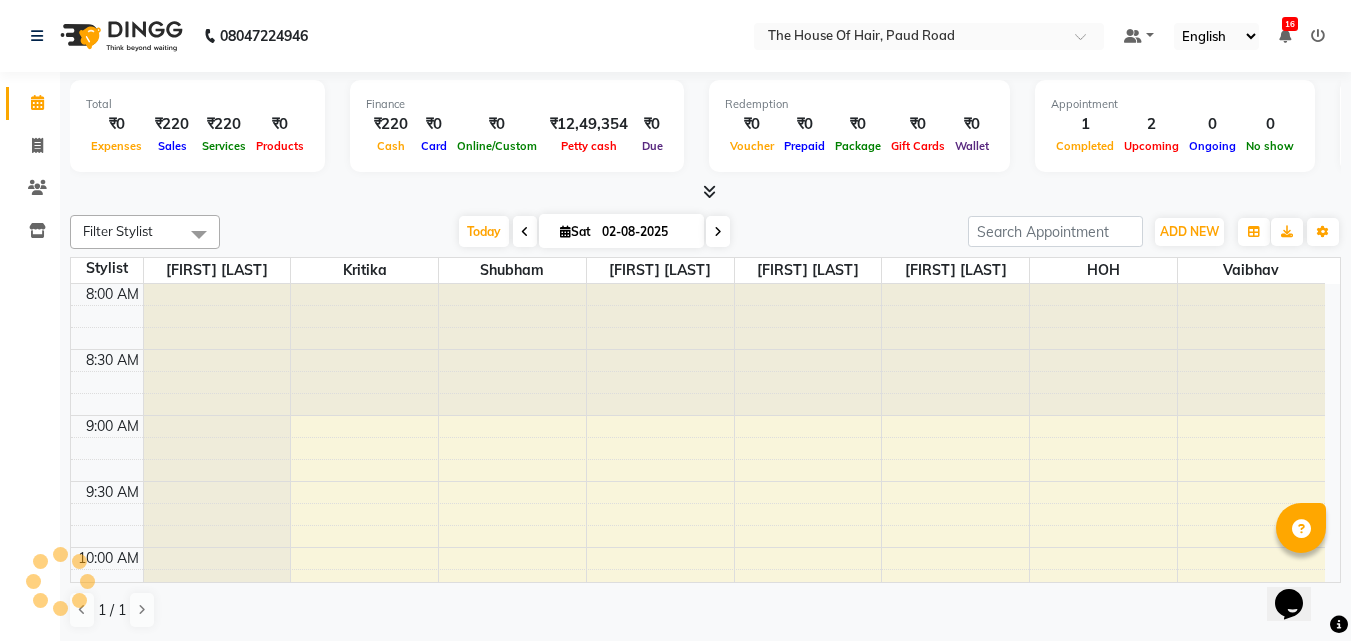 scroll, scrollTop: 397, scrollLeft: 0, axis: vertical 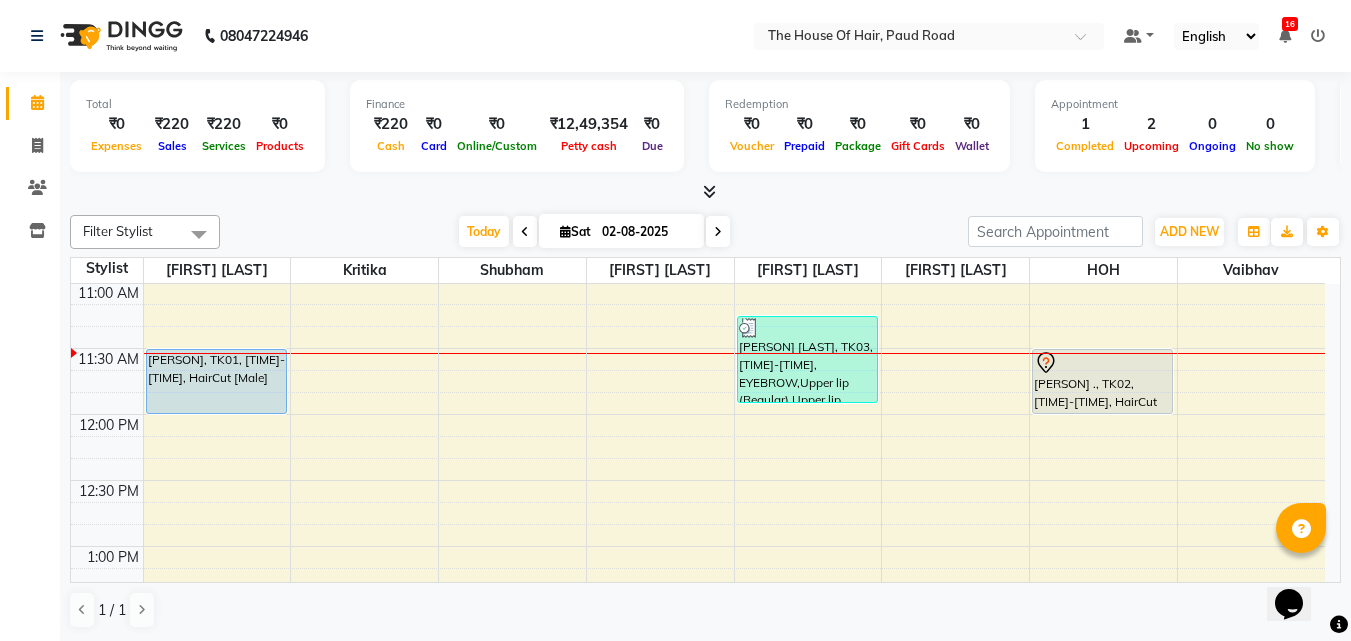 click 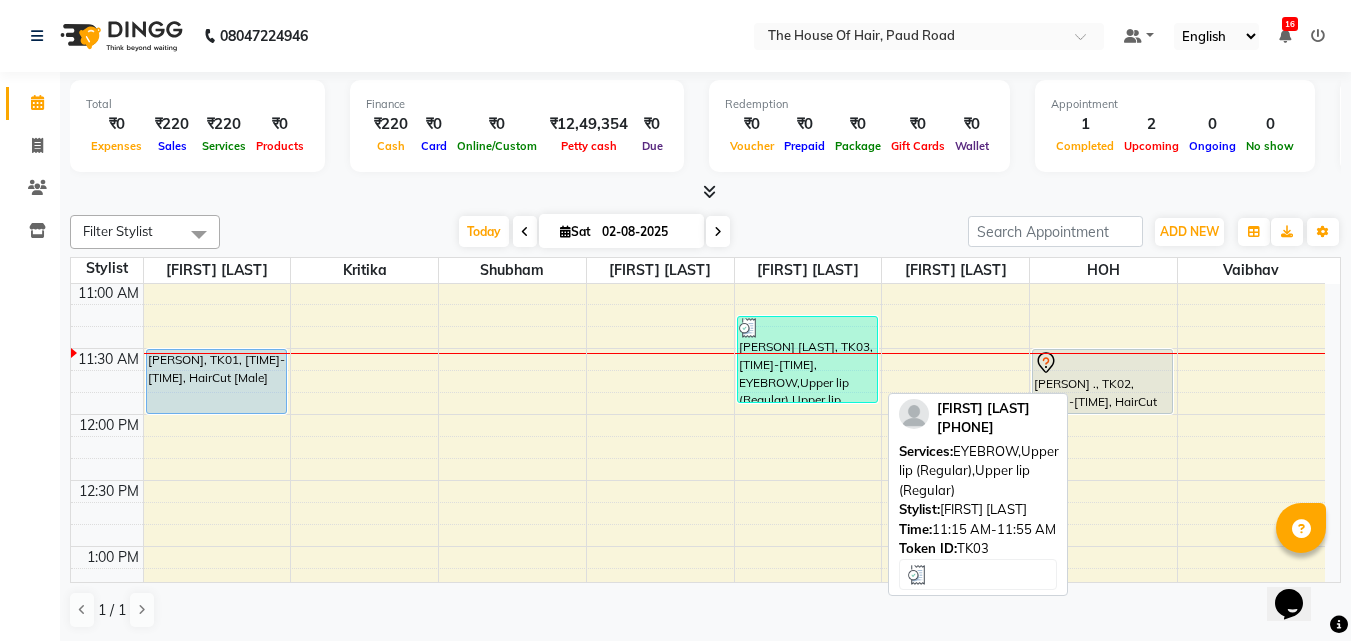 click on "[PERSON] [LAST], TK03, [TIME]-[TIME], EYEBROW,Upper lip (Regular),Upper lip (Regular)" at bounding box center [807, 359] 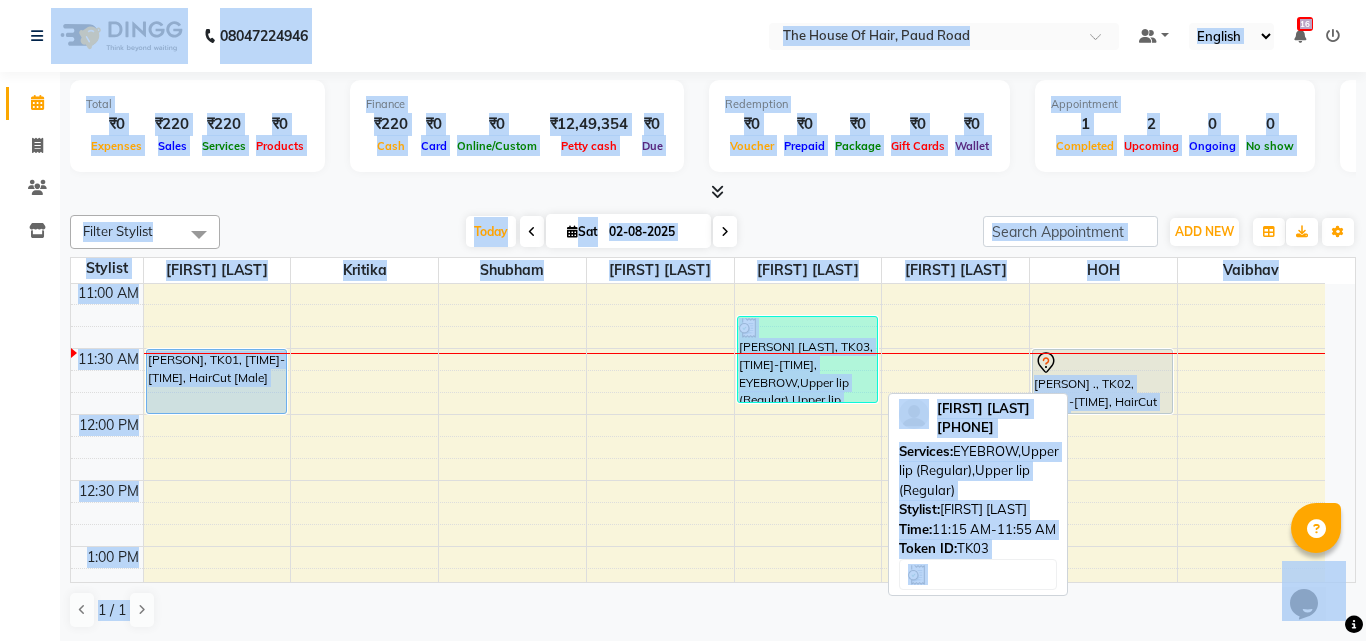 select on "3" 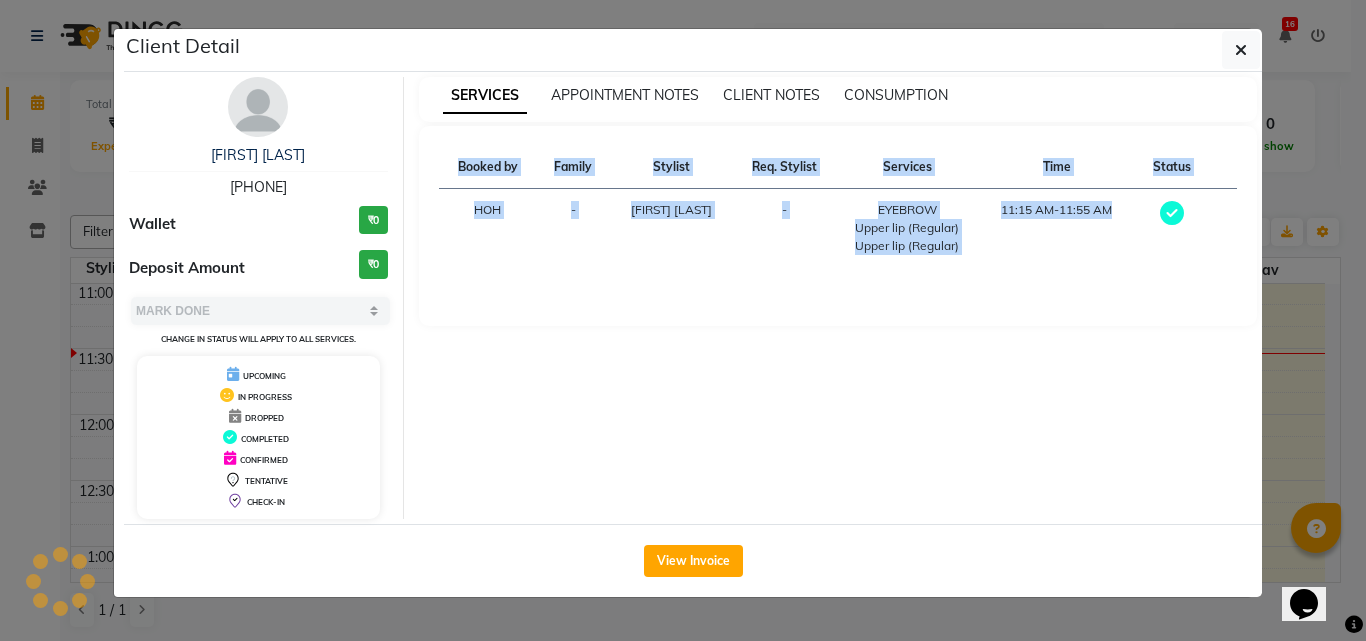 click on "Client Detail  [PERSON] [LAST]   [PHONE] Wallet ₹0 Deposit Amount  ₹0  Select MARK DONE UPCOMING Change in status will apply to all services. UPCOMING IN PROGRESS DROPPED COMPLETED CONFIRMED TENTATIVE CHECK-IN SERVICES APPOINTMENT NOTES CLIENT NOTES CONSUMPTION Booked by Family Stylist Req. Stylist Services Time Status  HOH  - [PERSON] [LAST] -  EYEBROW   Upper lip (Regular)   Upper lip (Regular)   [TIME]   View Invoice" 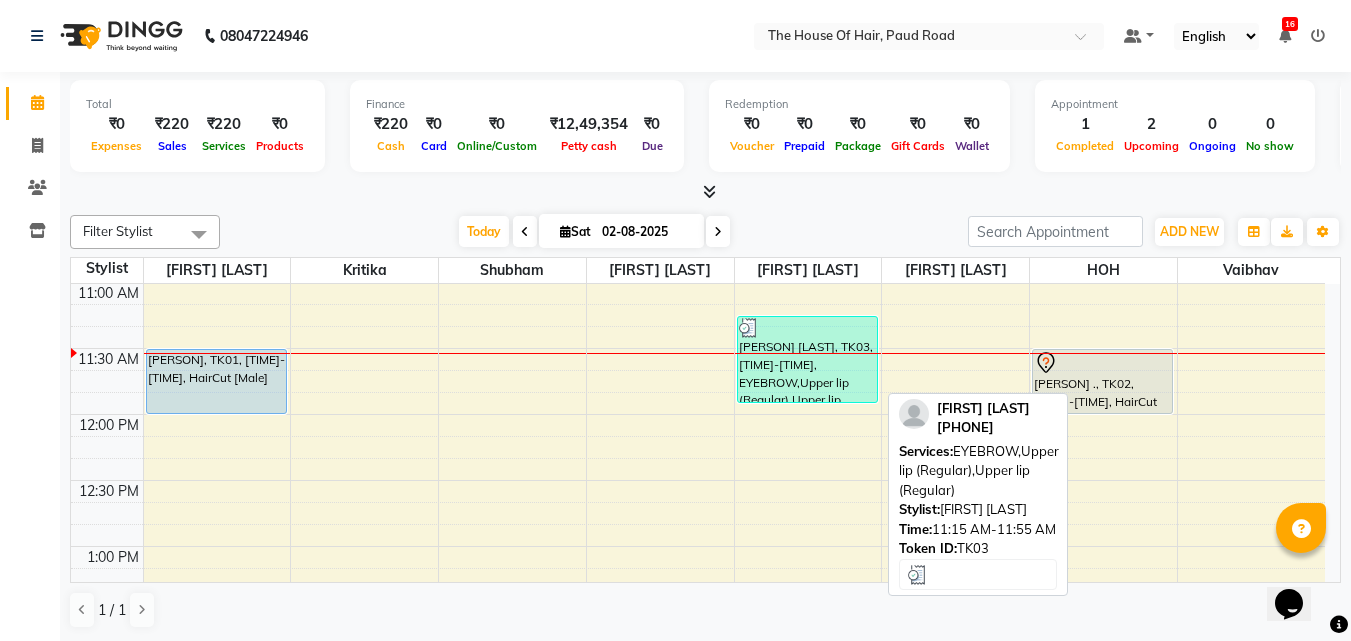 click on "[PERSON] [LAST], TK03, [TIME]-[TIME], EYEBROW,Upper lip (Regular),Upper lip (Regular)" at bounding box center (807, 359) 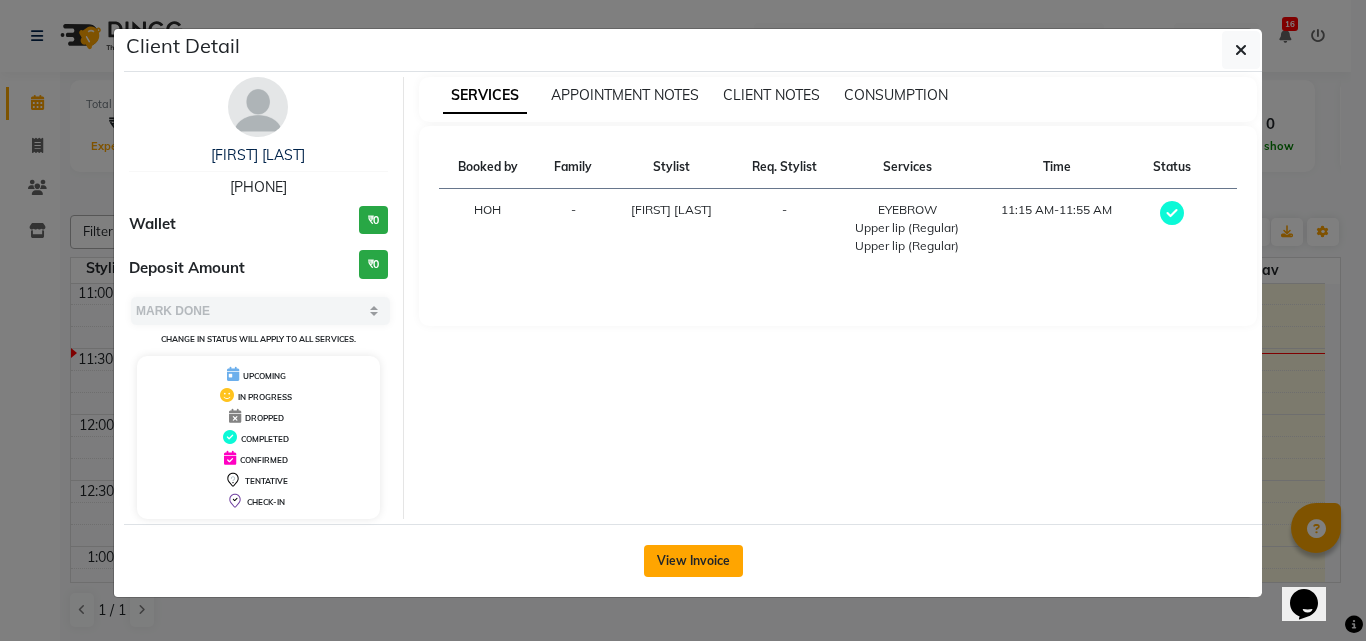 click on "View Invoice" 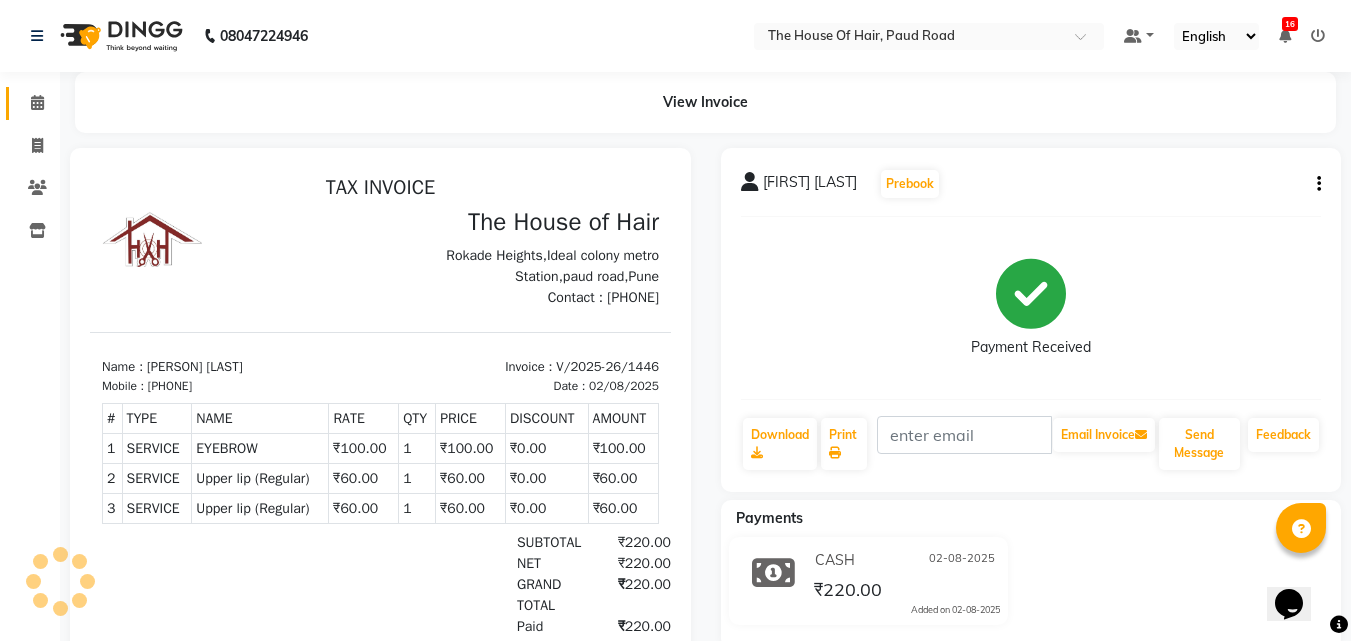 scroll, scrollTop: 0, scrollLeft: 0, axis: both 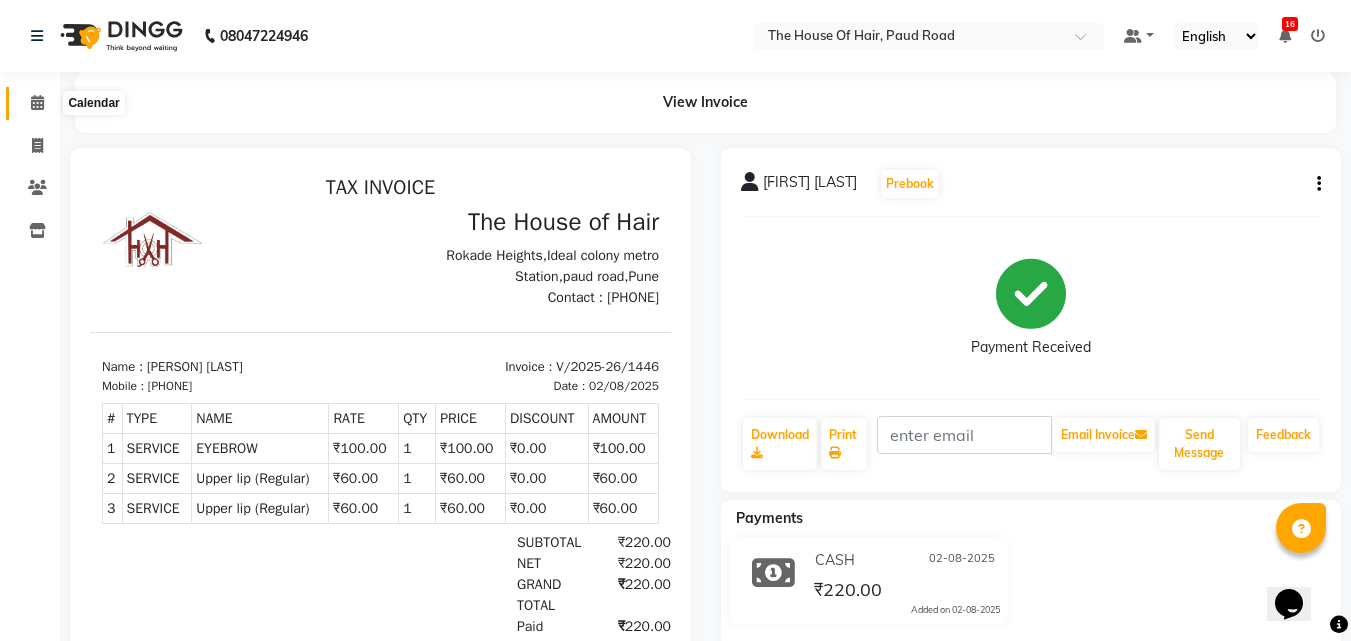 click 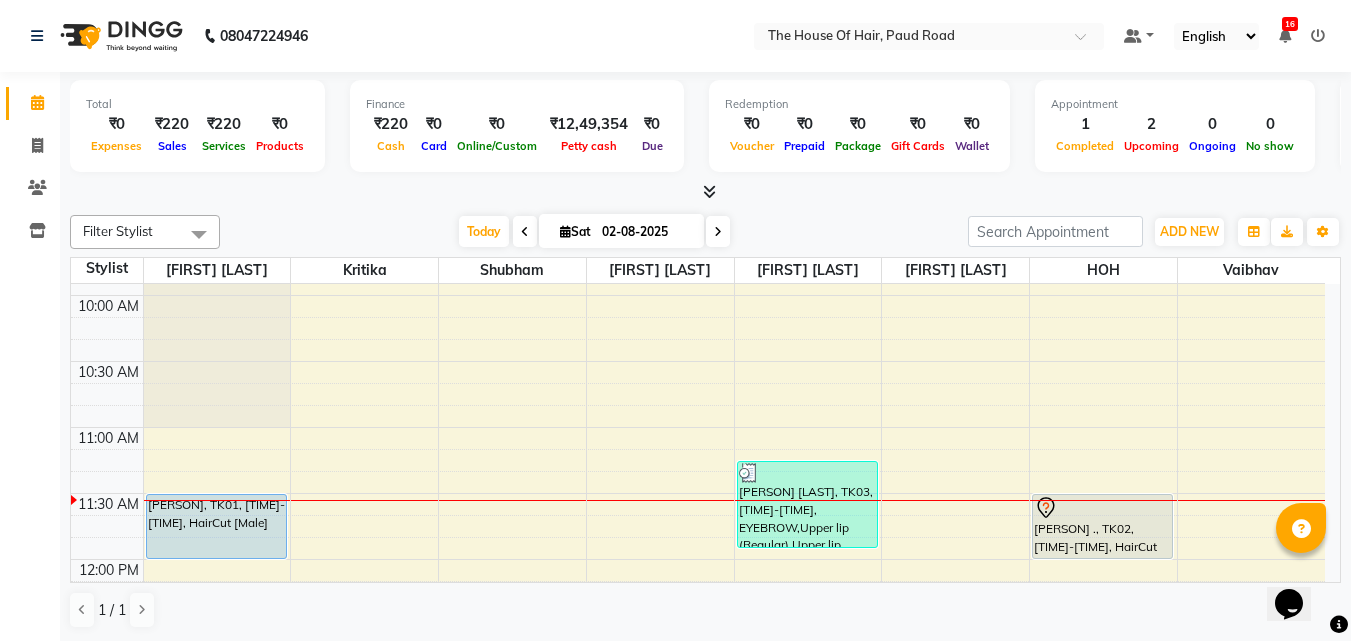 scroll, scrollTop: 427, scrollLeft: 0, axis: vertical 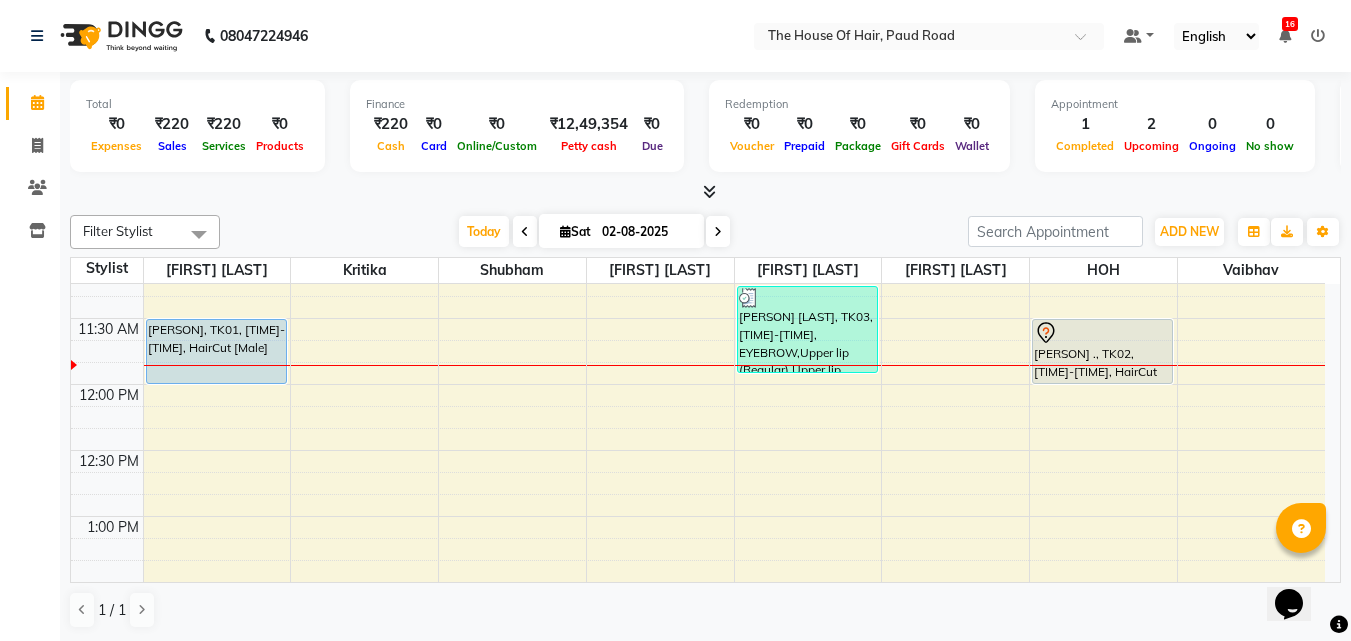click on "8:00 AM 8:30 AM 9:00 AM 9:30 AM 10:00 AM 10:30 AM 11:00 AM 11:30 AM 12:00 PM 12:30 PM 1:00 PM 1:30 PM 2:00 PM 2:30 PM 3:00 PM 3:30 PM 4:00 PM 4:30 PM 5:00 PM 5:30 PM 6:00 PM 6:30 PM 7:00 PM 7:30 PM 8:00 PM 8:30 PM 9:00 PM 9:30 PM    [NAME], TK01, 11:30 AM-12:00 PM, HairCut  [Male]     [NAME], TK03, 11:15 AM-11:55 AM, EYEBROW,Upper lip (Regular),Upper lip (Regular)     [NAME] ., TK02, 11:30 AM-12:00 PM, HairCut  [Male]" at bounding box center (698, 780) 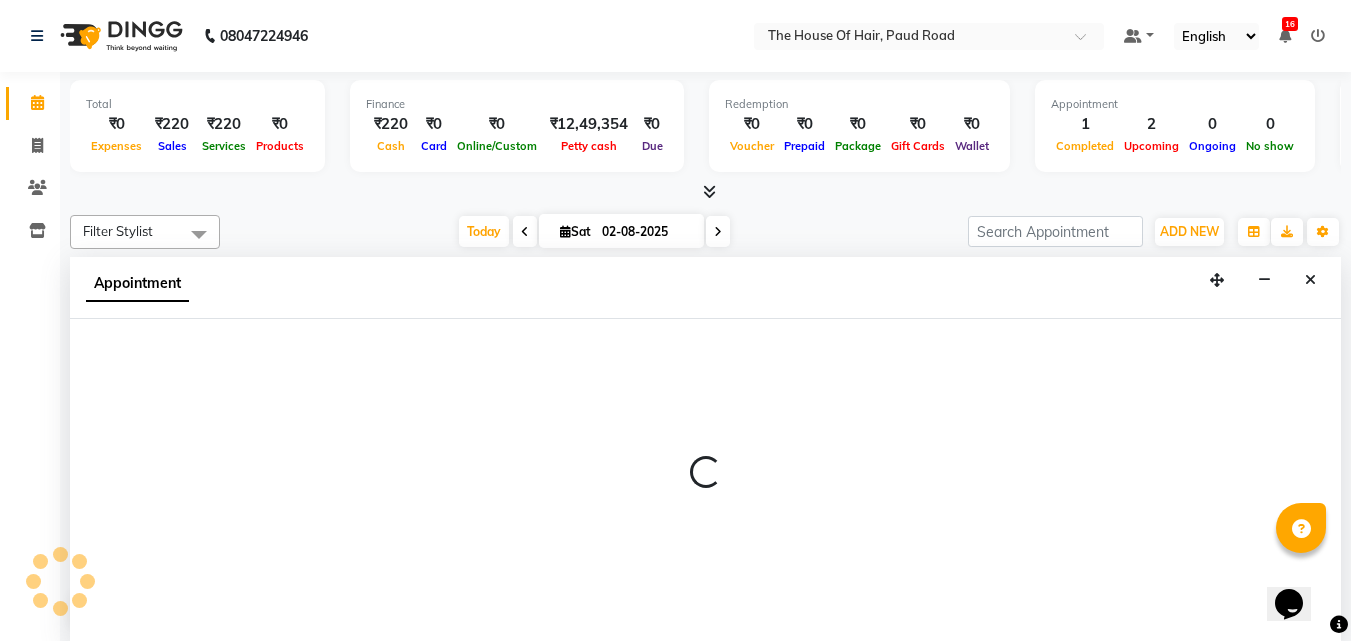 scroll, scrollTop: 1, scrollLeft: 0, axis: vertical 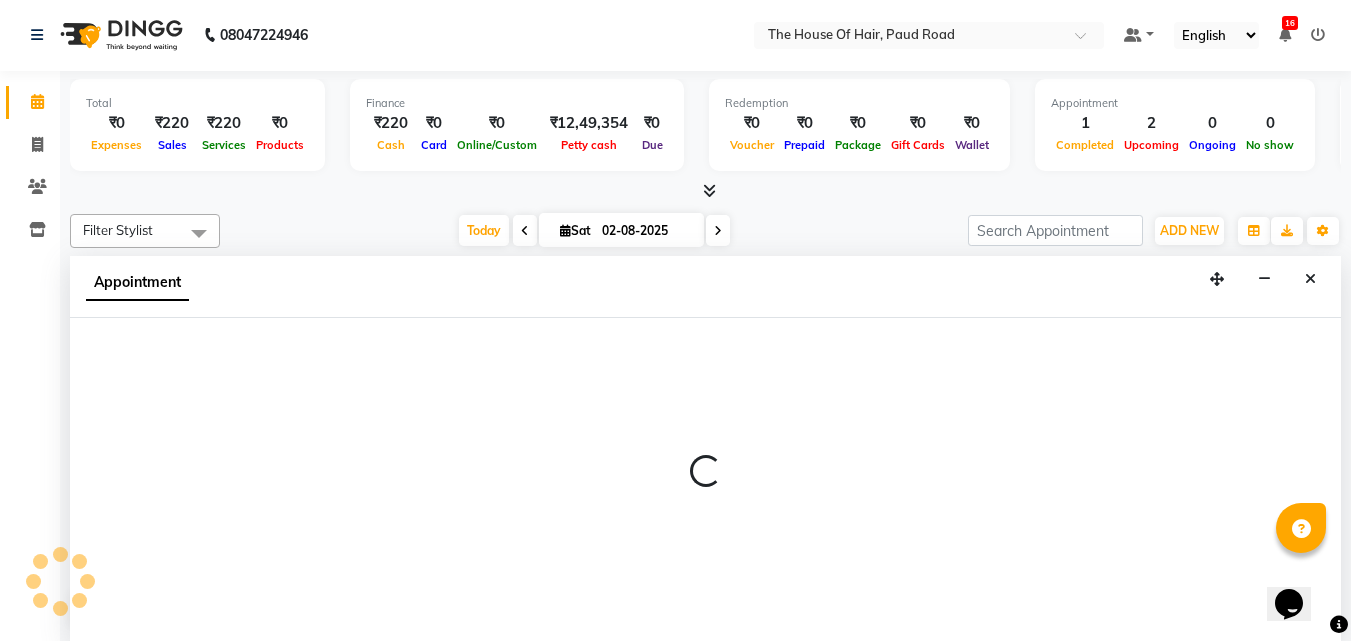 select on "57808" 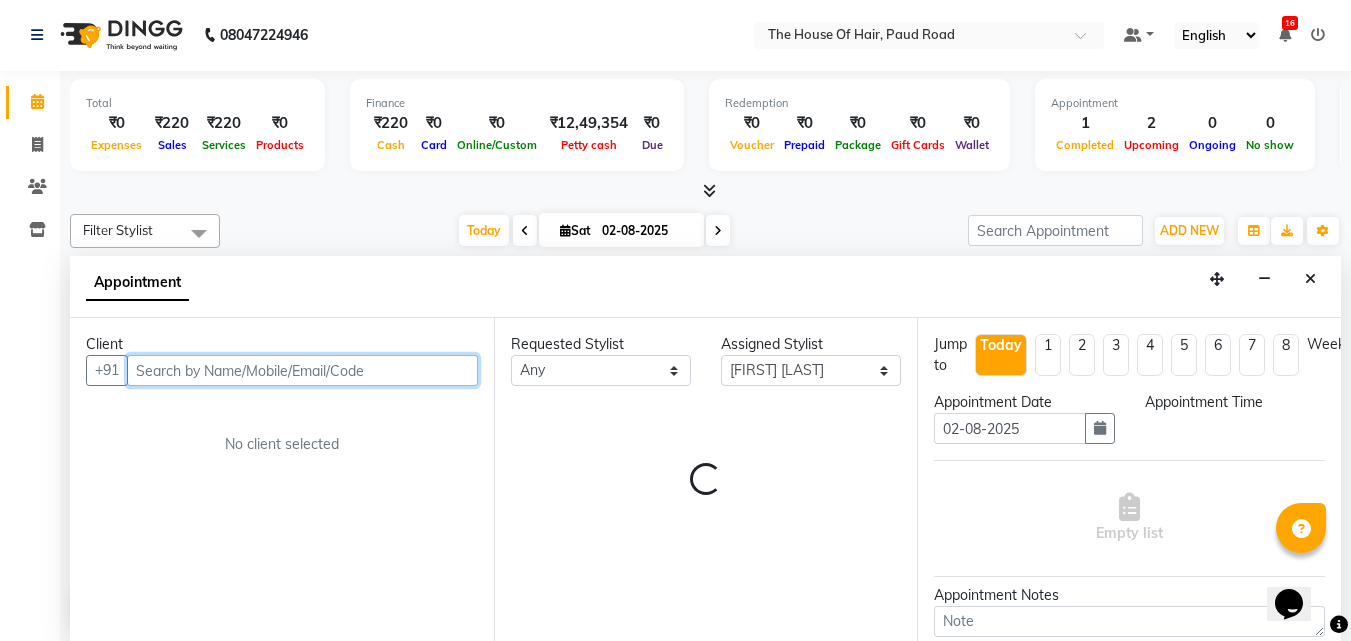 select on "690" 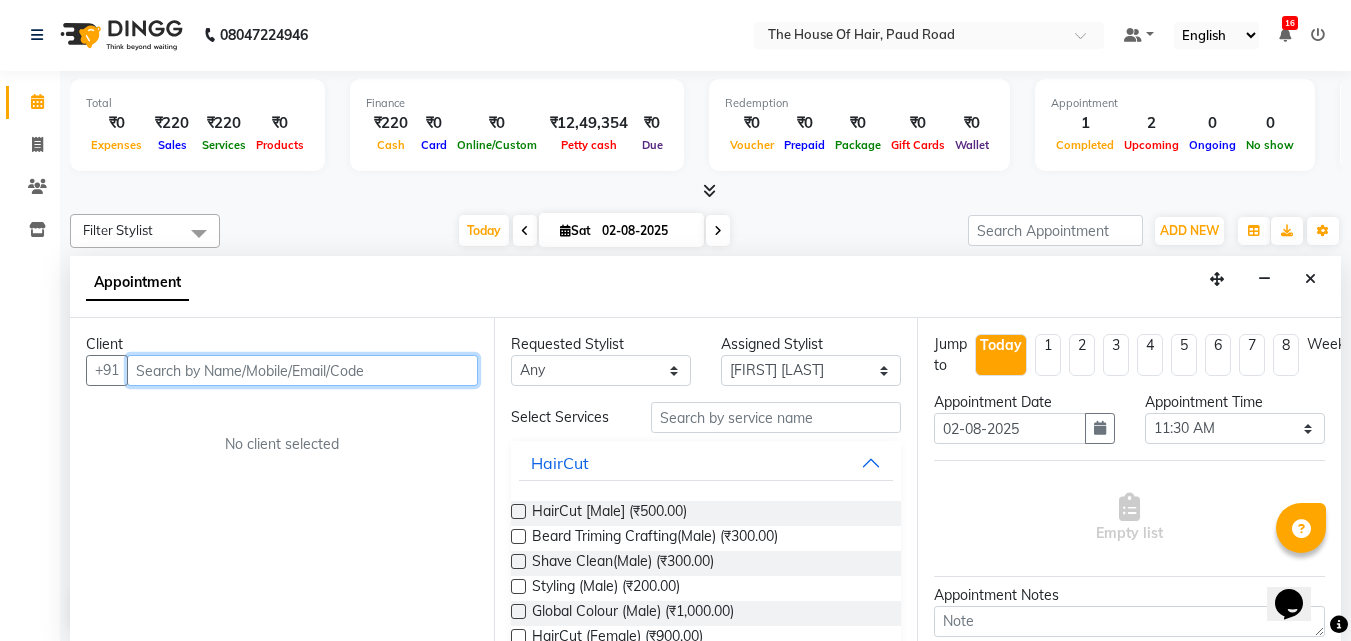 click at bounding box center [302, 370] 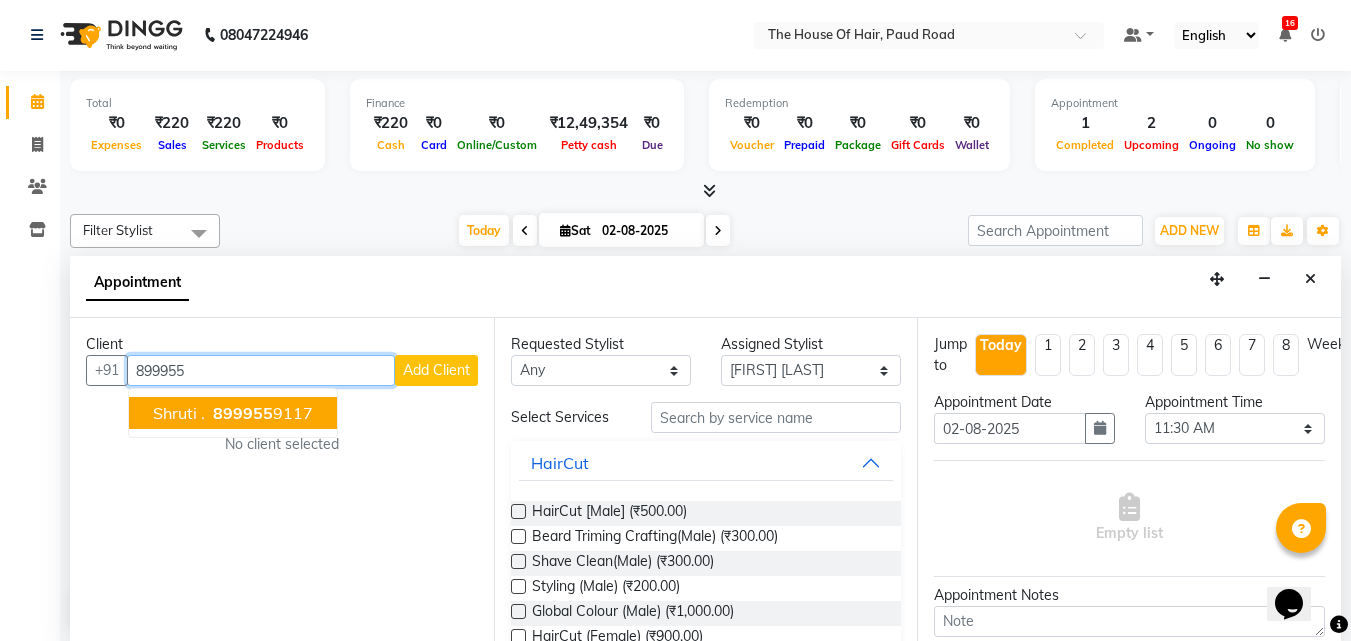 click on "shruti ." at bounding box center (179, 413) 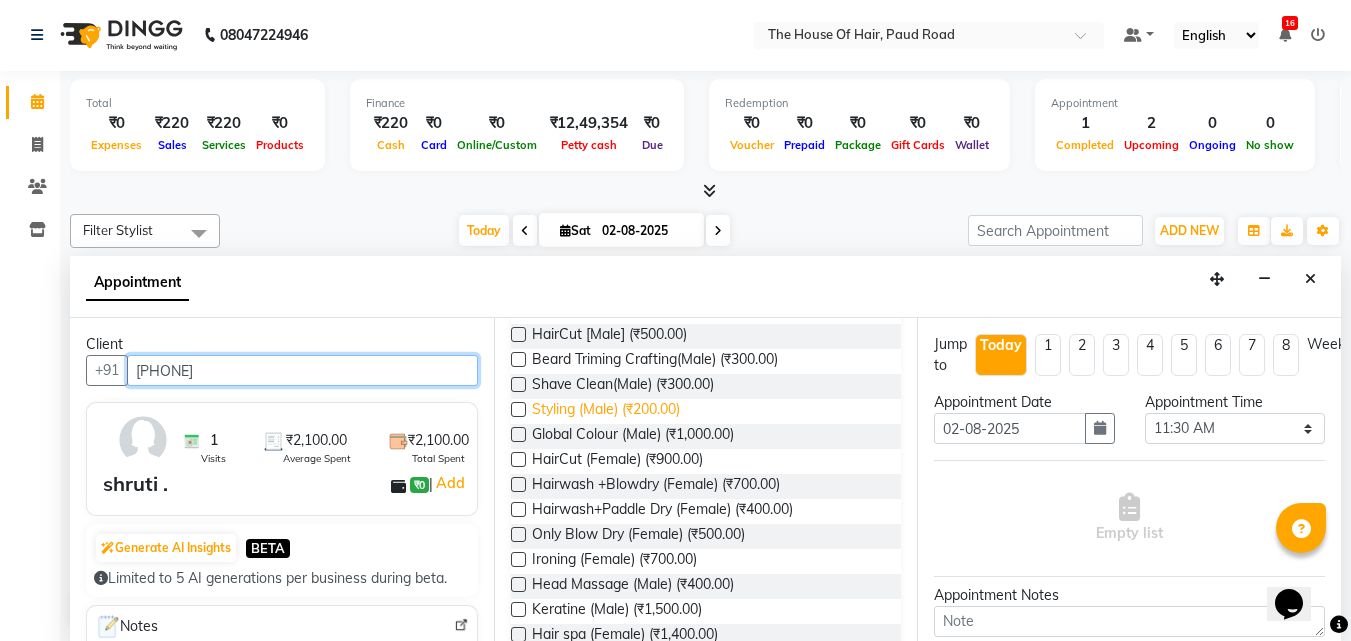 scroll, scrollTop: 178, scrollLeft: 0, axis: vertical 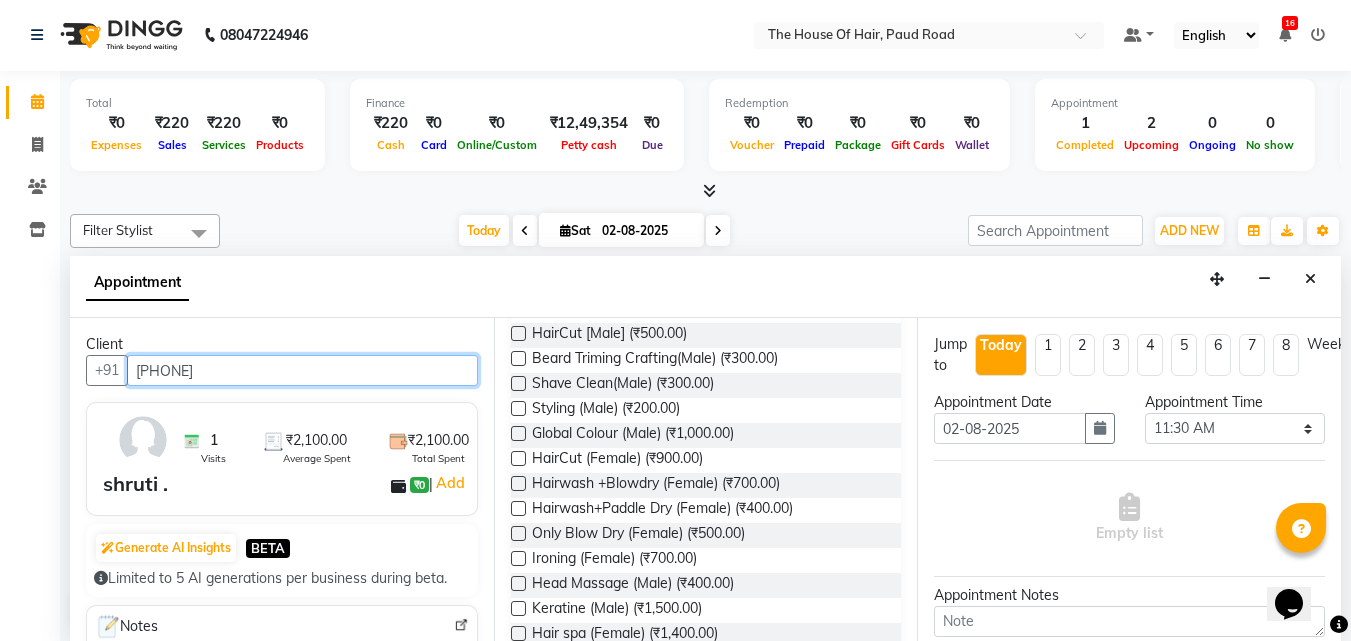 type on "[PHONE]" 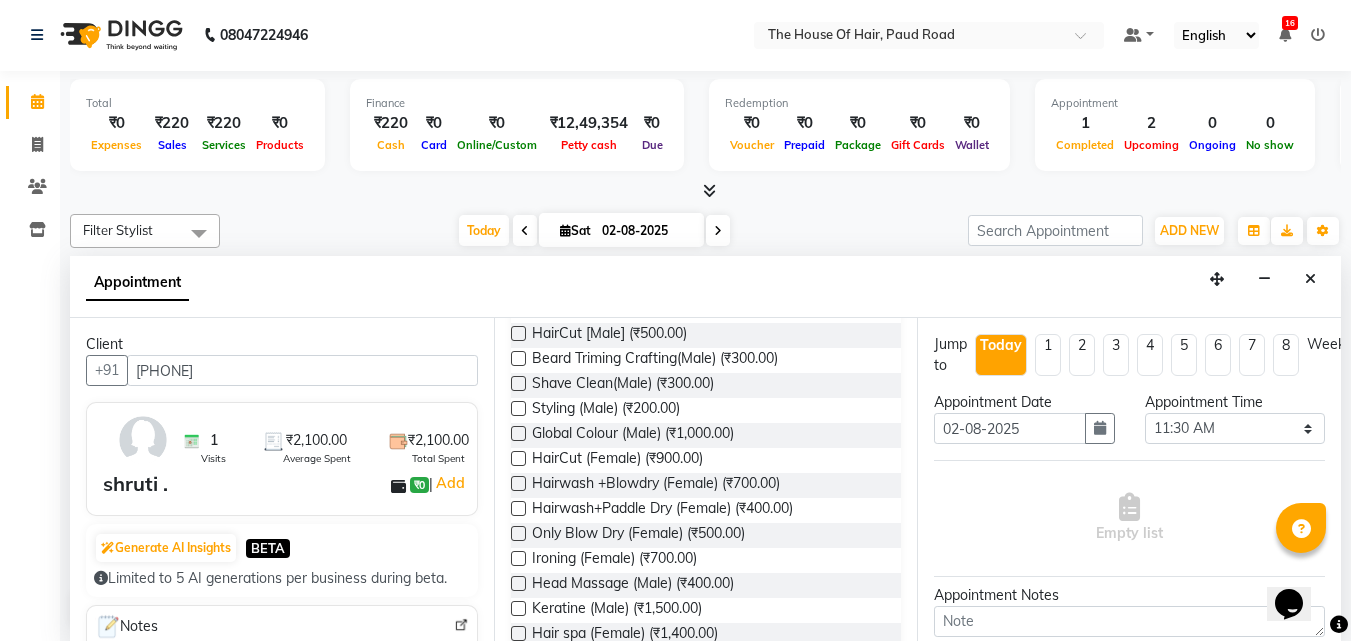 click at bounding box center (518, 508) 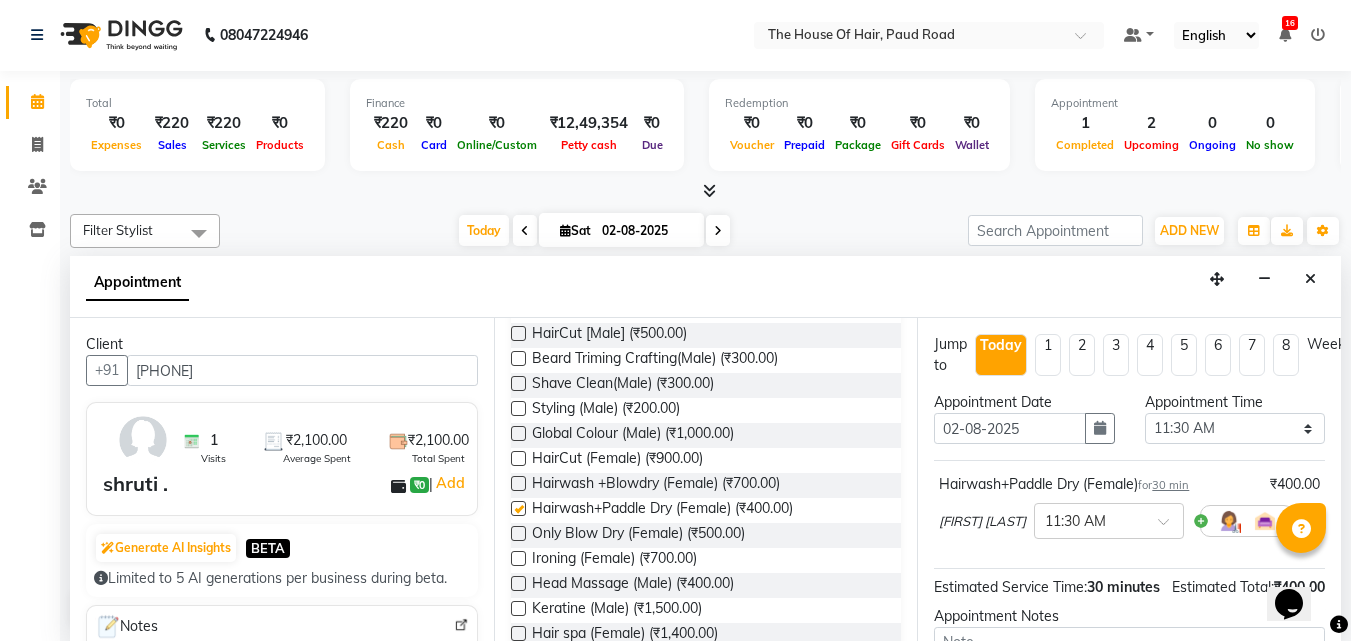 checkbox on "false" 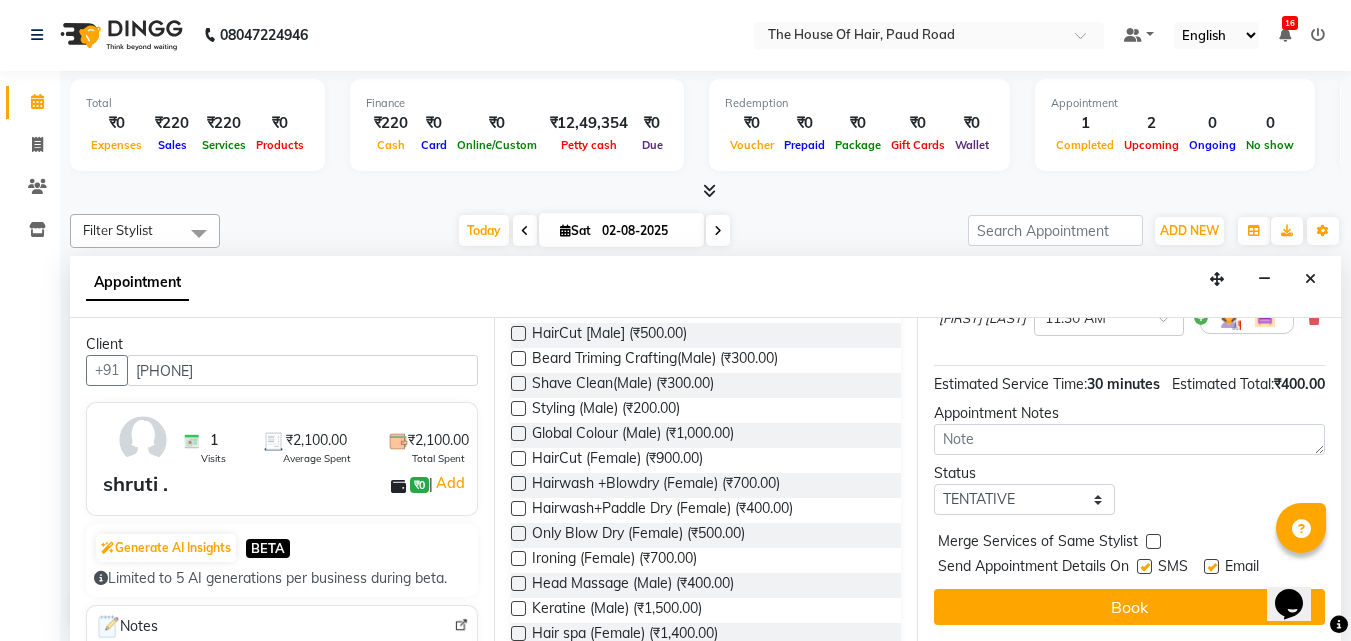 scroll, scrollTop: 239, scrollLeft: 0, axis: vertical 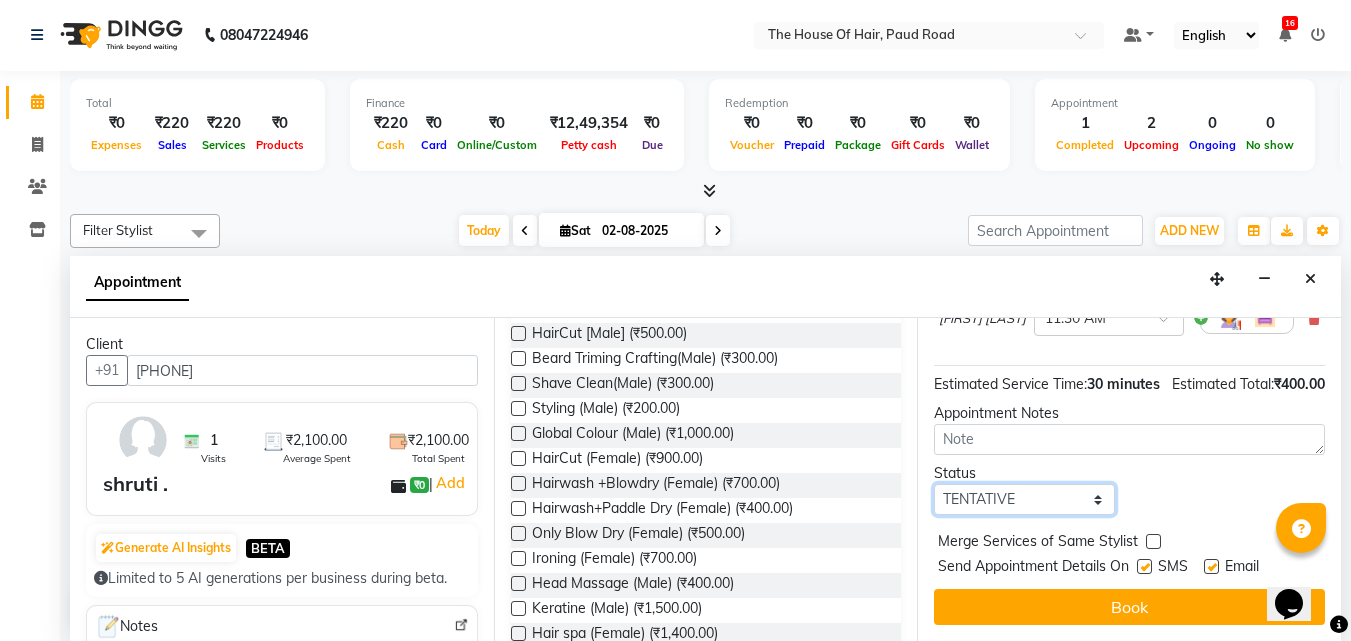 click on "Select TENTATIVE CONFIRM CHECK-IN UPCOMING" at bounding box center [1024, 499] 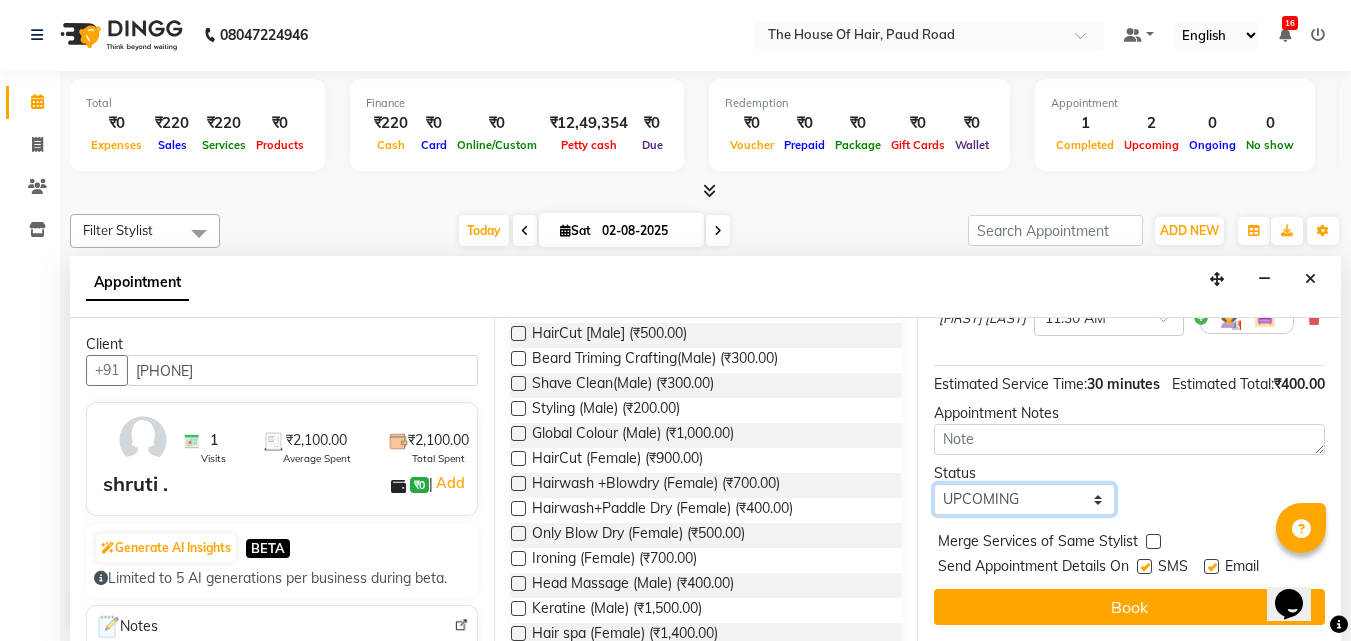click on "Select TENTATIVE CONFIRM CHECK-IN UPCOMING" at bounding box center (1024, 499) 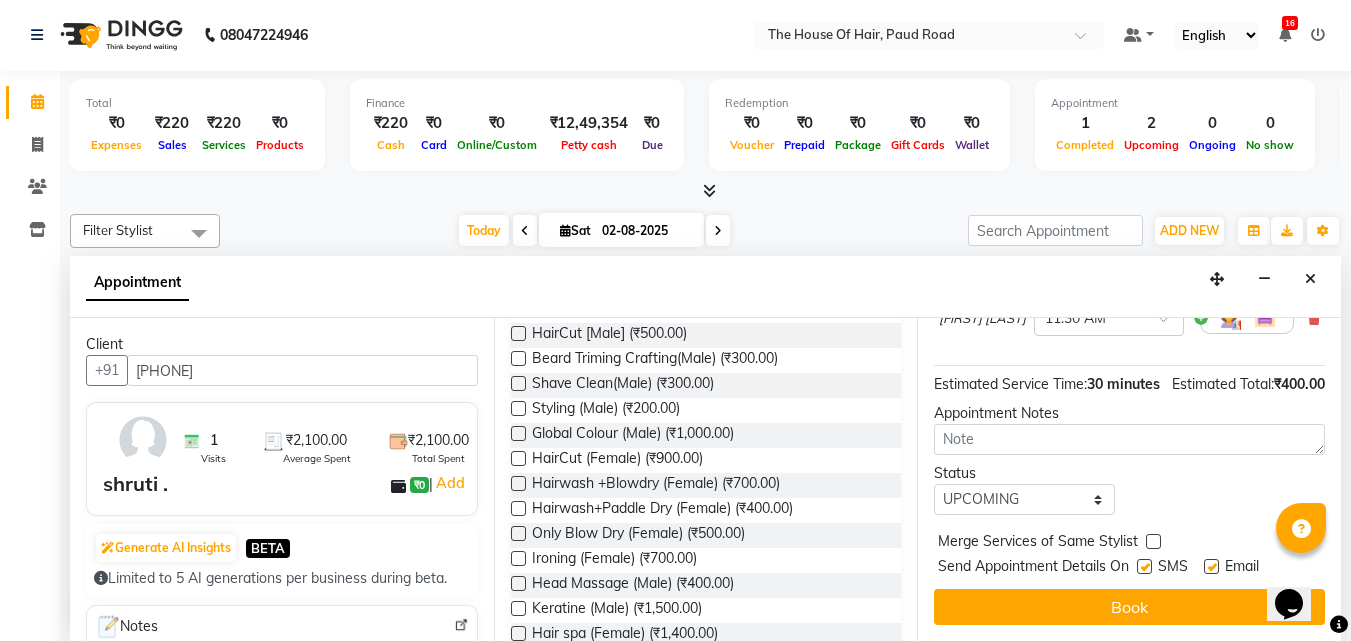 click at bounding box center (1153, 541) 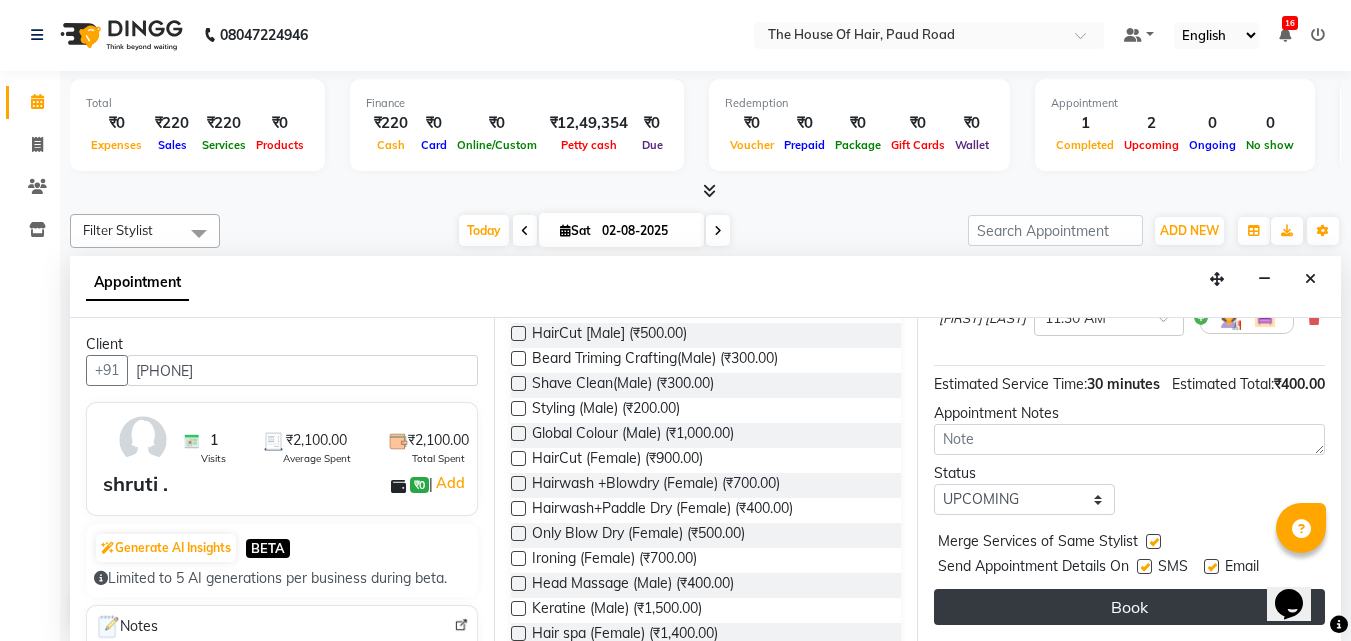 click on "Book" at bounding box center [1129, 607] 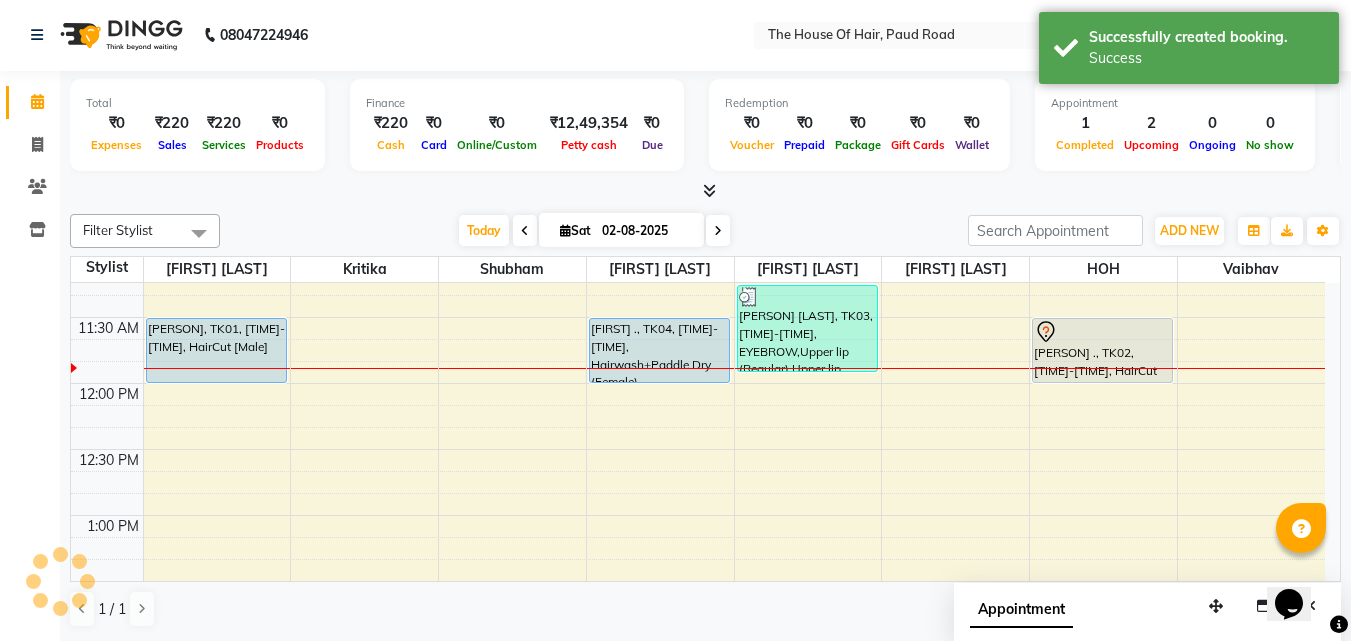 scroll, scrollTop: 0, scrollLeft: 0, axis: both 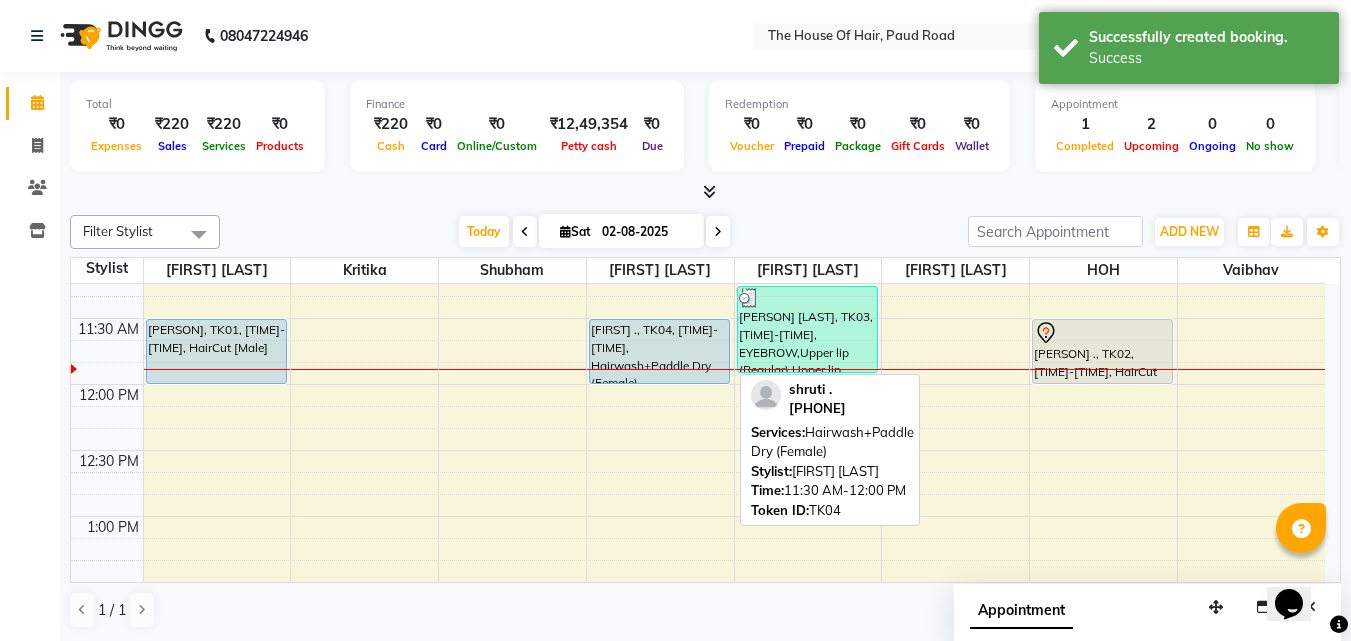 click on "[FIRST] ., TK04, [TIME]-[TIME], Hairwash+Paddle Dry (Female)" at bounding box center (659, 351) 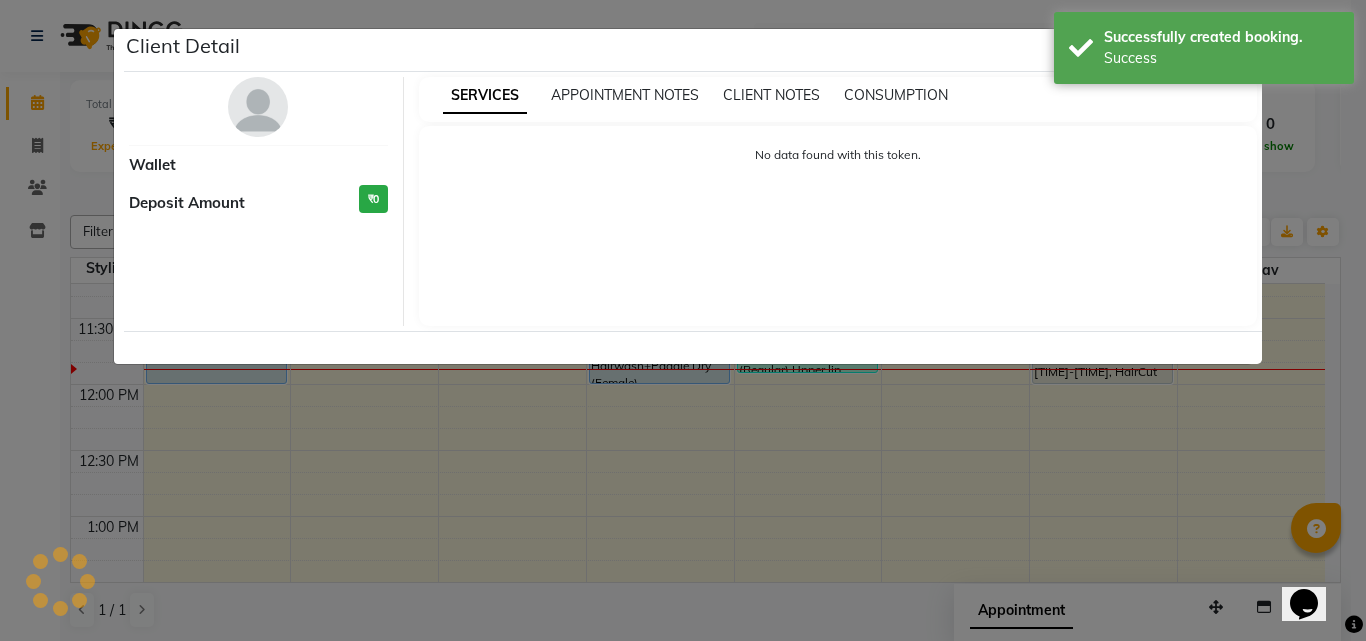 select on "5" 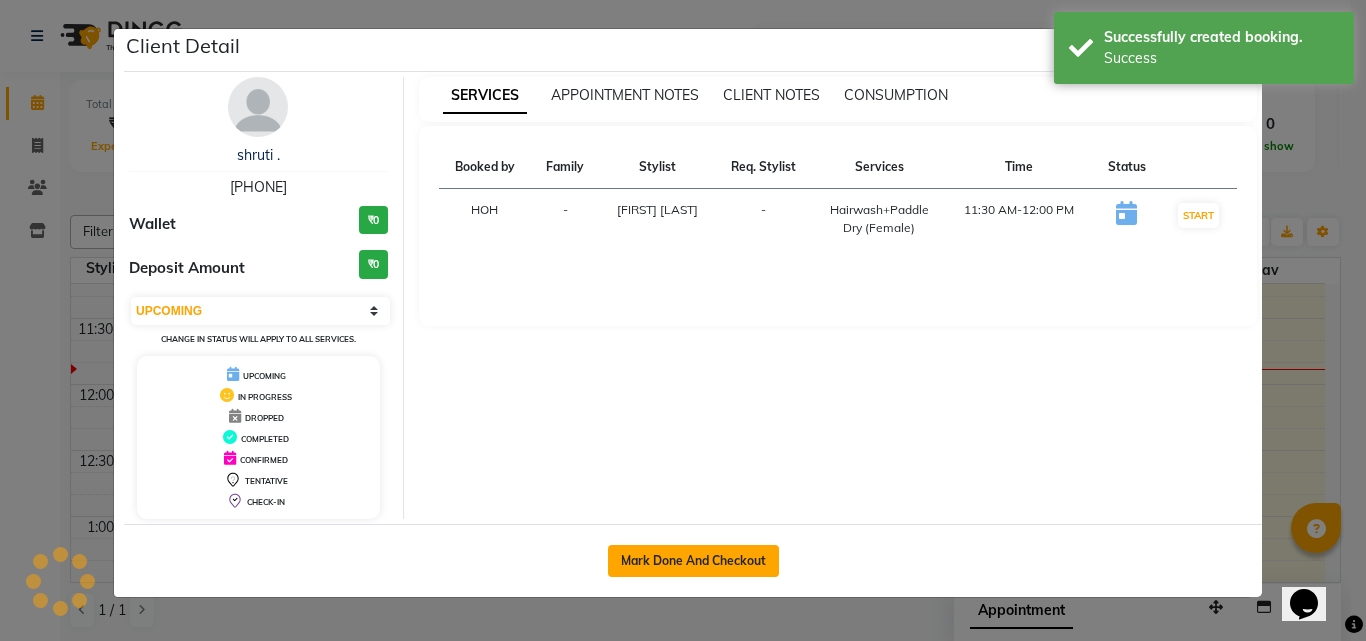 click on "Mark Done And Checkout" 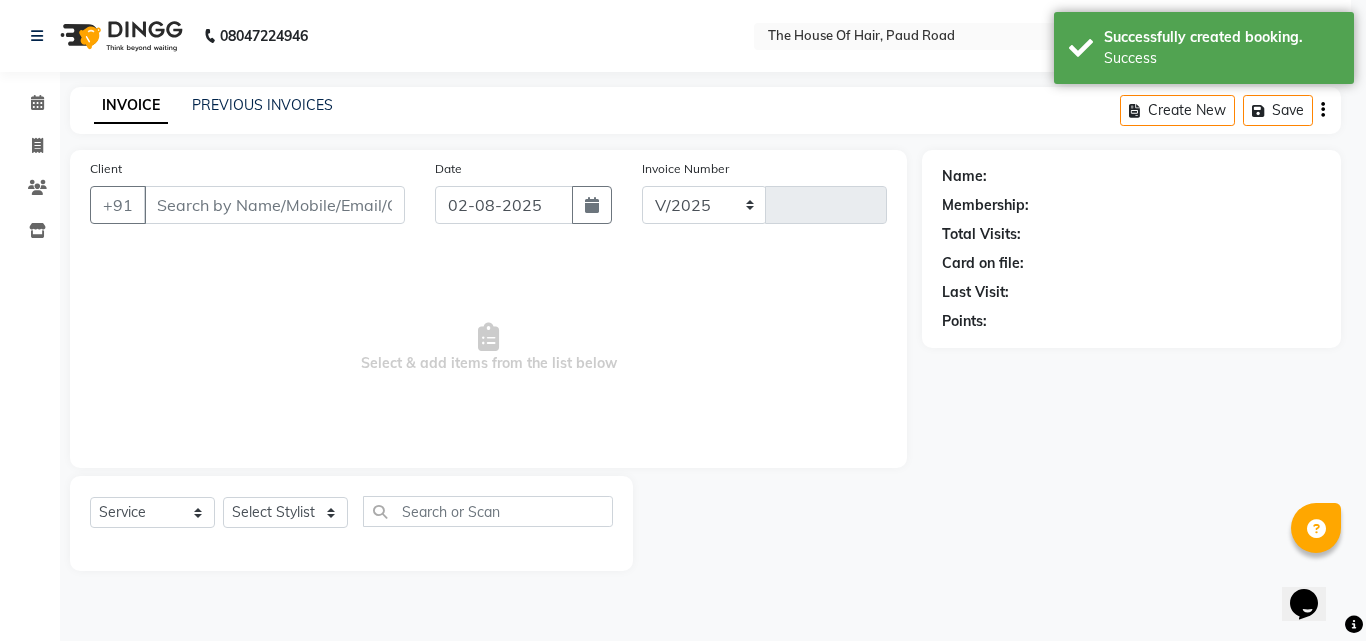 select on "5992" 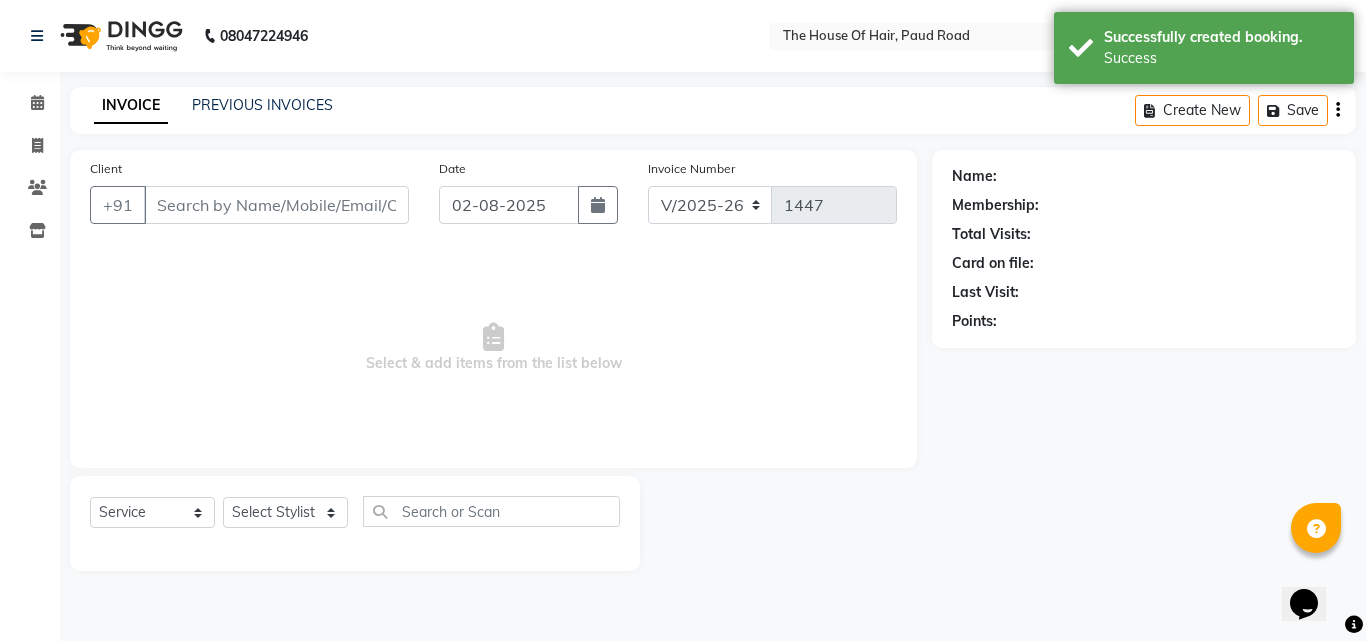 type on "[PHONE]" 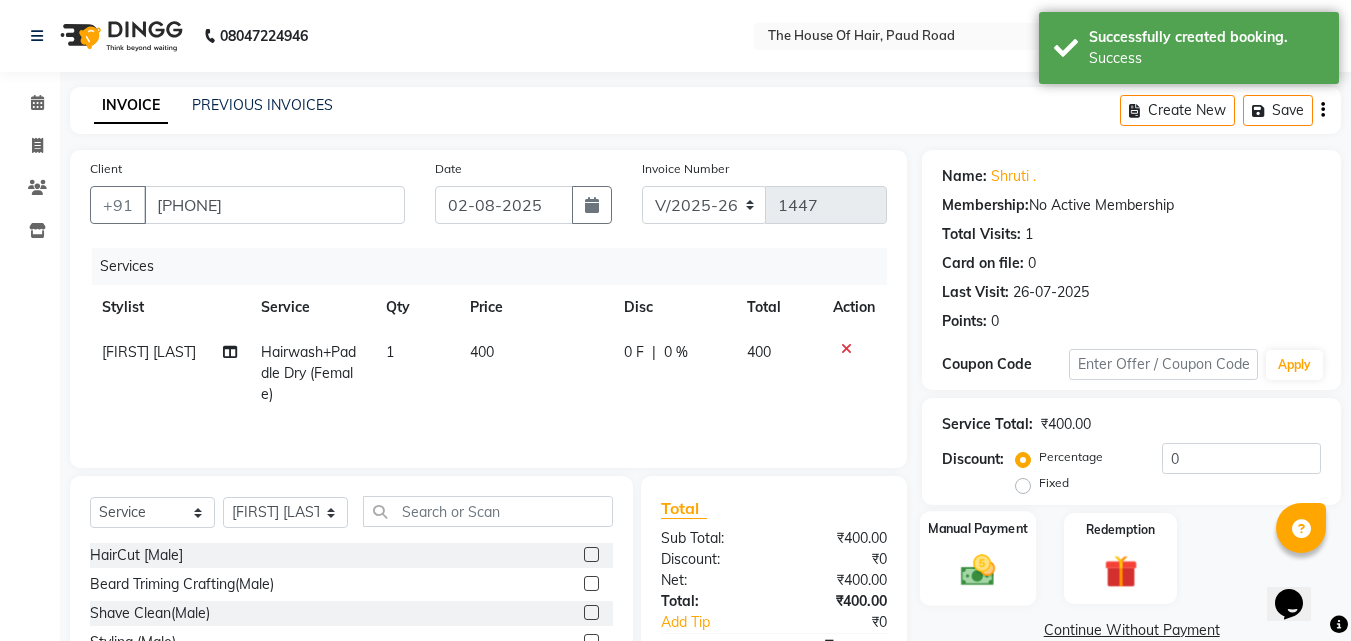 click 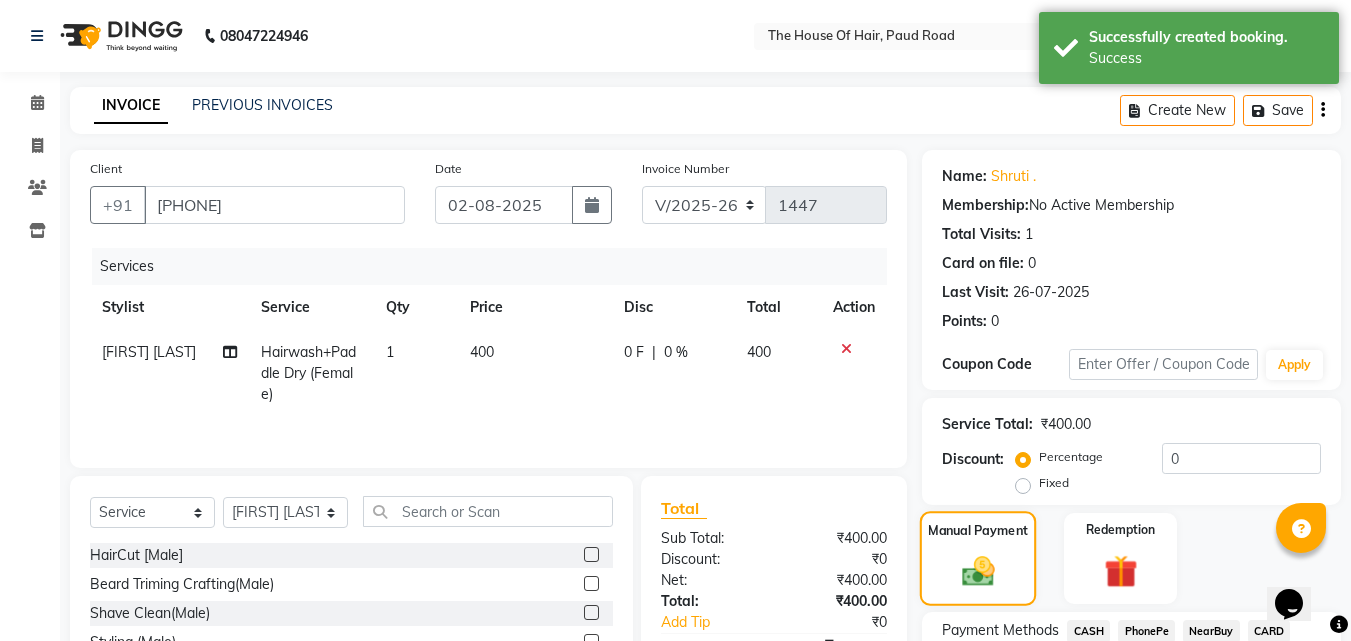 scroll, scrollTop: 162, scrollLeft: 0, axis: vertical 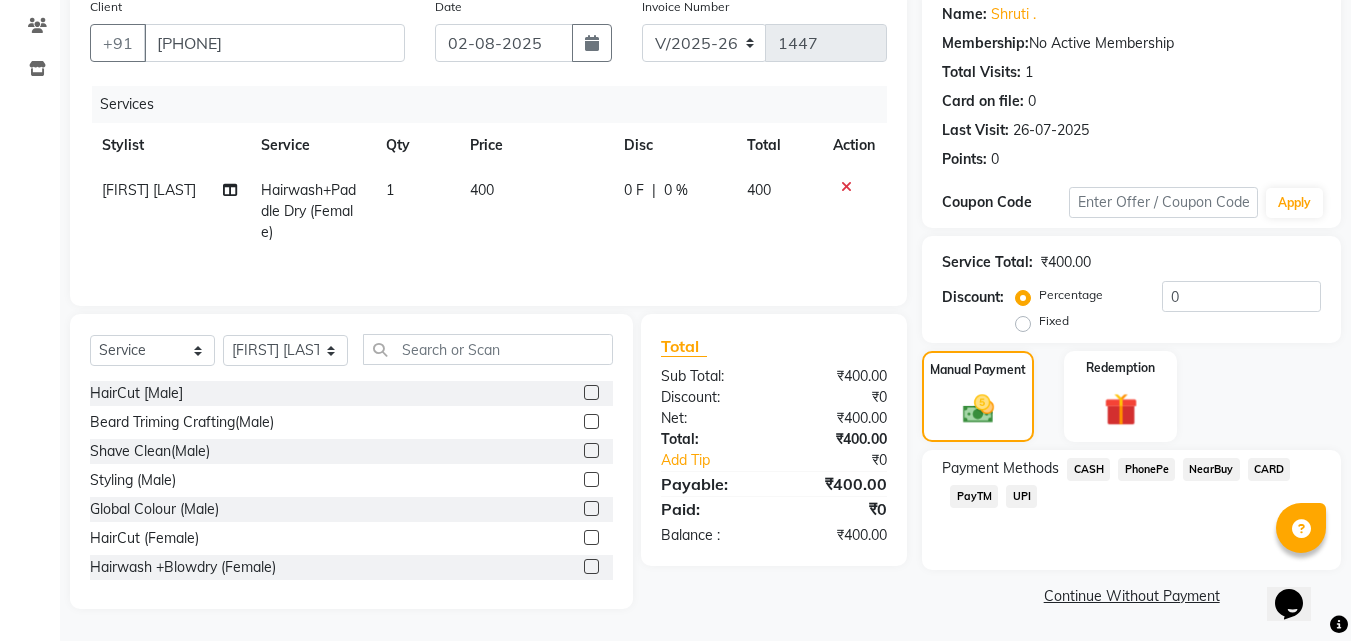 click on "CASH" 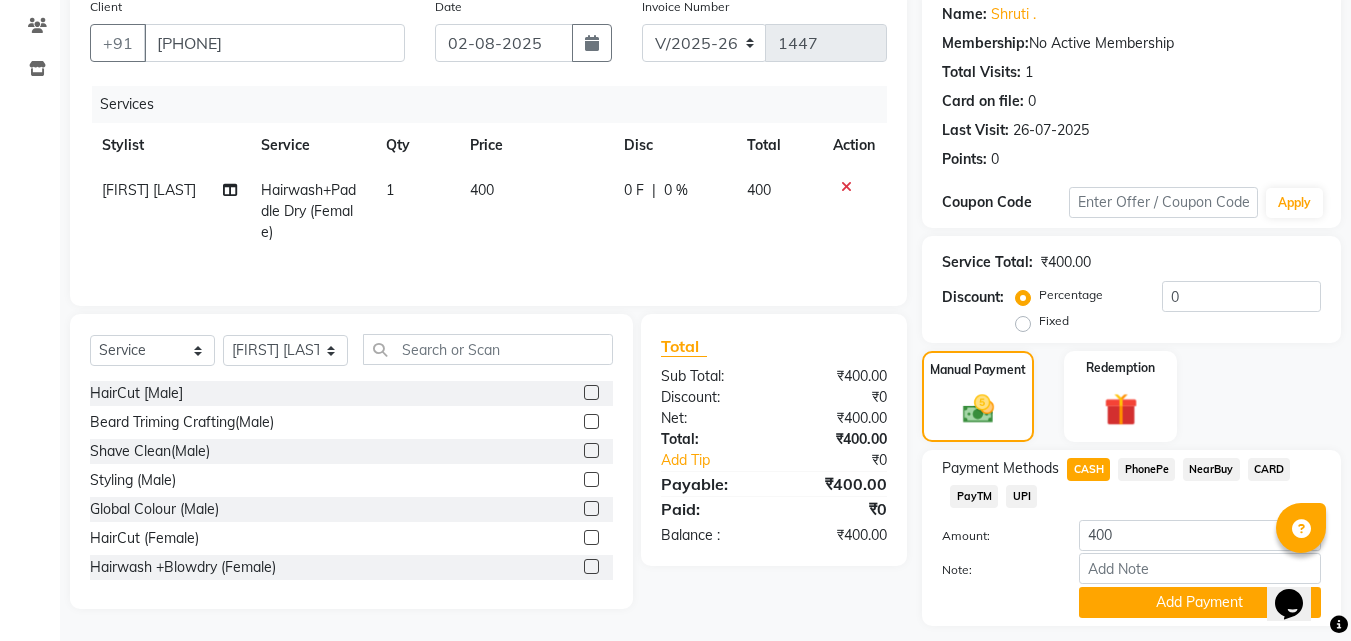 scroll, scrollTop: 218, scrollLeft: 0, axis: vertical 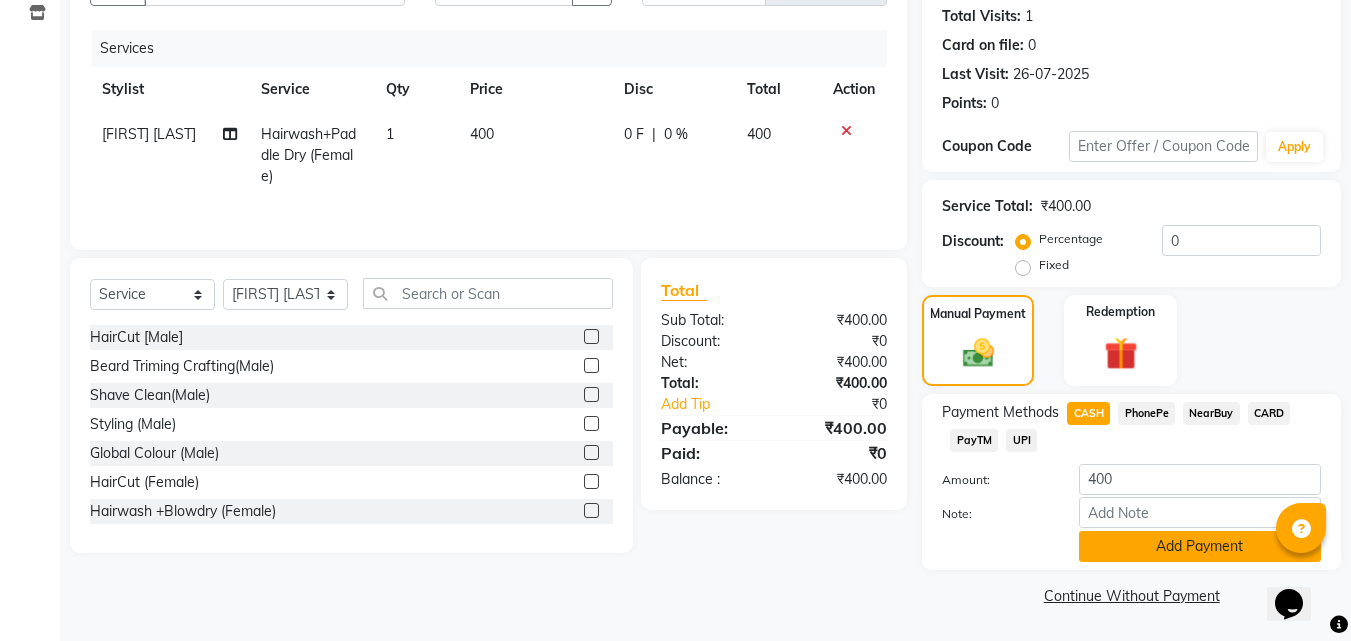 click on "Add Payment" 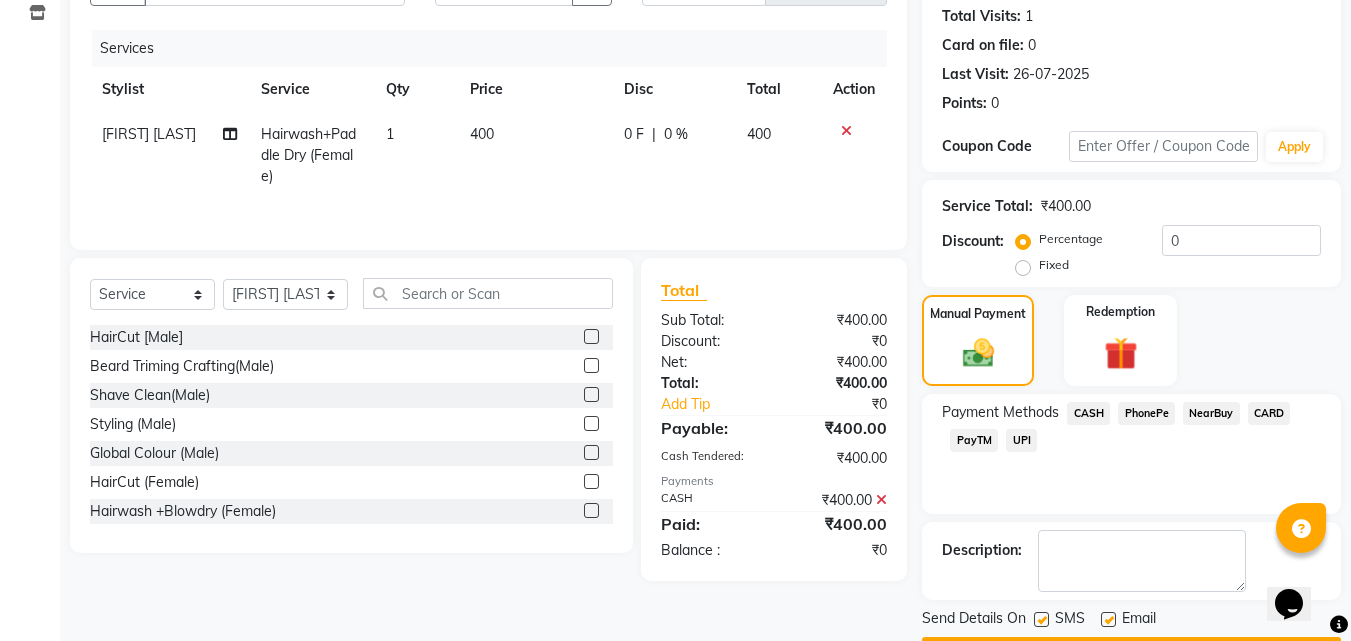 scroll, scrollTop: 275, scrollLeft: 0, axis: vertical 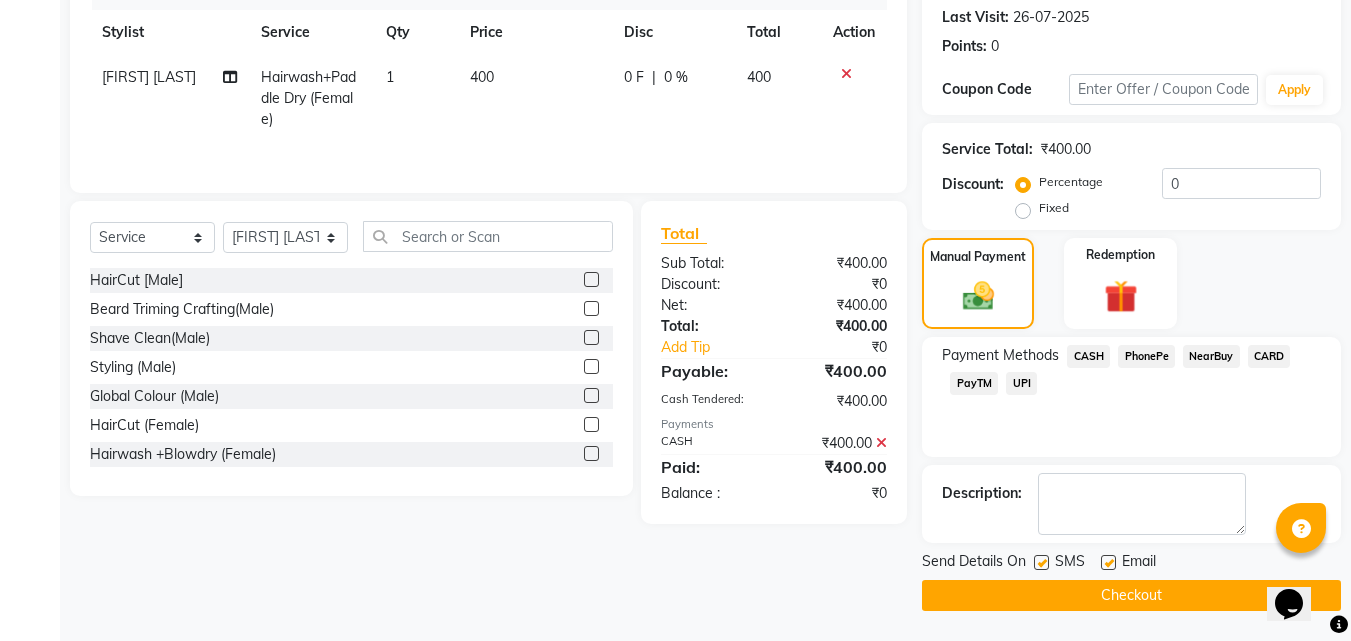 click on "Checkout" 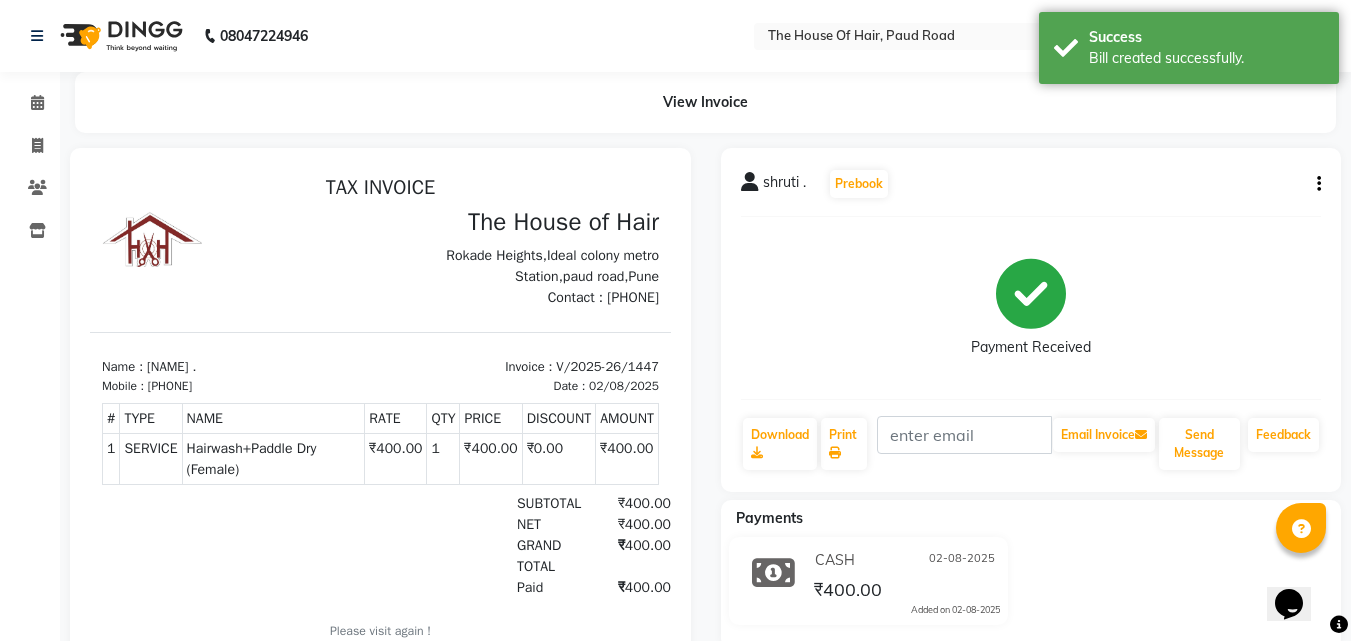scroll, scrollTop: 0, scrollLeft: 0, axis: both 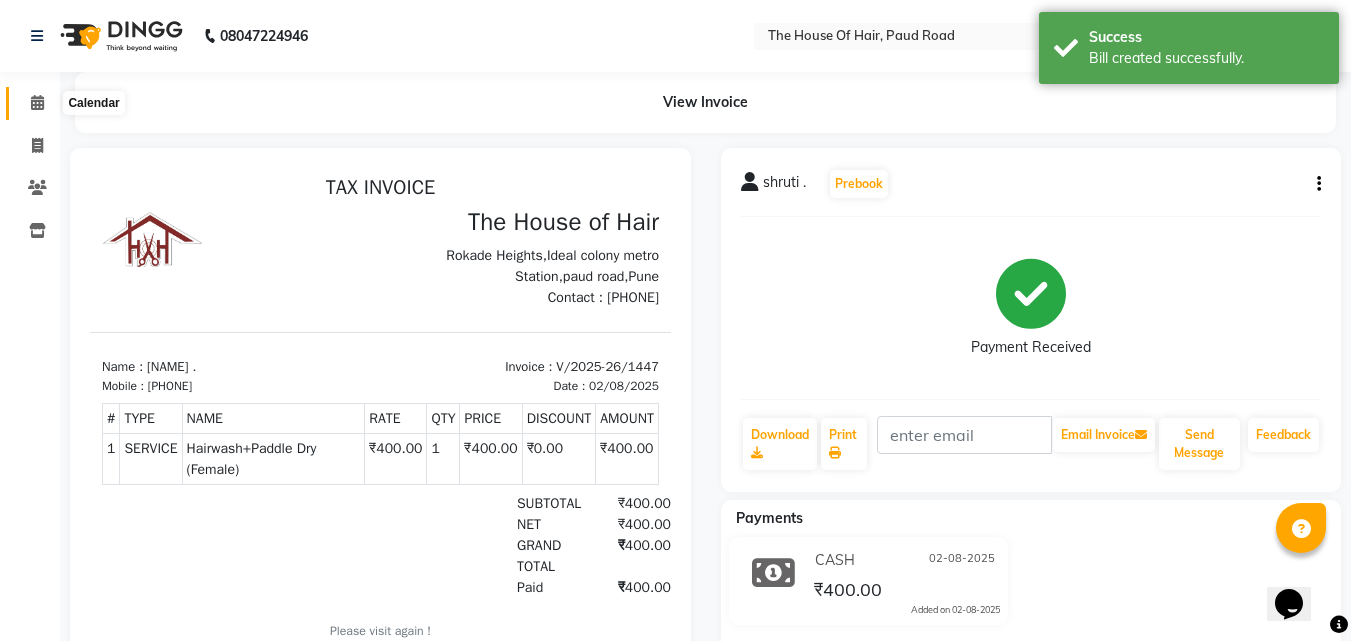 click 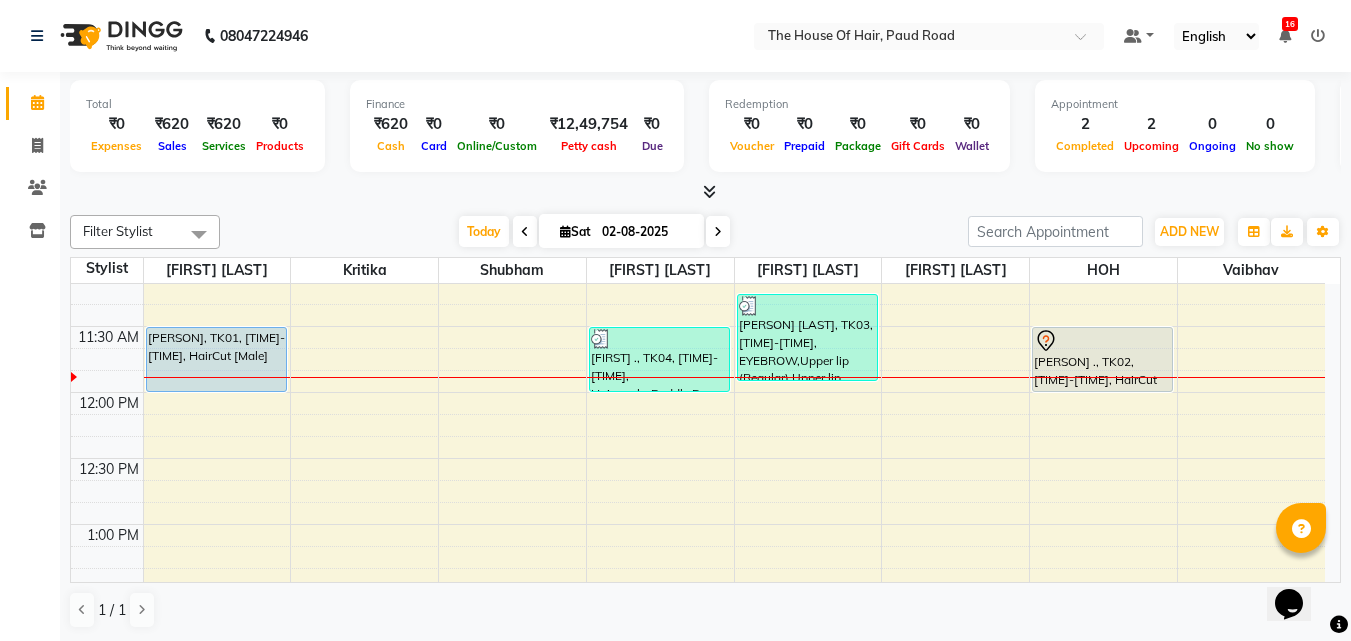 scroll, scrollTop: 417, scrollLeft: 0, axis: vertical 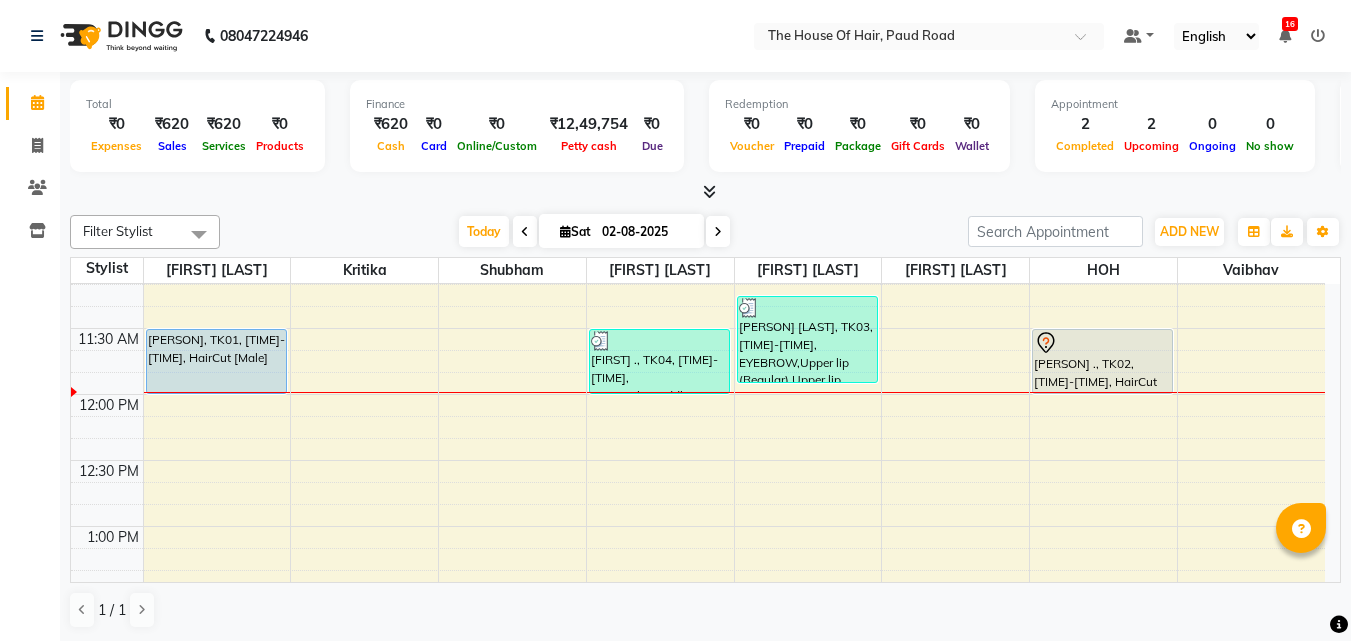 click on "[PERSON], TK01, [TIME]-[TIME], HairCut  [Male]             [PERSON] ., TK04, [TIME]-[TIME], Hairwash+Paddle Dry (Female)     [PERSON] [LAST], TK03, [TIME]-[TIME], EYEBROW,Upper lip (Regular),Upper lip (Regular)             [PERSON] ., TK02, [TIME]-[TIME], HairCut  [Male]" at bounding box center [698, 790] 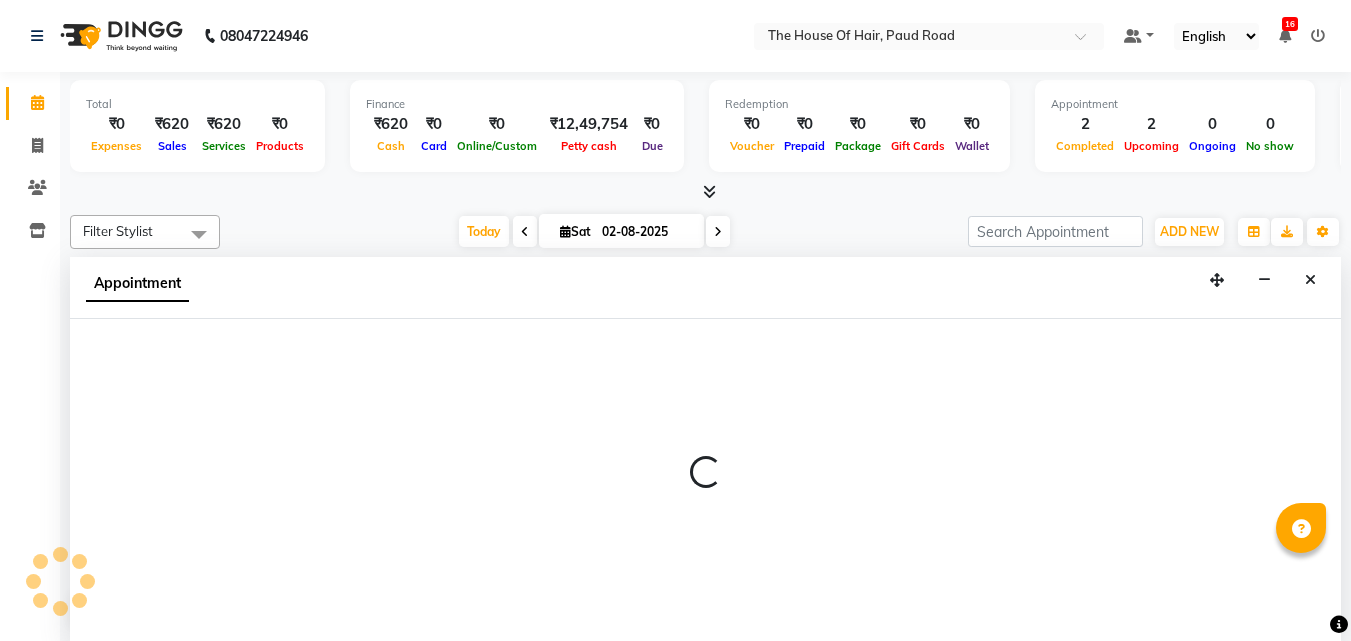 select on "57808" 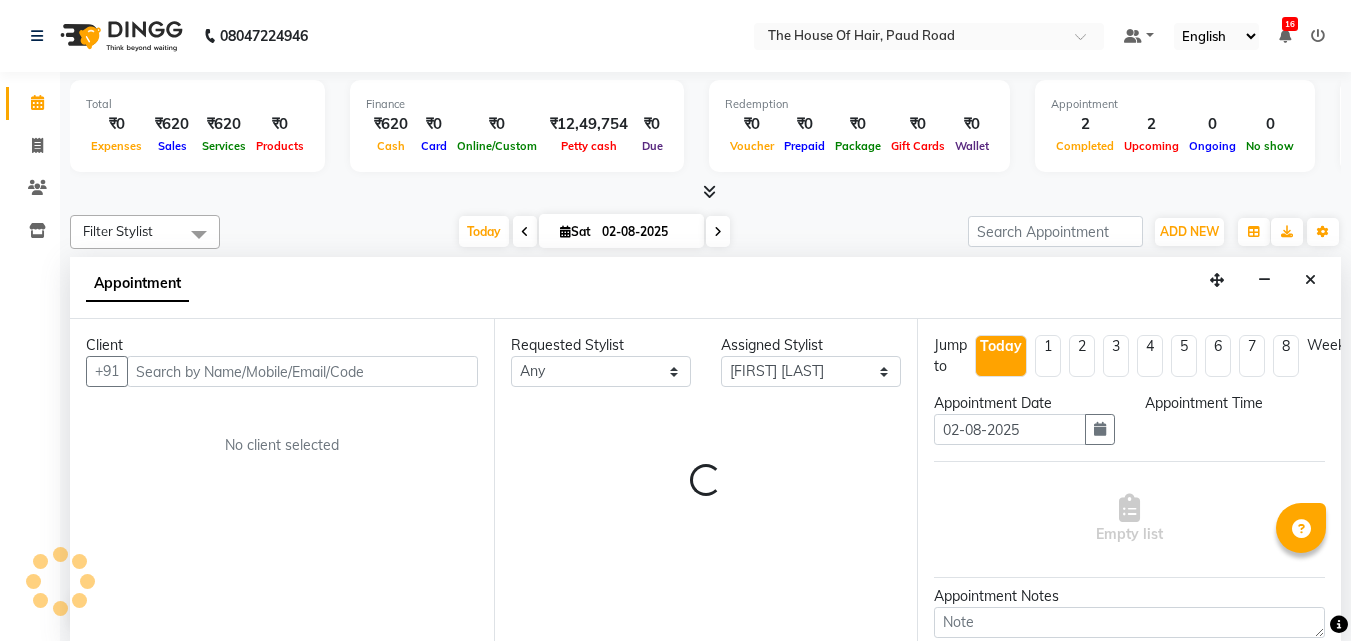scroll, scrollTop: 1, scrollLeft: 0, axis: vertical 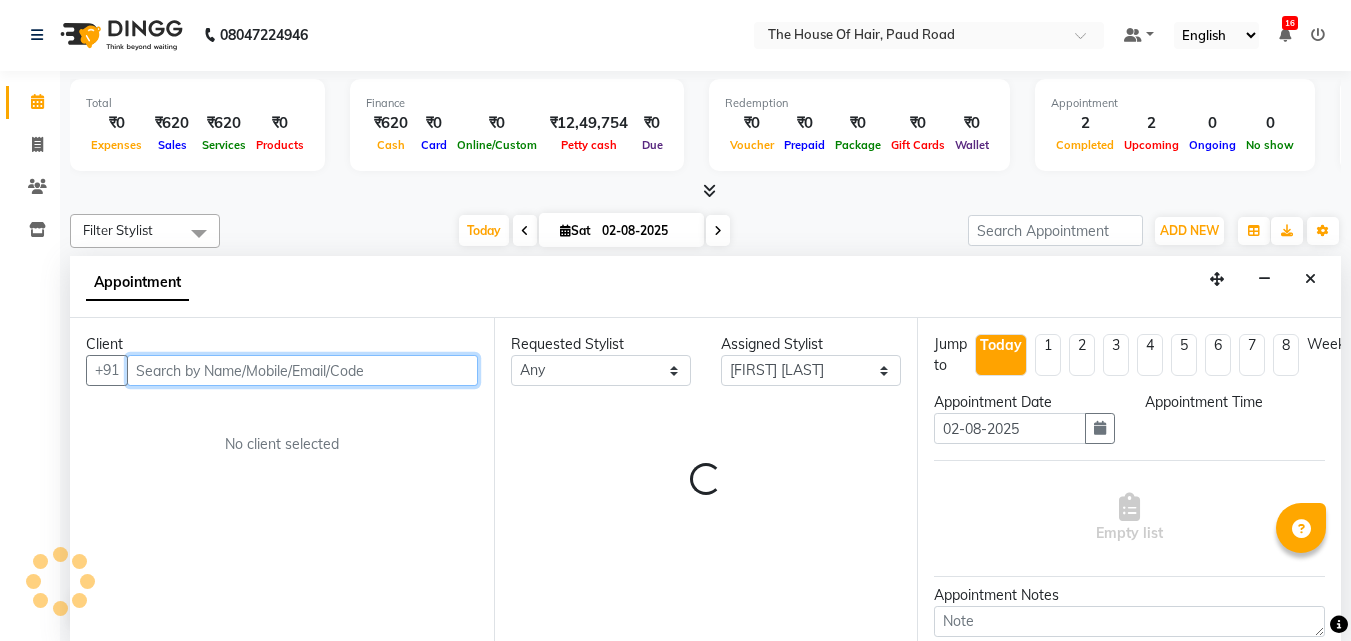 select on "720" 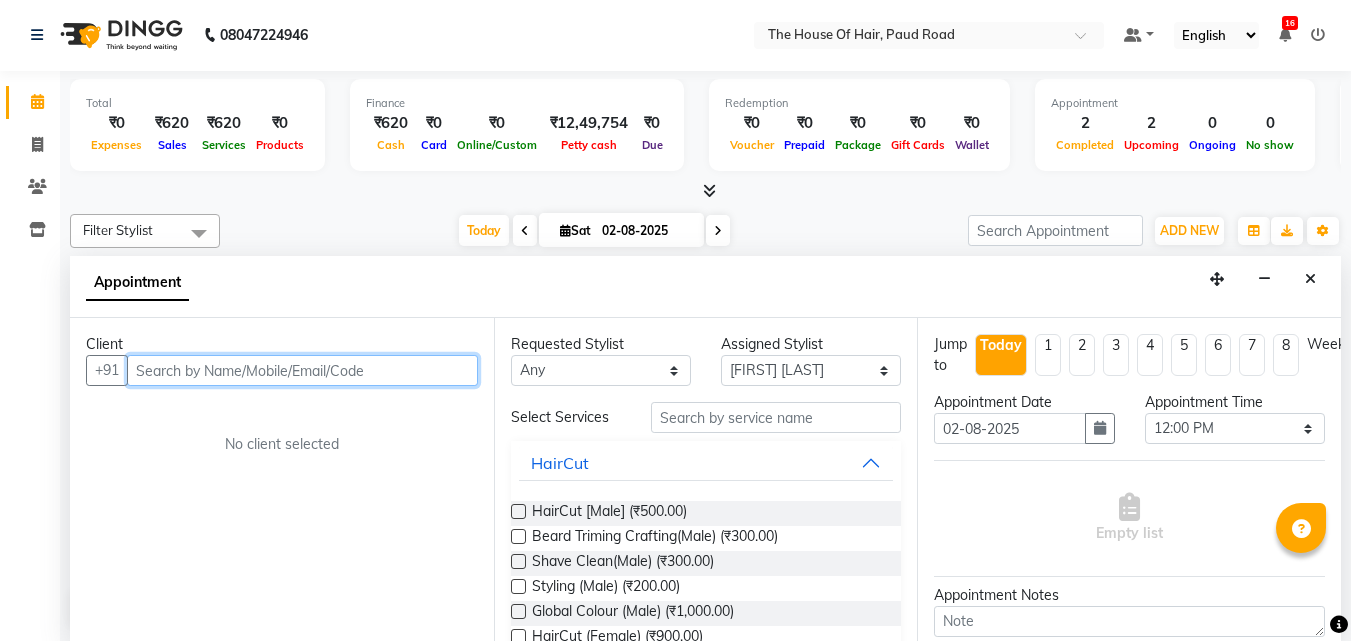 click at bounding box center [302, 370] 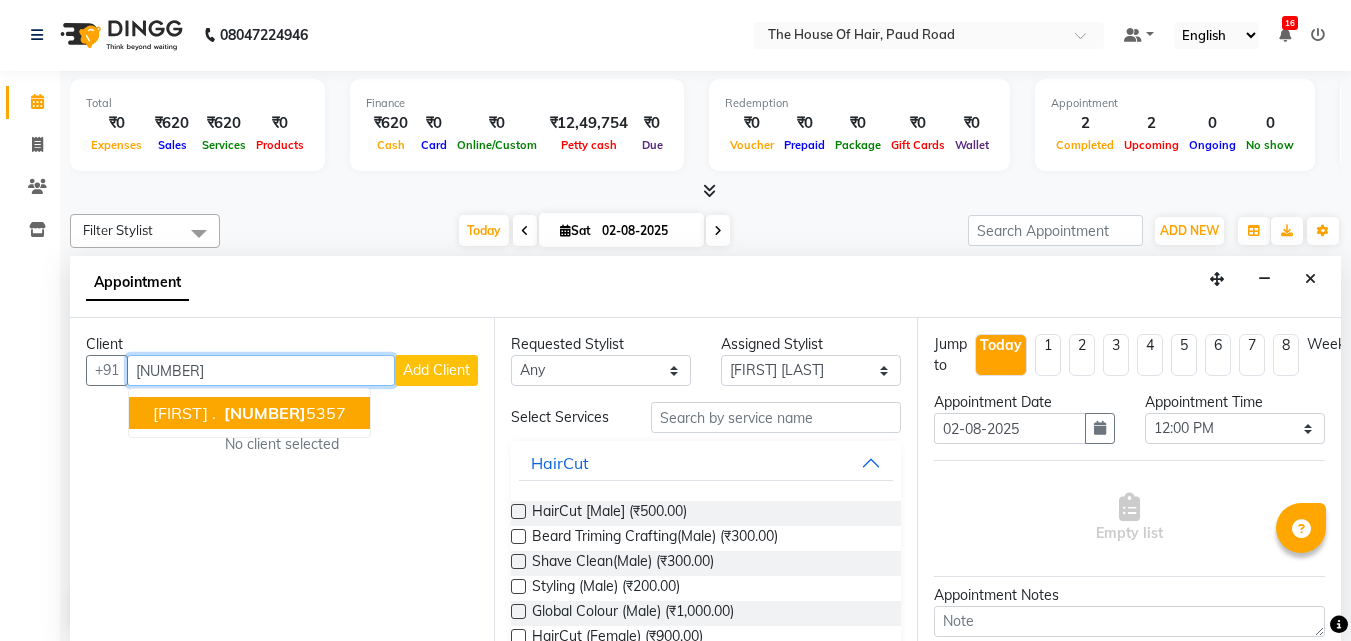 click on "[FIRST] ." at bounding box center [184, 413] 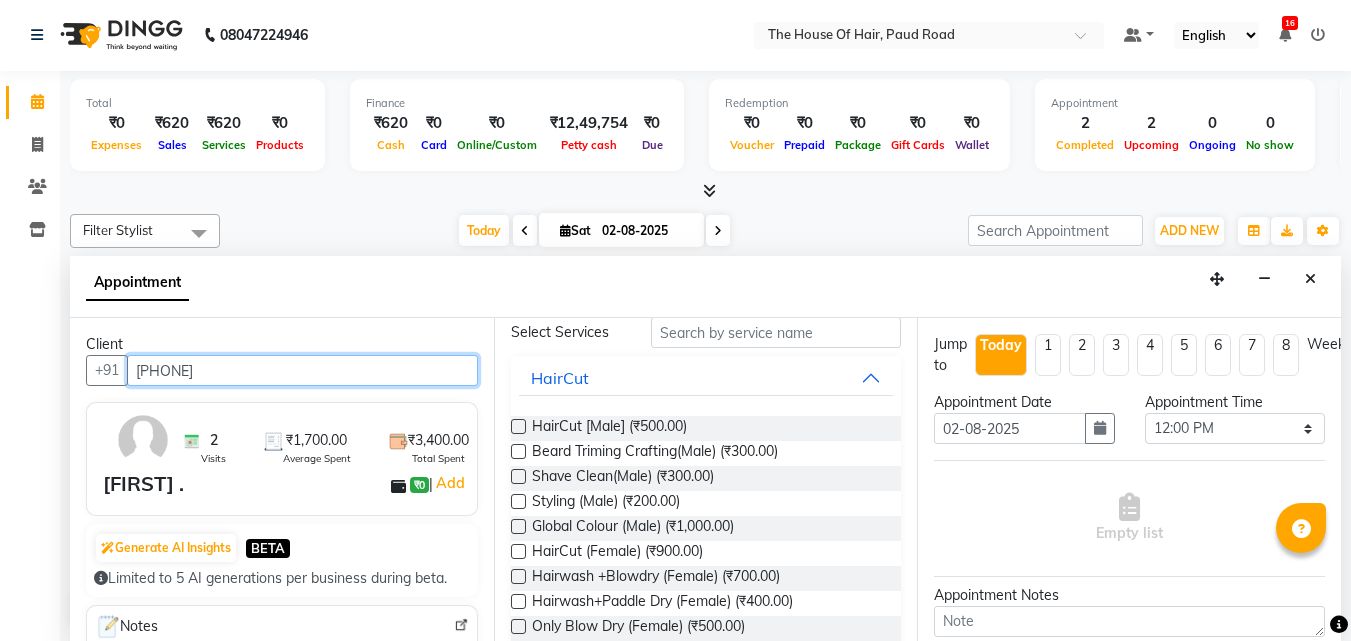 scroll, scrollTop: 86, scrollLeft: 0, axis: vertical 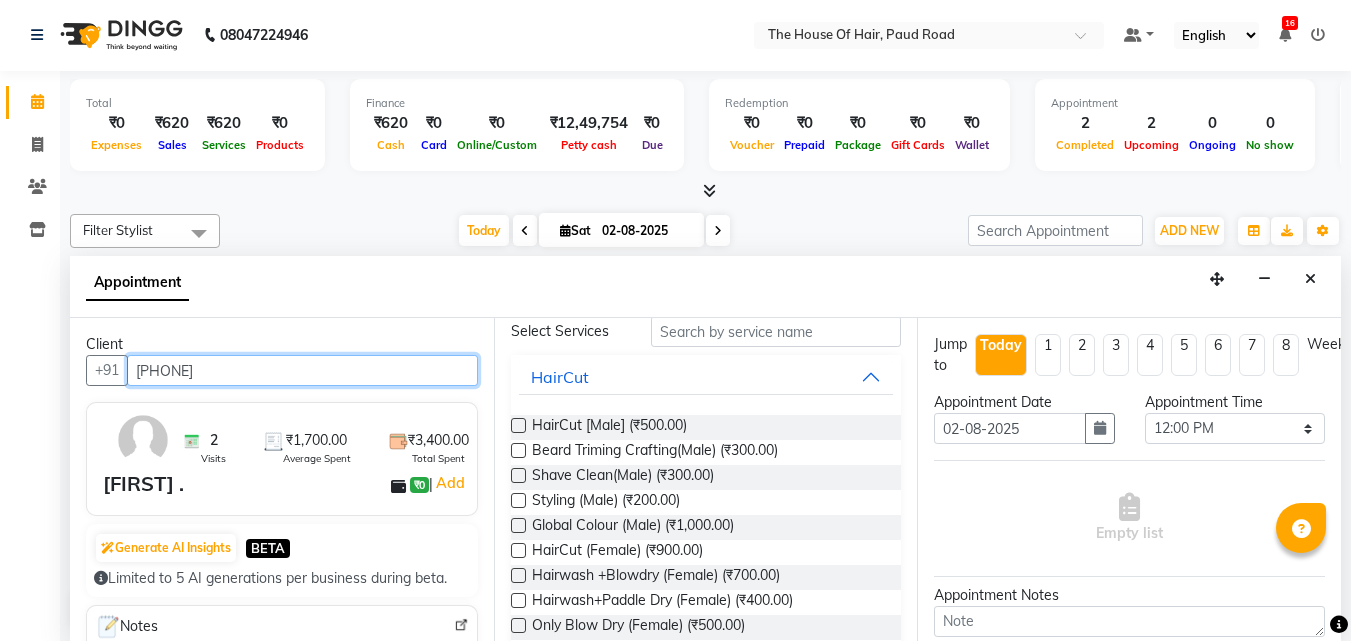 type on "[PHONE]" 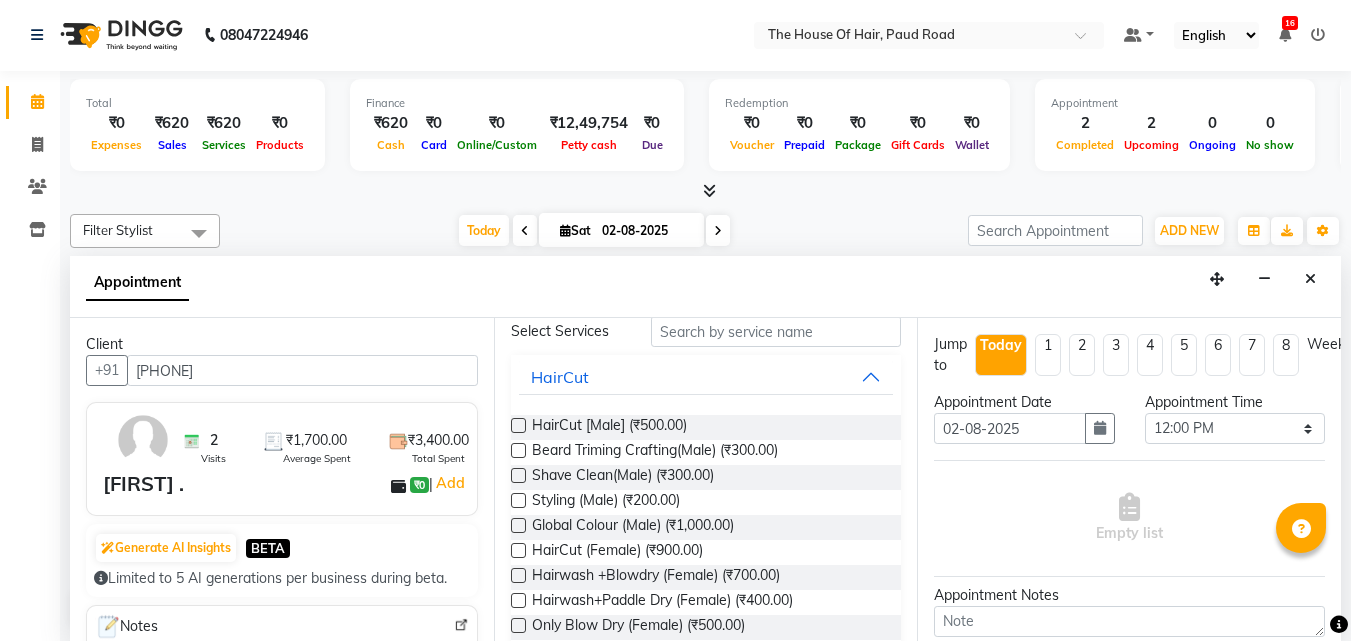 click at bounding box center [518, 525] 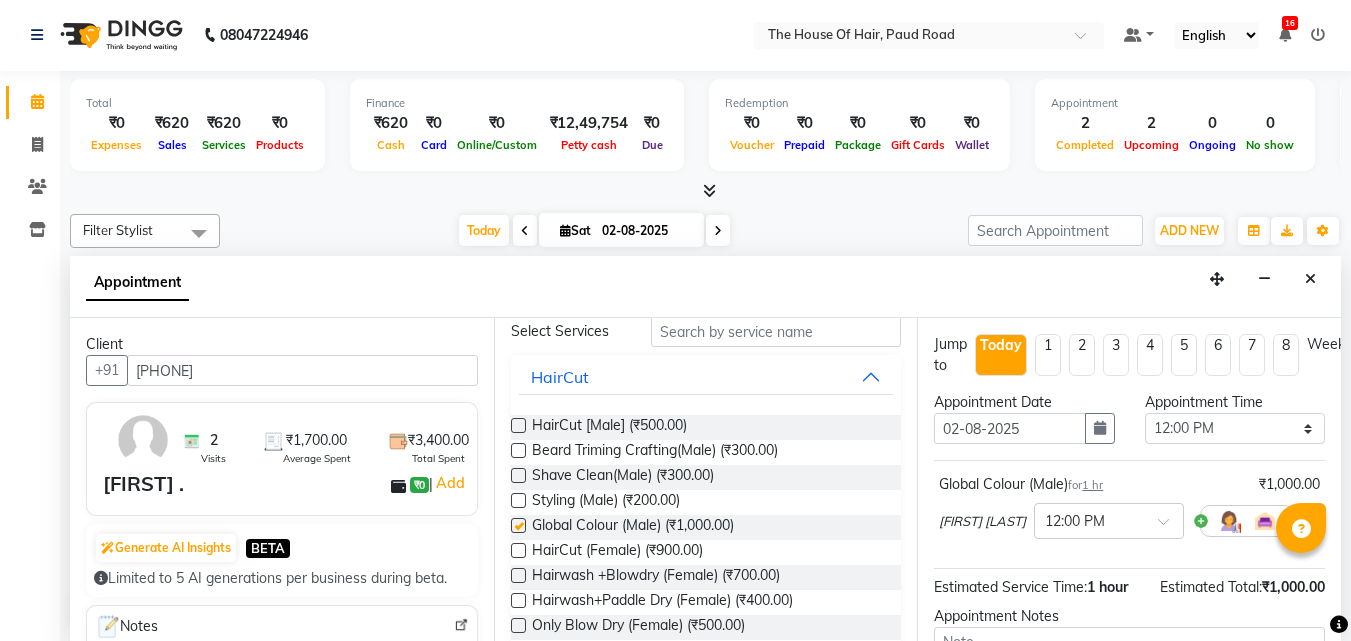 checkbox on "false" 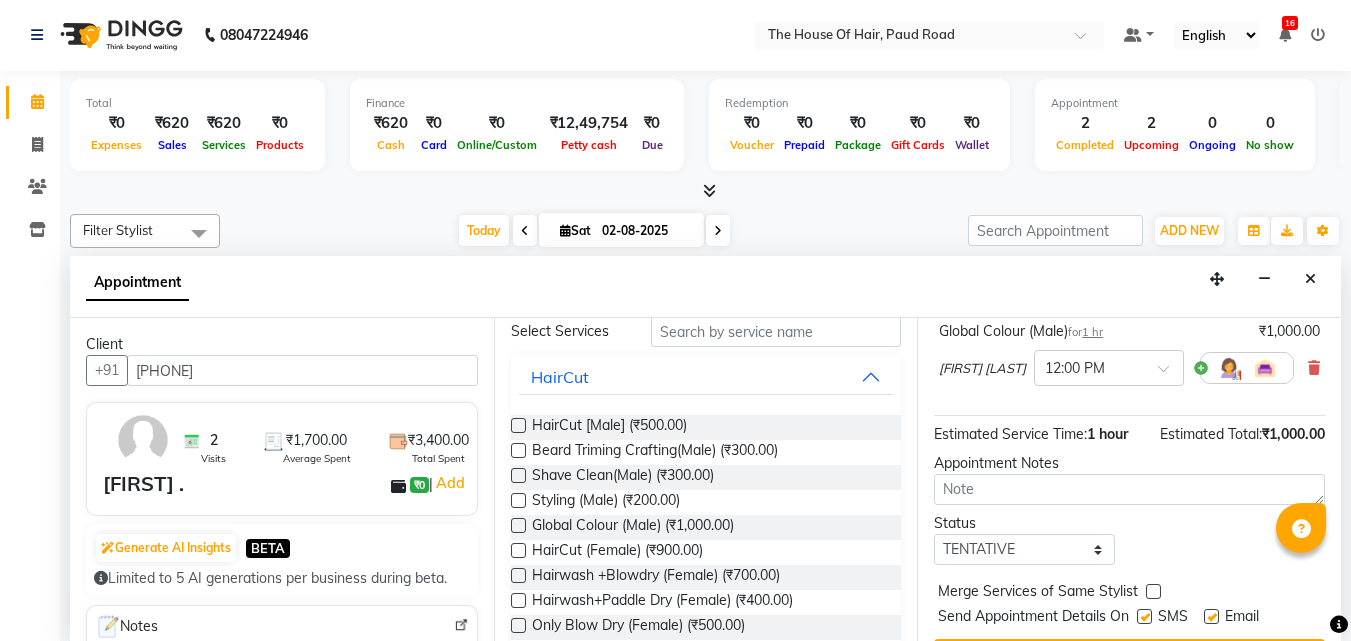 scroll, scrollTop: 218, scrollLeft: 0, axis: vertical 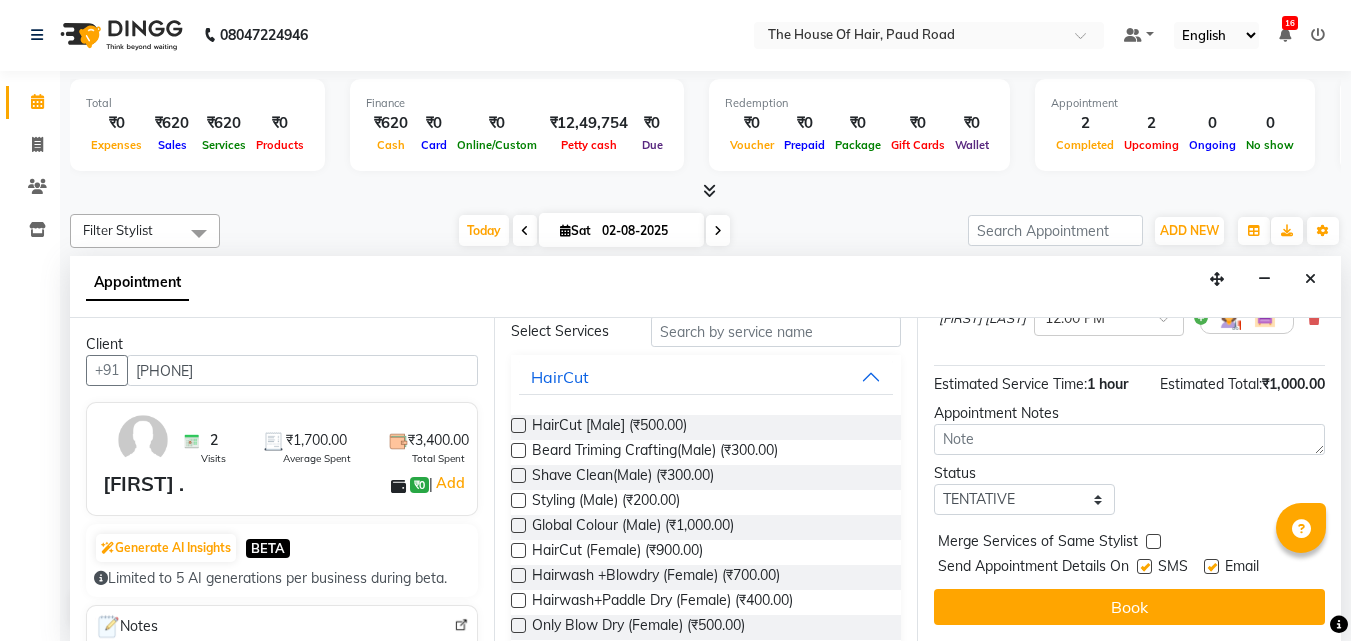 click at bounding box center [1153, 541] 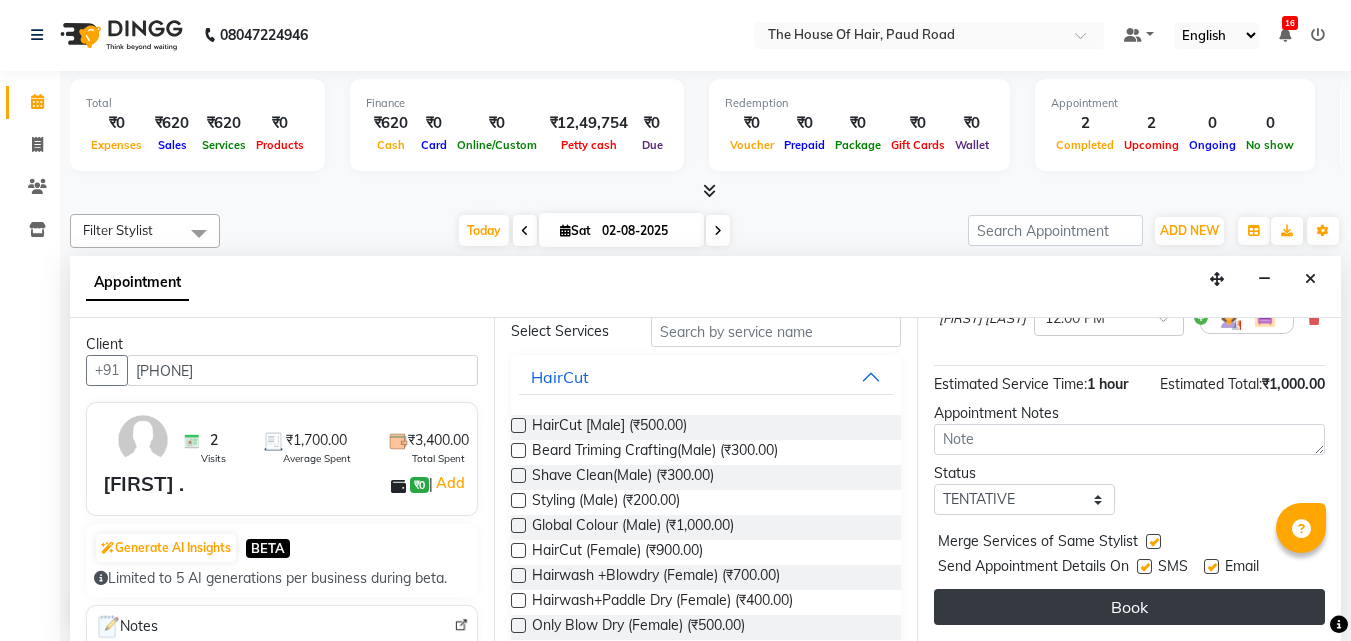 click on "Book" at bounding box center [1129, 607] 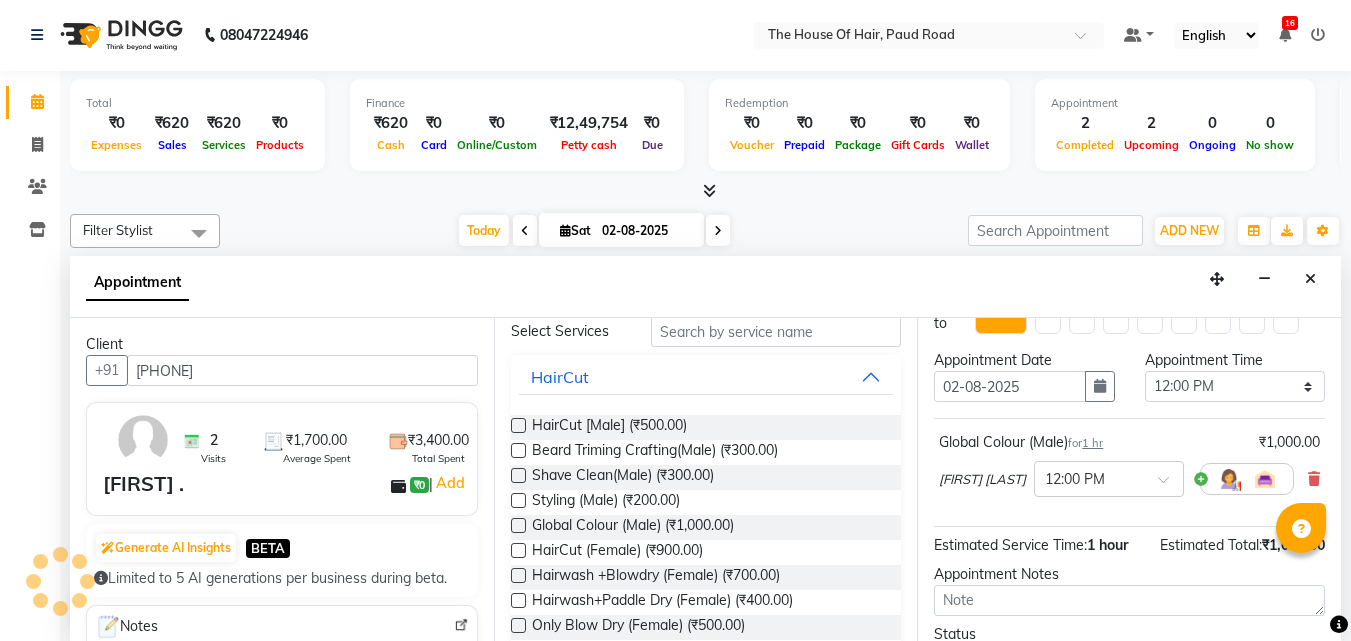 scroll, scrollTop: 33, scrollLeft: 0, axis: vertical 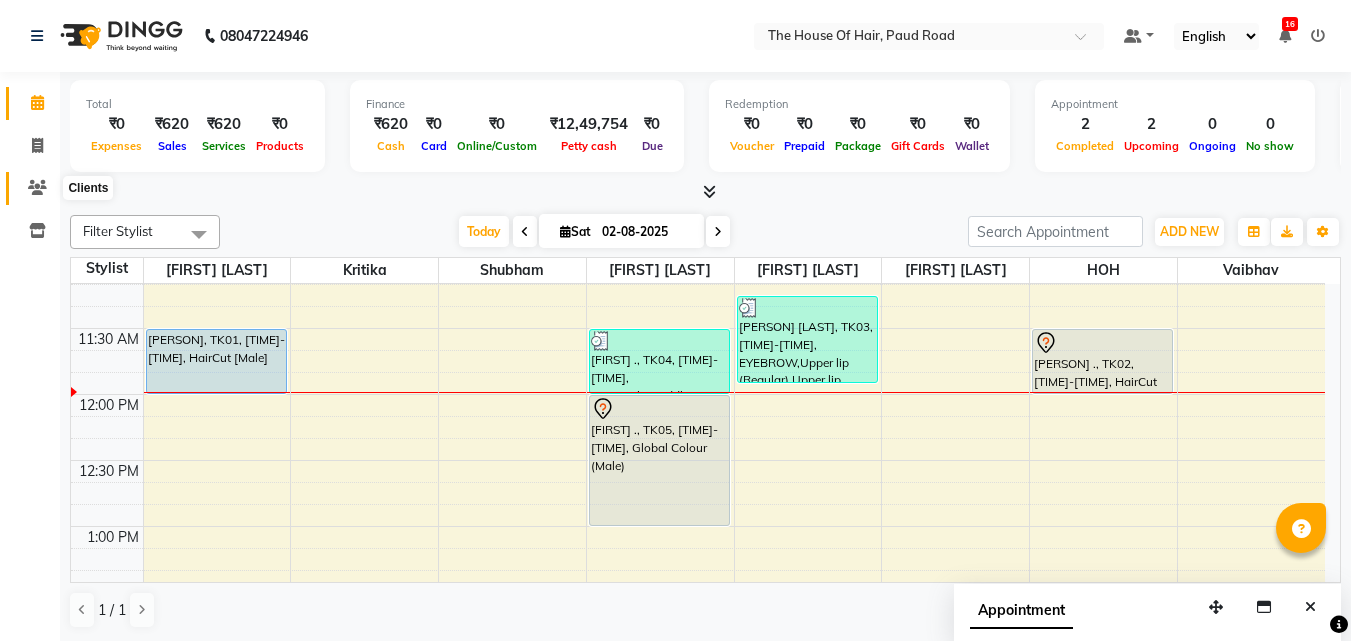 click 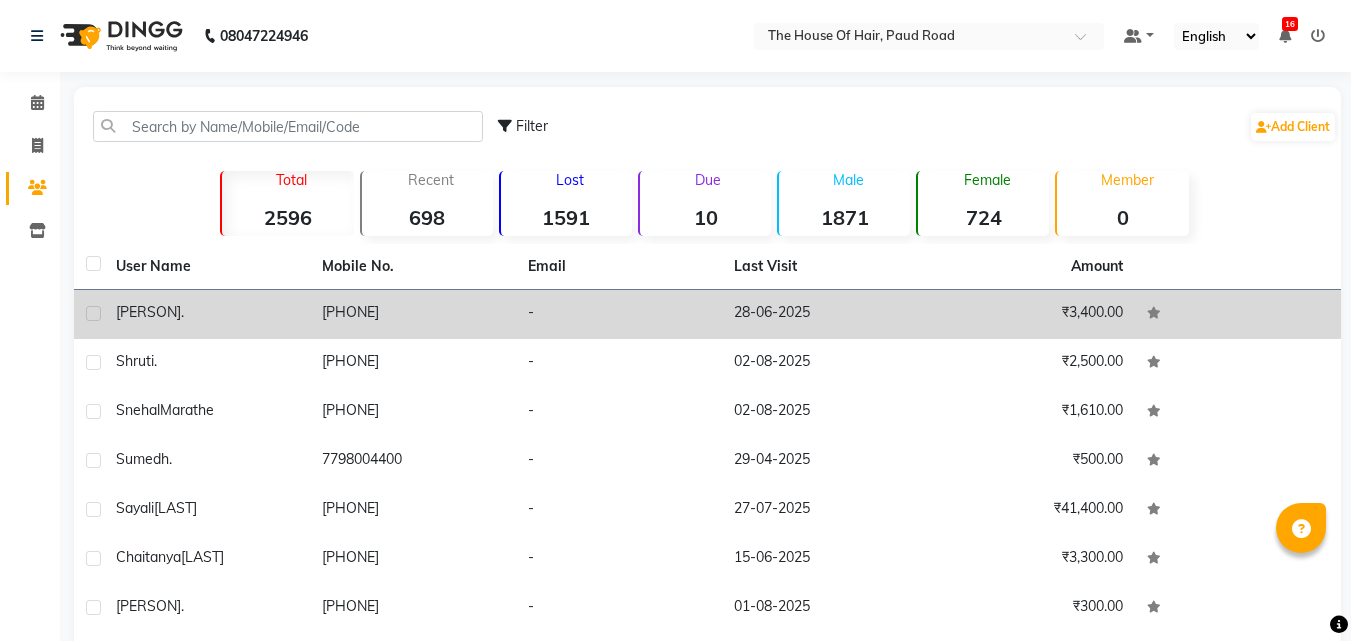 click on "[PHONE]" 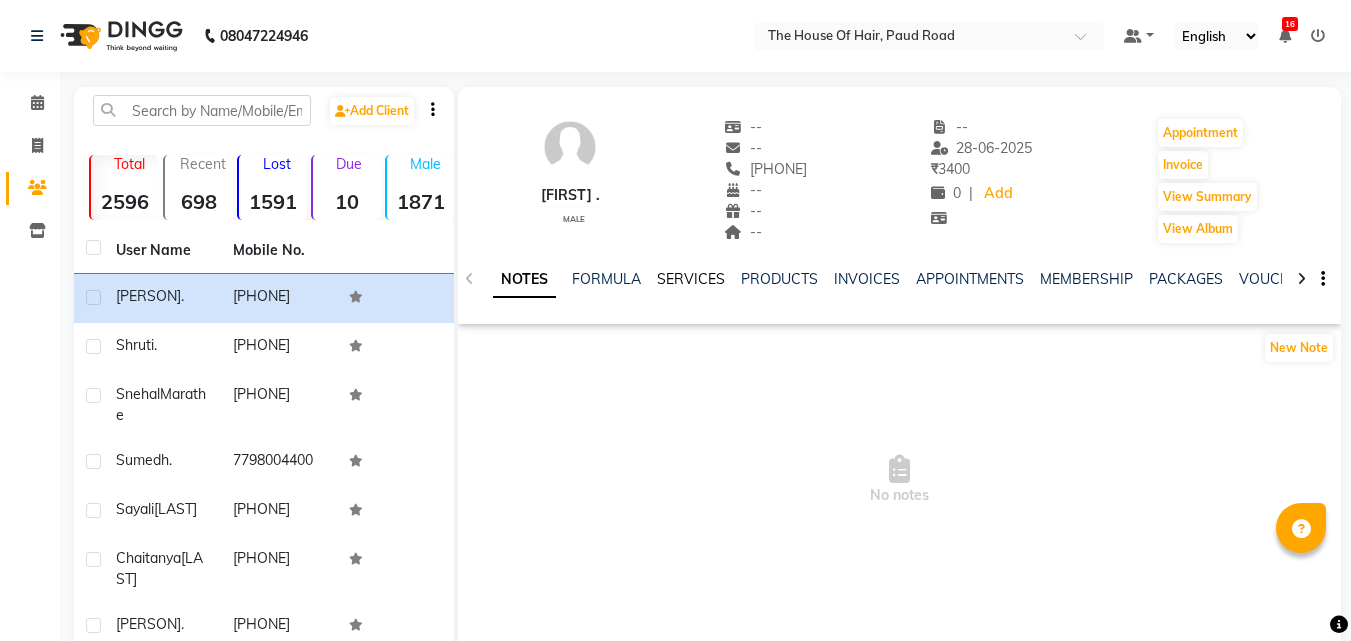 click on "SERVICES" 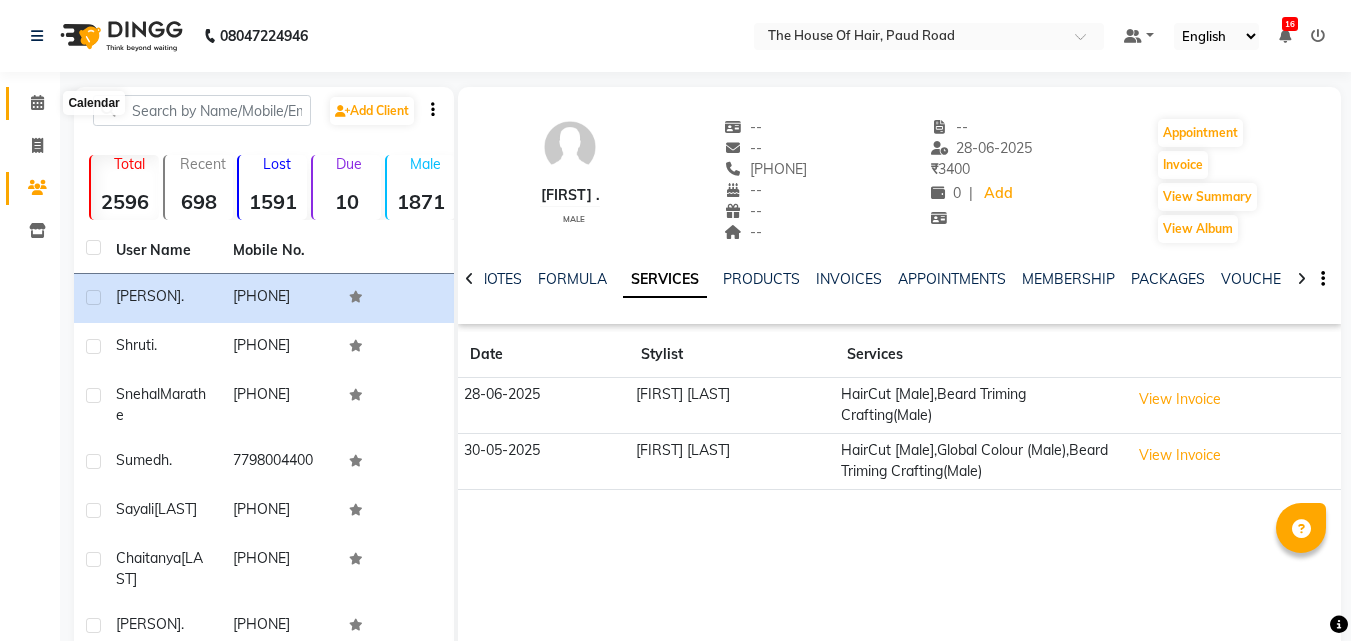 click 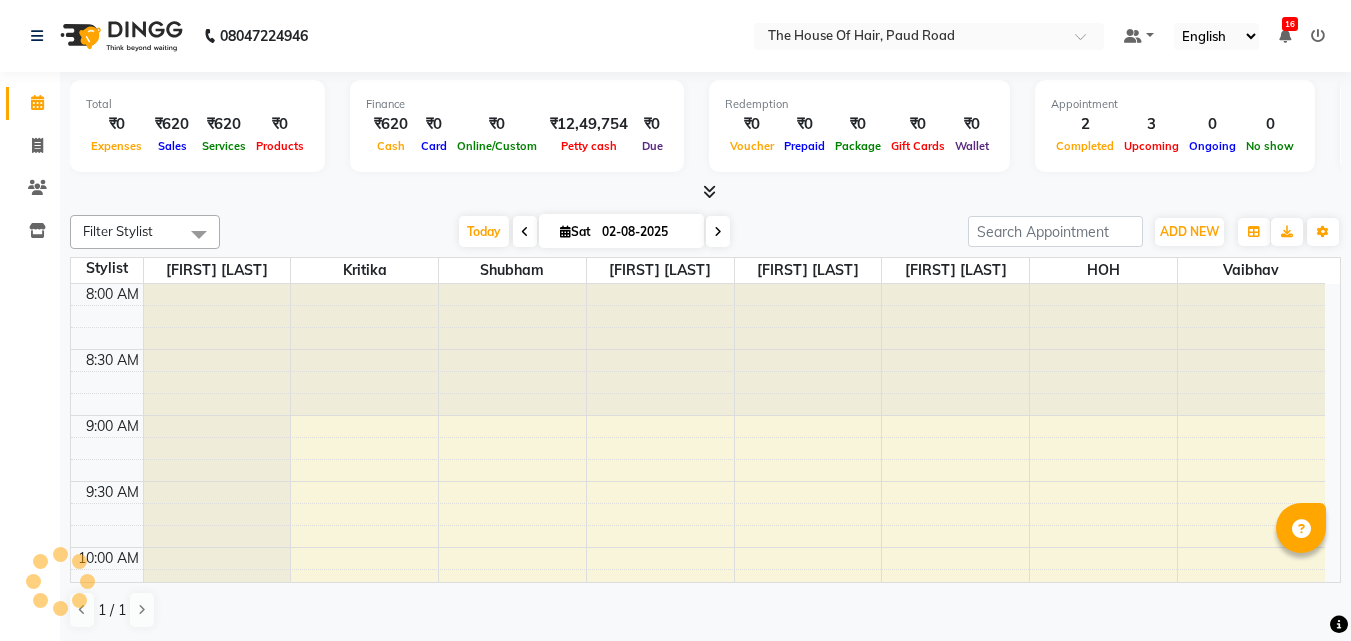 scroll, scrollTop: 0, scrollLeft: 0, axis: both 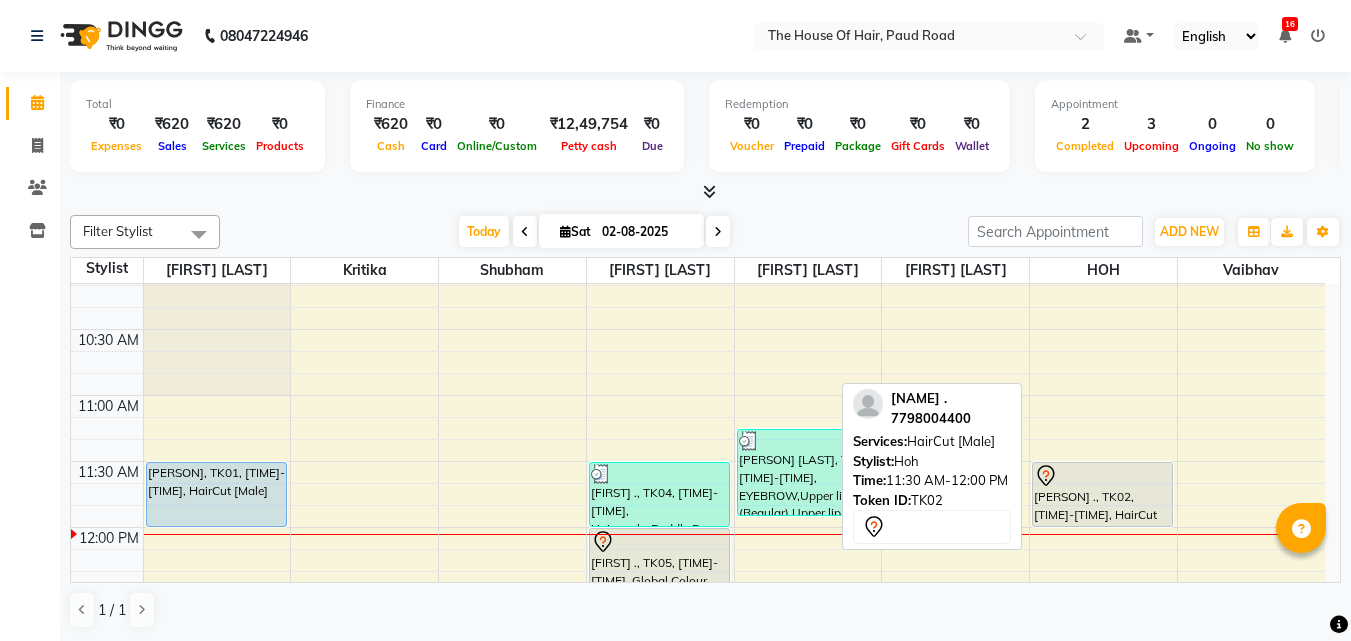 click on "[PERSON] ., TK02, [TIME]-[TIME], HairCut  [Male]" at bounding box center [1102, 494] 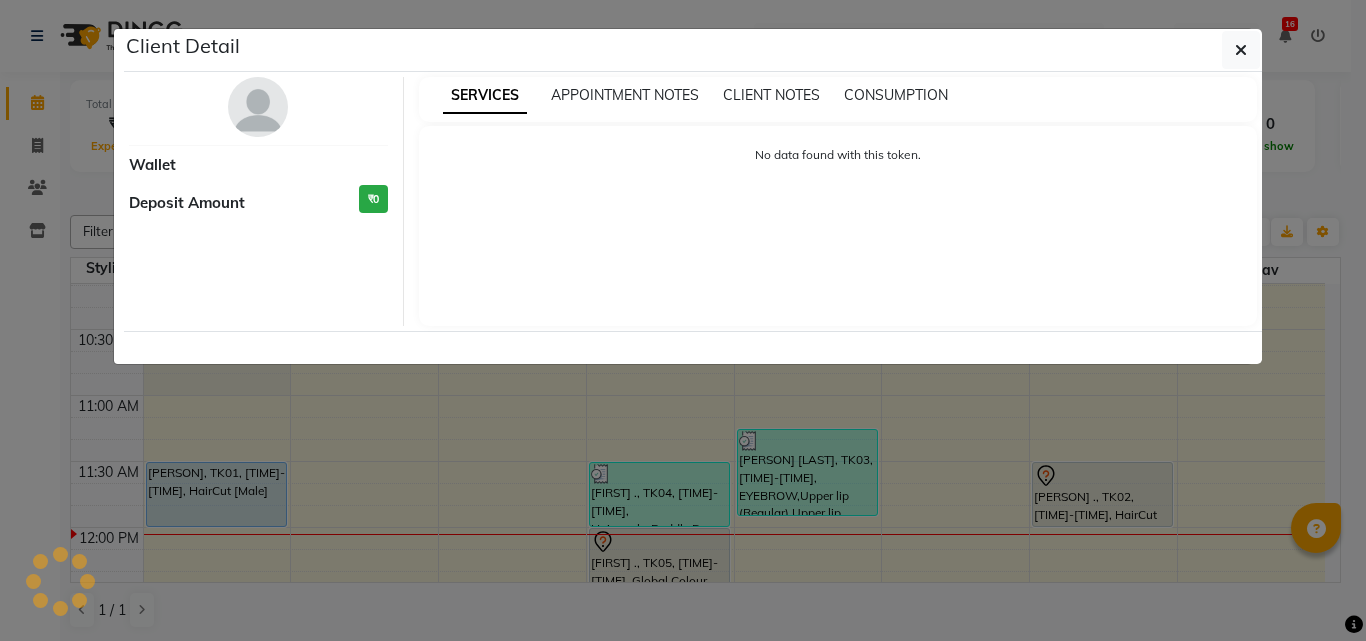 select on "7" 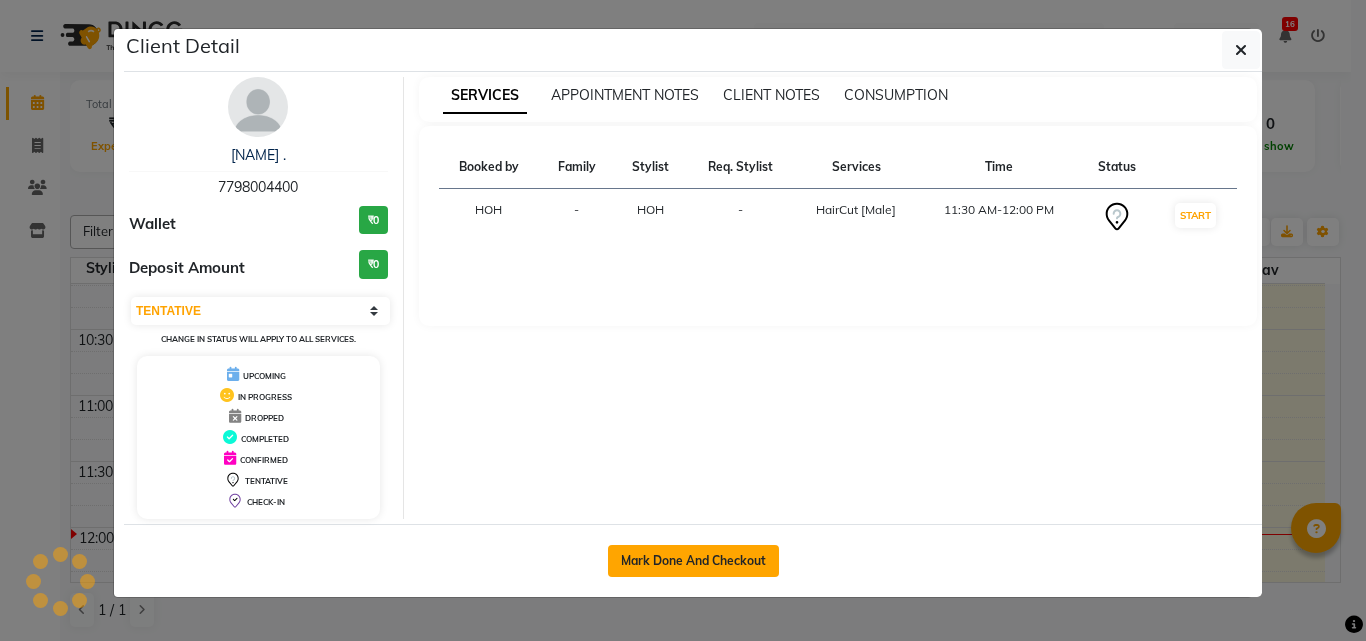 click on "Mark Done And Checkout" 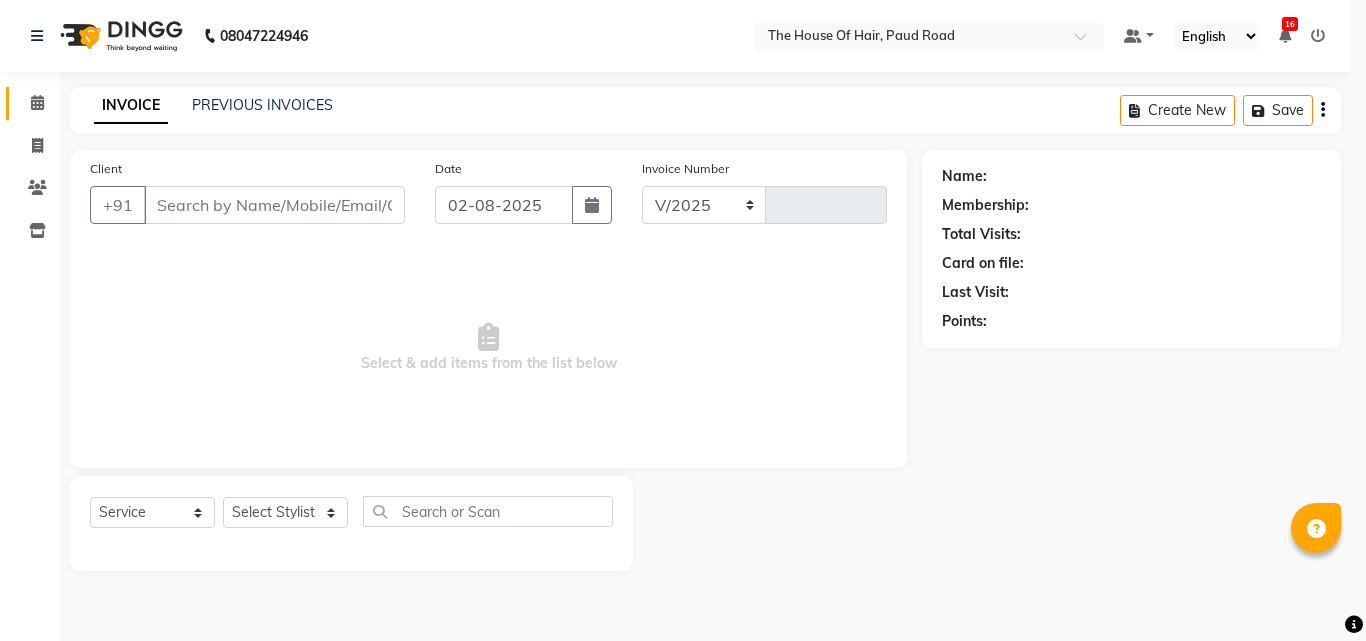 select on "5992" 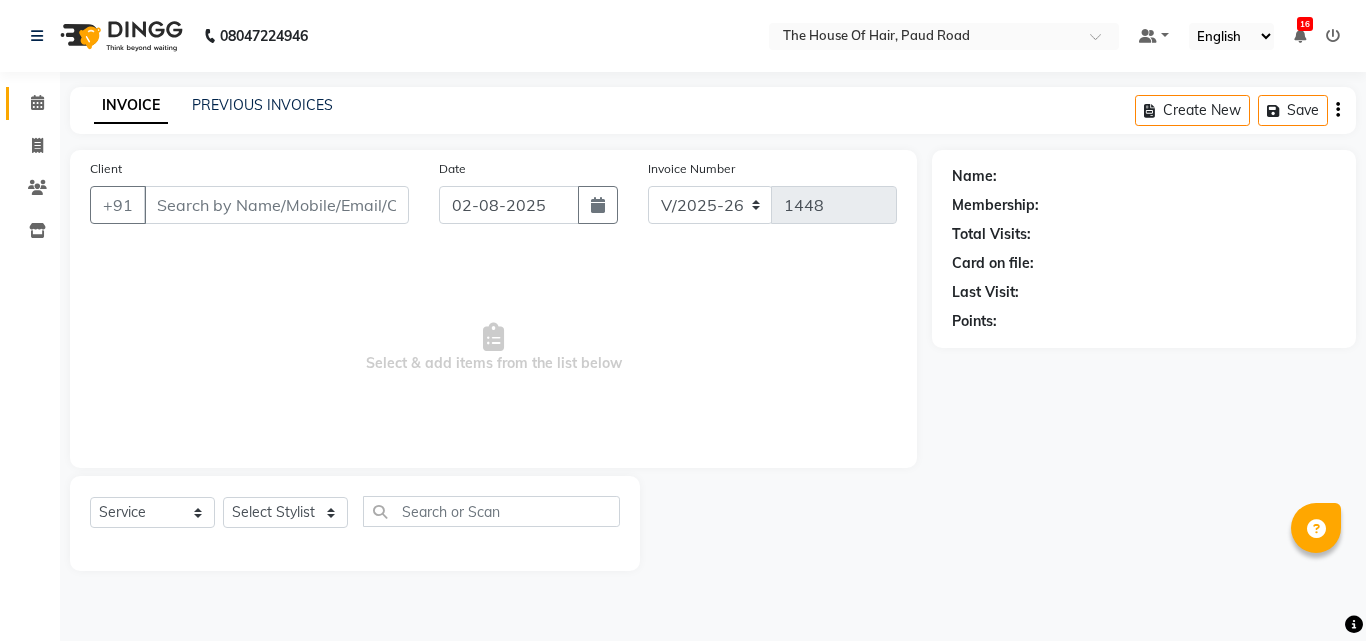 type on "7798004400" 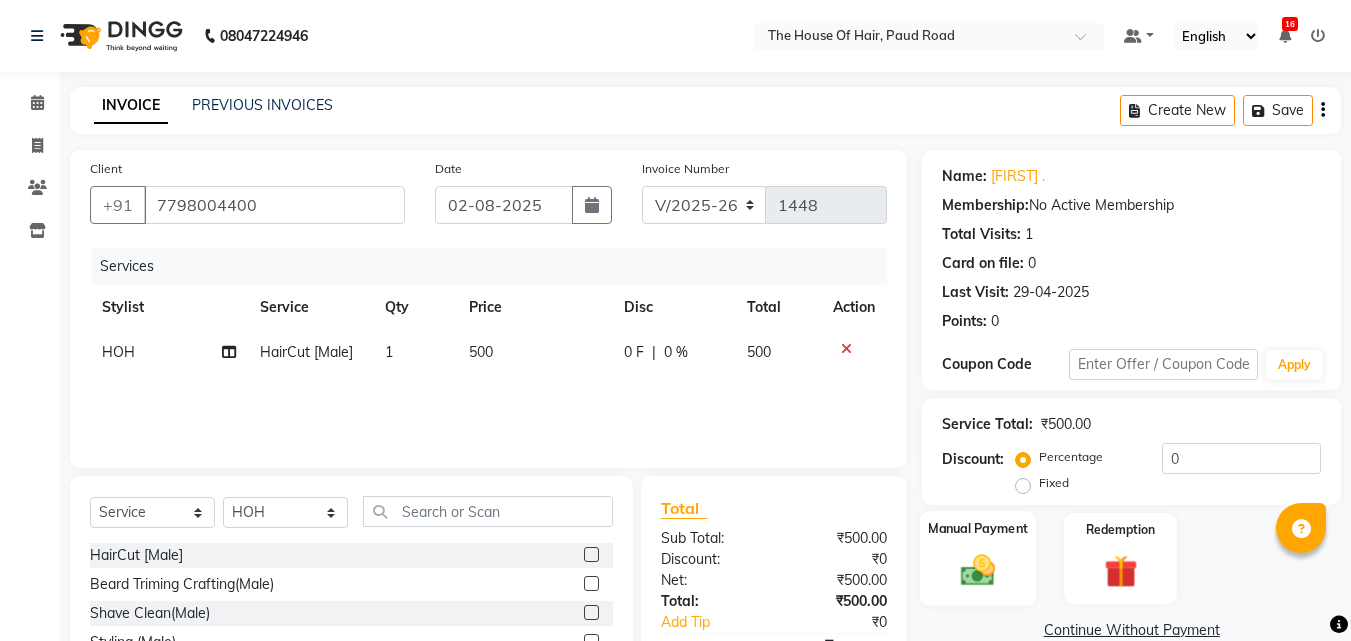 click on "Manual Payment" 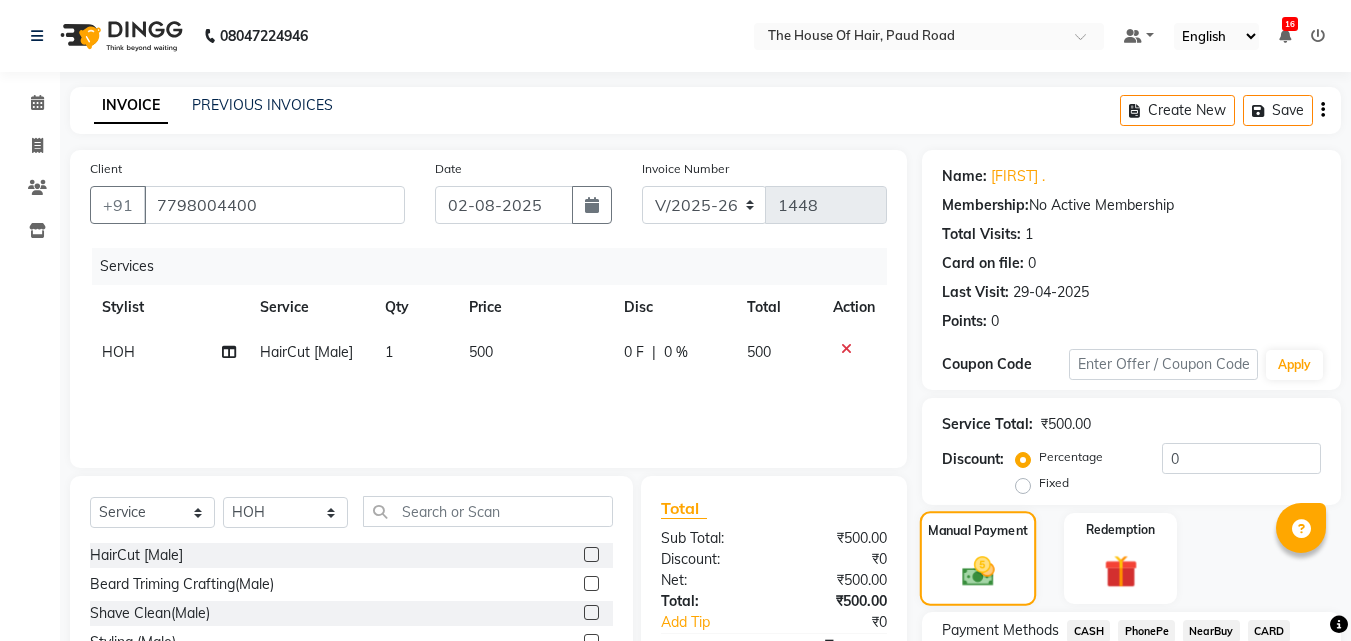 scroll, scrollTop: 162, scrollLeft: 0, axis: vertical 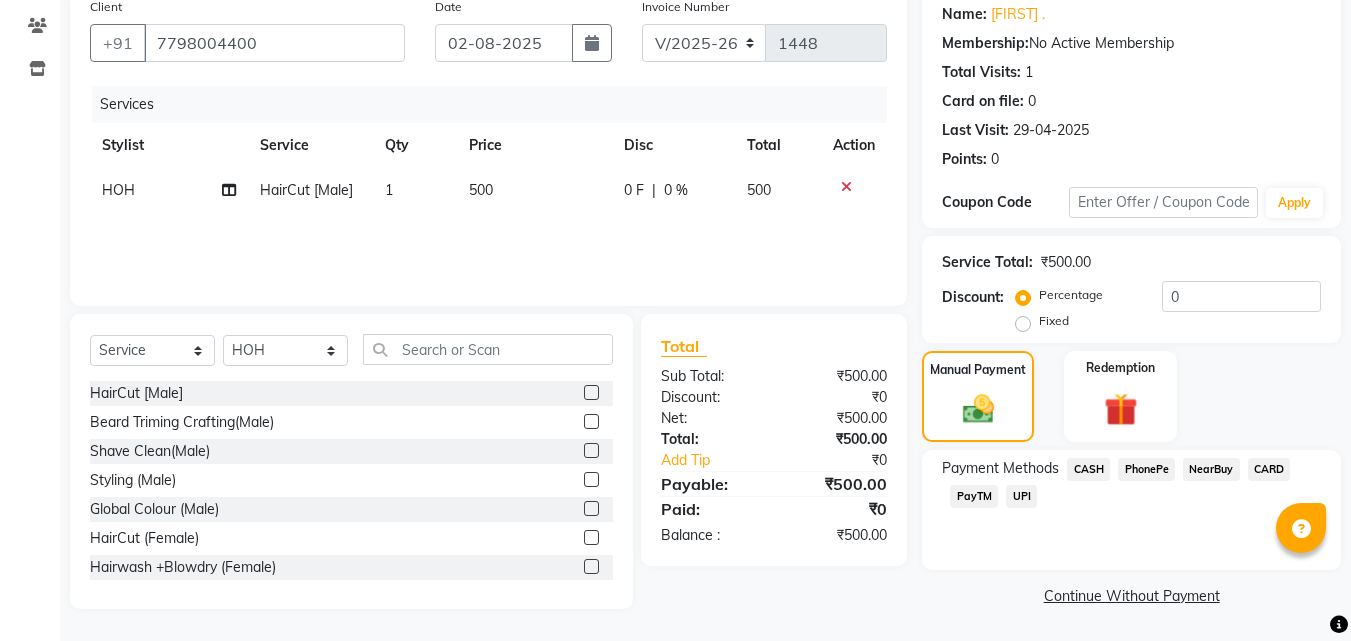 click on "CASH" 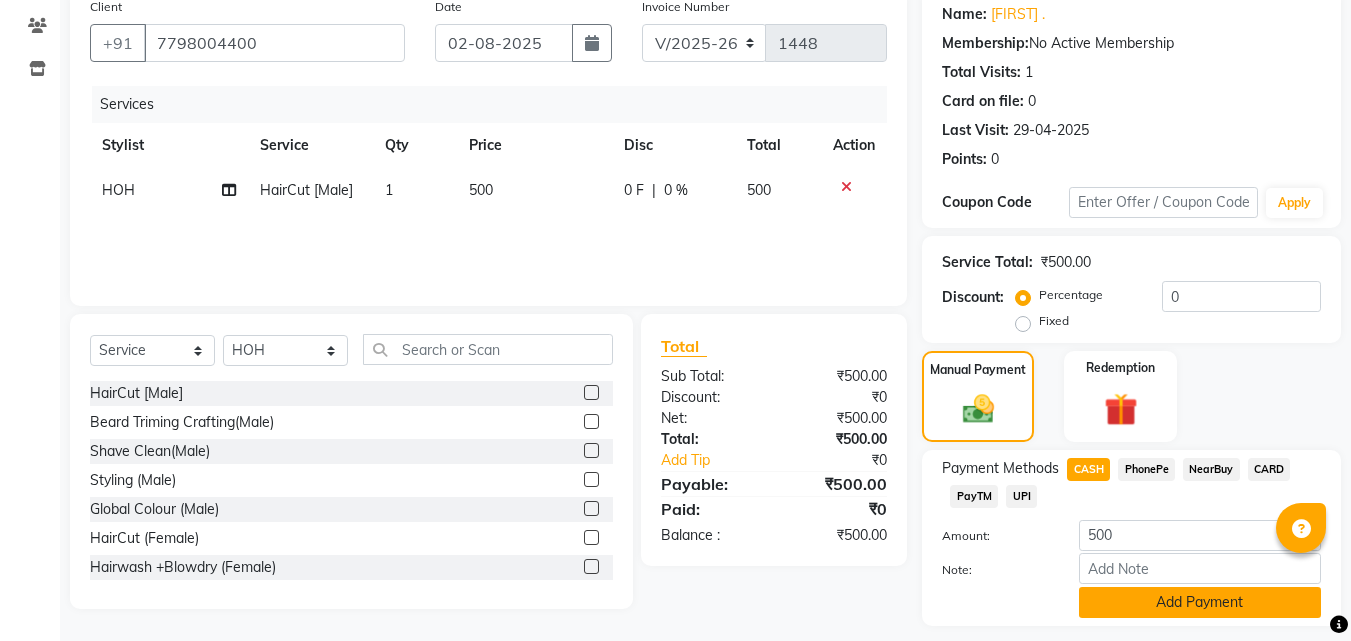 click on "Add Payment" 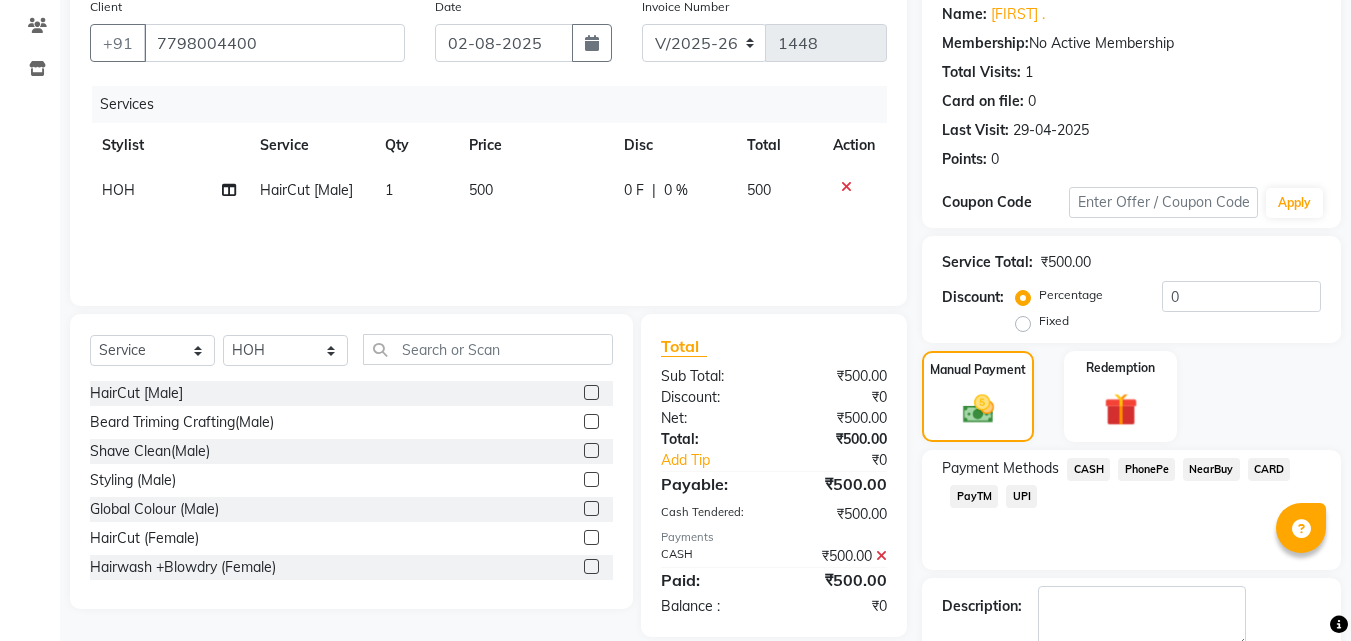 scroll, scrollTop: 275, scrollLeft: 0, axis: vertical 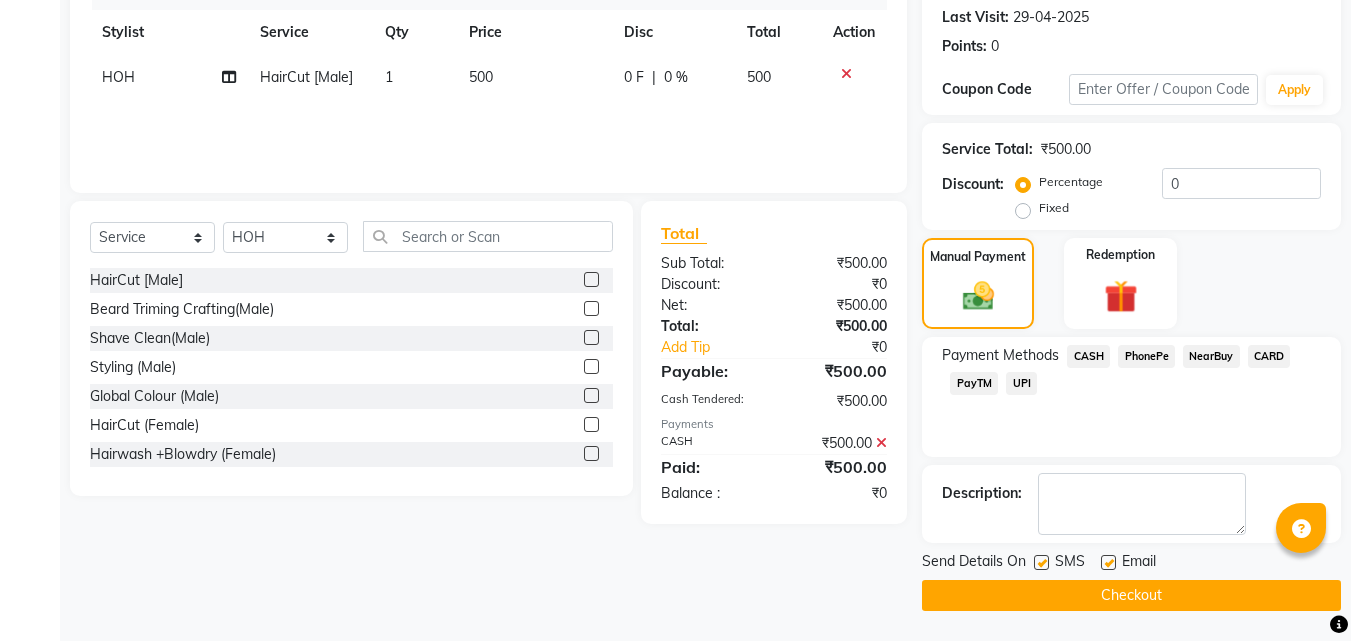 click on "Checkout" 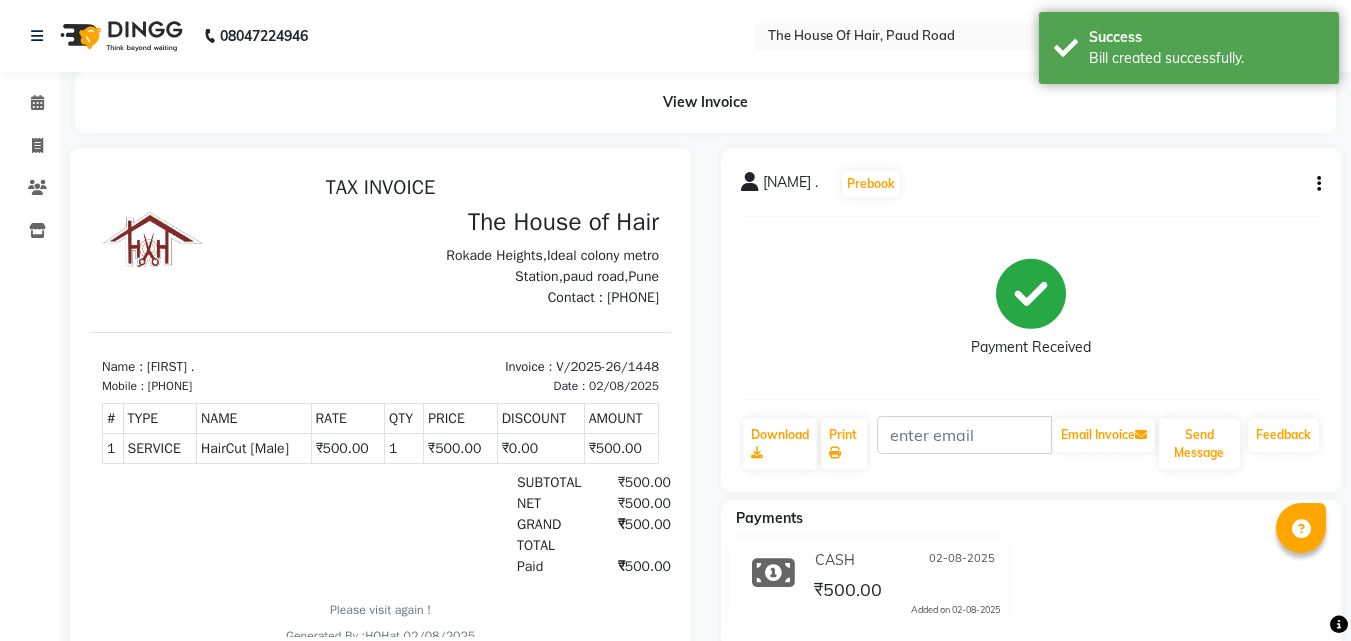 scroll, scrollTop: 0, scrollLeft: 0, axis: both 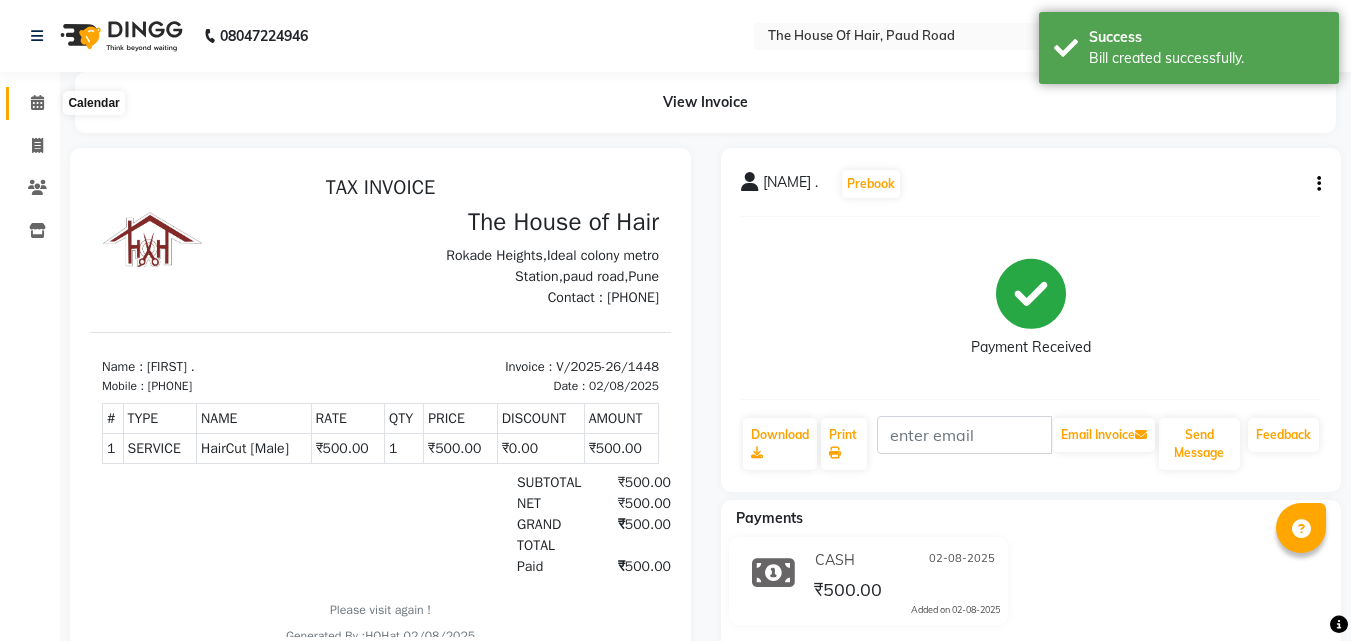 click 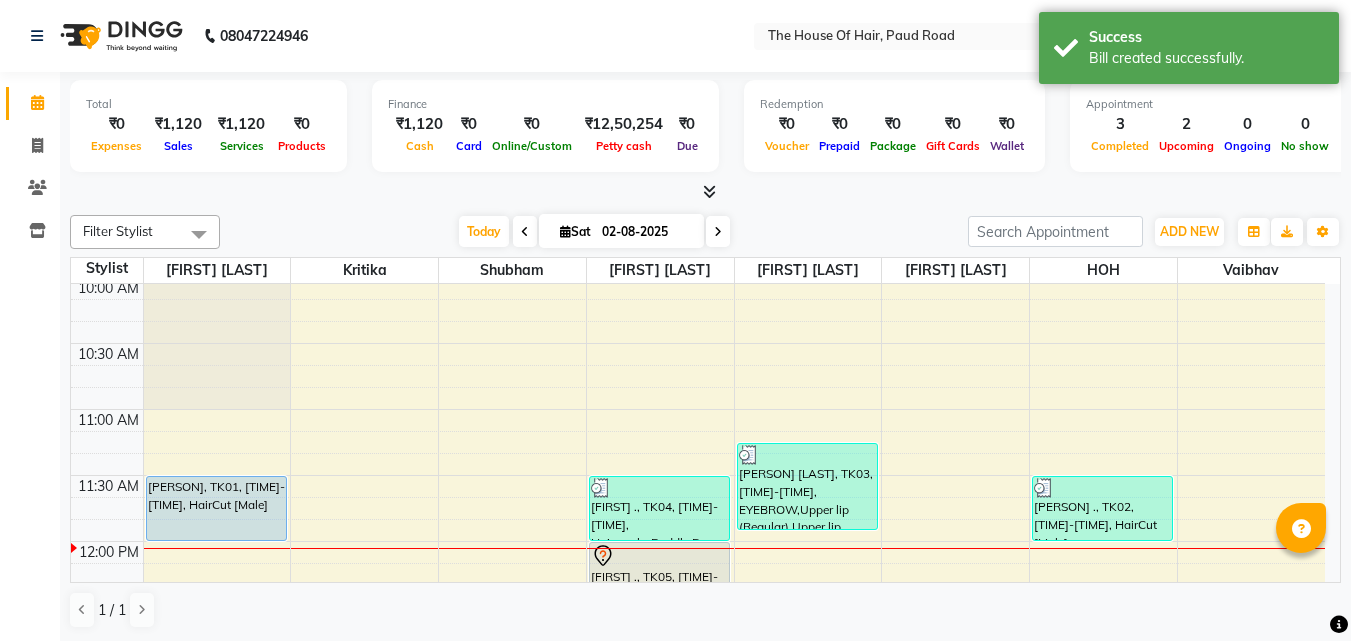 scroll, scrollTop: 330, scrollLeft: 0, axis: vertical 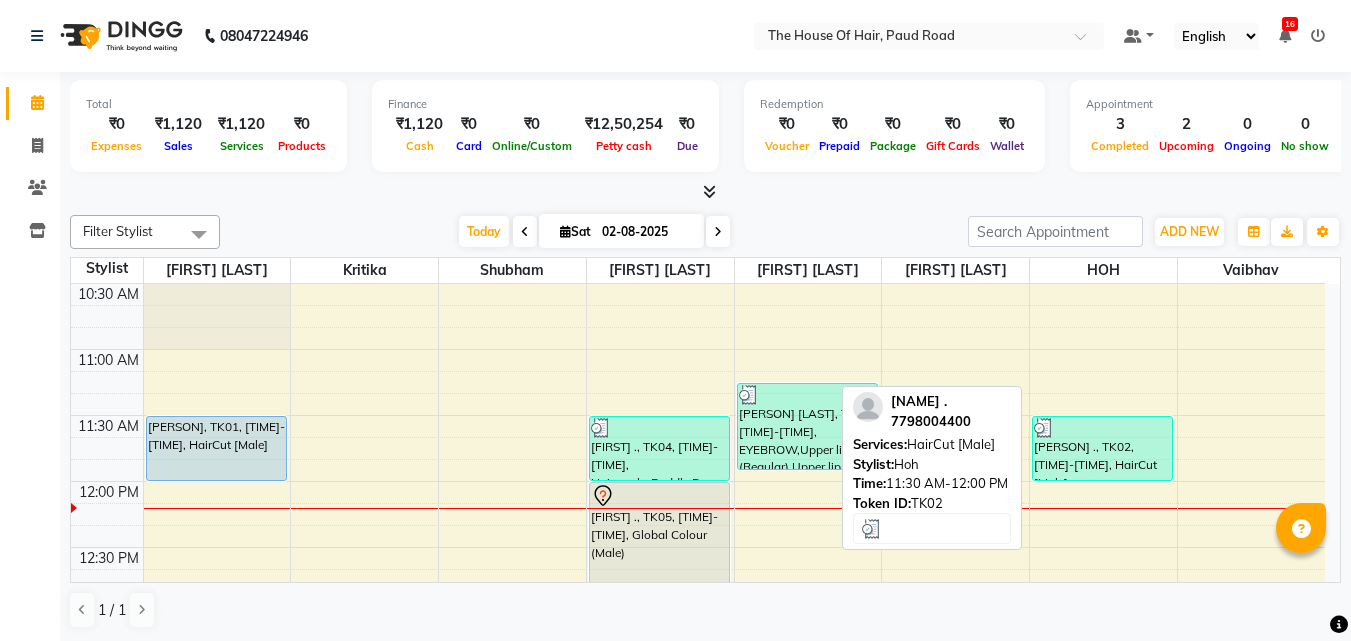 click on "[PERSON] ., TK02, [TIME]-[TIME], HairCut  [Male]" at bounding box center (1102, 448) 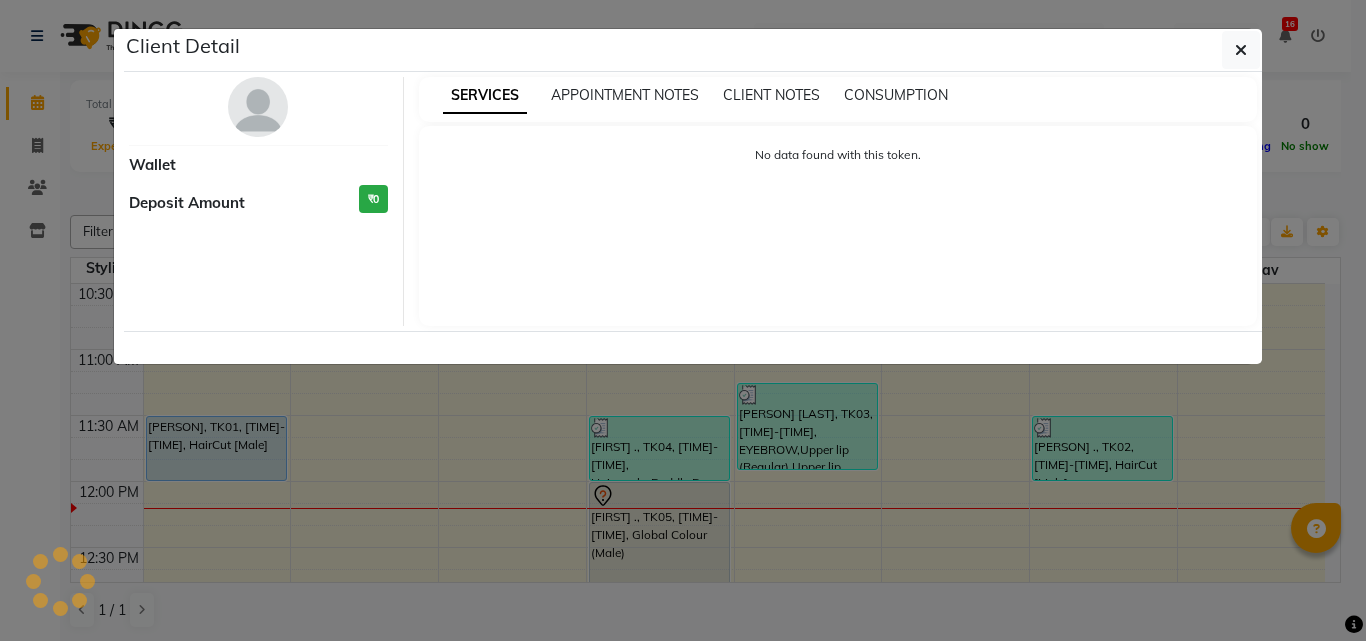 select on "3" 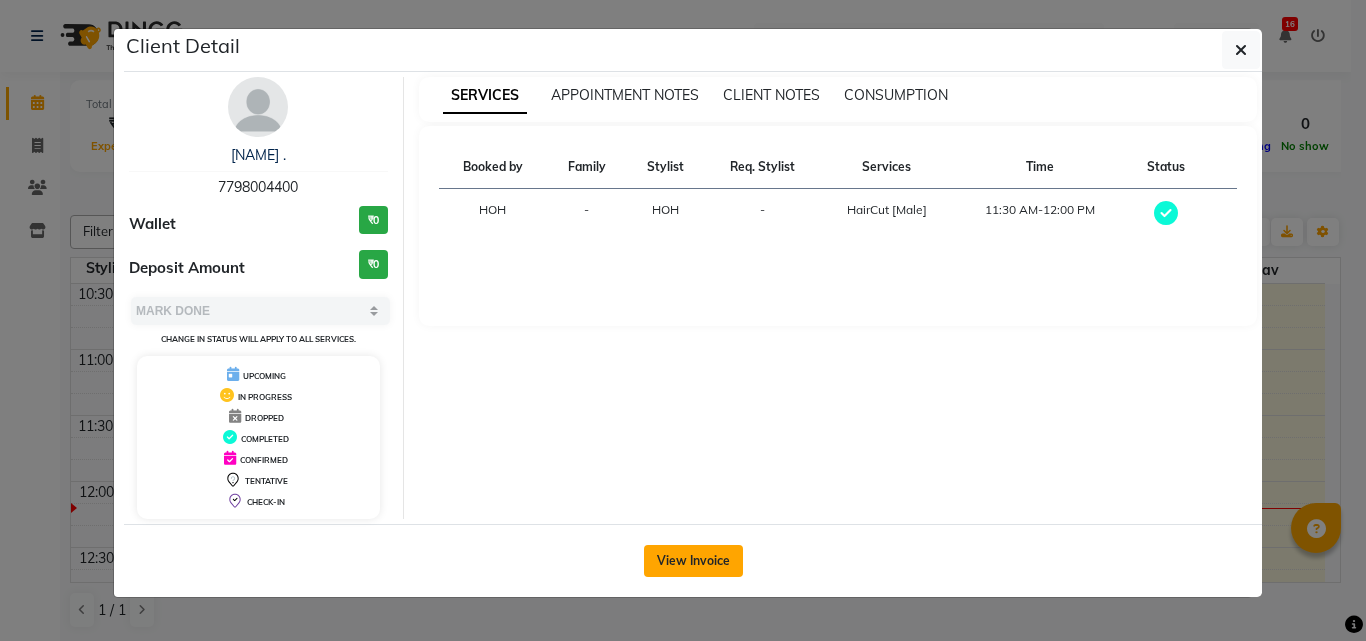 click on "View Invoice" 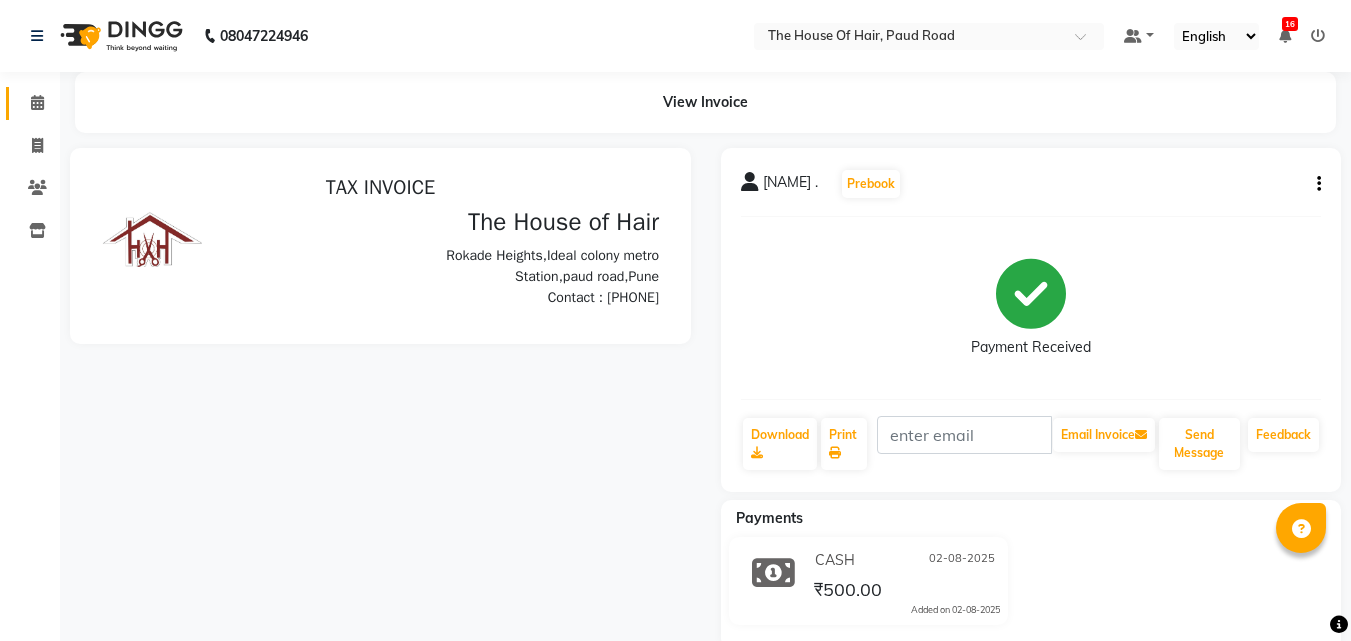 scroll, scrollTop: 0, scrollLeft: 0, axis: both 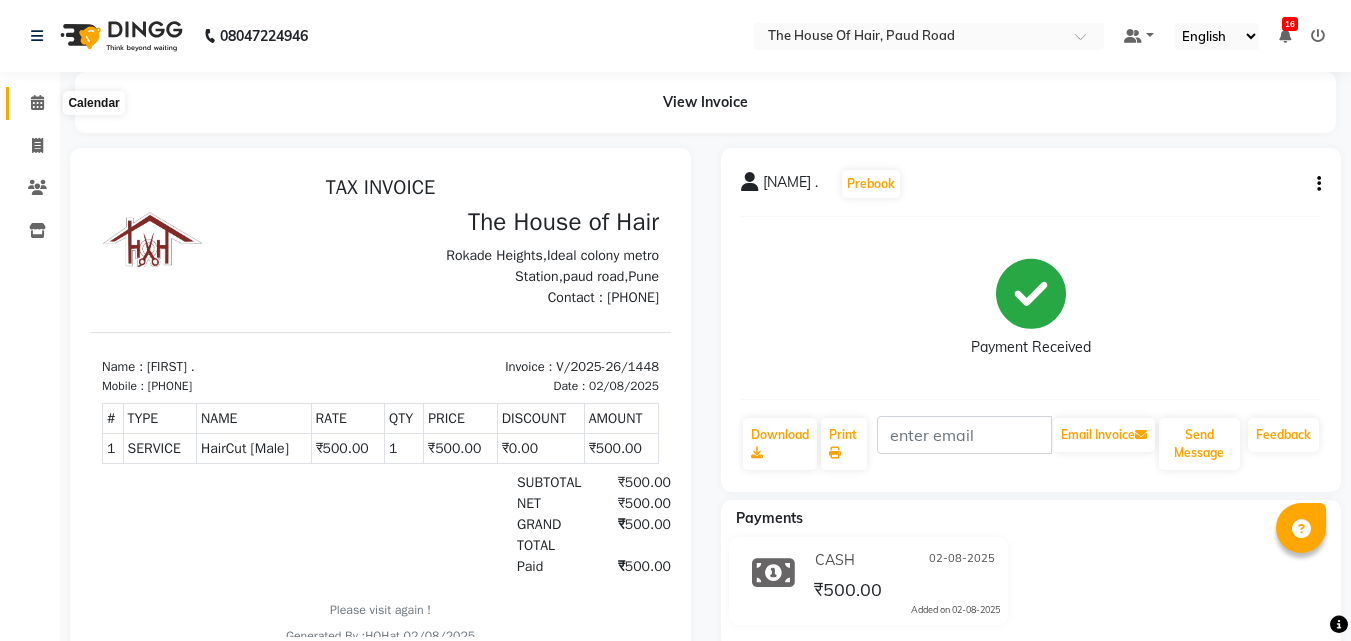 click 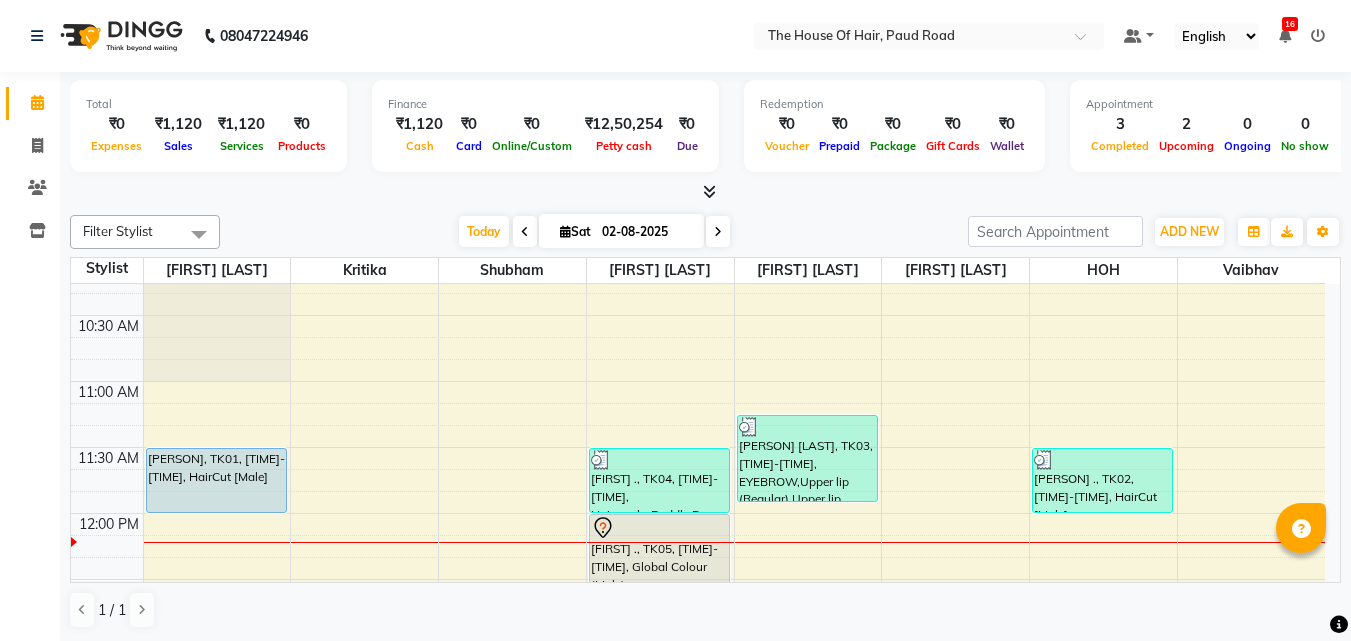 scroll, scrollTop: 300, scrollLeft: 0, axis: vertical 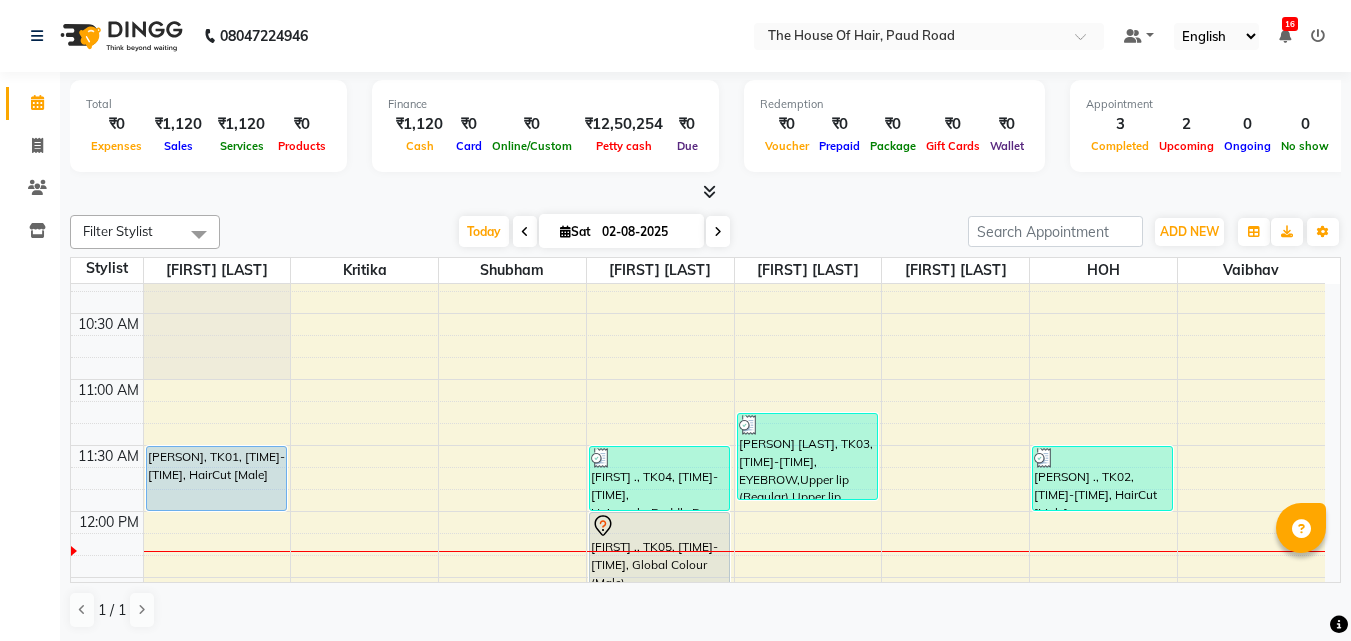 click on "[PHONE] Select Location × The House Of Hair, Paud Road Default Panel My Panel English ENGLISH Español العربية मराठी हिंदी ગુજરાતી தமிழ் 中文 16 Notifications nothing to show" 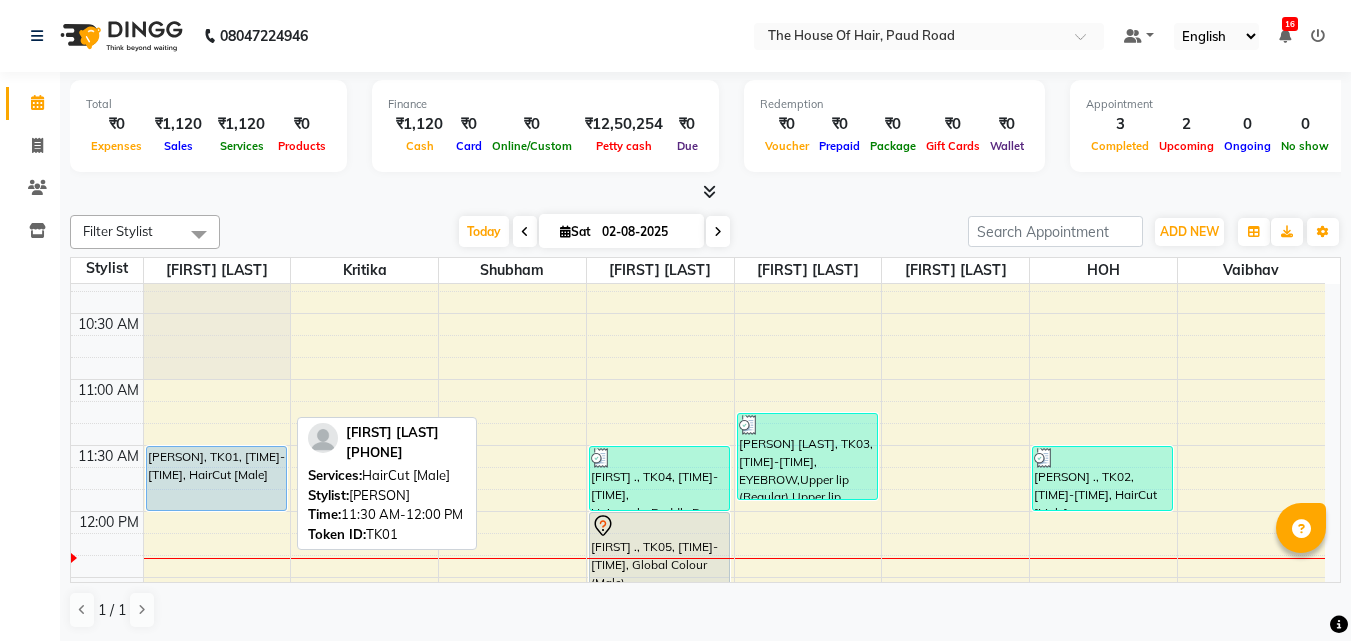 click on "[PERSON], TK01, [TIME]-[TIME], HairCut  [Male]" at bounding box center (216, 478) 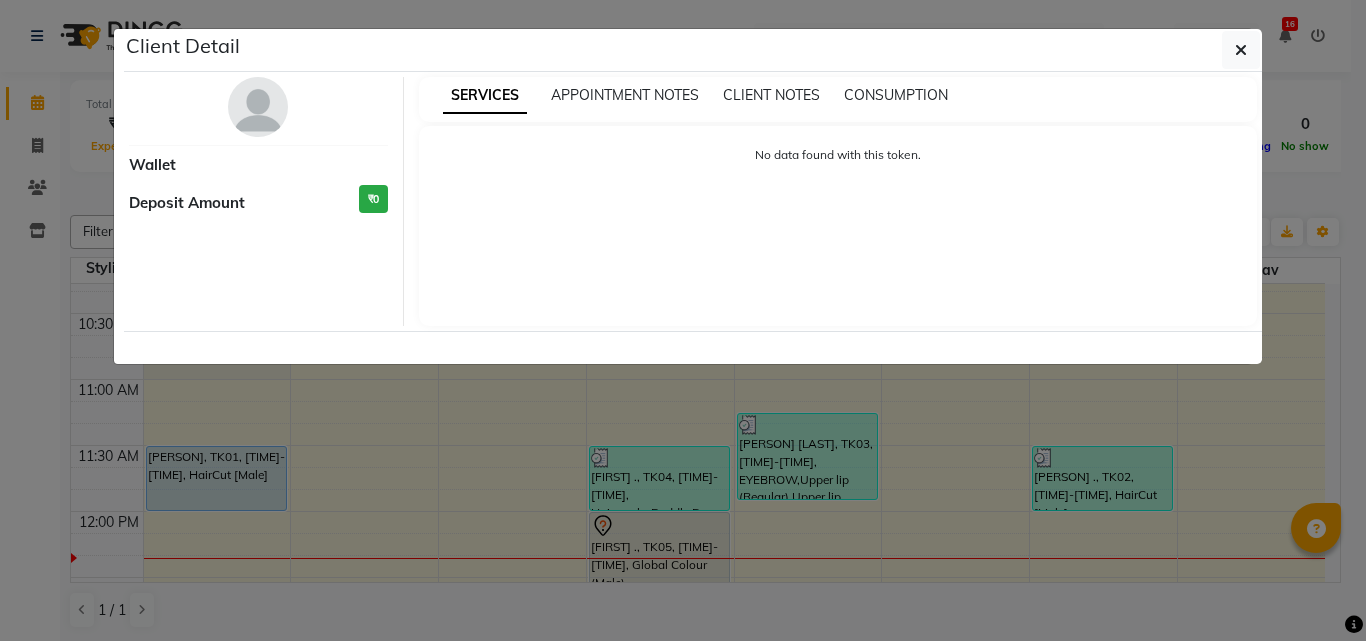 select on "5" 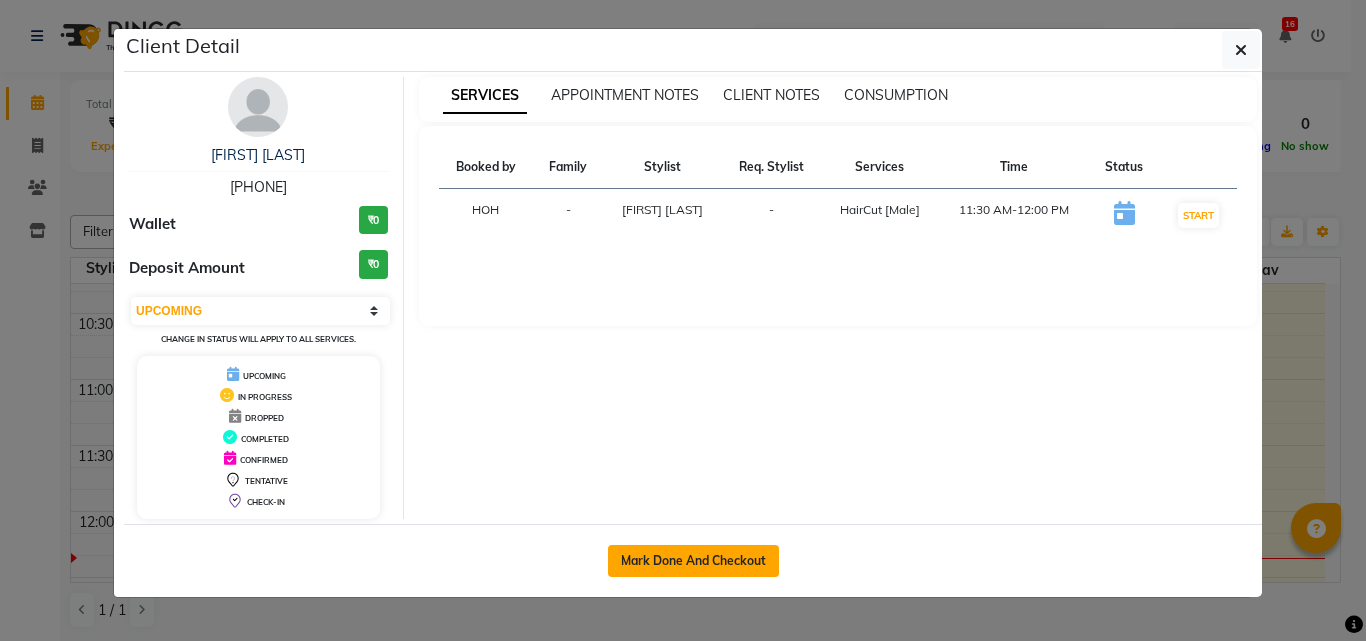 click on "Mark Done And Checkout" 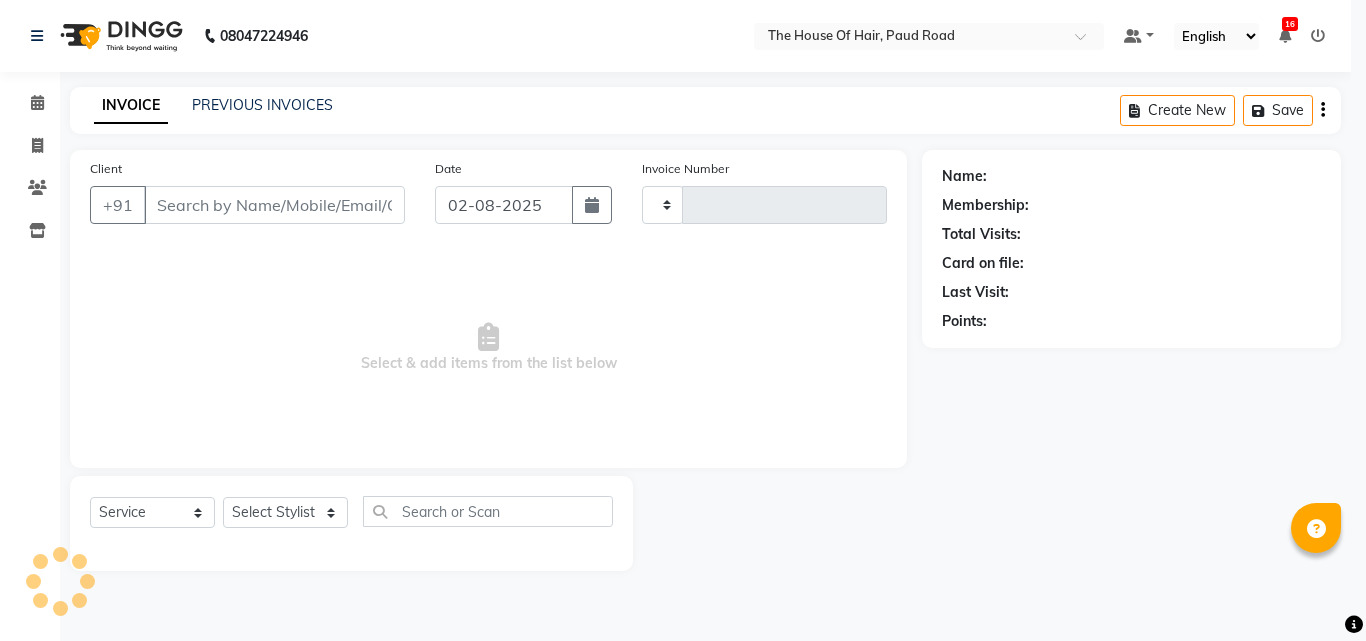 type on "1449" 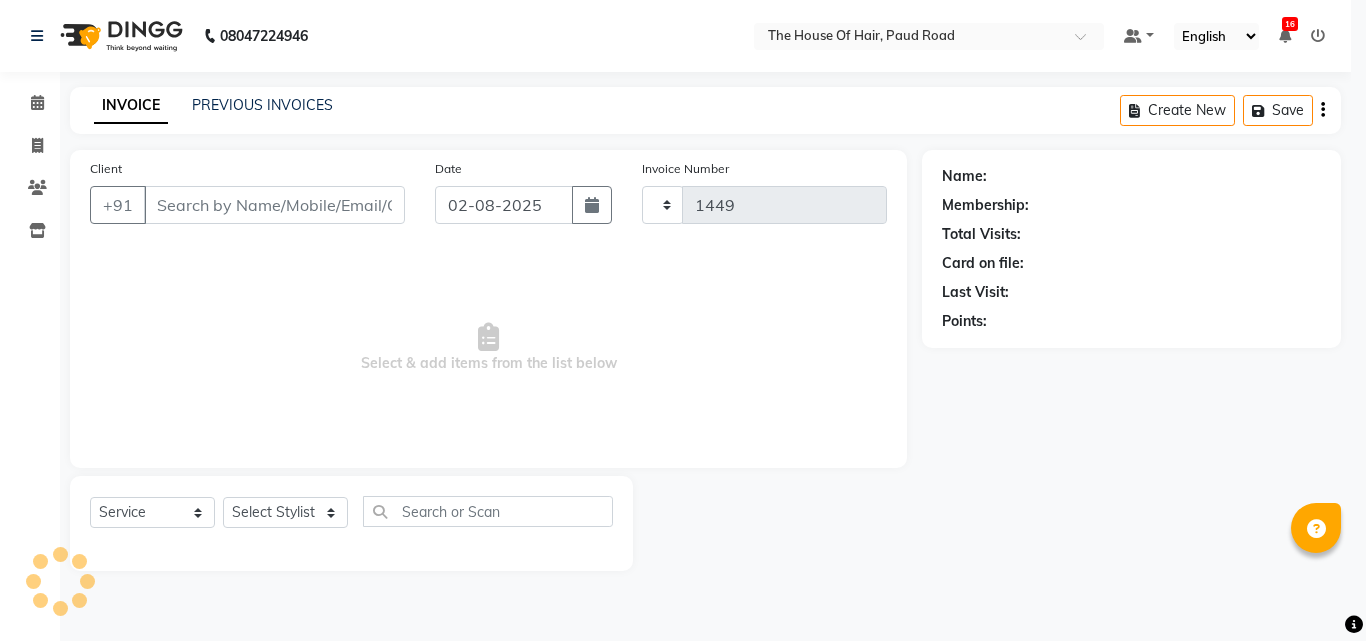 select on "5992" 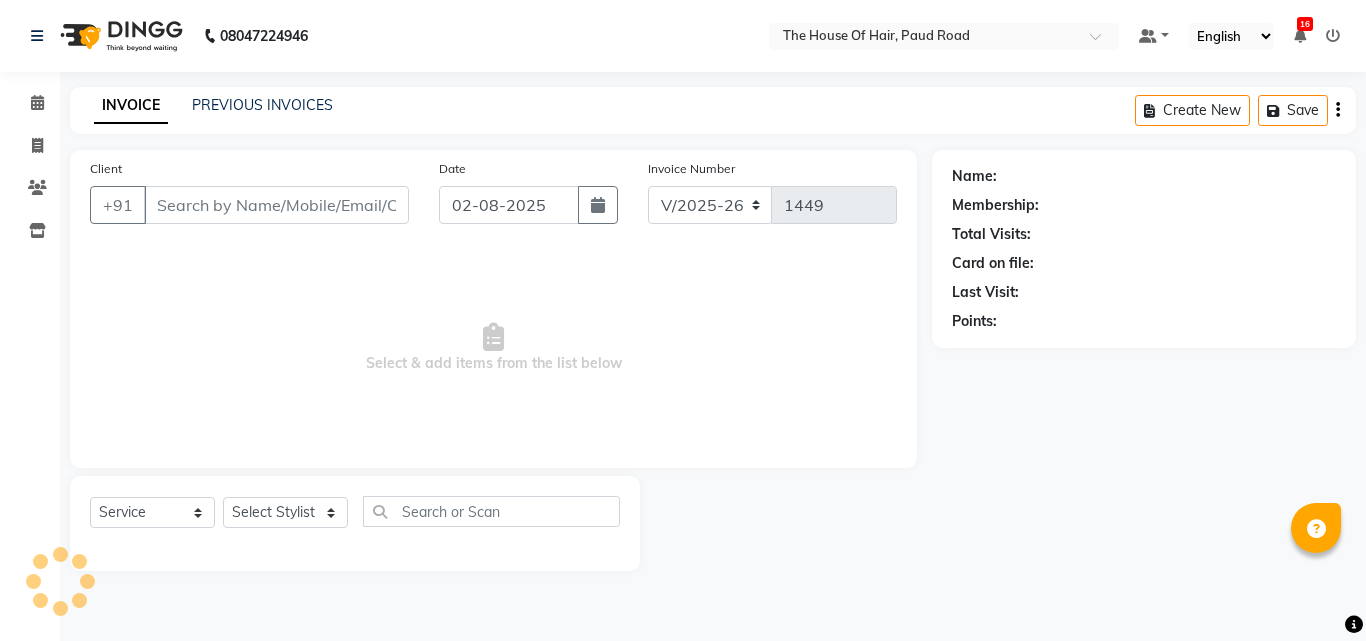 type on "[PHONE]" 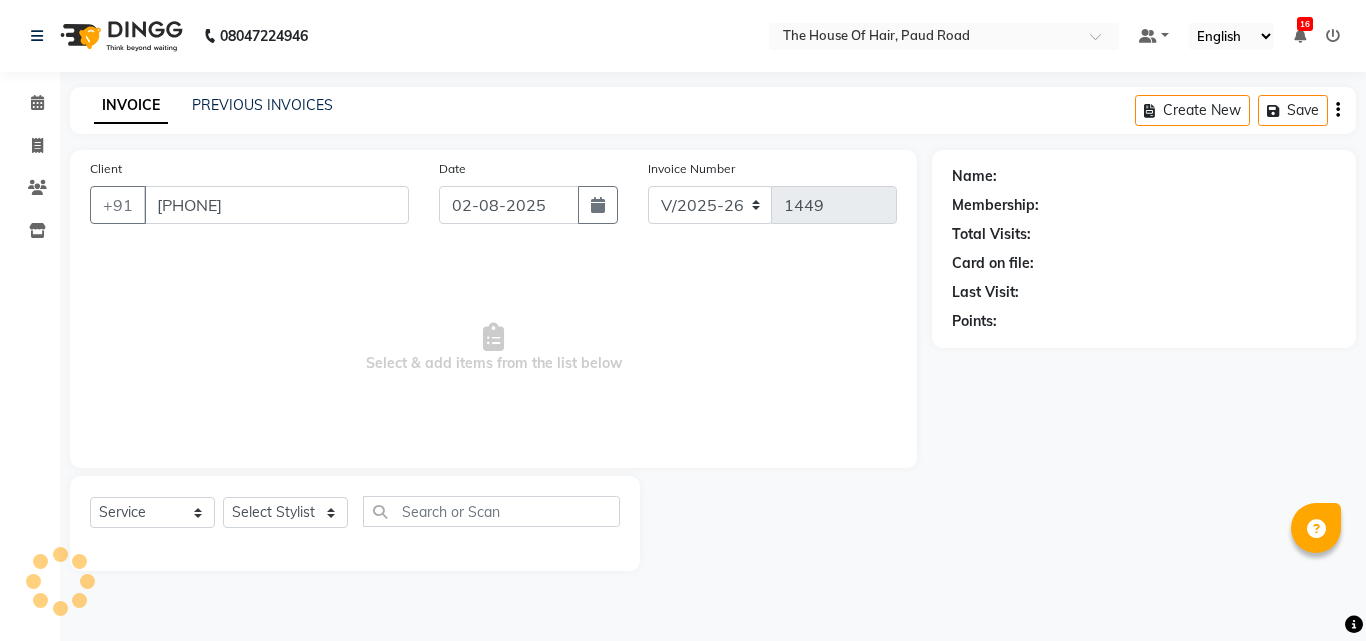 select on "42812" 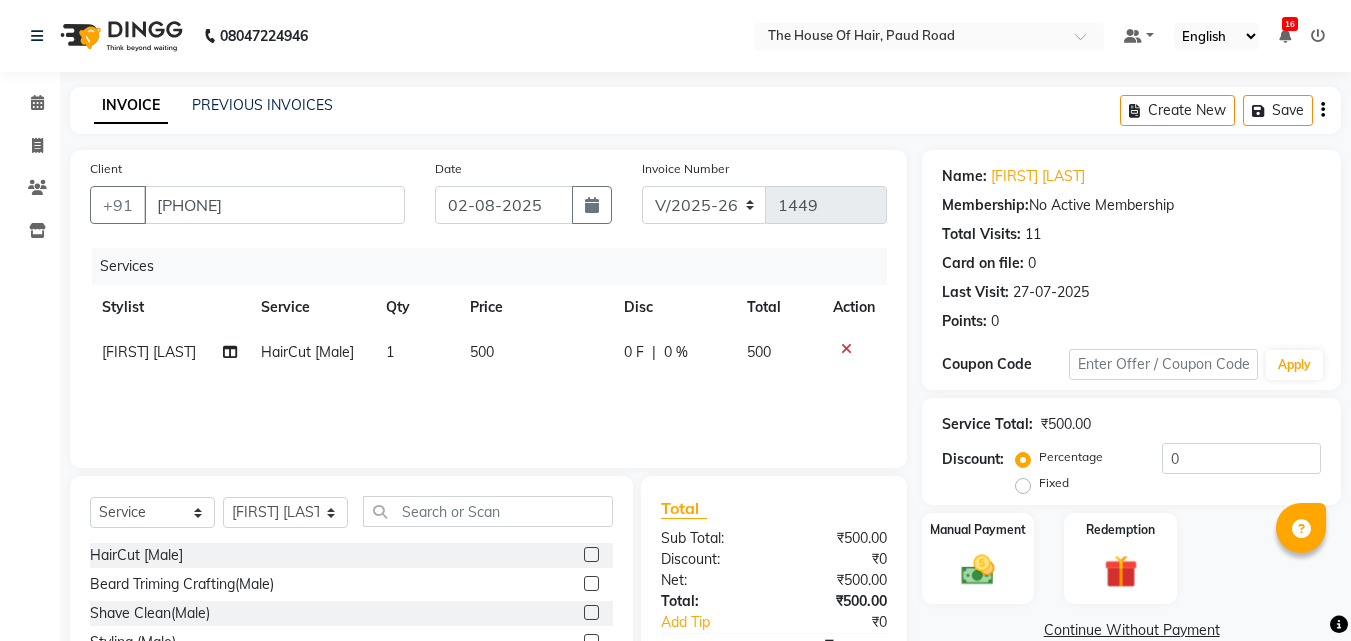 click on "500" 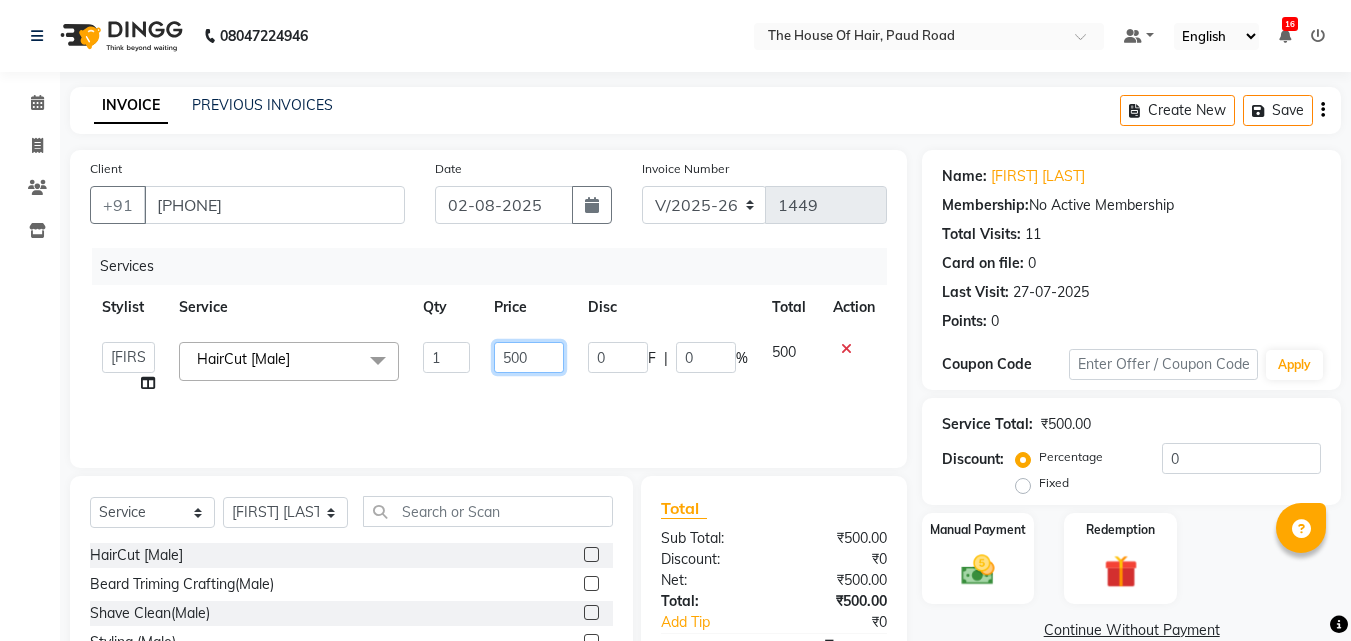 click on "500" 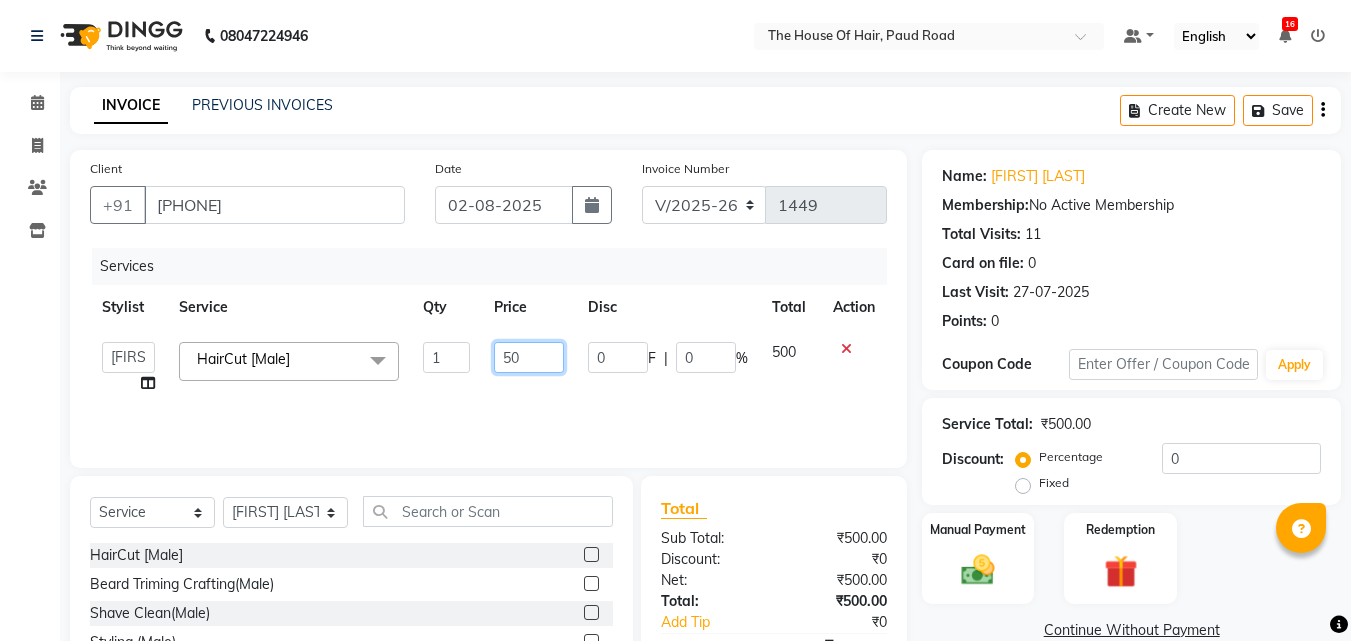 type on "5" 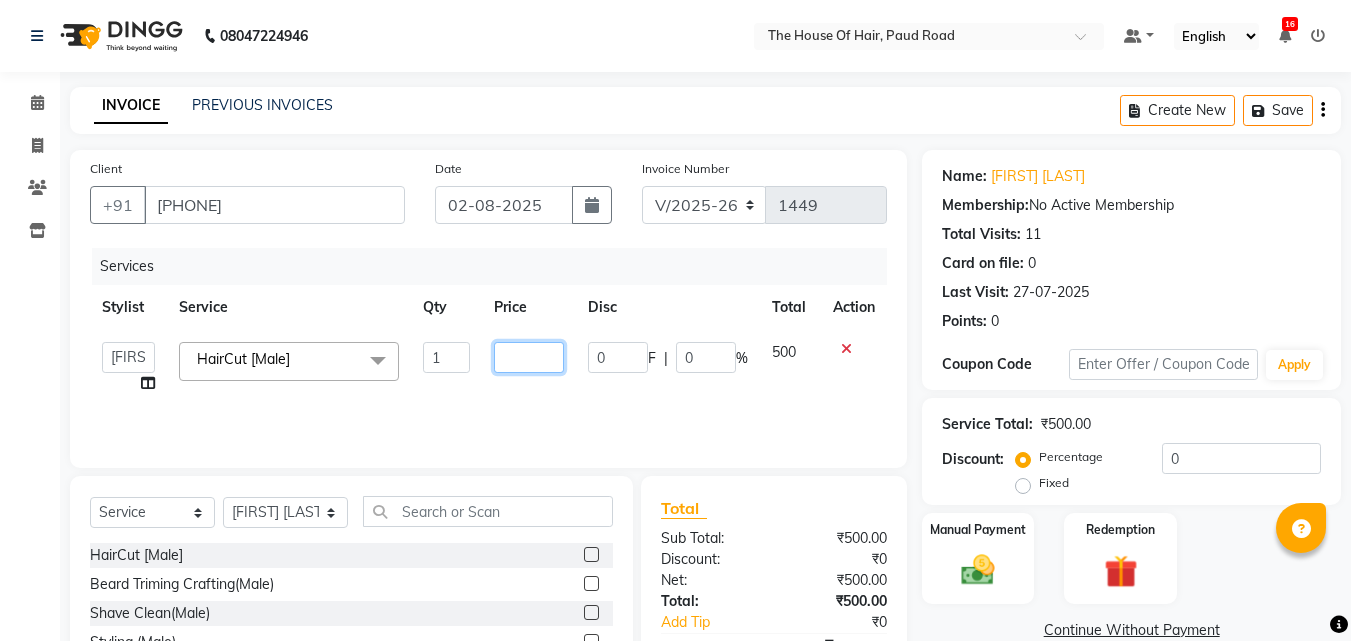 click 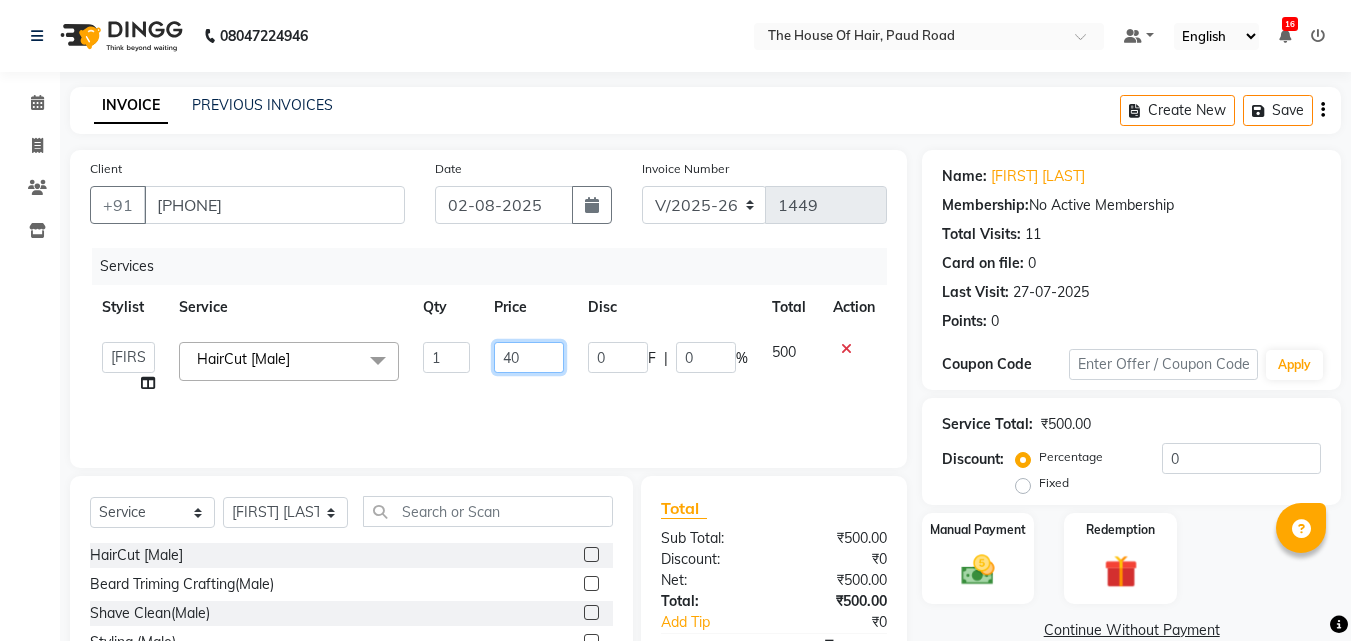 type on "400" 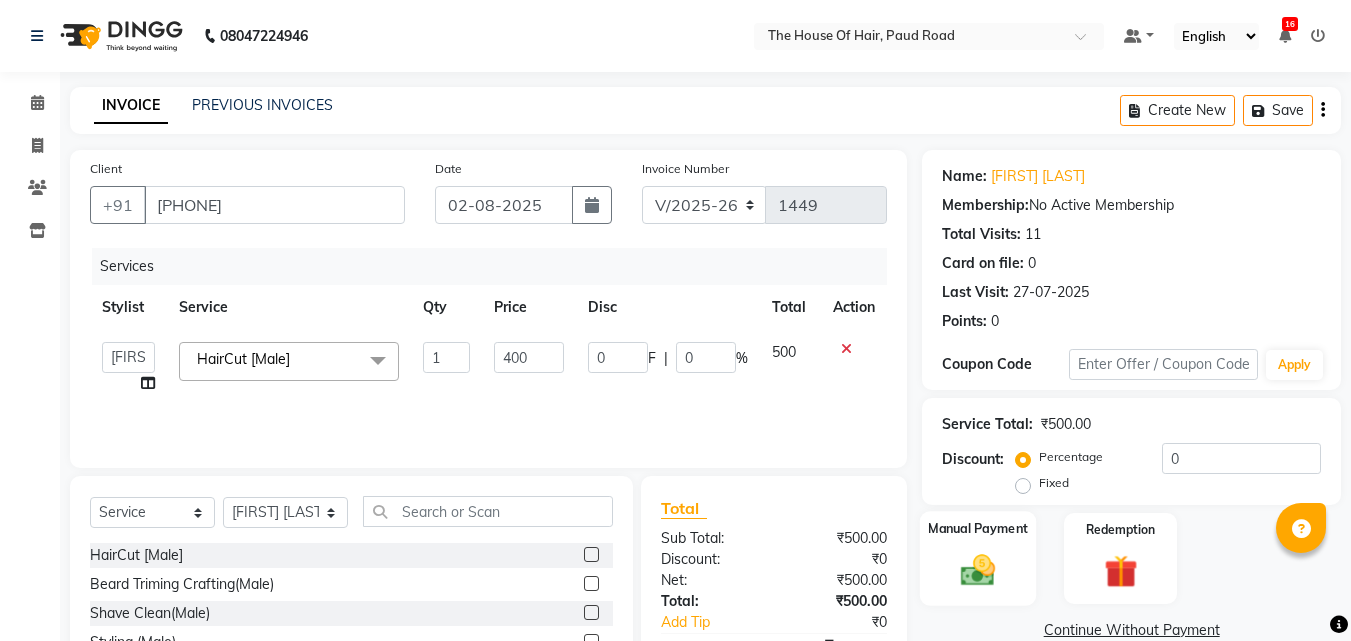 click 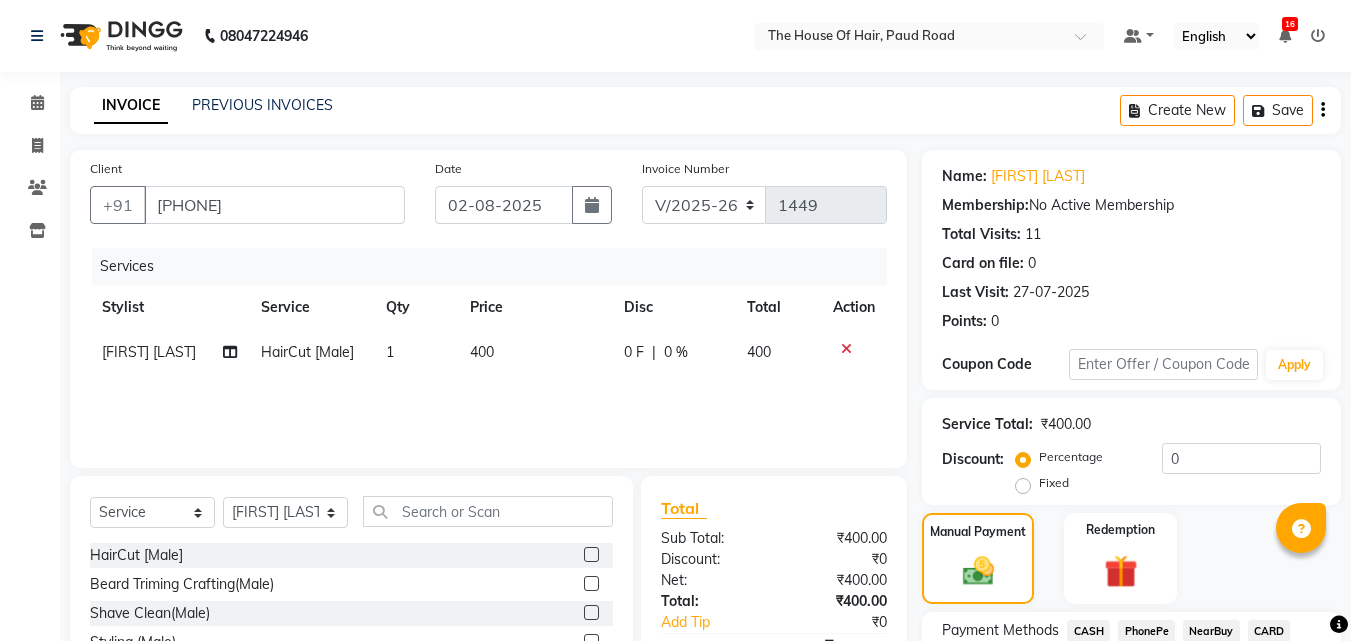 scroll, scrollTop: 162, scrollLeft: 0, axis: vertical 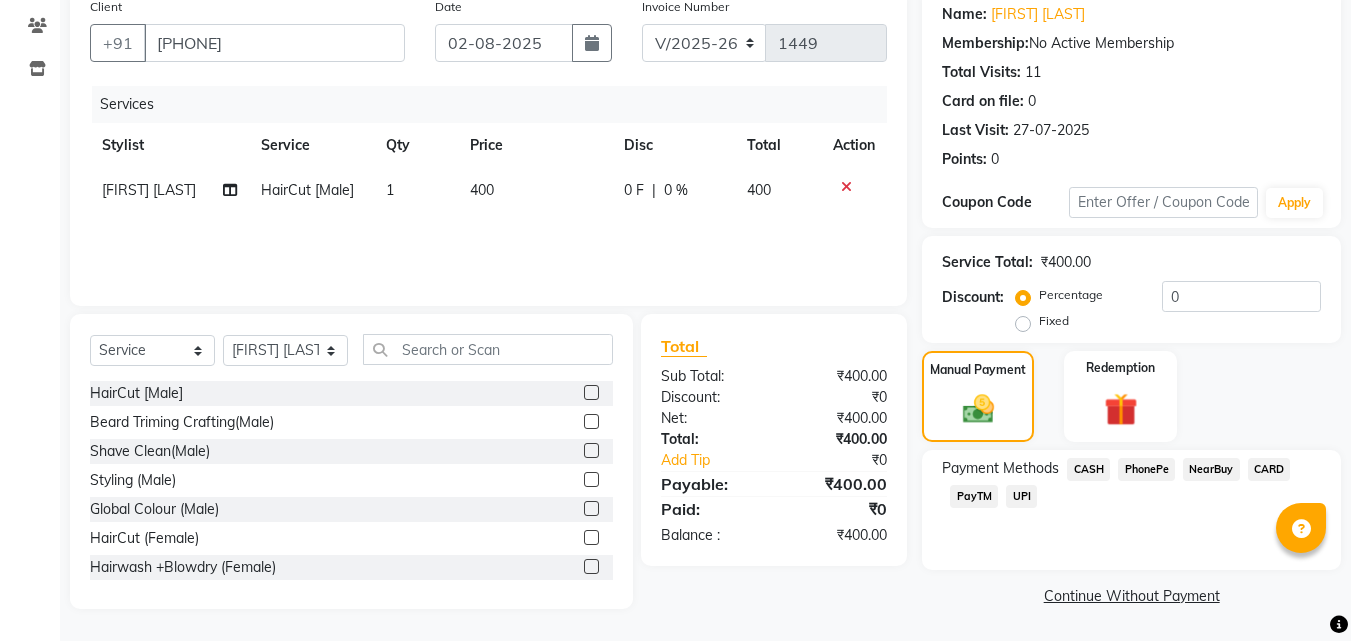 click on "UPI" 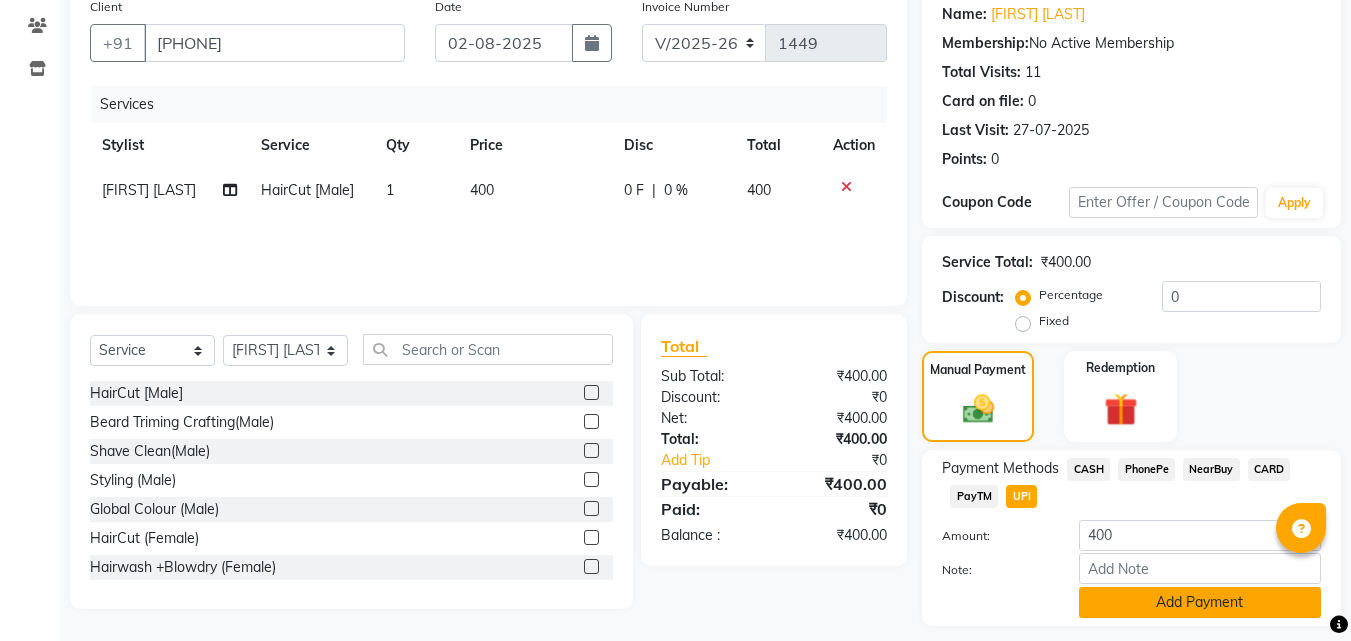 click on "Add Payment" 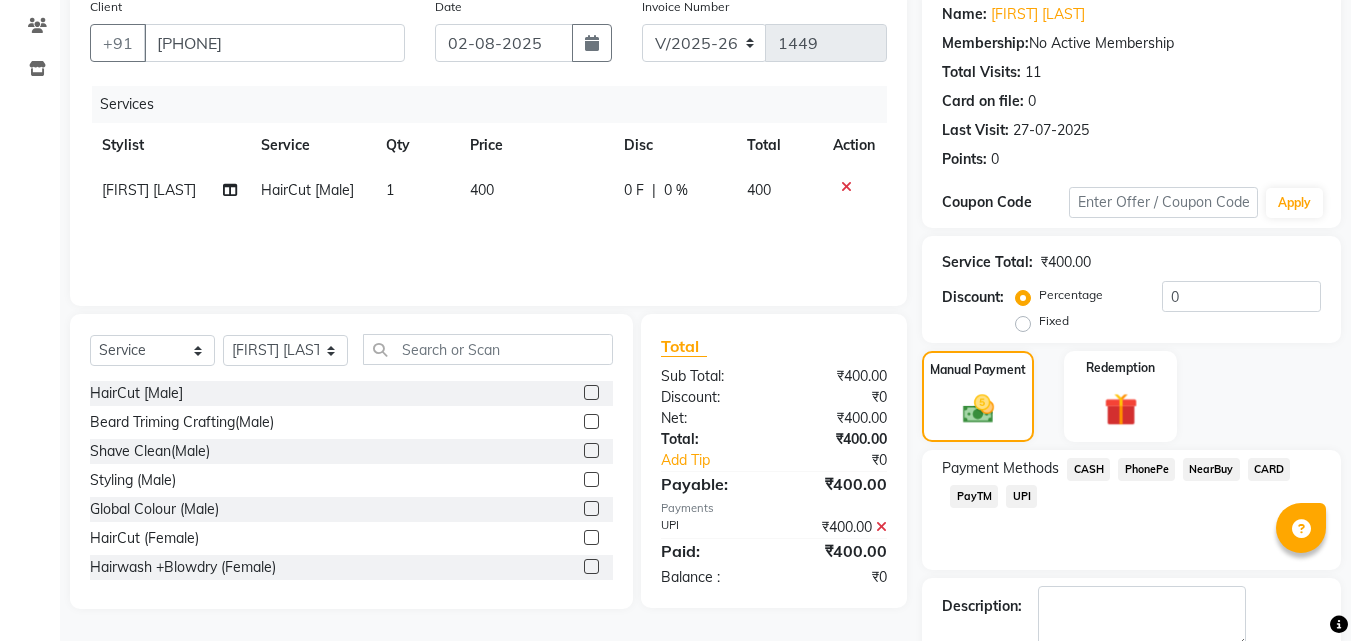 scroll, scrollTop: 275, scrollLeft: 0, axis: vertical 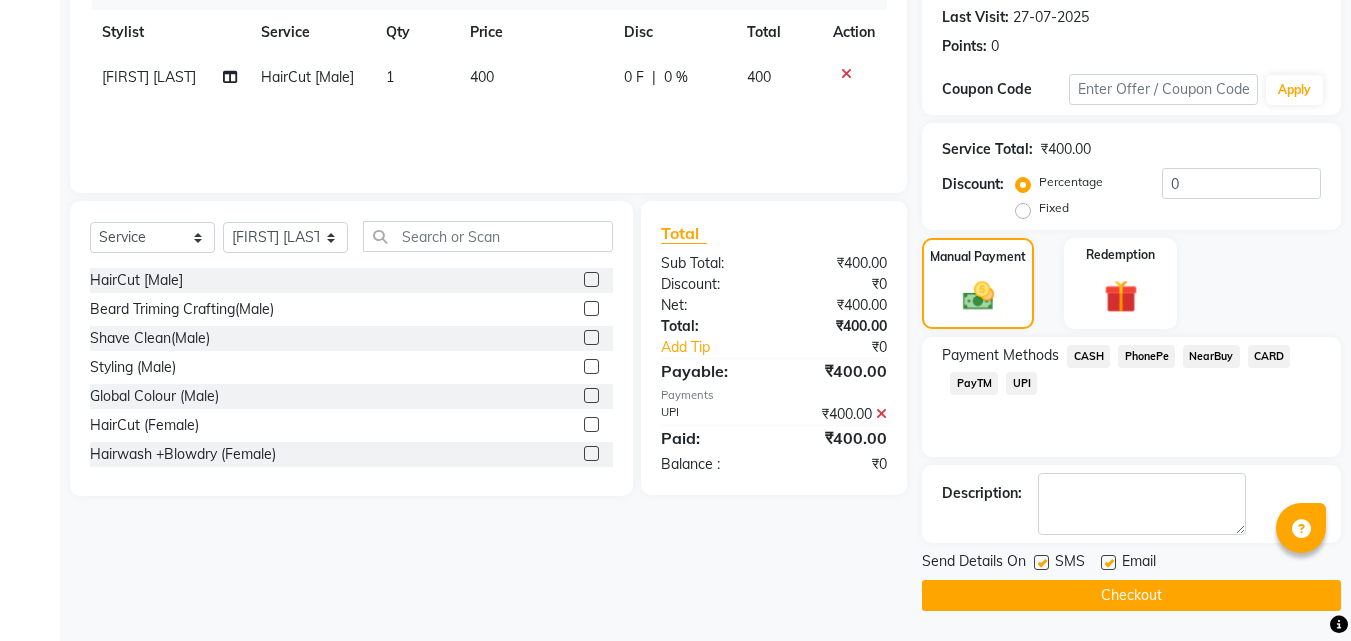 click on "Checkout" 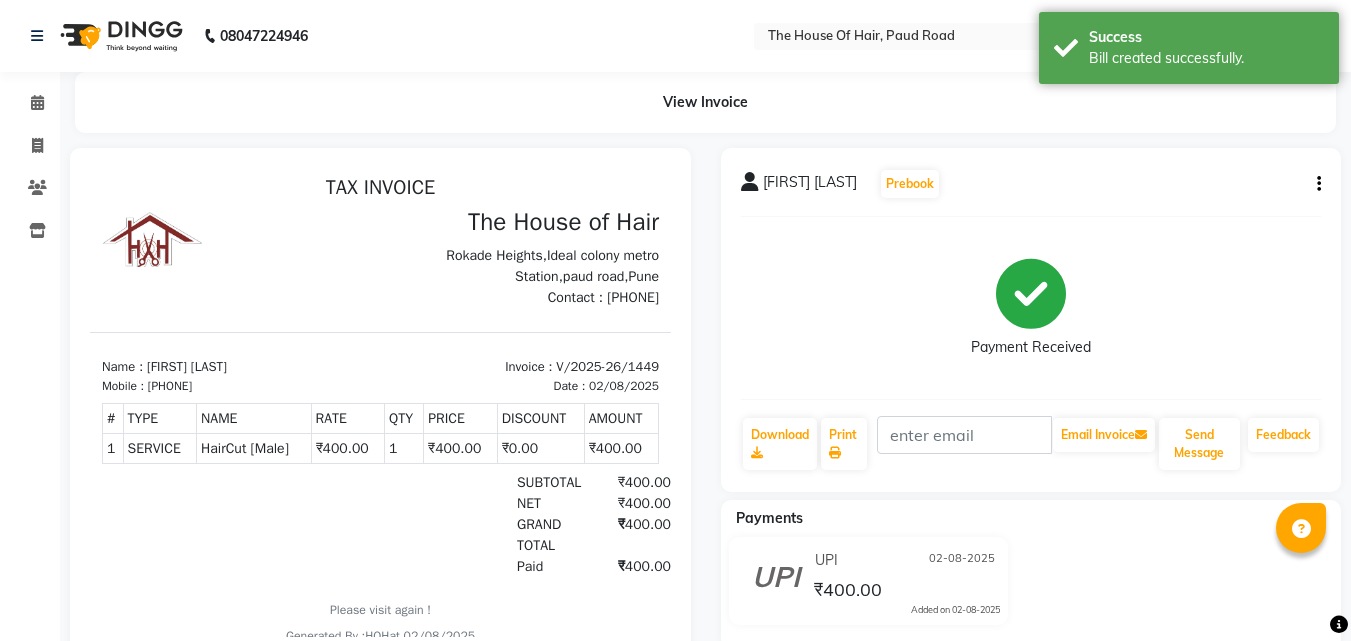 scroll, scrollTop: 0, scrollLeft: 0, axis: both 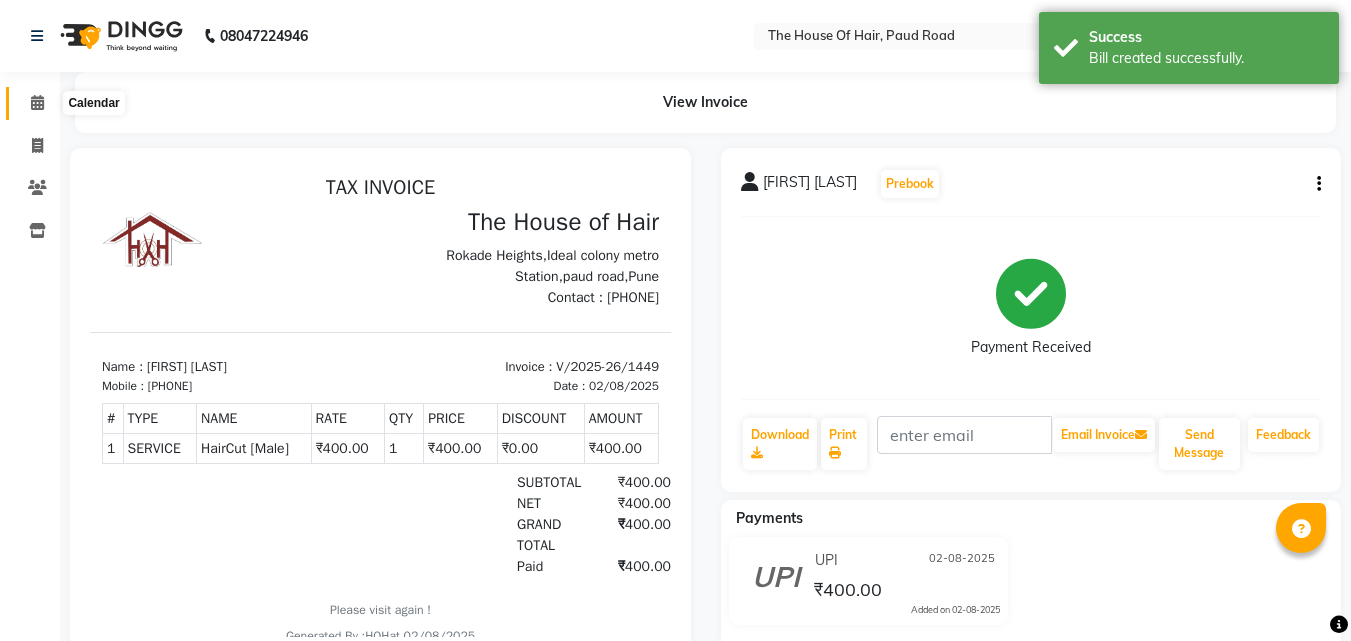 click 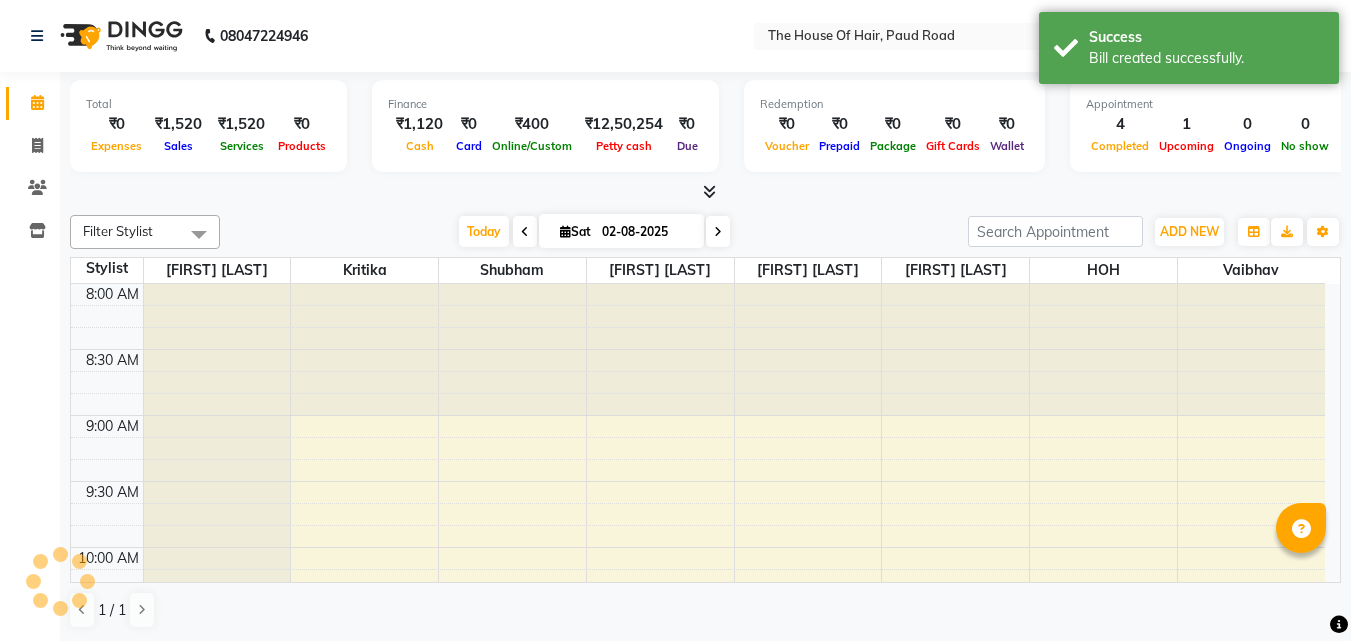 scroll, scrollTop: 0, scrollLeft: 0, axis: both 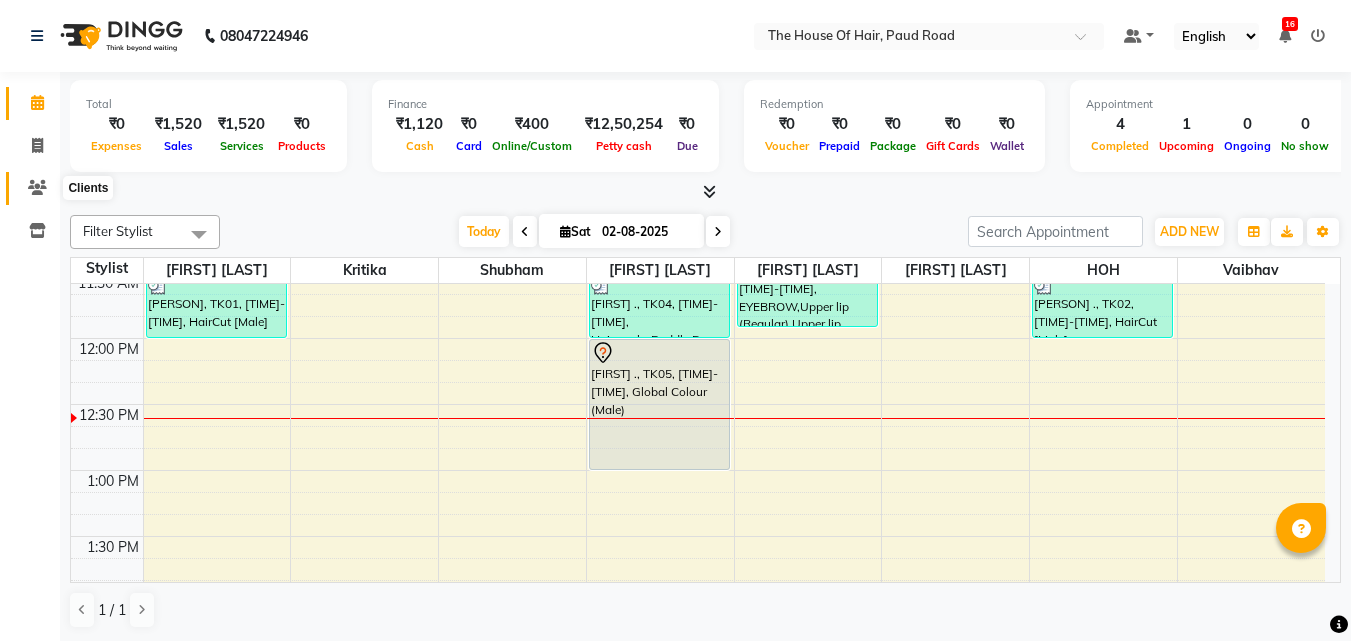 click 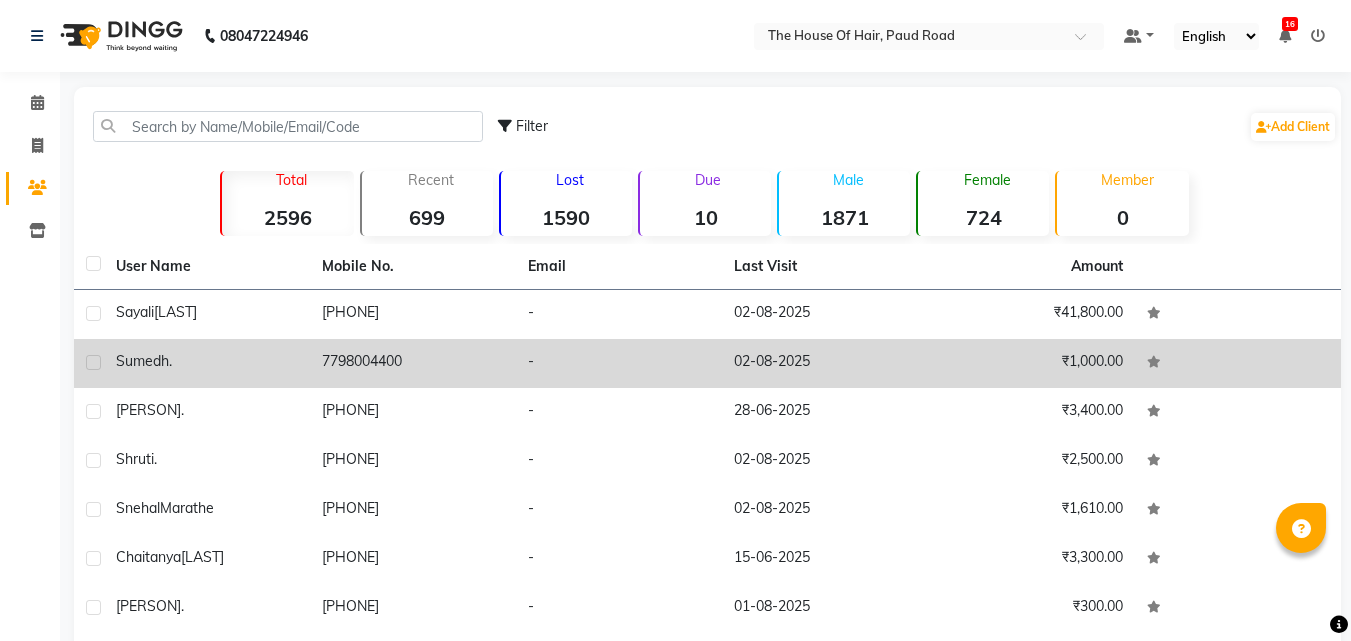 click on "[NAME]  ." 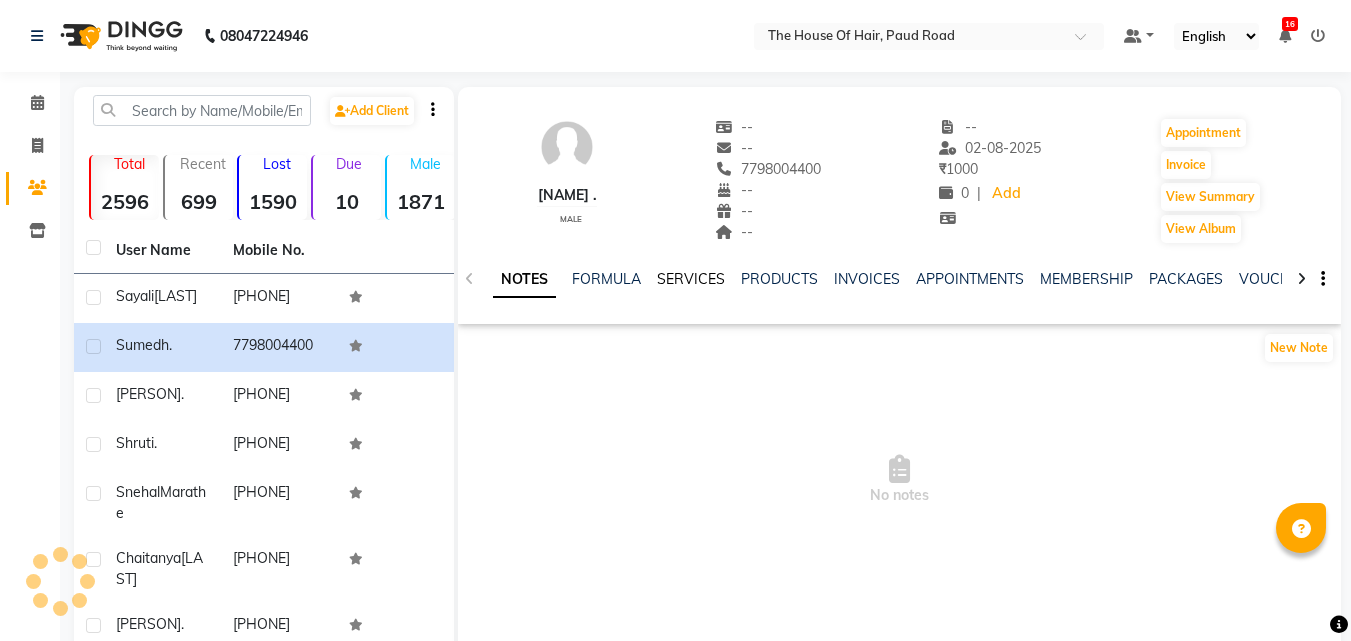 click on "SERVICES" 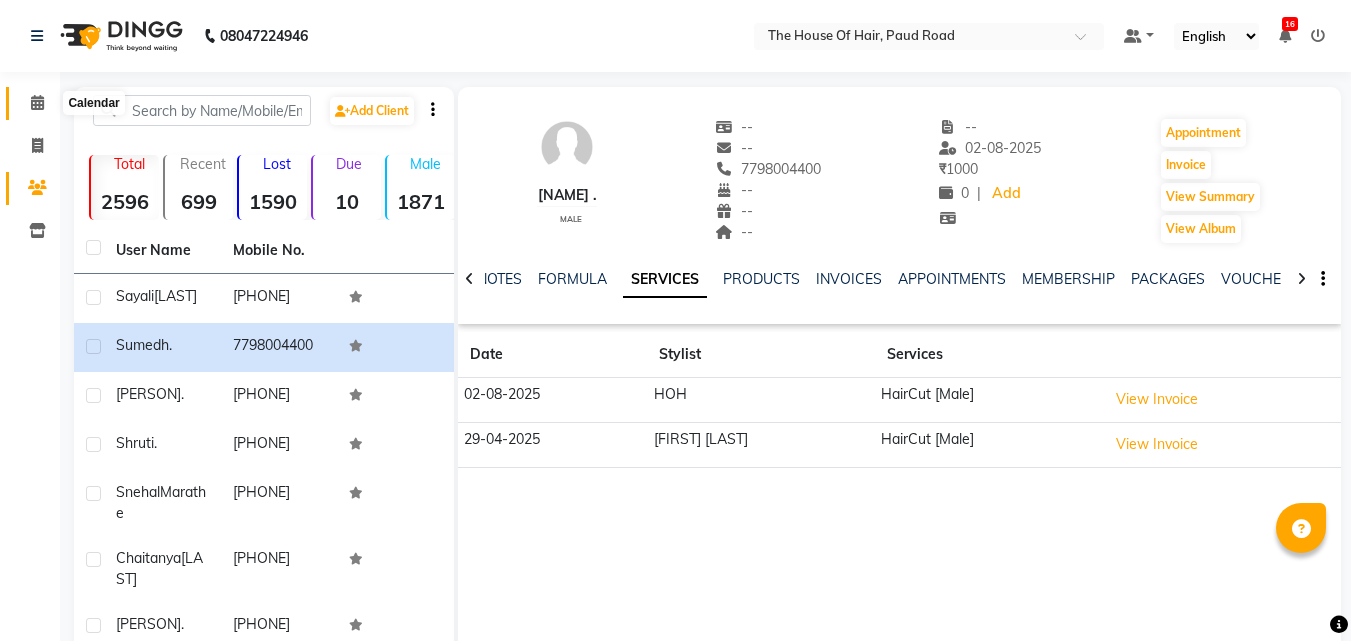 click 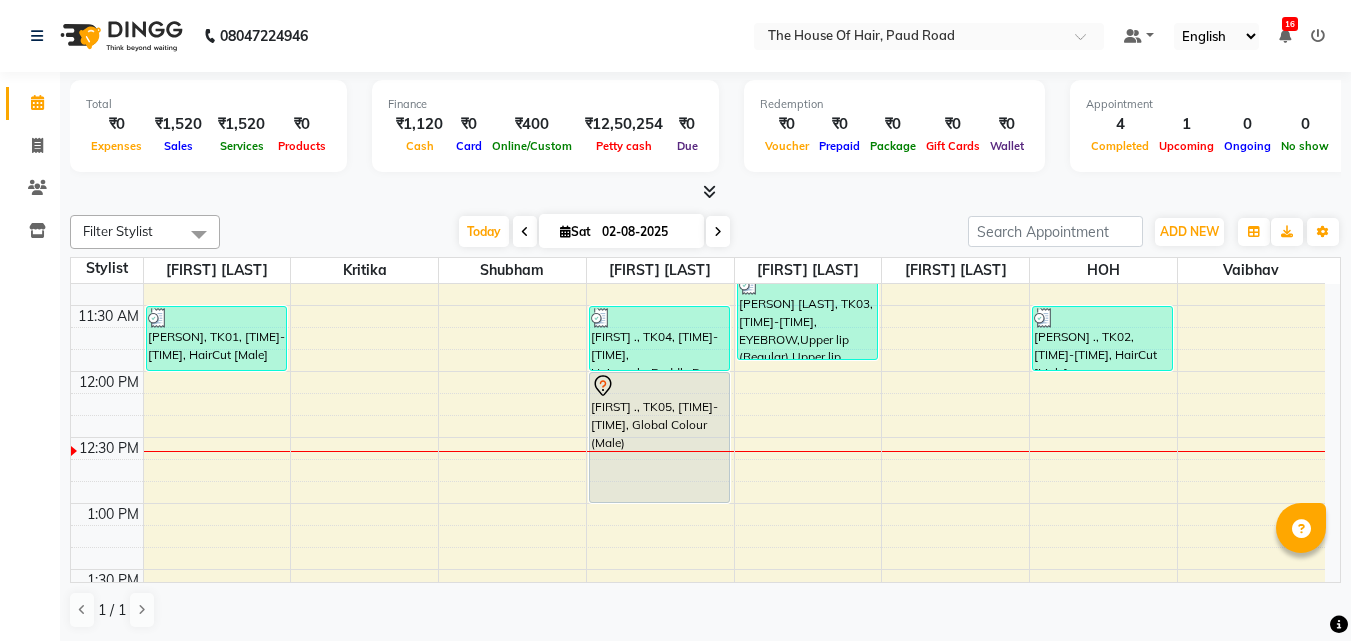 scroll, scrollTop: 436, scrollLeft: 0, axis: vertical 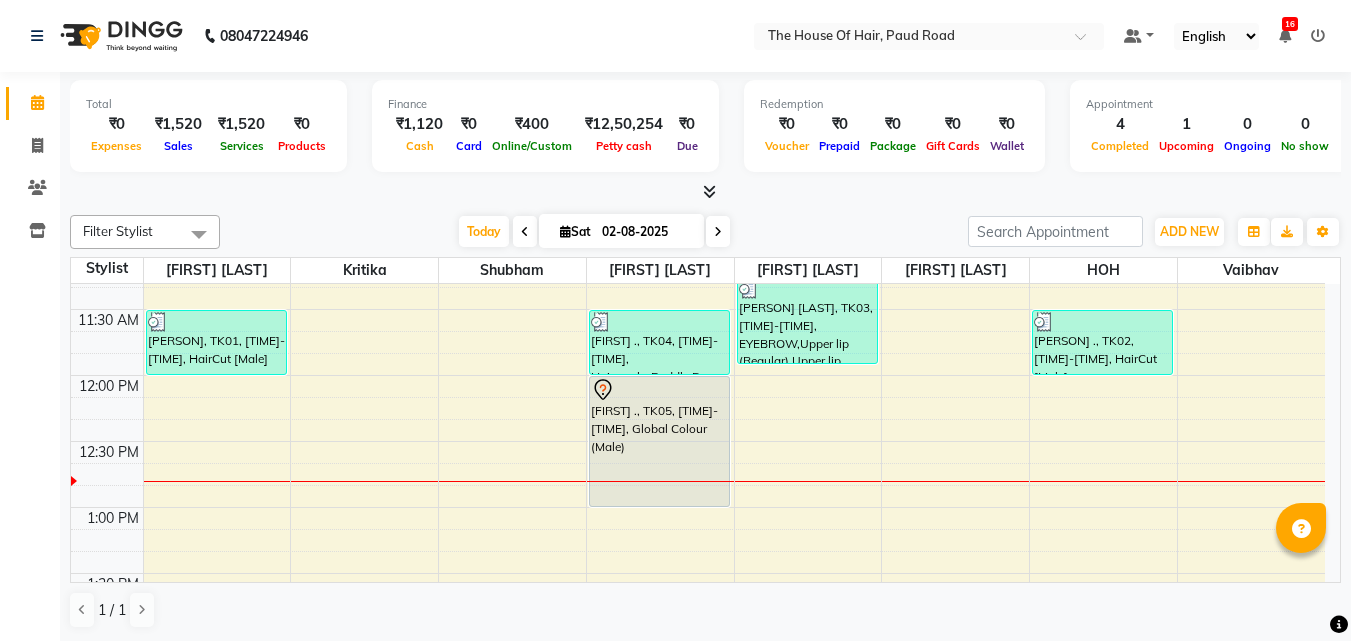 click on "8:00 AM 8:30 AM 9:00 AM 9:30 AM 10:00 AM 10:30 AM 11:00 AM 11:30 AM 12:00 PM 12:30 PM 1:00 PM 1:30 PM 2:00 PM 2:30 PM 3:00 PM 3:30 PM 4:00 PM 4:30 PM 5:00 PM 5:30 PM 6:00 PM 6:30 PM 7:00 PM 7:30 PM 8:00 PM 8:30 PM 9:00 PM 9:30 PM     [NAME], TK01, 11:30 AM-12:00 PM, HairCut  [Male]     [NAME] ., TK04, 11:30 AM-12:00 PM, Hairwash+Paddle Dry (Female)             [NAME] ., TK05, 12:00 PM-01:00 PM, Global Colour (Male)     [NAME], TK03, 11:15 AM-11:55 AM, EYEBROW,Upper lip (Regular),Upper lip (Regular)     [NAME] ., TK02, 11:30 AM-12:00 PM, HairCut  [Male]" at bounding box center [698, 771] 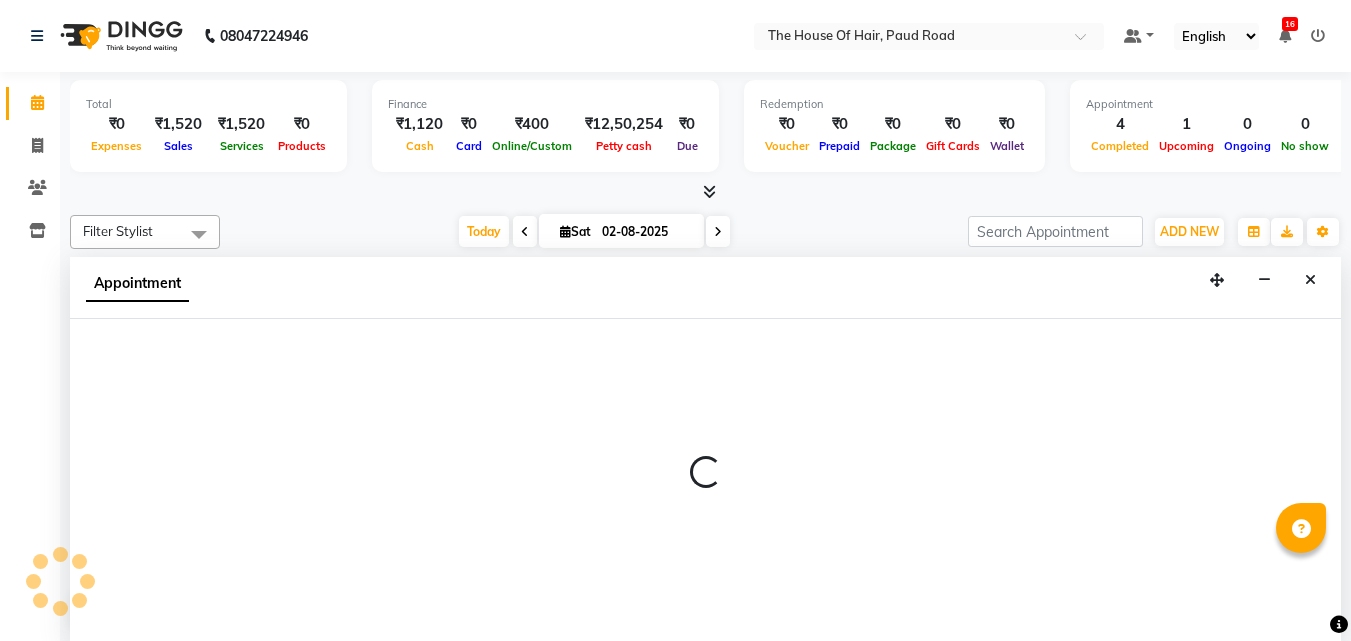 scroll, scrollTop: 1, scrollLeft: 0, axis: vertical 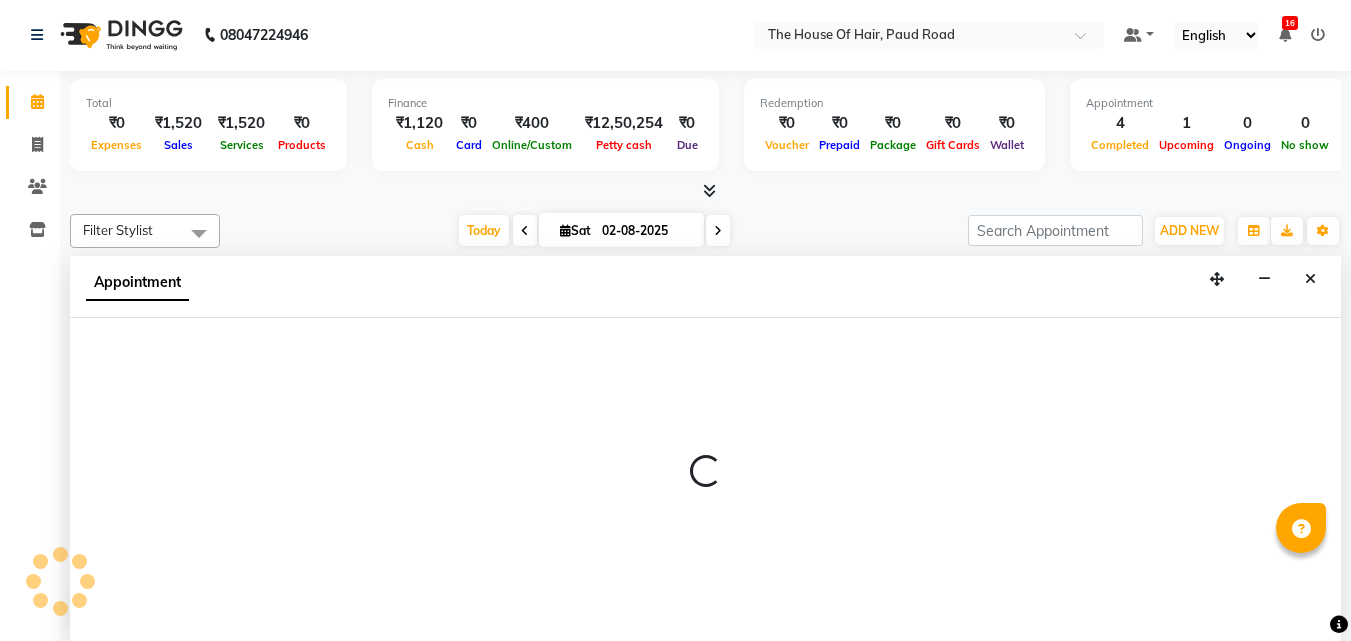 select on "42824" 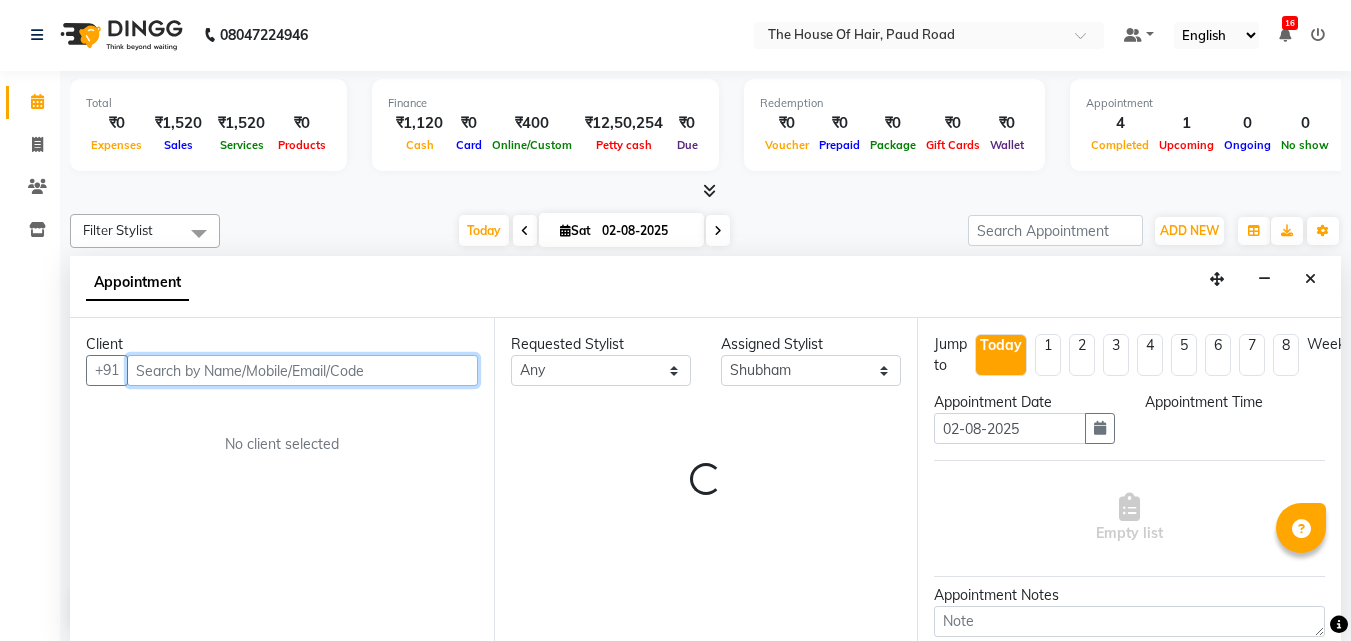 select on "765" 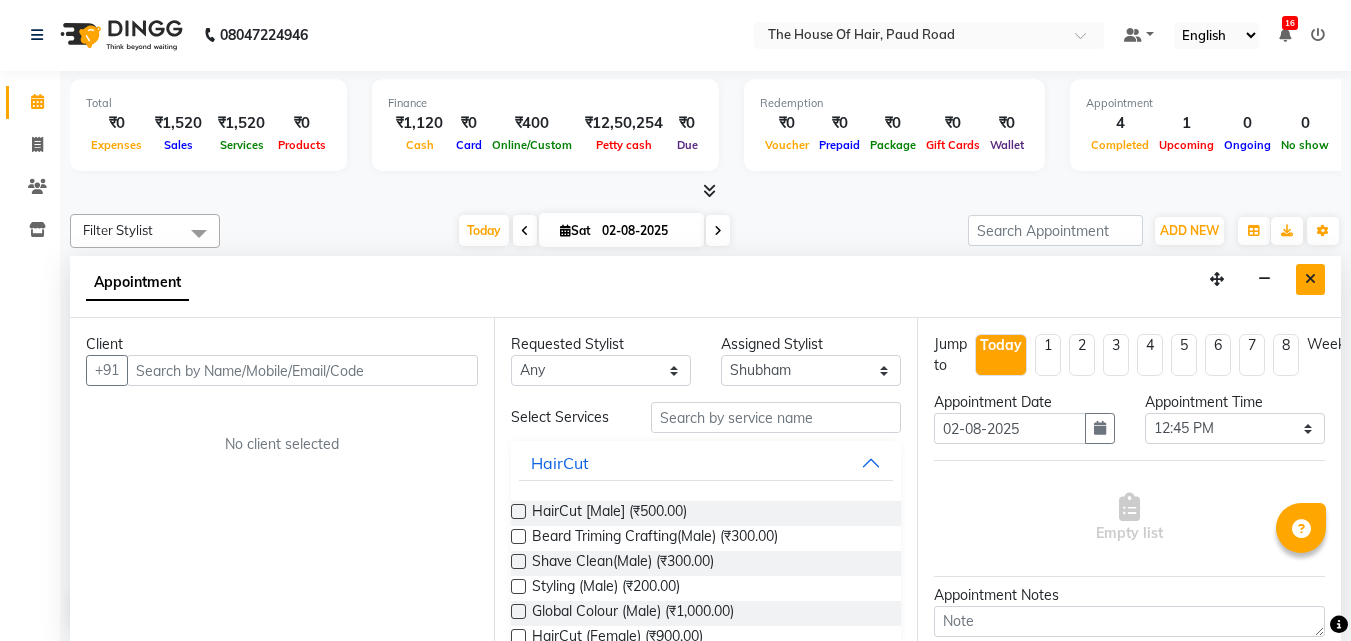 click at bounding box center (1310, 279) 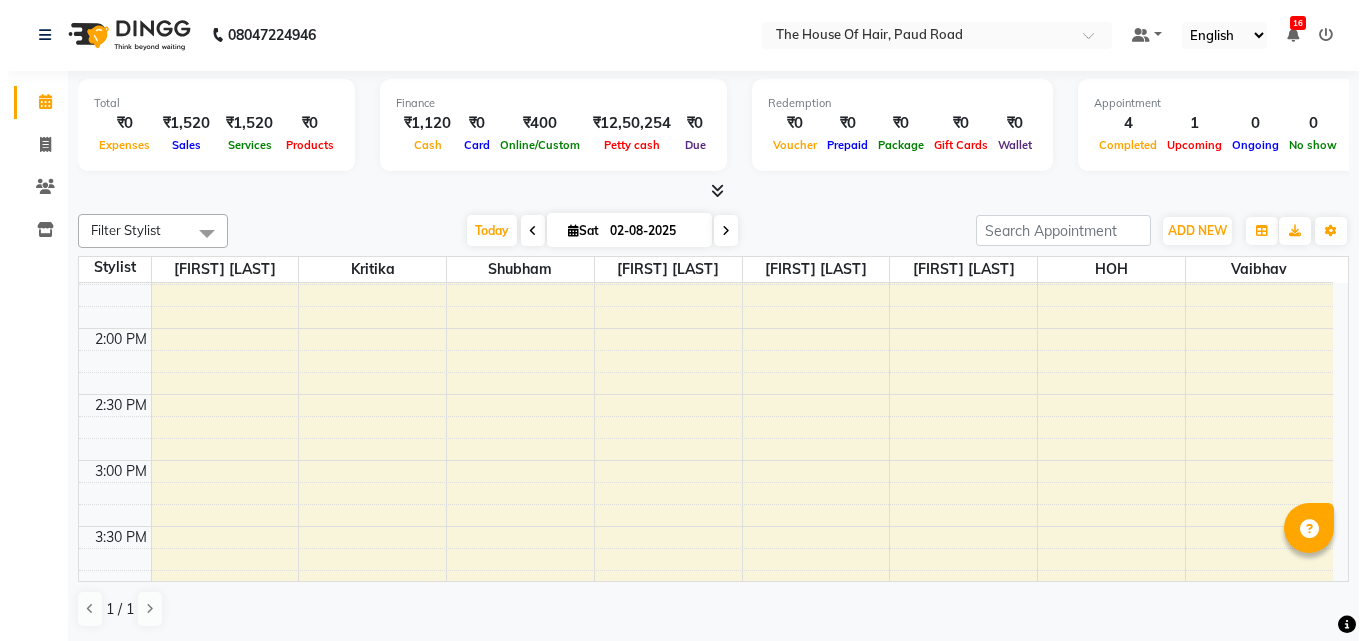 scroll, scrollTop: 747, scrollLeft: 0, axis: vertical 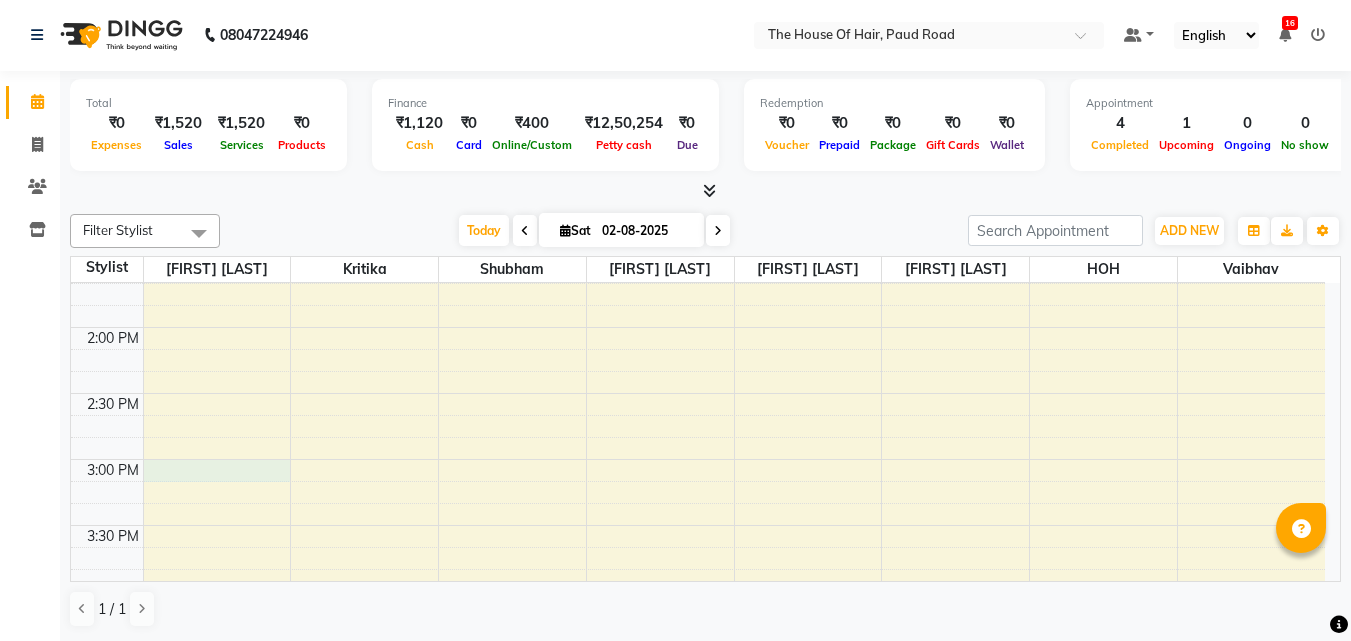 click on "8:00 AM 8:30 AM 9:00 AM 9:30 AM 10:00 AM 10:30 AM 11:00 AM 11:30 AM 12:00 PM 12:30 PM 1:00 PM 1:30 PM 2:00 PM 2:30 PM 3:00 PM 3:30 PM 4:00 PM 4:30 PM 5:00 PM 5:30 PM 6:00 PM 6:30 PM 7:00 PM 7:30 PM 8:00 PM 8:30 PM 9:00 PM 9:30 PM     [NAME], TK01, 11:30 AM-12:00 PM, HairCut  [Male]     [NAME] ., TK04, 11:30 AM-12:00 PM, Hairwash+Paddle Dry (Female)             [NAME] ., TK05, 12:00 PM-01:00 PM, Global Colour (Male)     [NAME], TK03, 11:15 AM-11:55 AM, EYEBROW,Upper lip (Regular),Upper lip (Regular)     [NAME] ., TK02, 11:30 AM-12:00 PM, HairCut  [Male]" at bounding box center [698, 459] 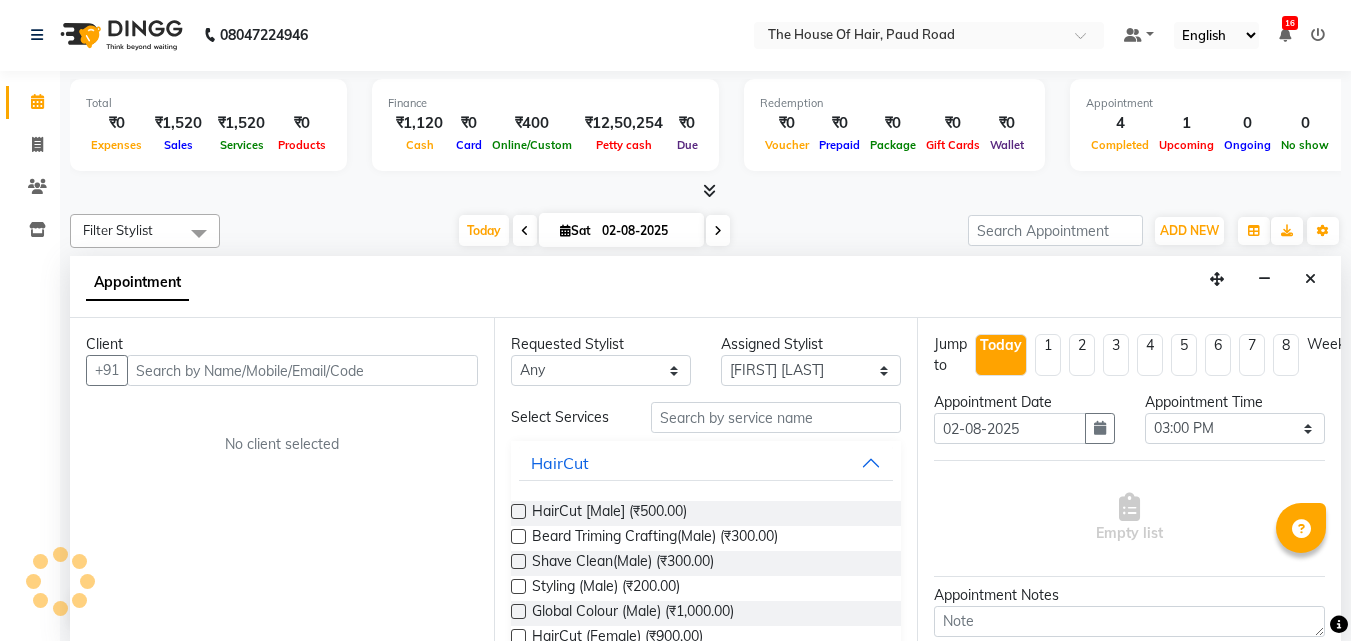 click at bounding box center [302, 370] 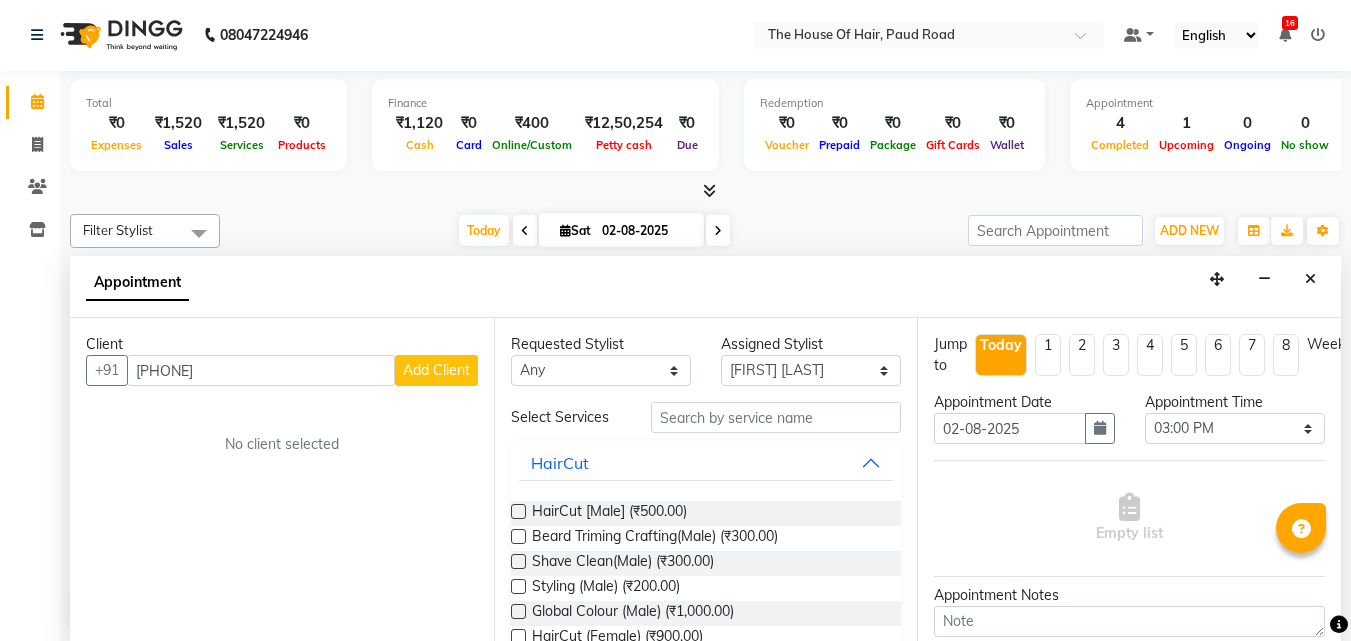 type on "[PHONE]" 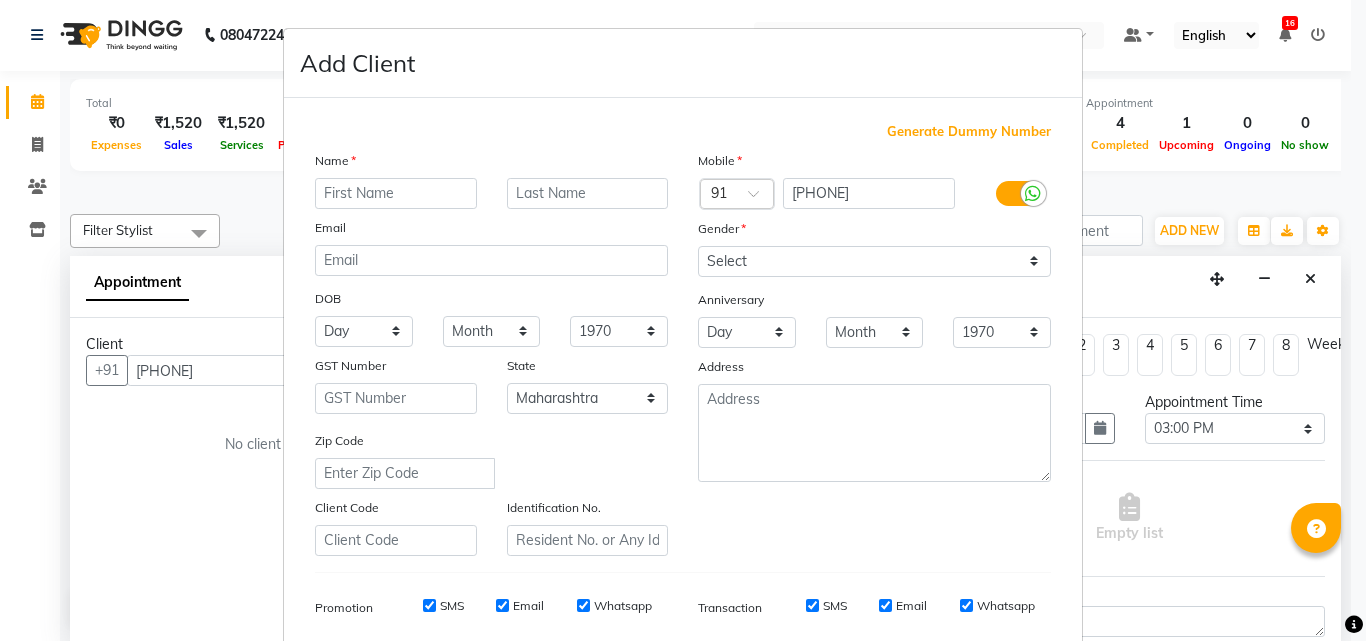 click at bounding box center (396, 193) 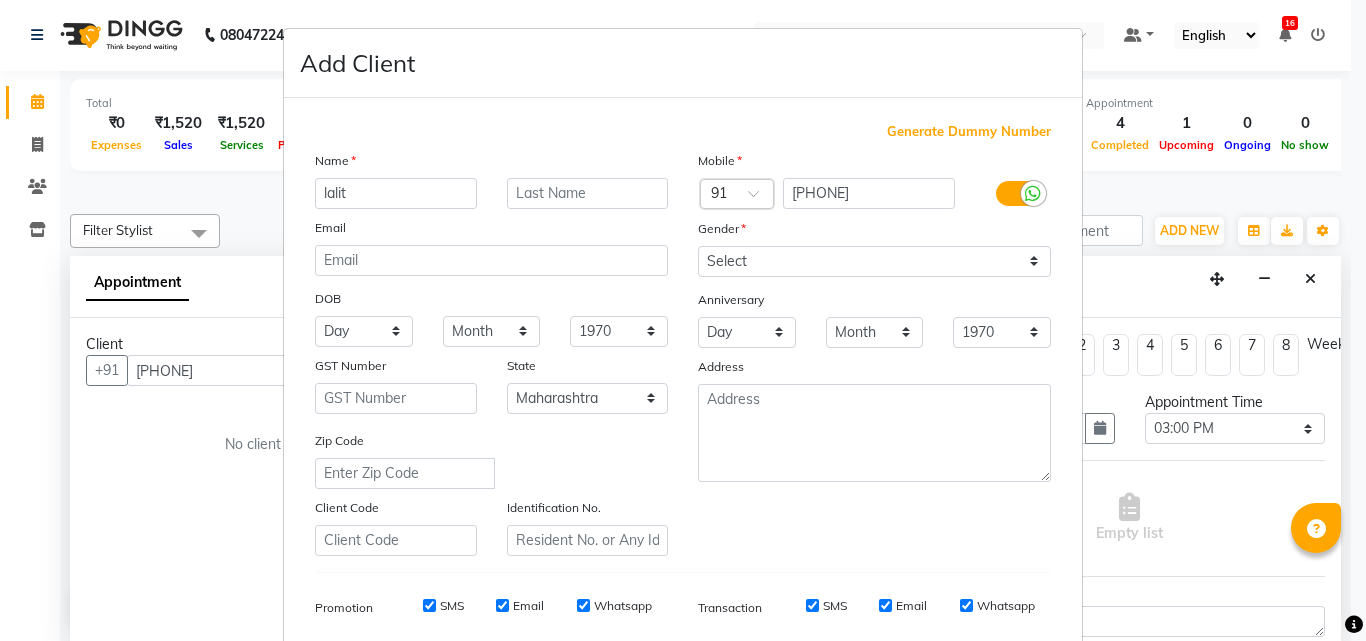 type on "lalit" 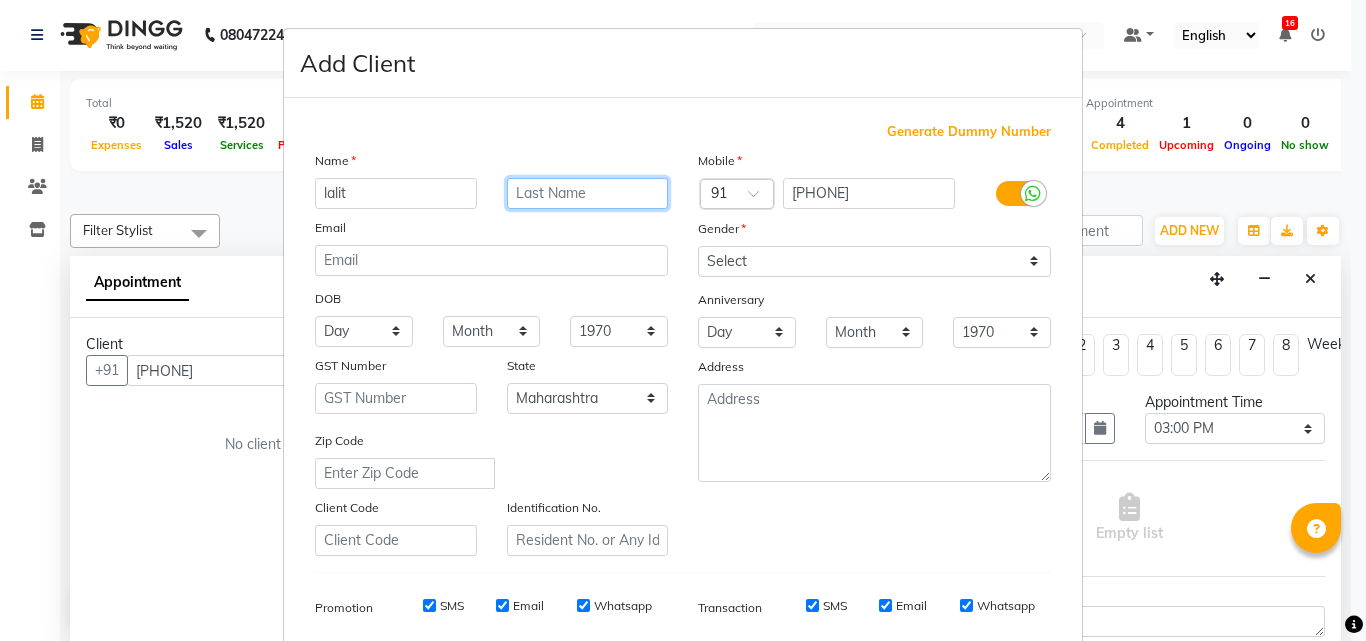 click at bounding box center (588, 193) 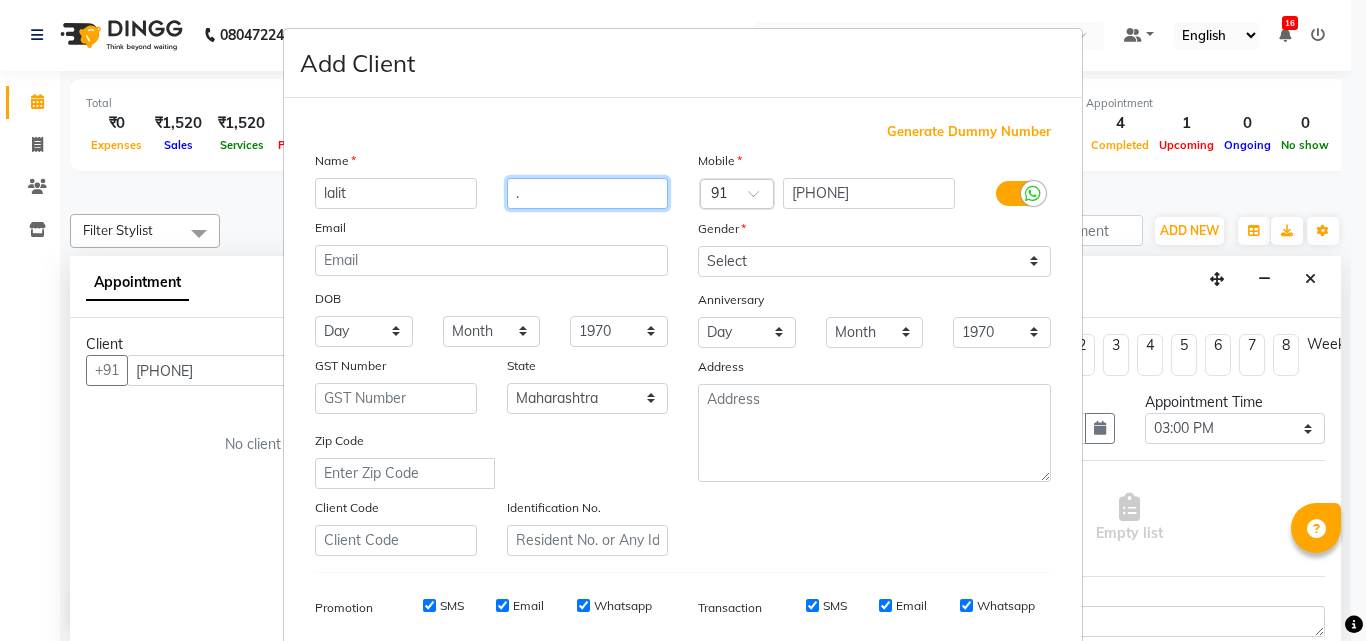 type on "." 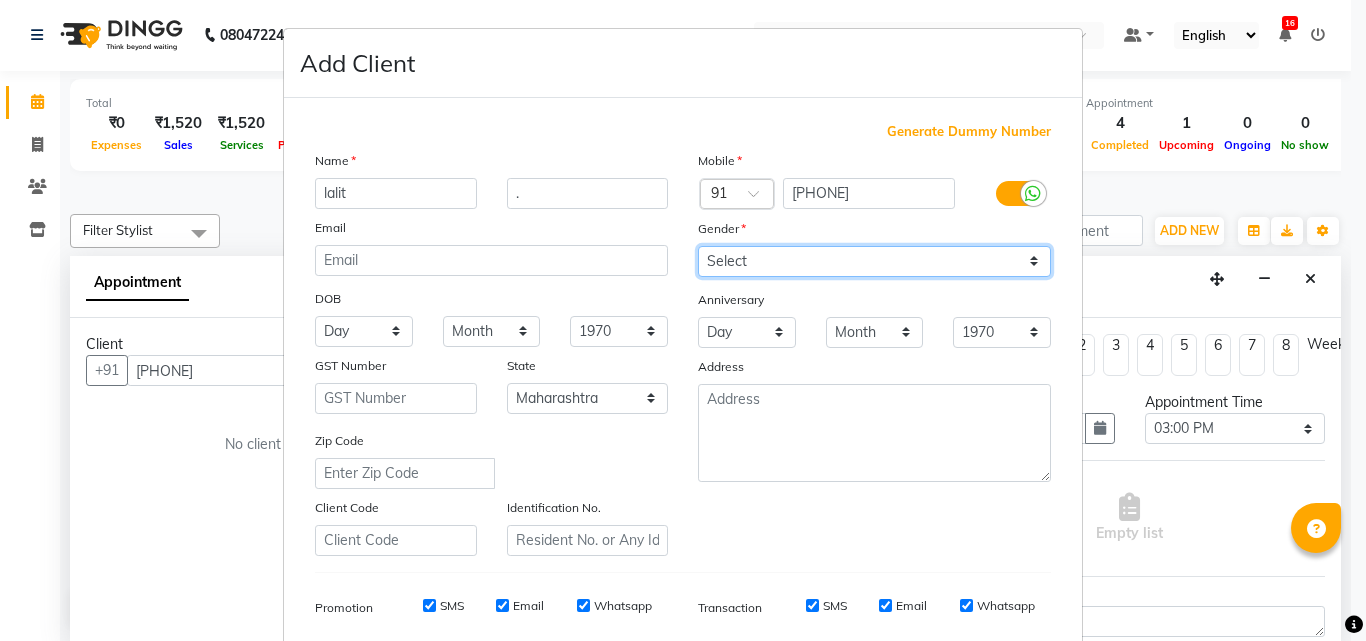 click on "Select Male Female Other Prefer Not To Say" at bounding box center [874, 261] 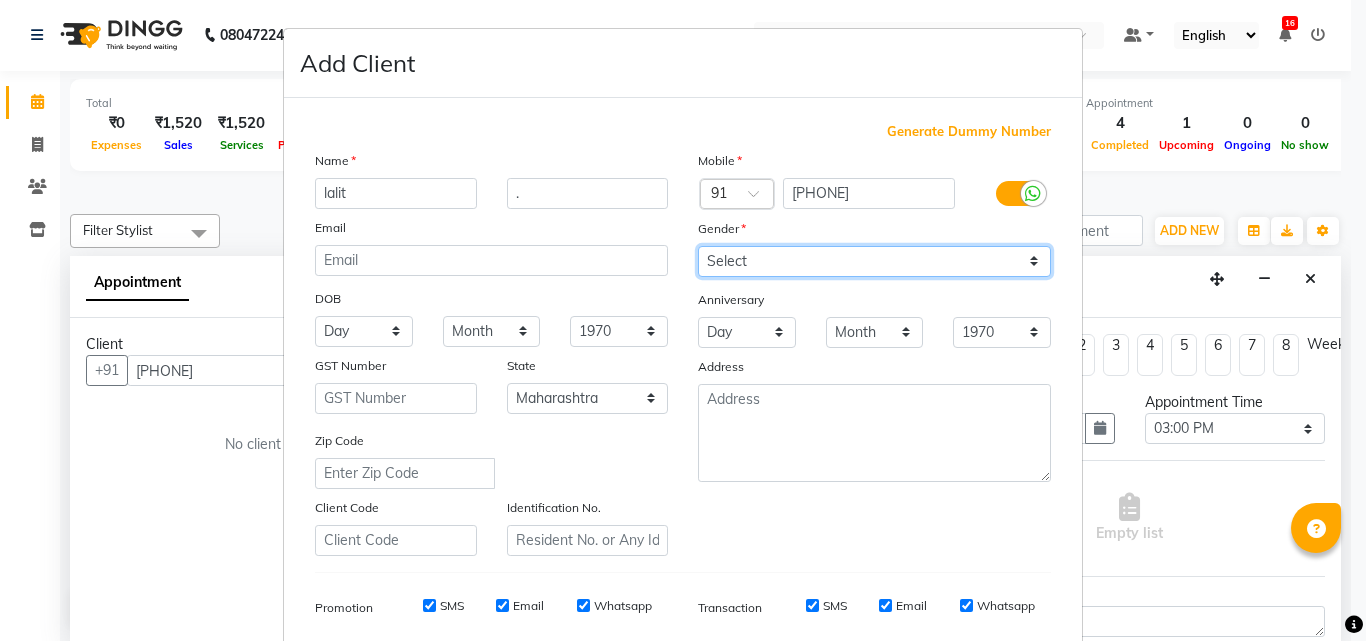 select on "male" 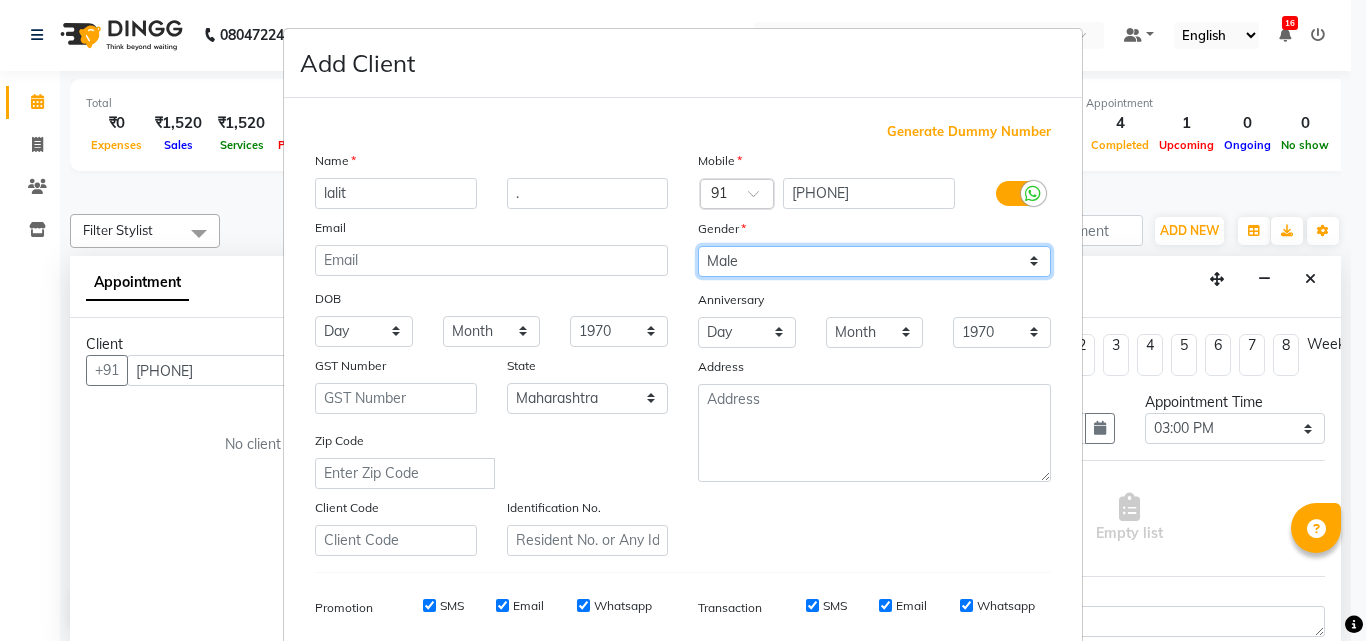 click on "Select Male Female Other Prefer Not To Say" at bounding box center [874, 261] 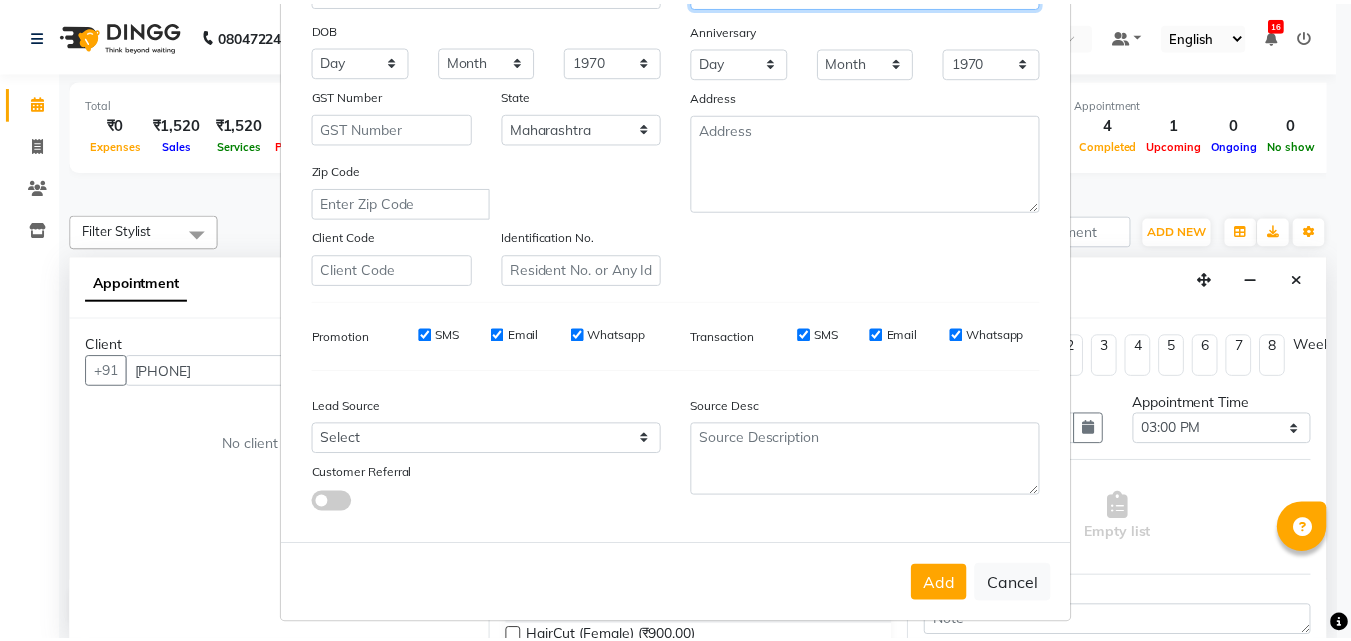 scroll, scrollTop: 282, scrollLeft: 0, axis: vertical 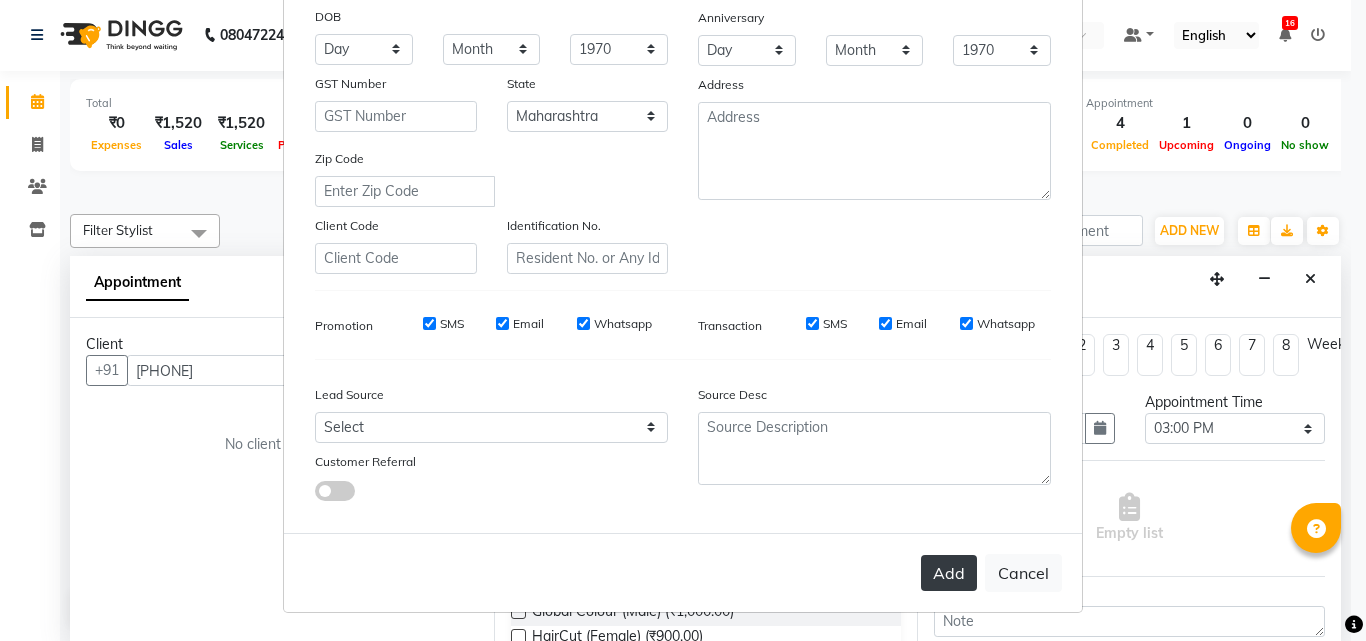 click on "Add" at bounding box center [949, 573] 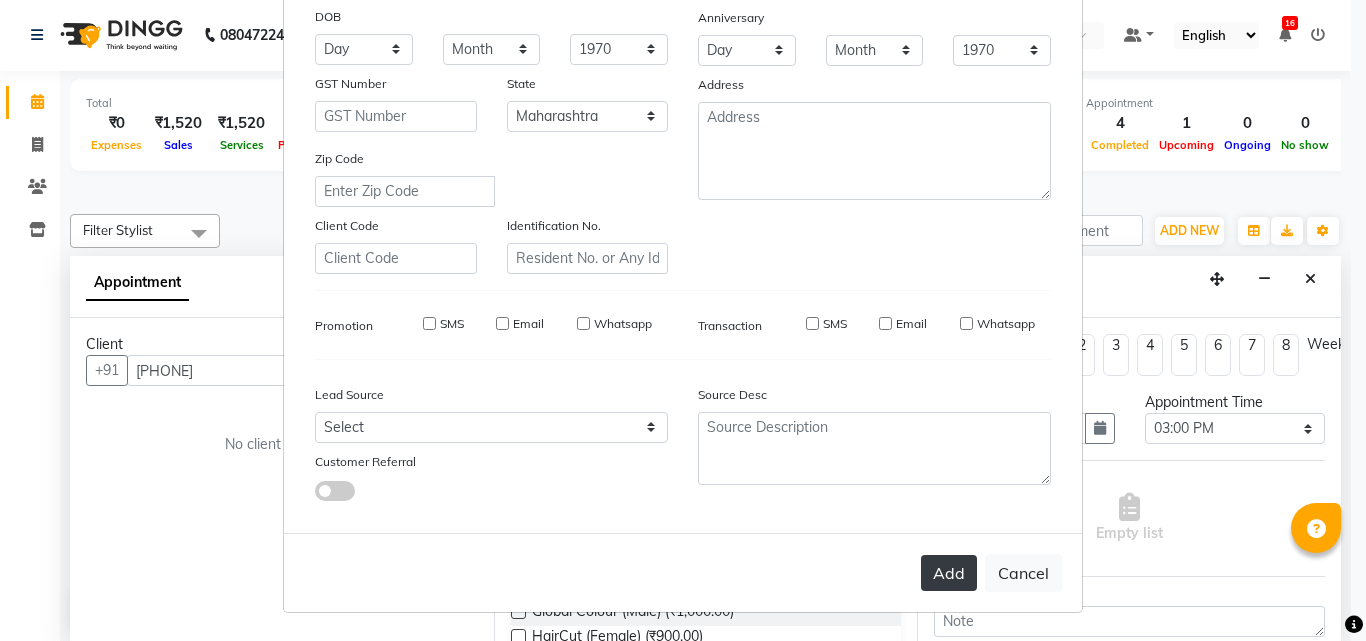 type 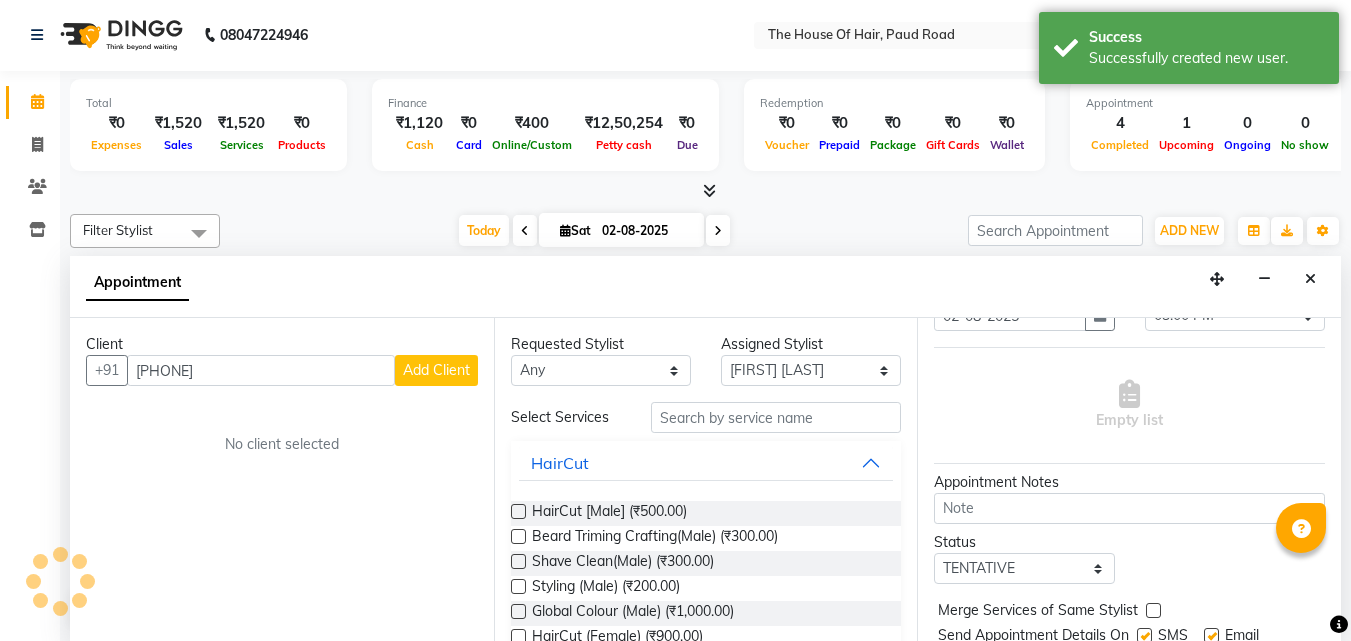 scroll, scrollTop: 164, scrollLeft: 0, axis: vertical 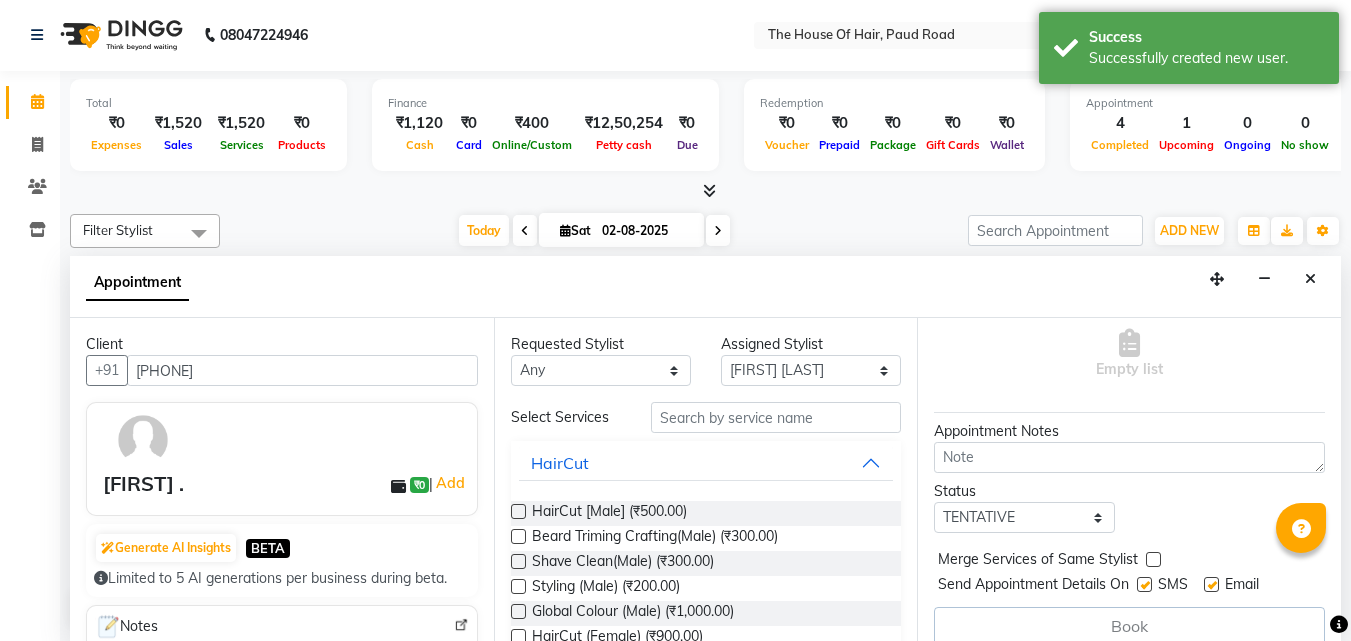 click at bounding box center (518, 511) 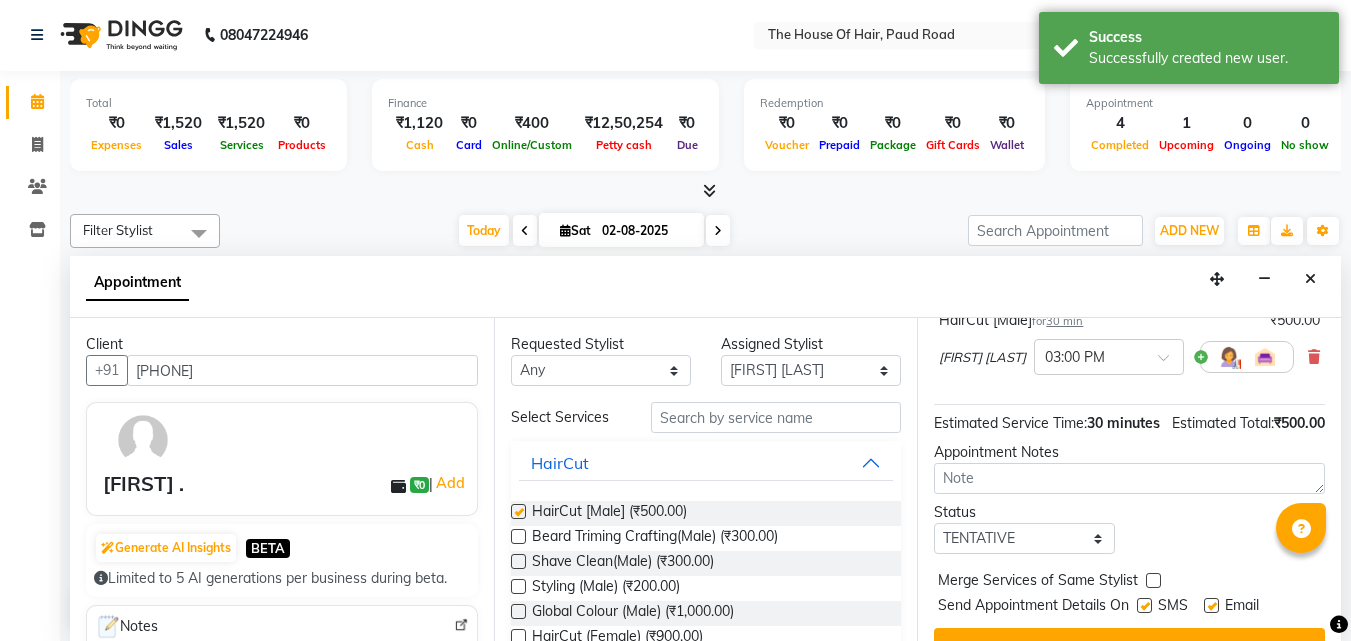 checkbox on "false" 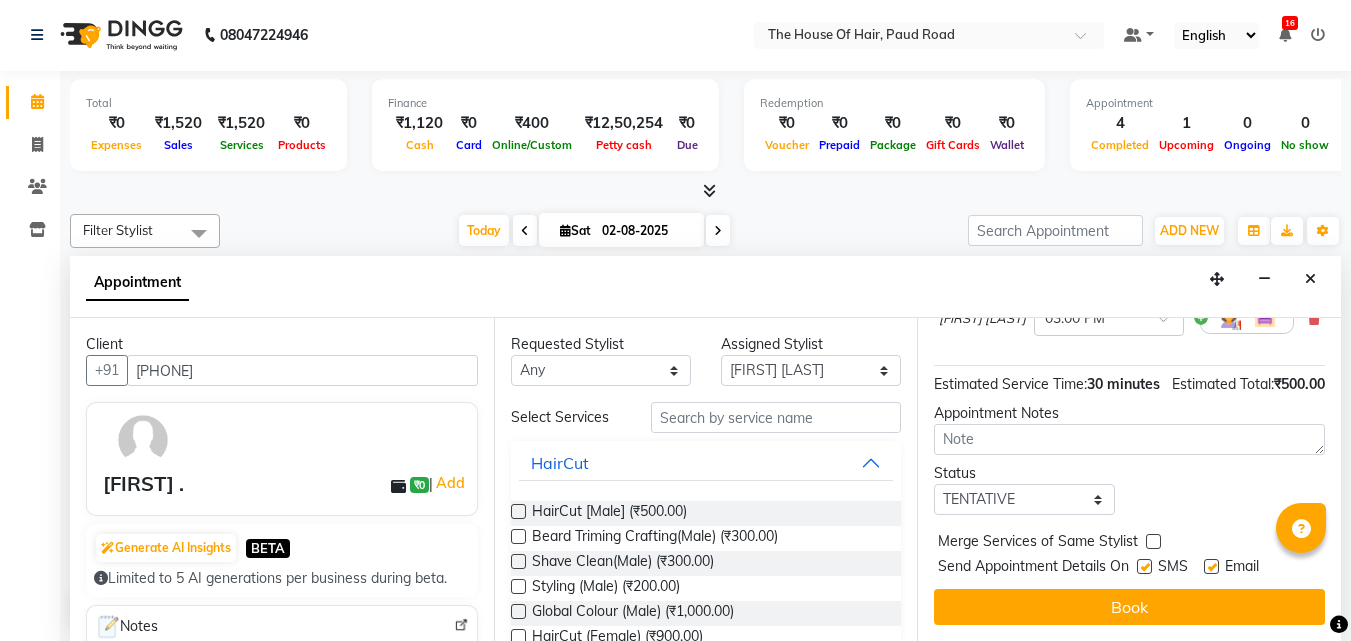 scroll, scrollTop: 239, scrollLeft: 0, axis: vertical 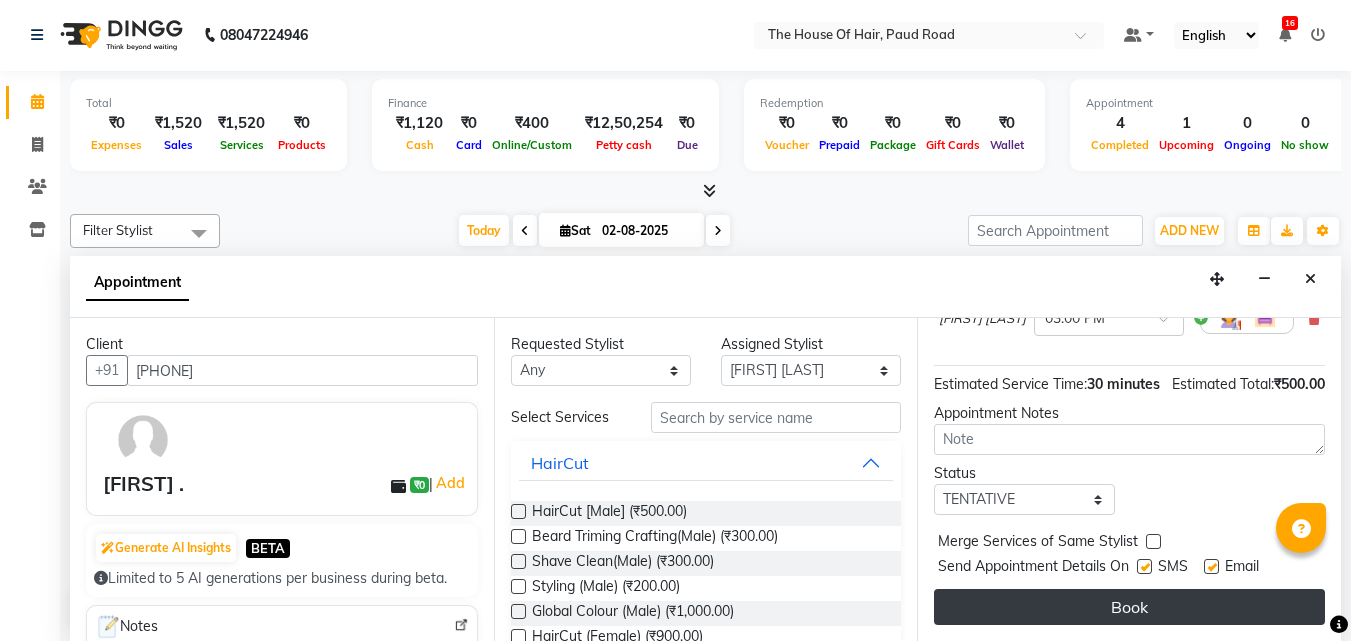 click on "Book" at bounding box center (1129, 607) 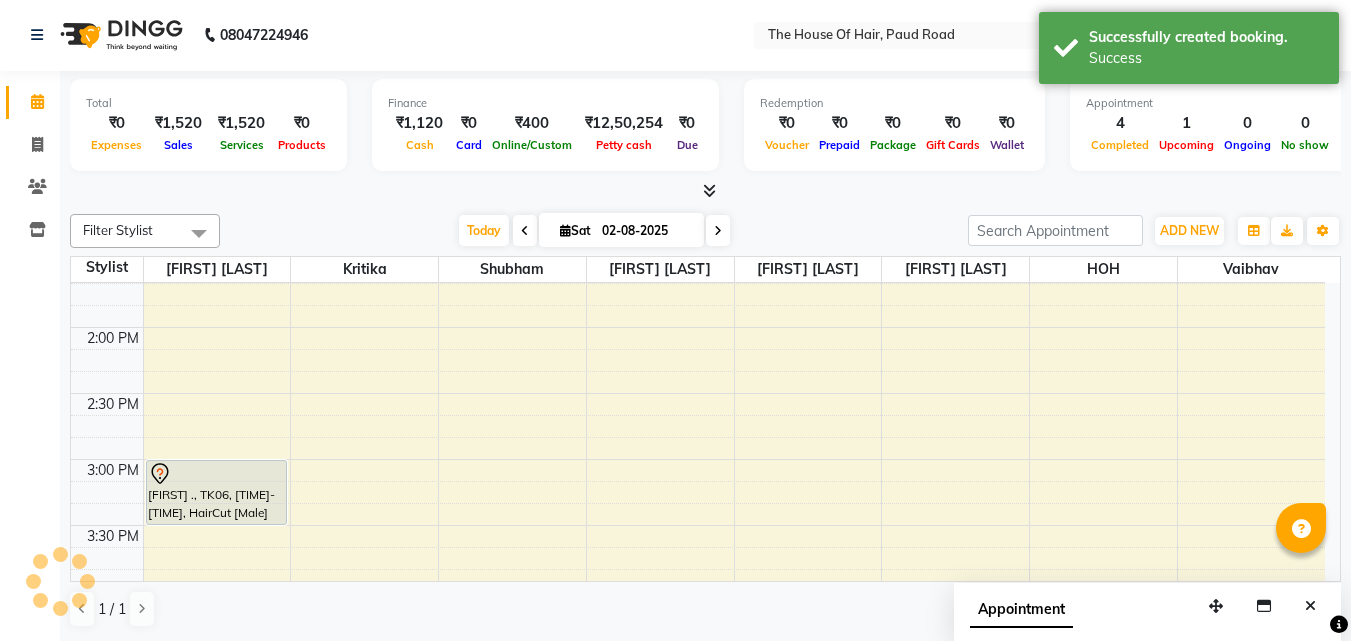 scroll, scrollTop: 0, scrollLeft: 0, axis: both 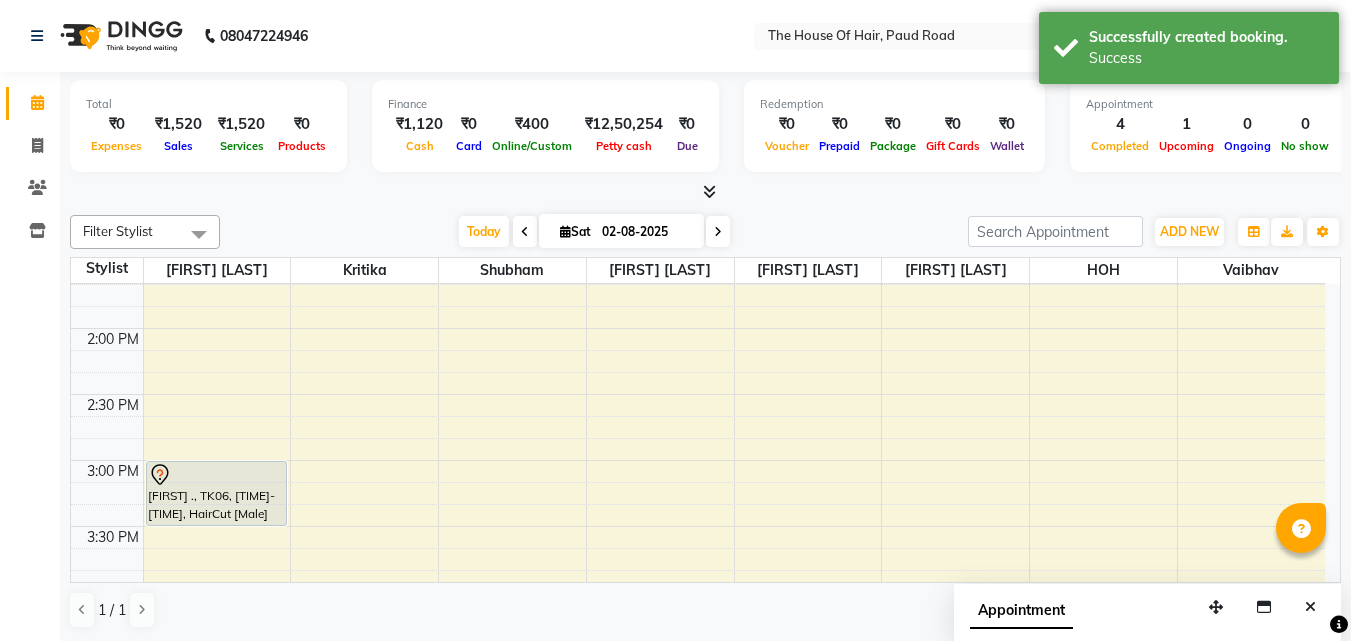 click on "[PERSON], TK01, [TIME]-[TIME], HairCut  [Male]             [PERSON] ., TK06, [TIME]-[TIME], HairCut  [Male]     [PERSON] ., TK04, [TIME]-[TIME], Hairwash+Paddle Dry (Female)             [PERSON] ., TK05, [TIME]-[TIME], Global Colour (Male)     [PERSON] [LAST], TK03, [TIME]-[TIME], EYEBROW,Upper lip (Regular),Upper lip (Regular)     [PERSON] ., TK02, [TIME]-[TIME], HairCut  [Male]" at bounding box center [698, 460] 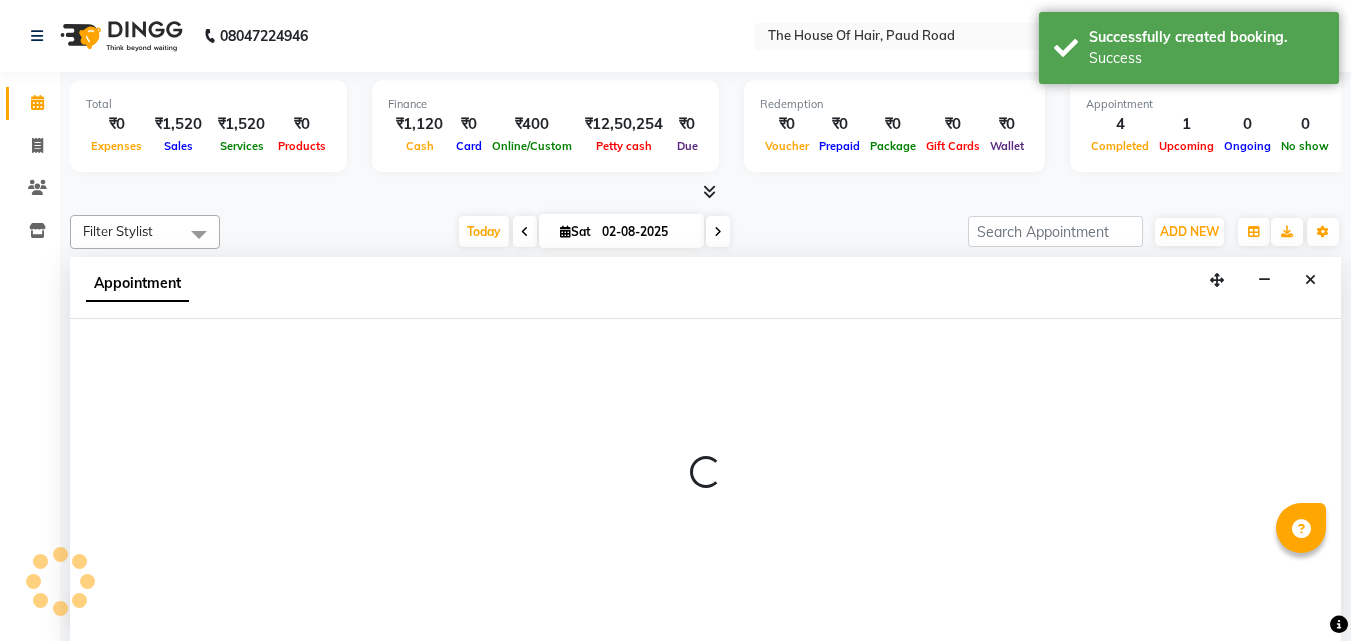 select on "80392" 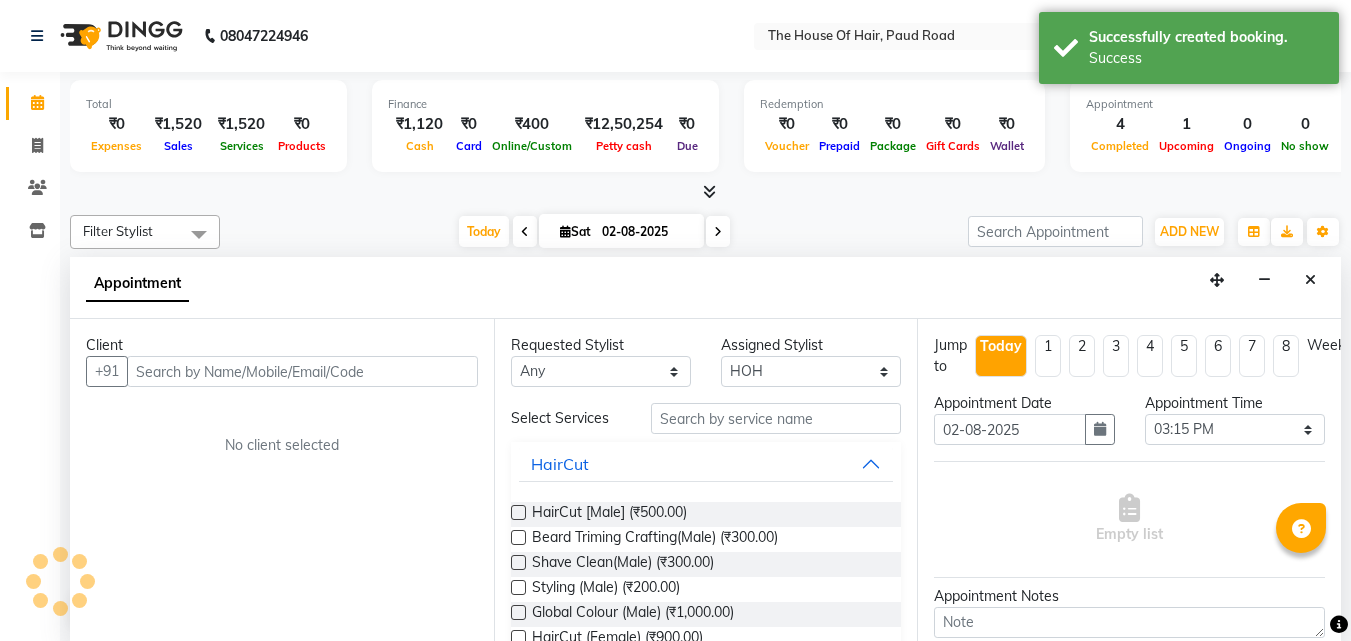 scroll, scrollTop: 1, scrollLeft: 0, axis: vertical 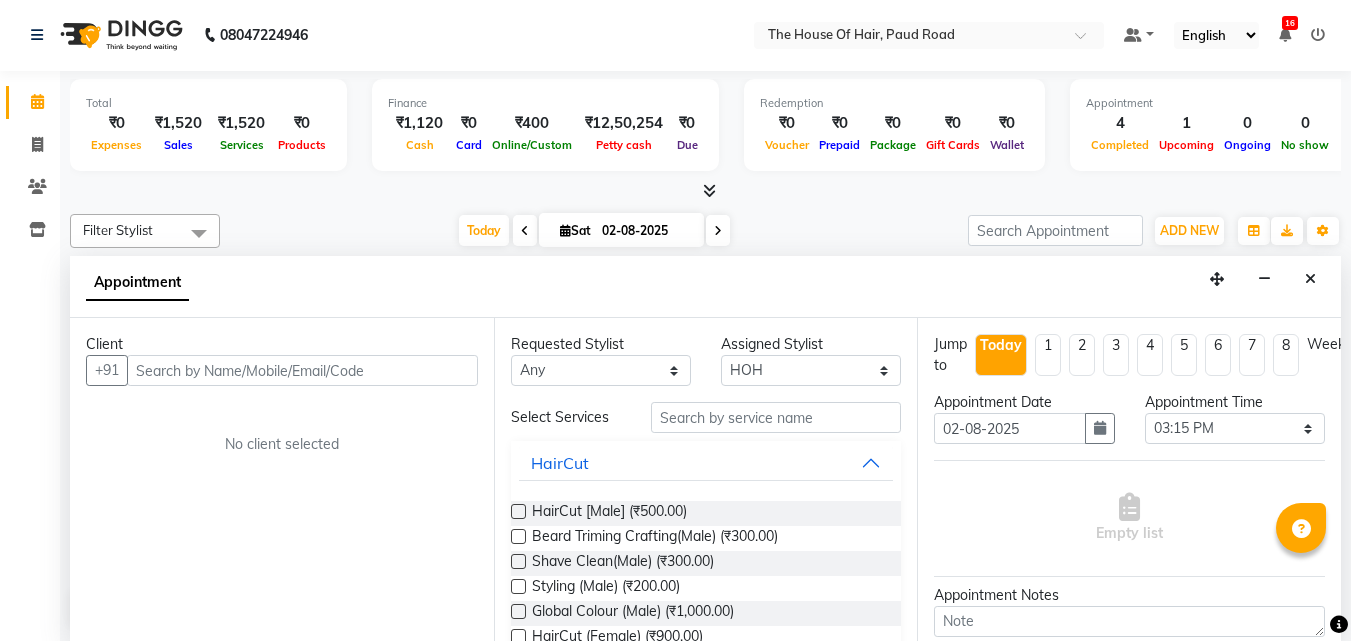 click at bounding box center [302, 370] 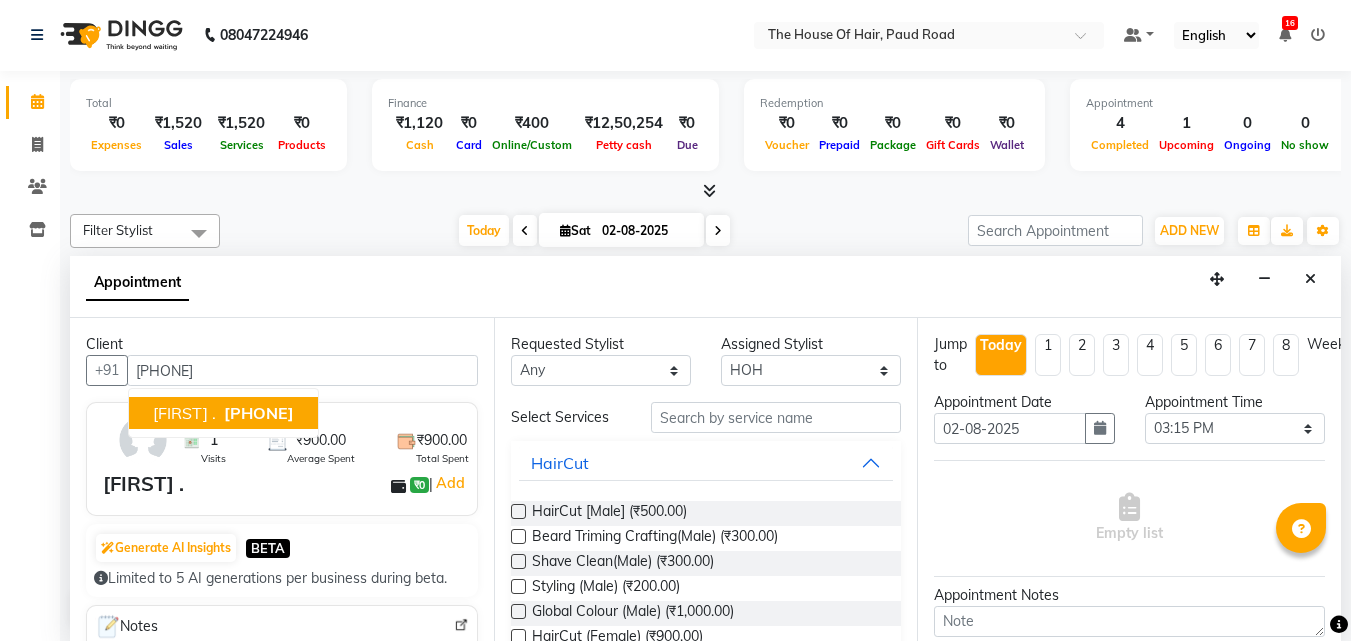click on "[FIRST] ." at bounding box center [184, 413] 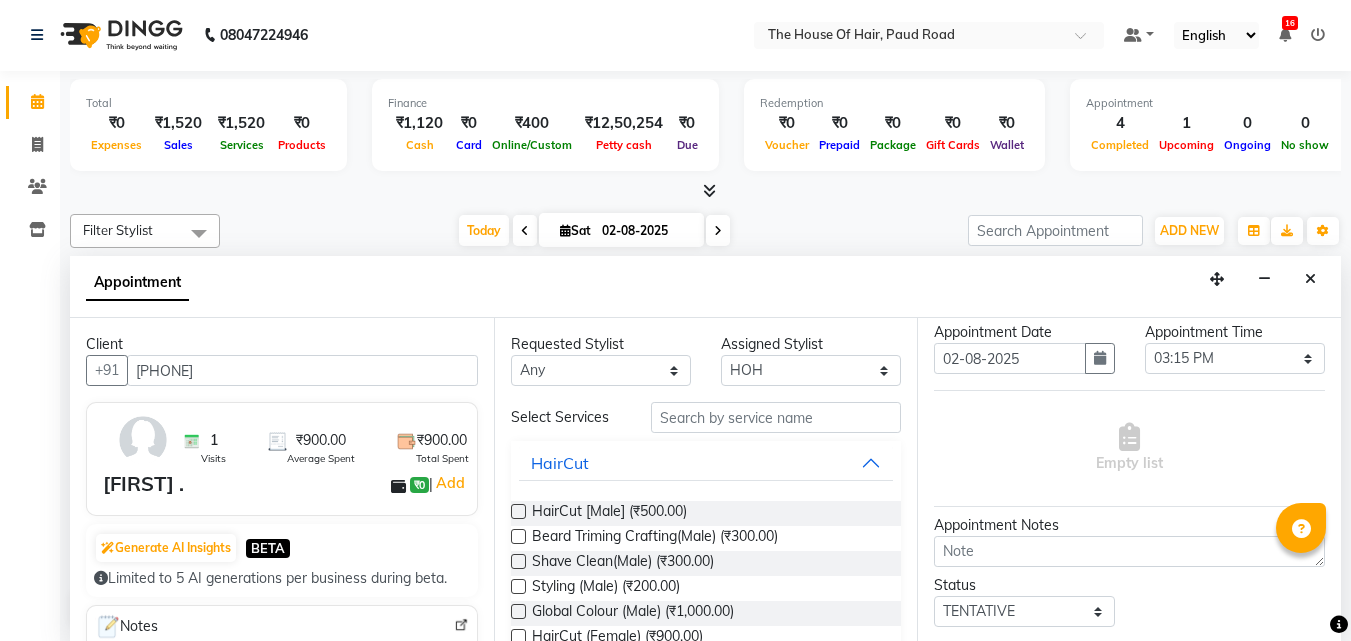 scroll, scrollTop: 0, scrollLeft: 0, axis: both 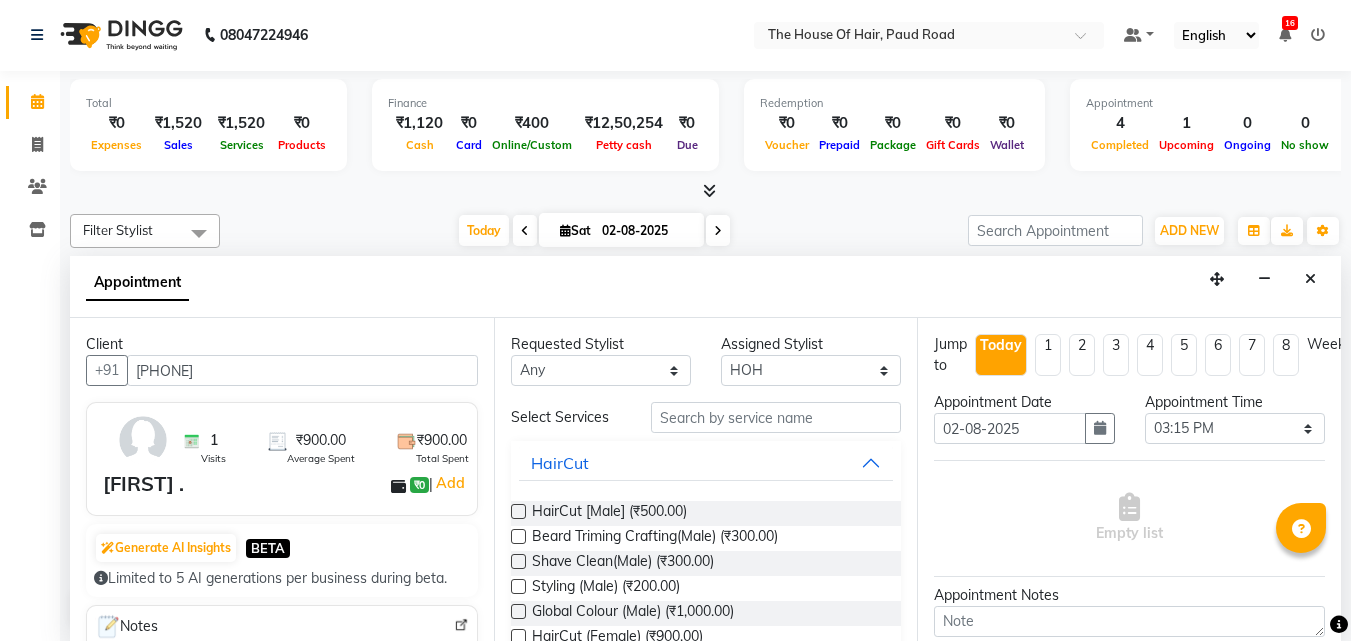 type on "[PHONE]" 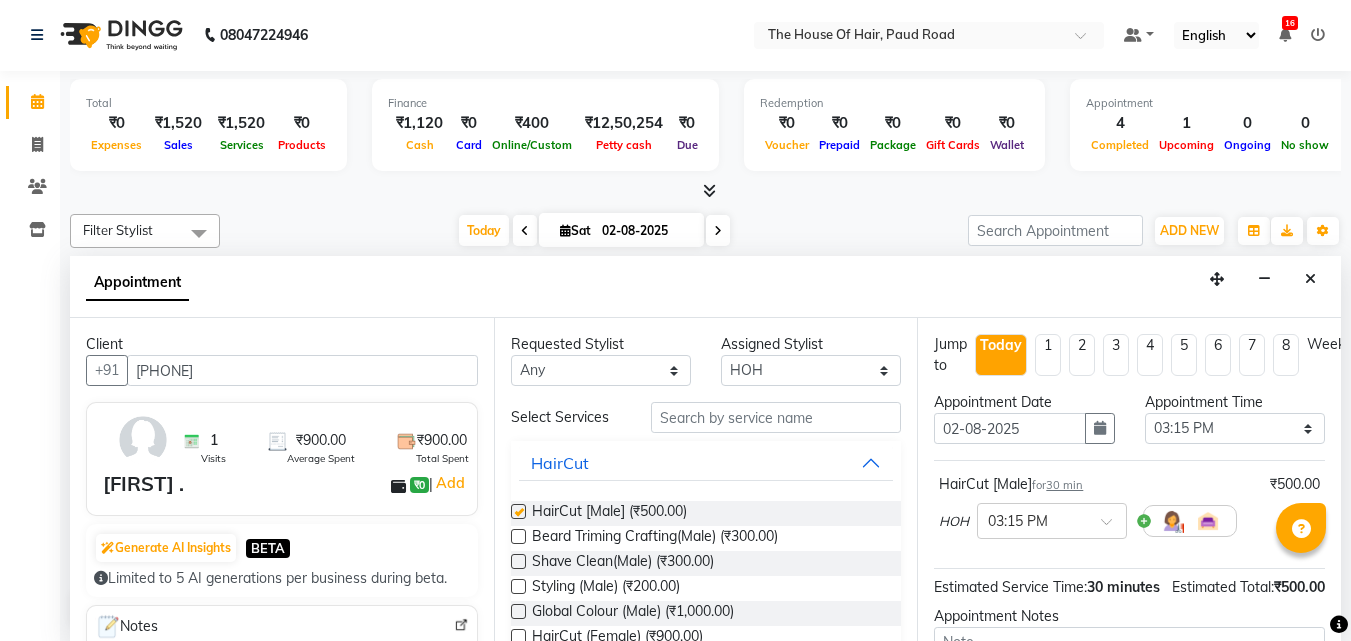 checkbox on "false" 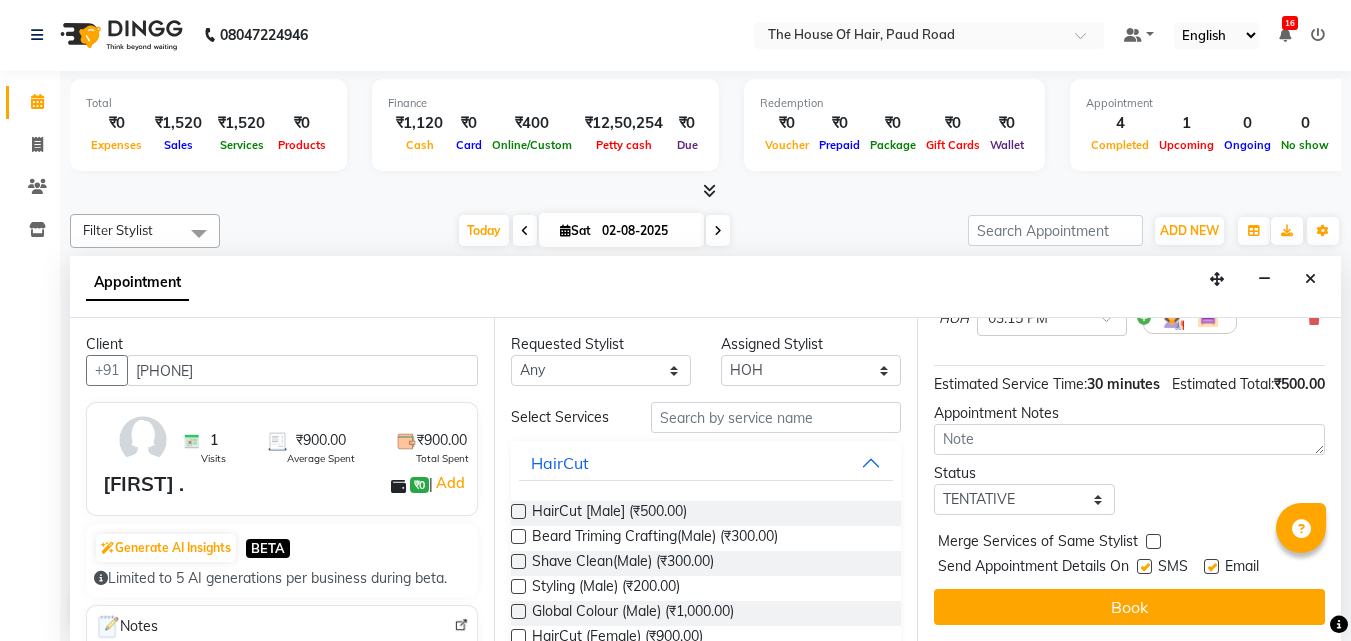 scroll, scrollTop: 239, scrollLeft: 0, axis: vertical 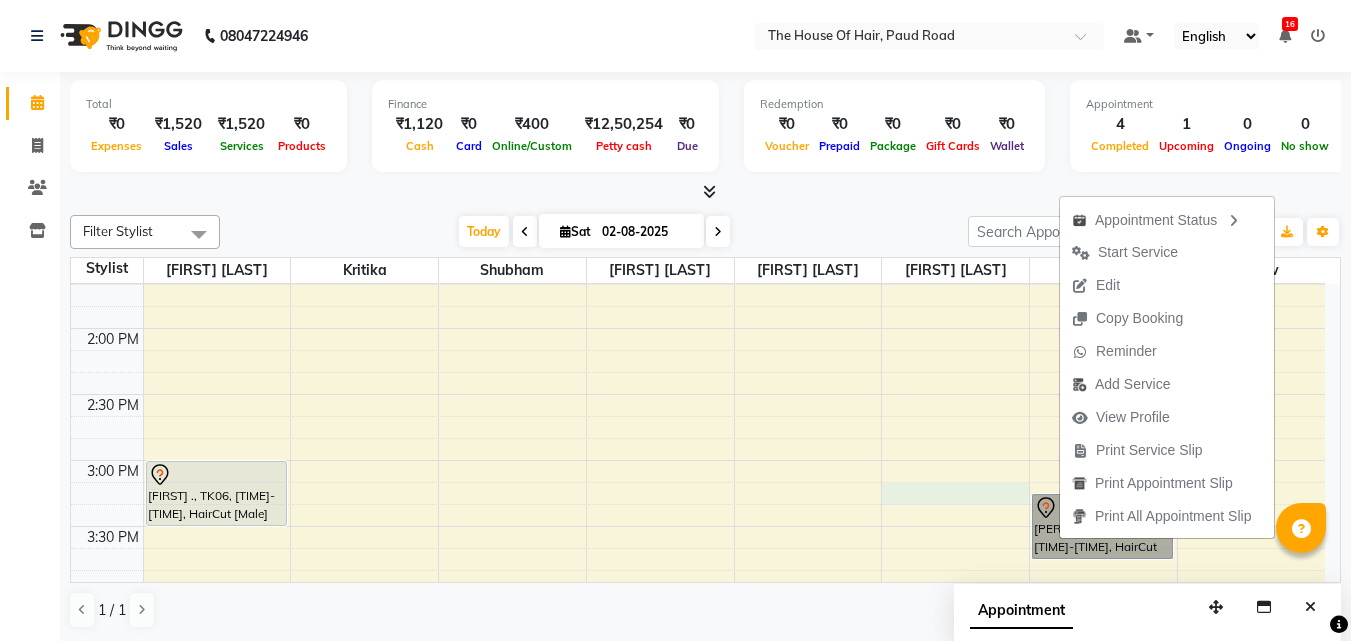 click on "[PERSON], TK01, [TIME]-[TIME], HairCut  [Male]             [PERSON] ., TK06, [TIME]-[TIME], HairCut  [Male]     [PERSON] ., TK04, [TIME]-[TIME], Hairwash+Paddle Dry (Female)             [PERSON] ., TK05, [TIME]-[TIME], Global Colour (Male)     [PERSON] [LAST], TK03, [TIME]-[TIME], EYEBROW,Upper lip (Regular),Upper lip (Regular)     [PERSON] ., TK02, [TIME]-[TIME], HairCut  [Male]             [PERSON] ., TK07, [TIME]-[TIME], HairCut  [Male]" at bounding box center [698, 460] 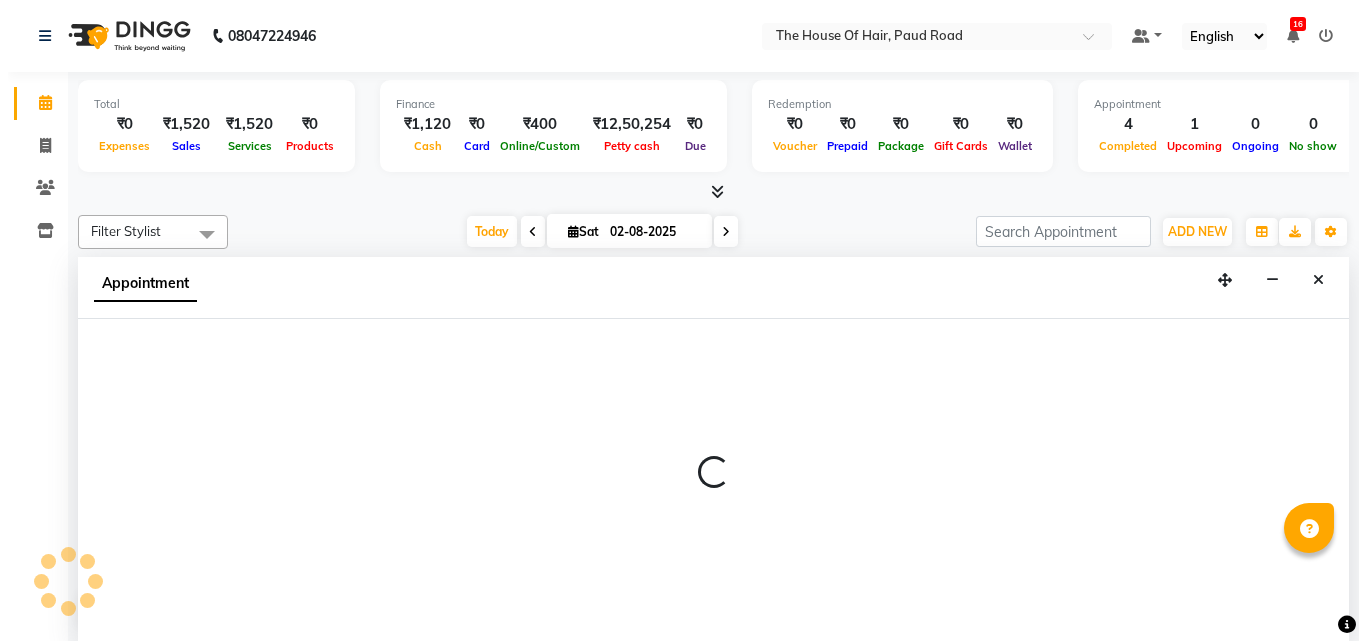scroll, scrollTop: 1, scrollLeft: 0, axis: vertical 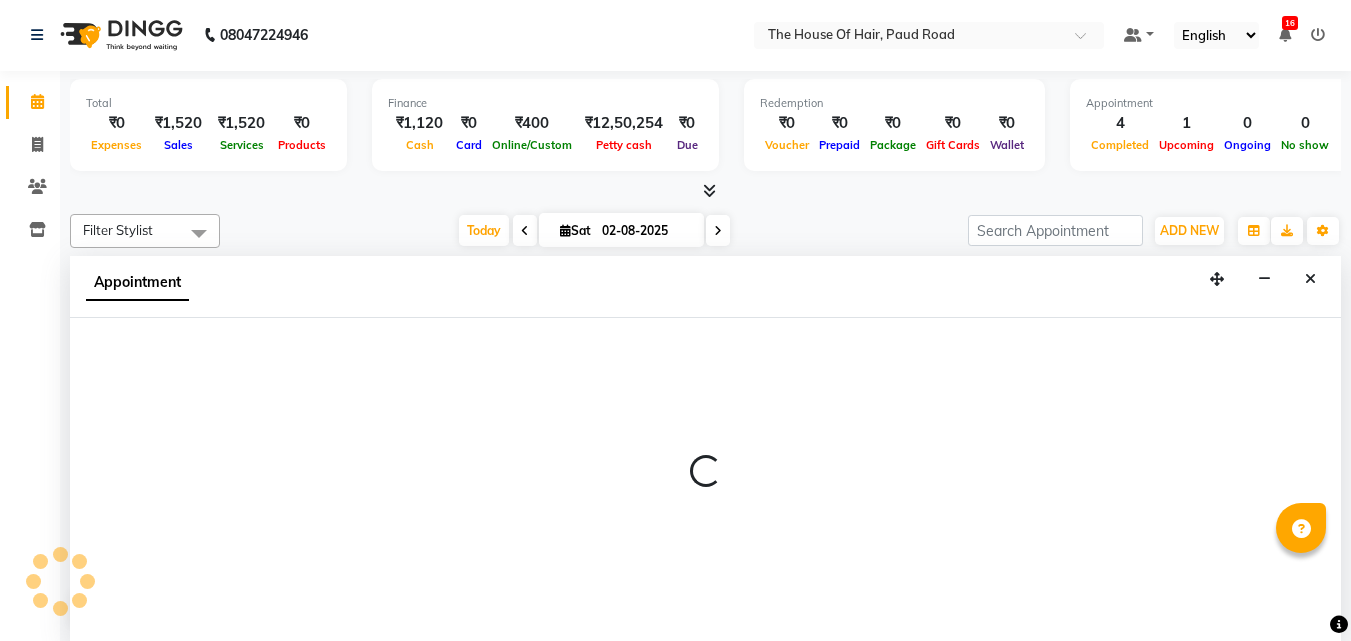 select on "64184" 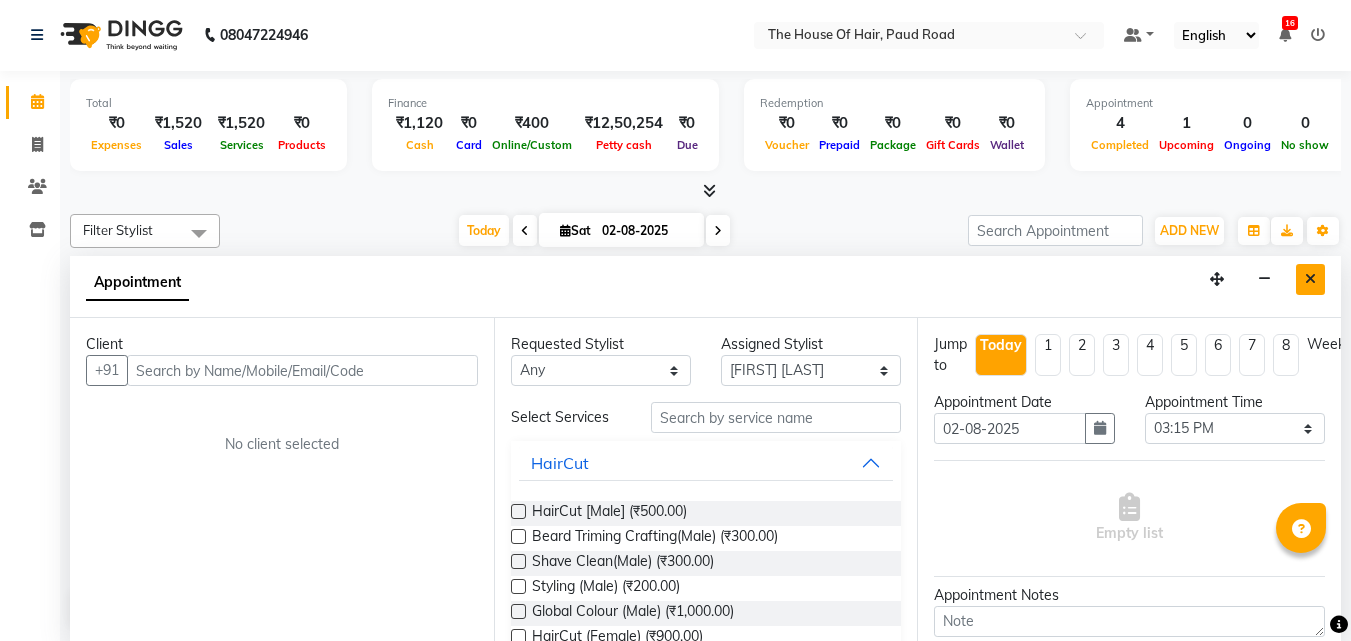click at bounding box center (1310, 279) 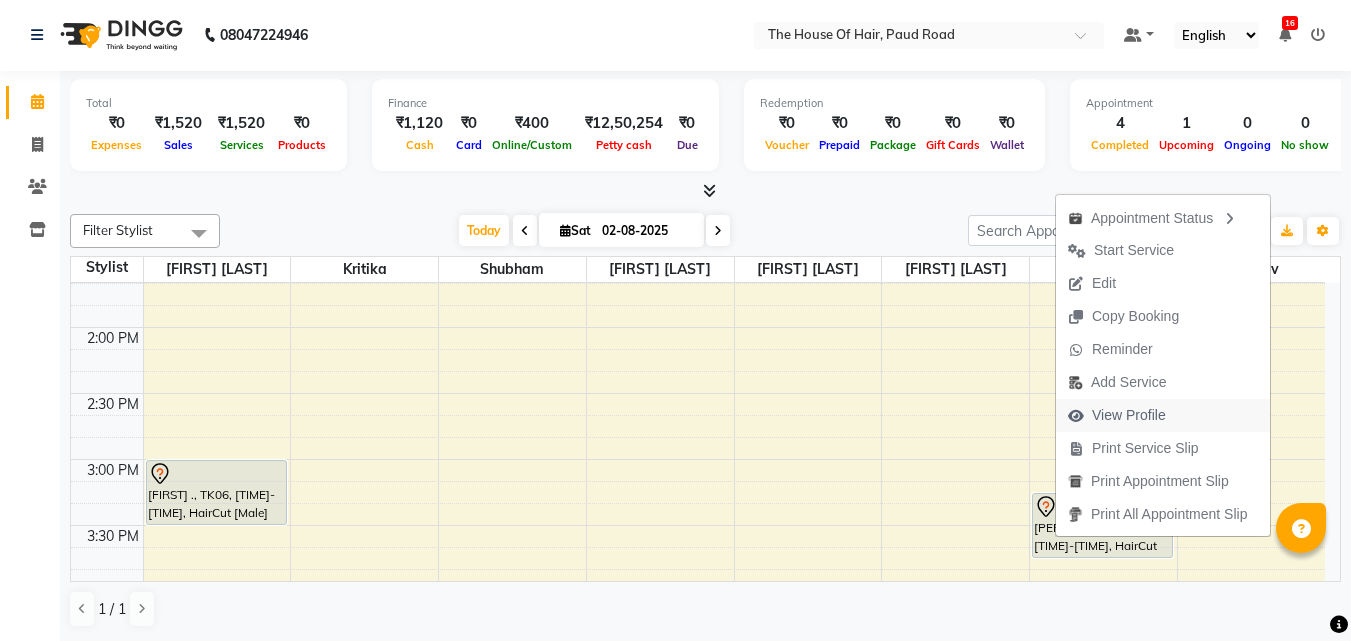 click on "View Profile" at bounding box center [1129, 415] 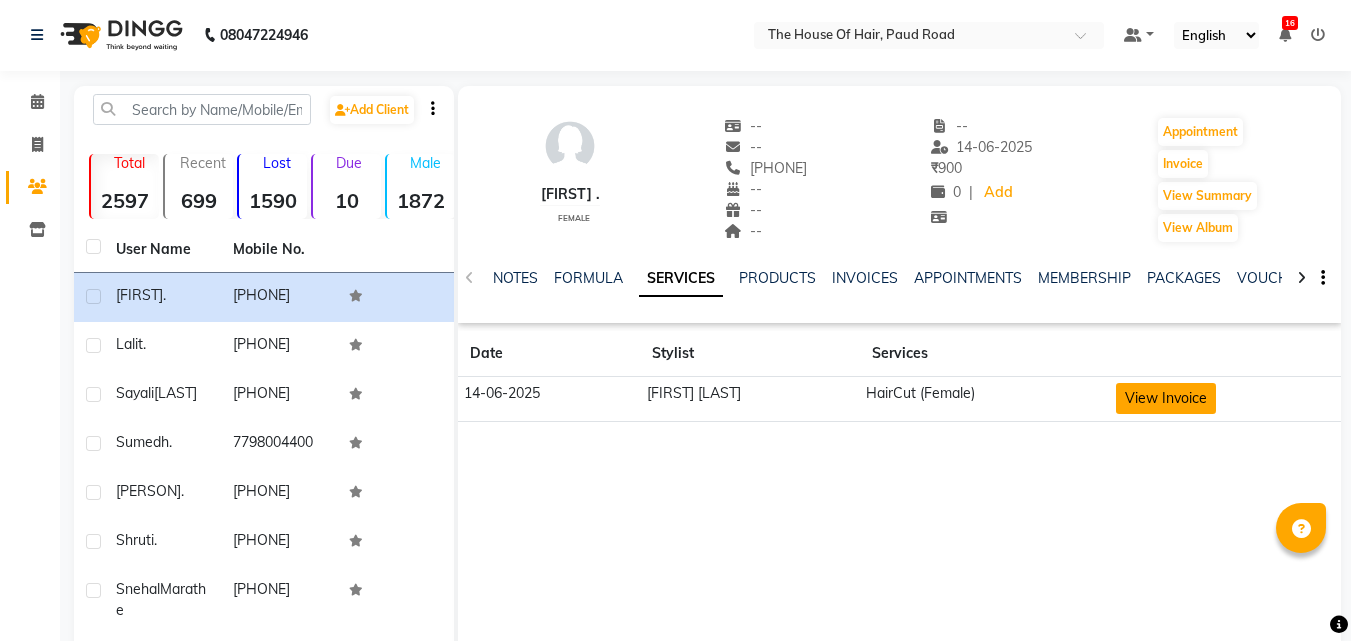 click on "View Invoice" 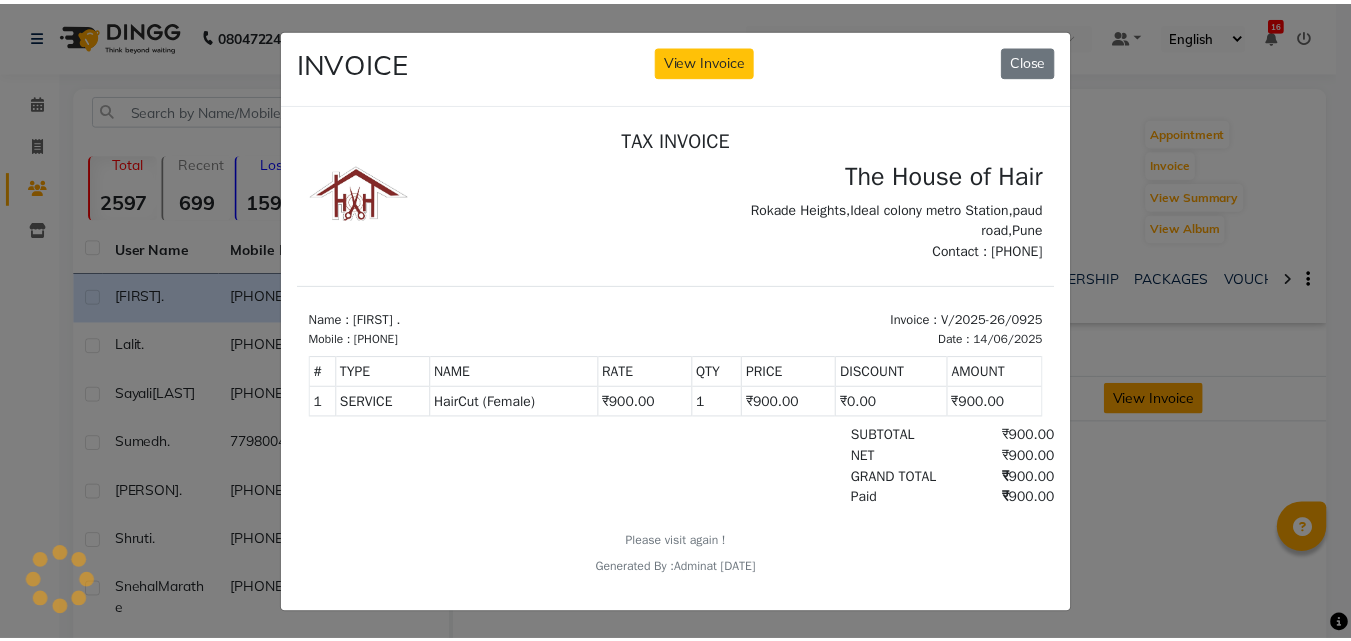 scroll, scrollTop: 0, scrollLeft: 0, axis: both 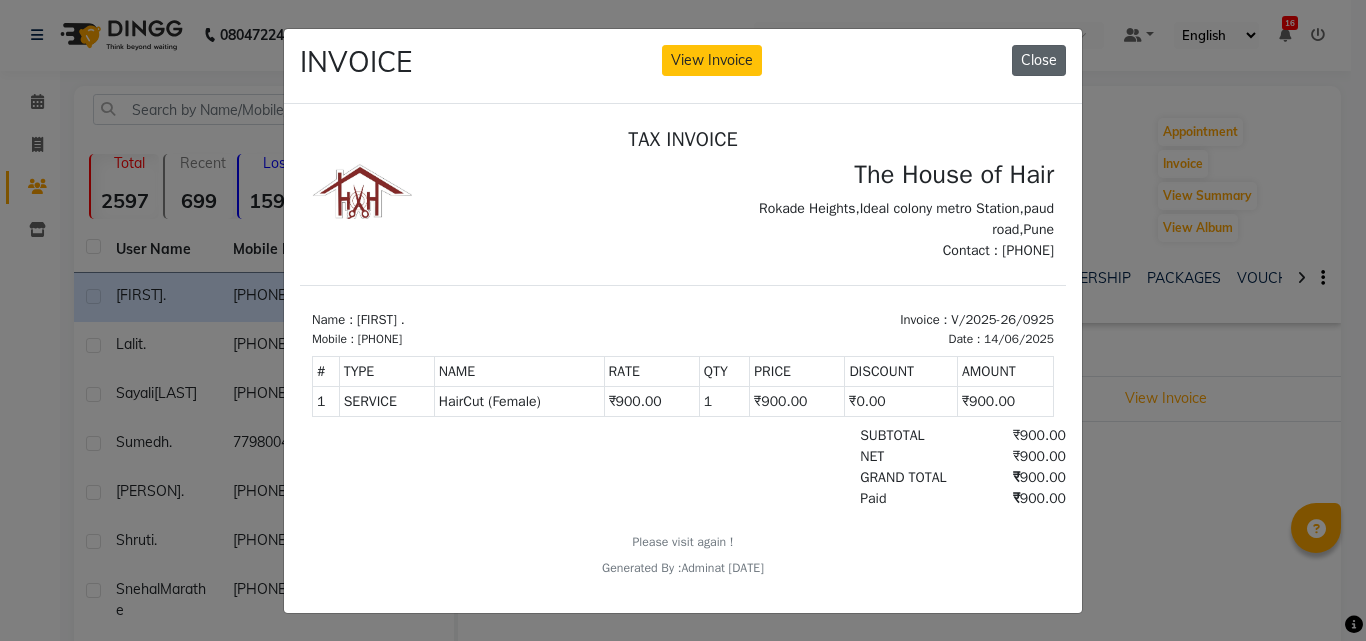 click on "Close" 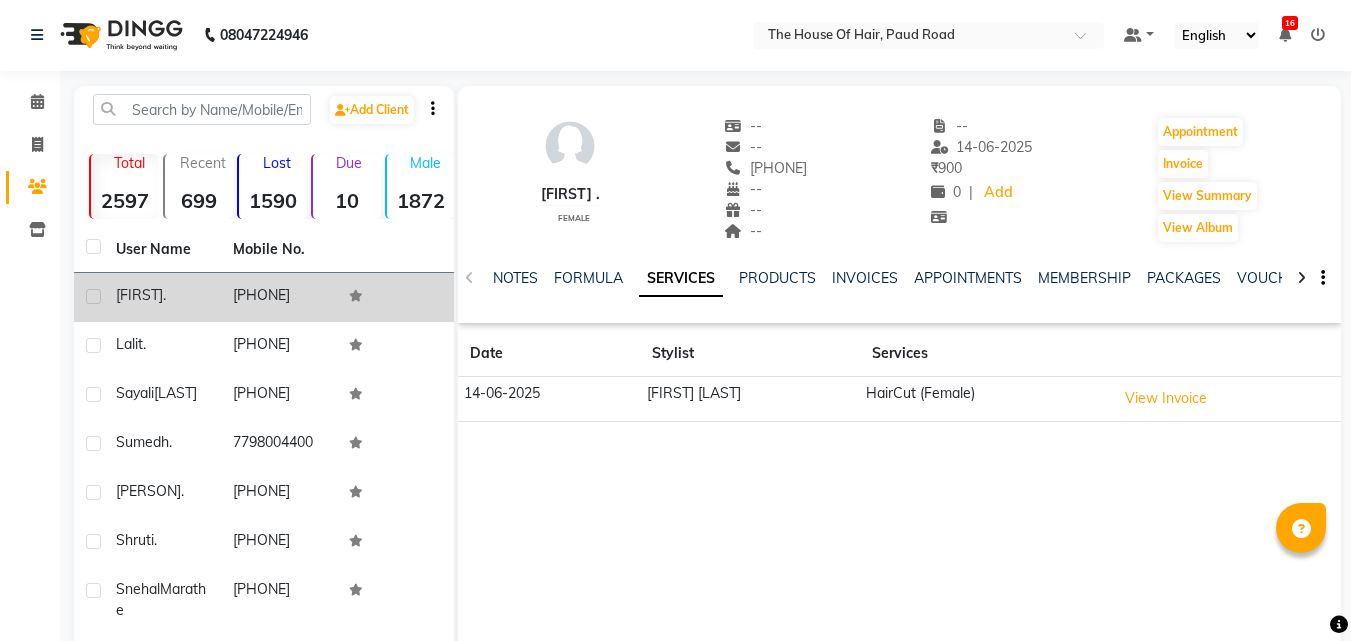 click 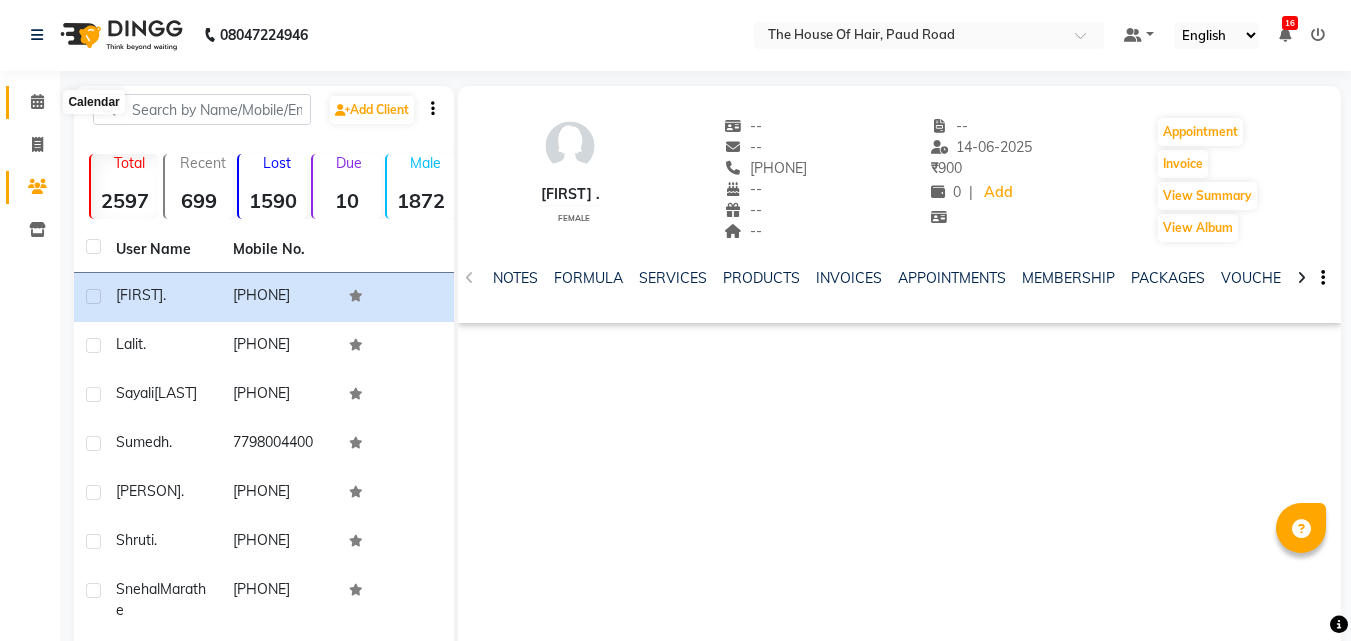 click 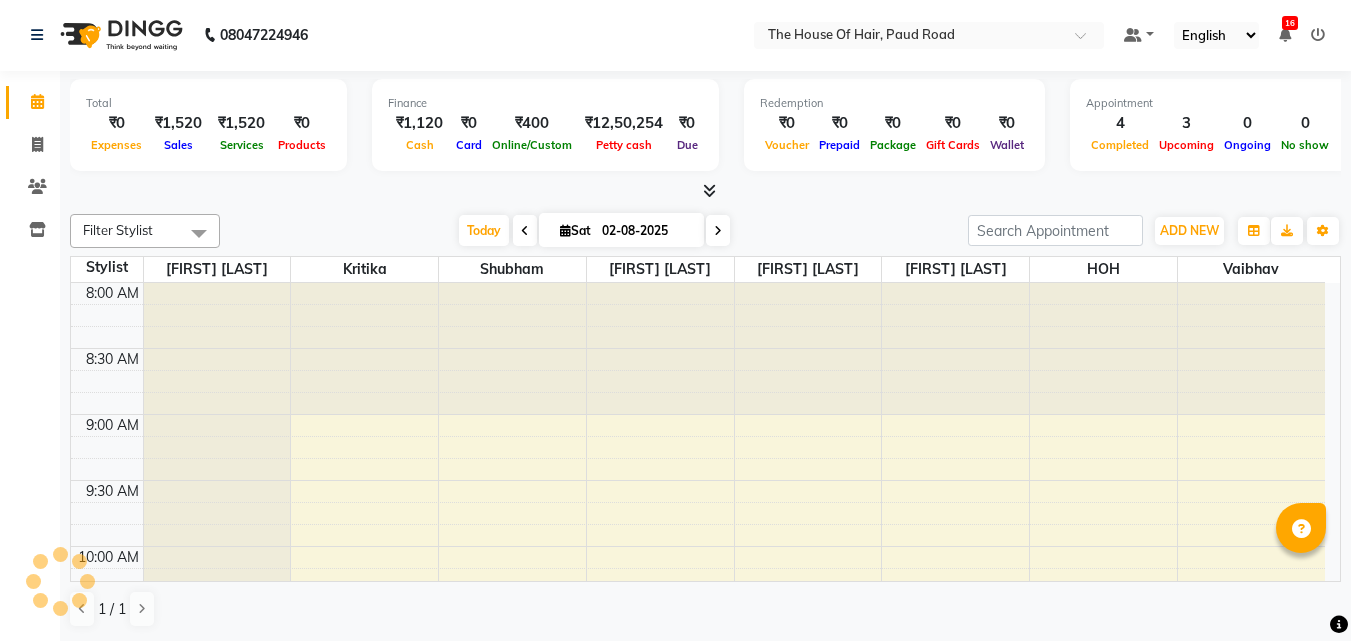 scroll, scrollTop: 0, scrollLeft: 0, axis: both 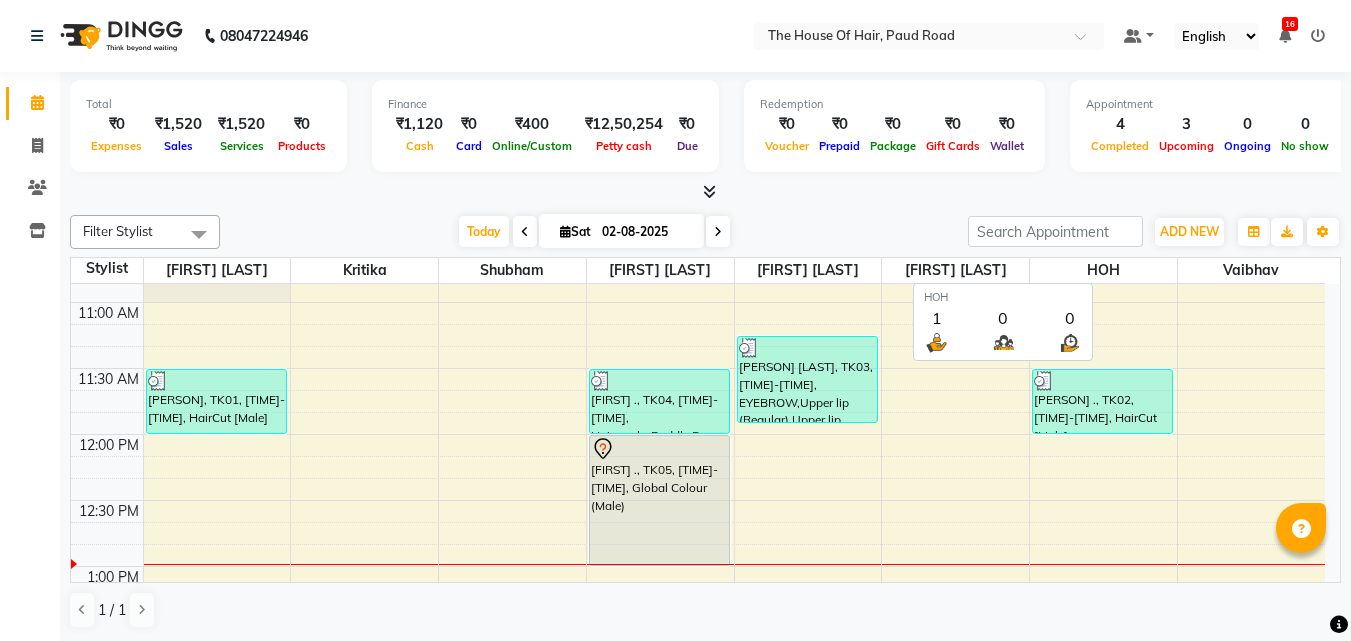 drag, startPoint x: 1157, startPoint y: 421, endPoint x: 1128, endPoint y: 275, distance: 148.85228 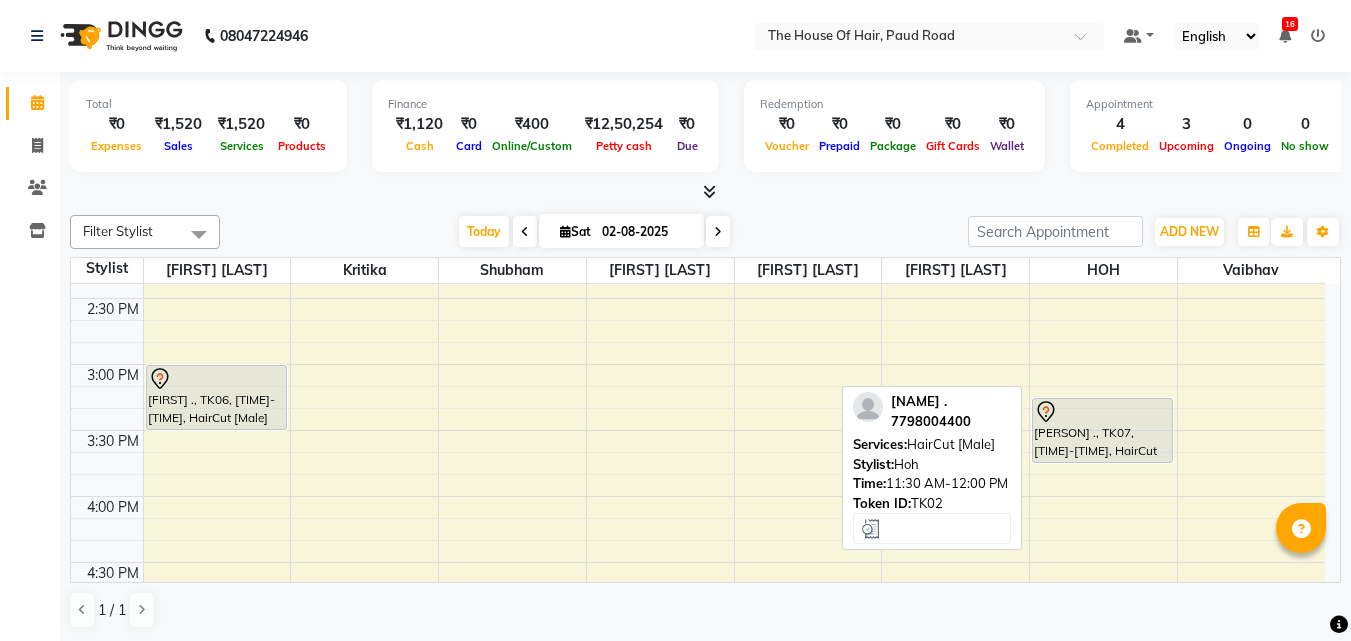 scroll, scrollTop: 845, scrollLeft: 0, axis: vertical 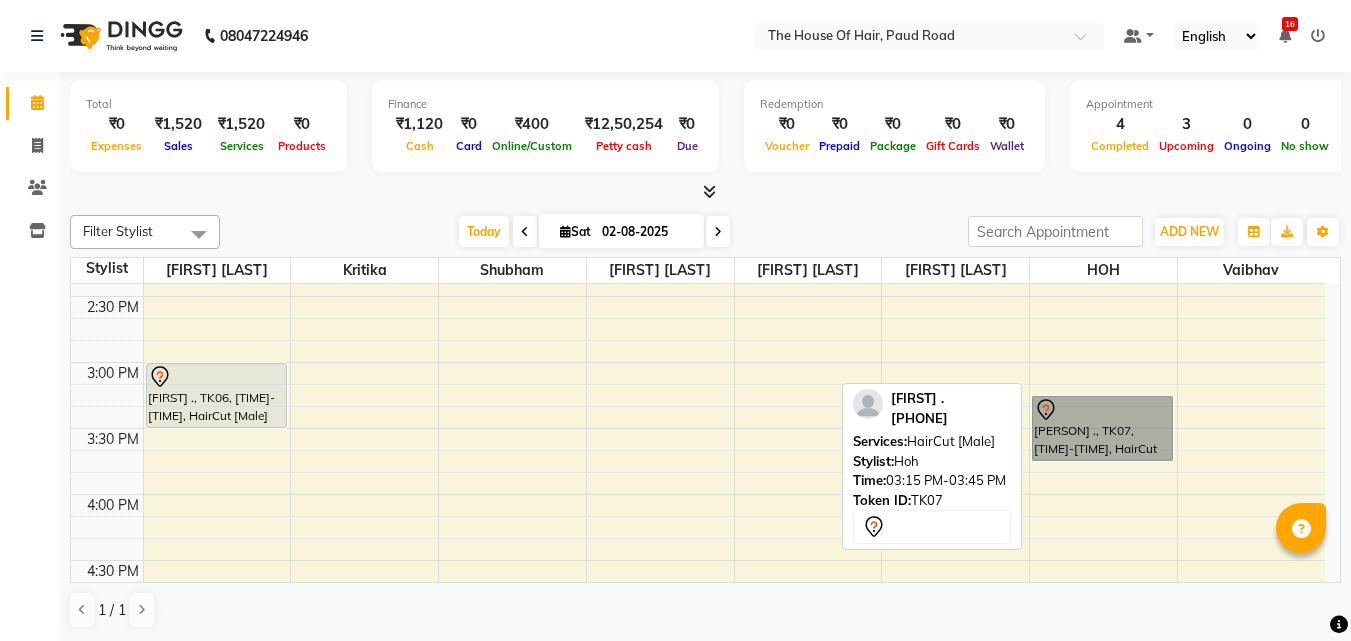 drag, startPoint x: 1057, startPoint y: 443, endPoint x: 1057, endPoint y: 459, distance: 16 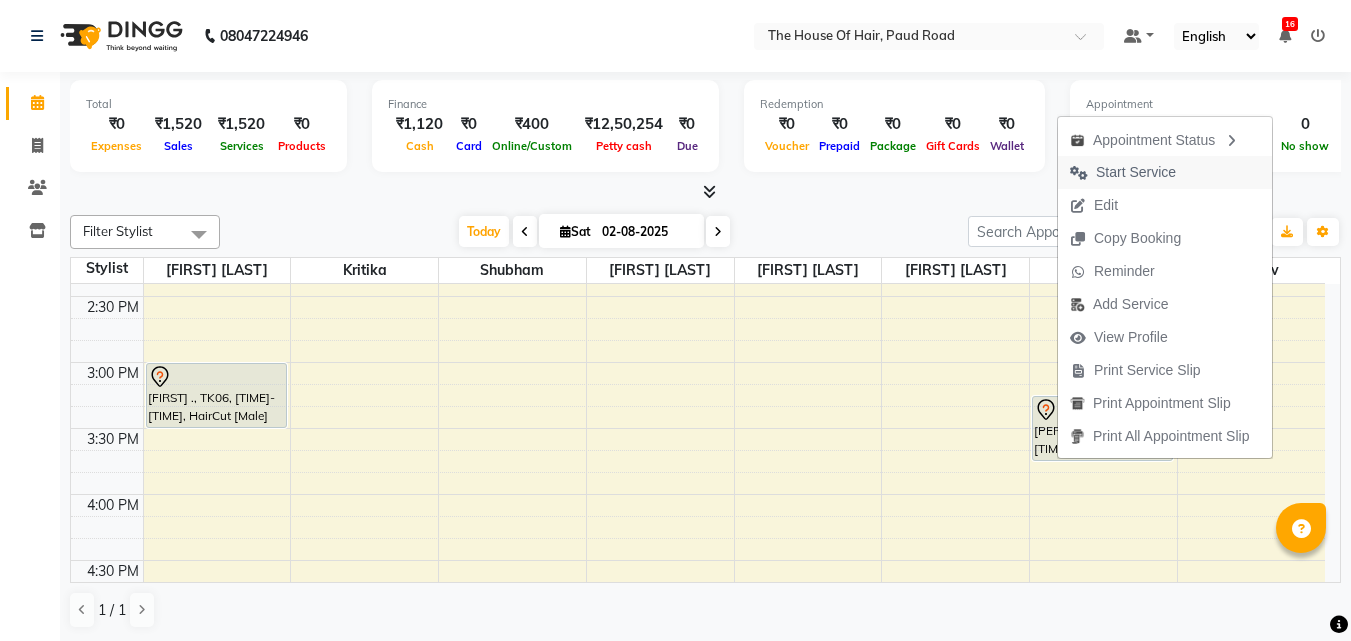 click on "Start Service" at bounding box center (1136, 172) 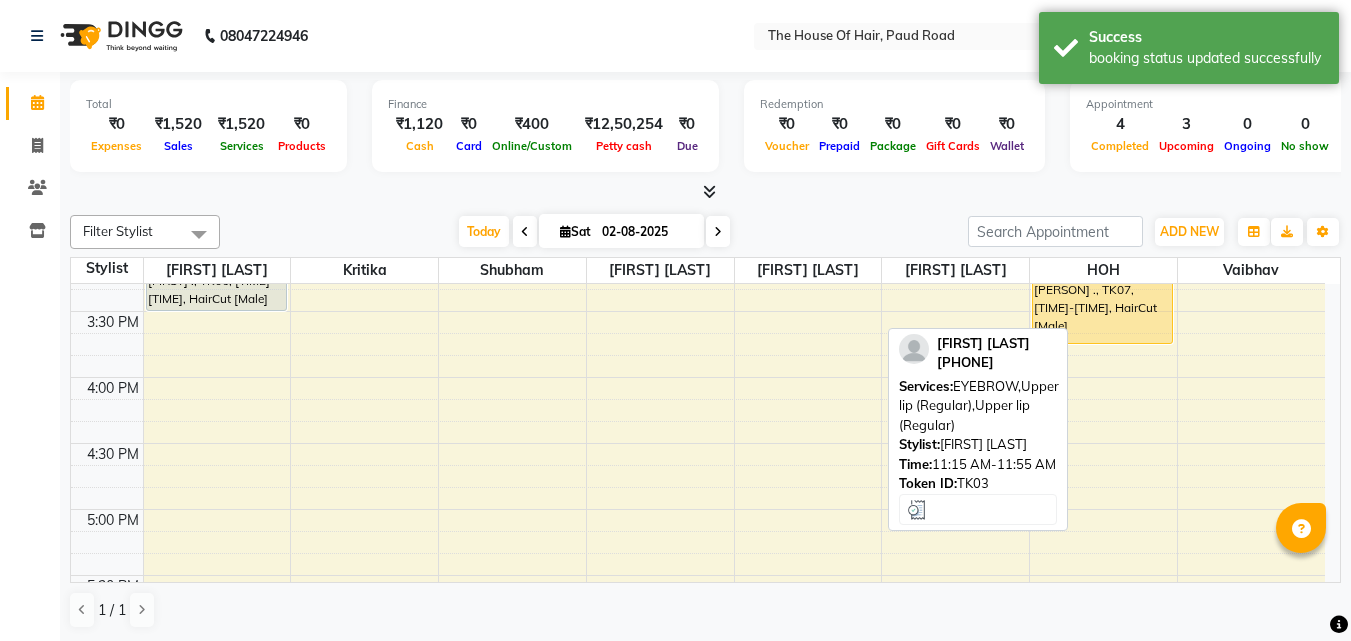 scroll, scrollTop: 962, scrollLeft: 0, axis: vertical 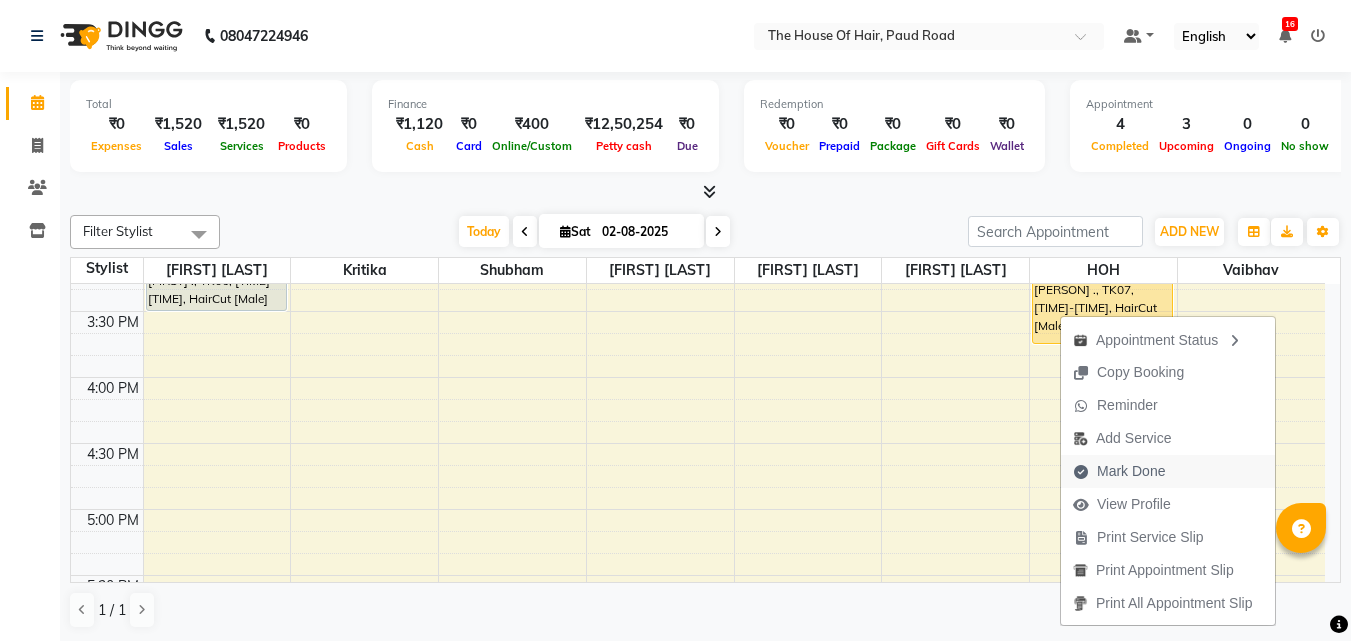 click on "Mark Done" at bounding box center [1131, 471] 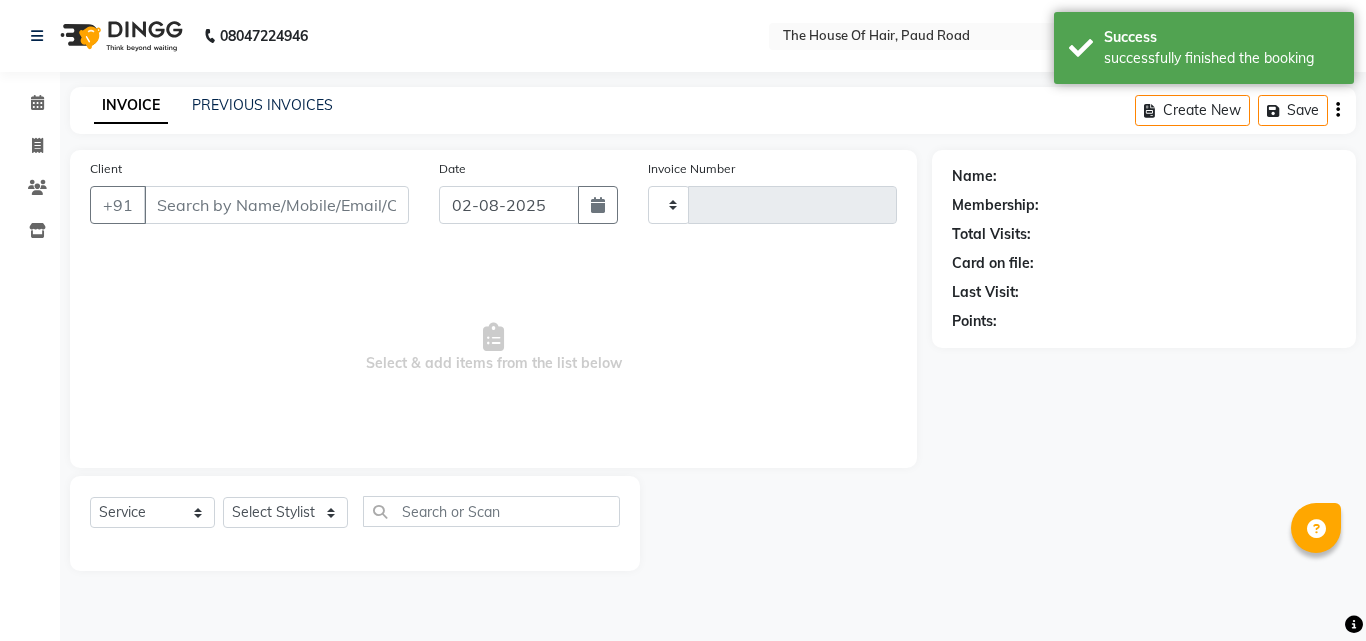 type on "1450" 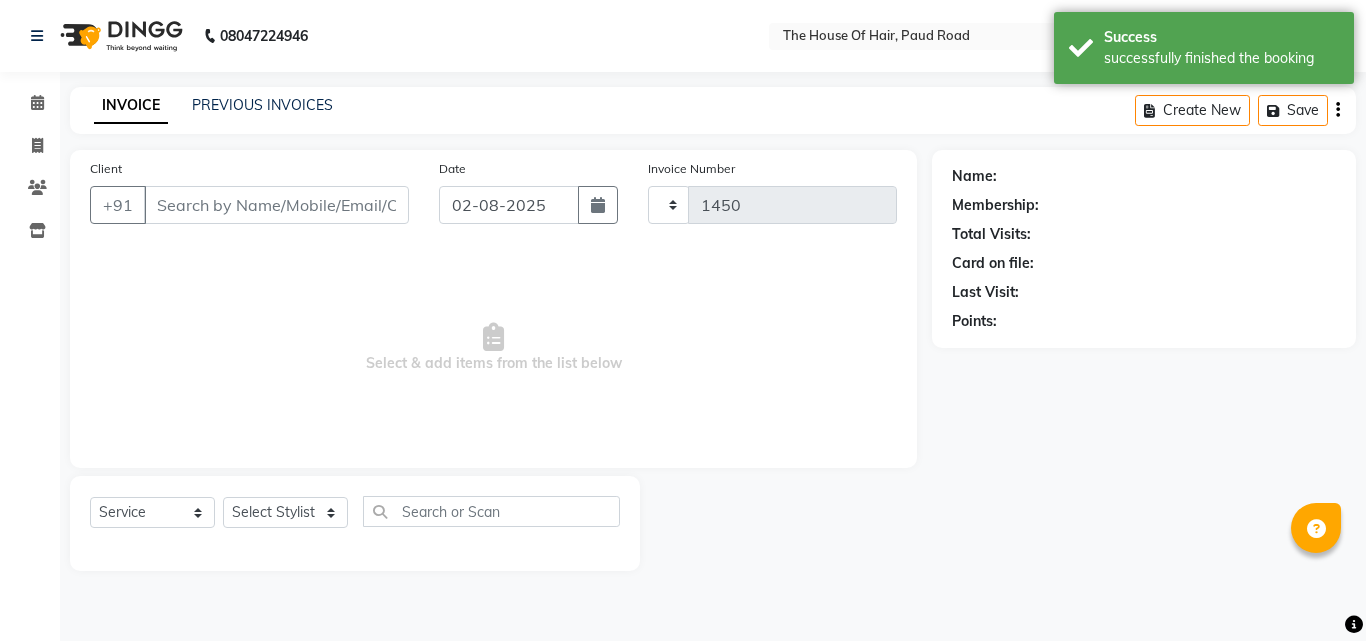 select on "5992" 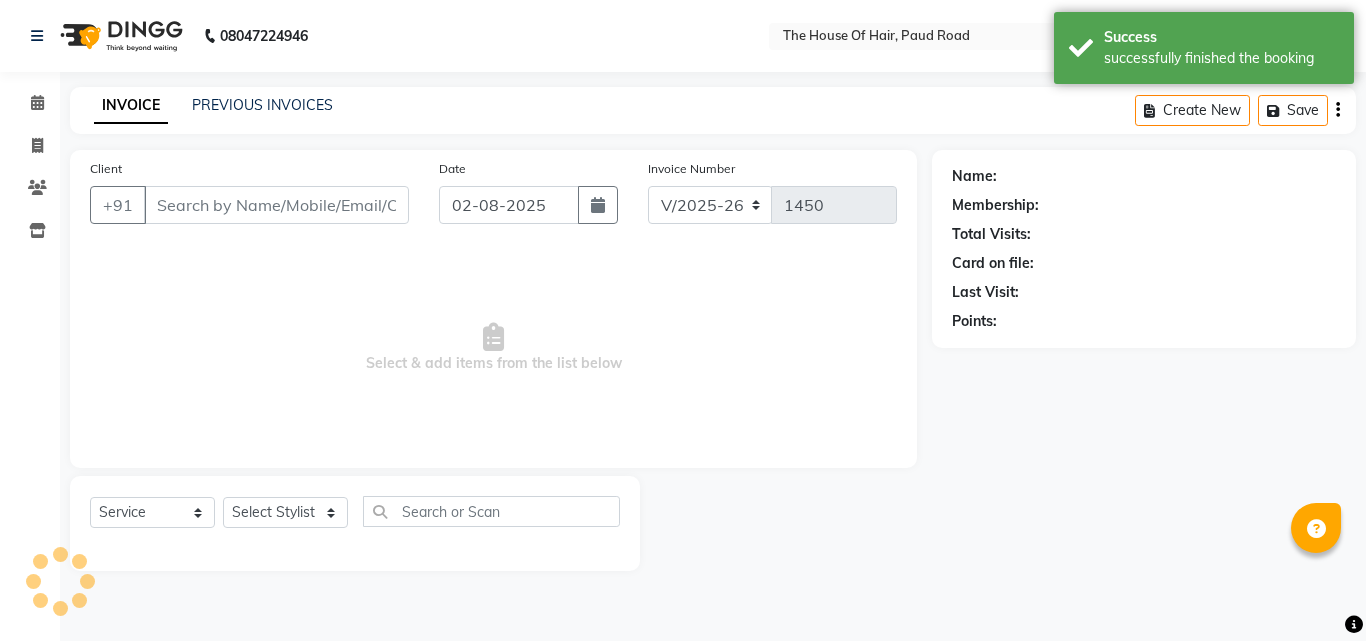 type on "[PHONE]" 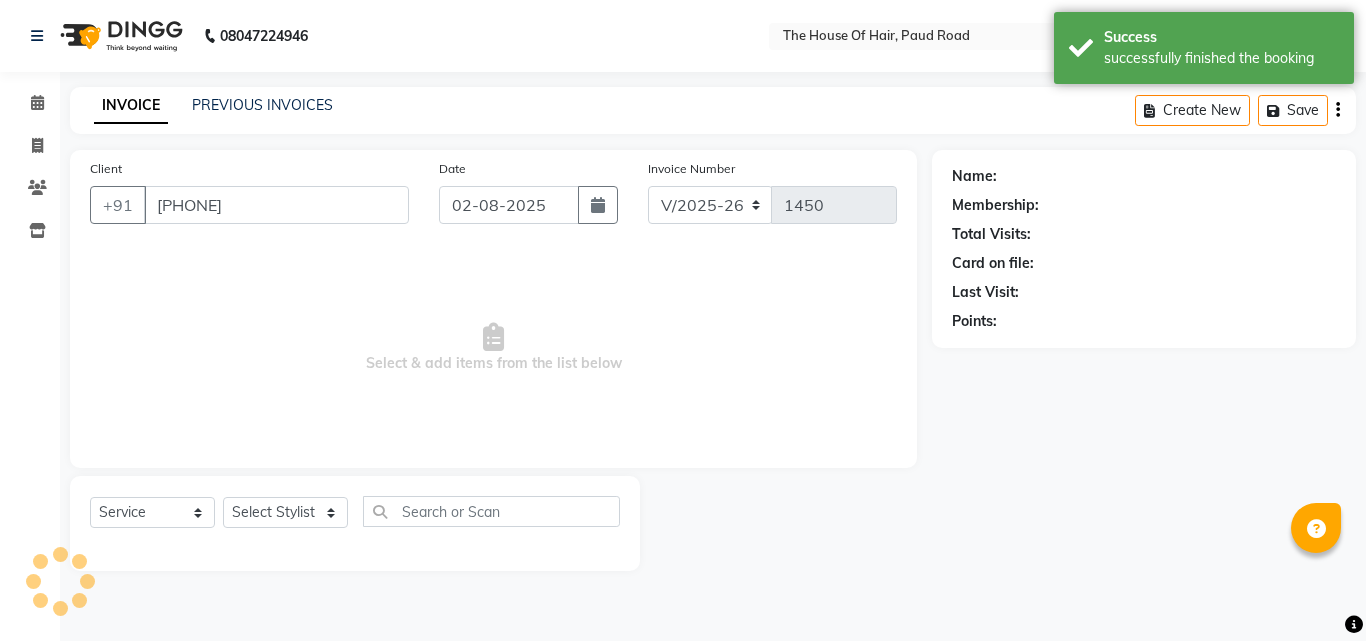 select on "80392" 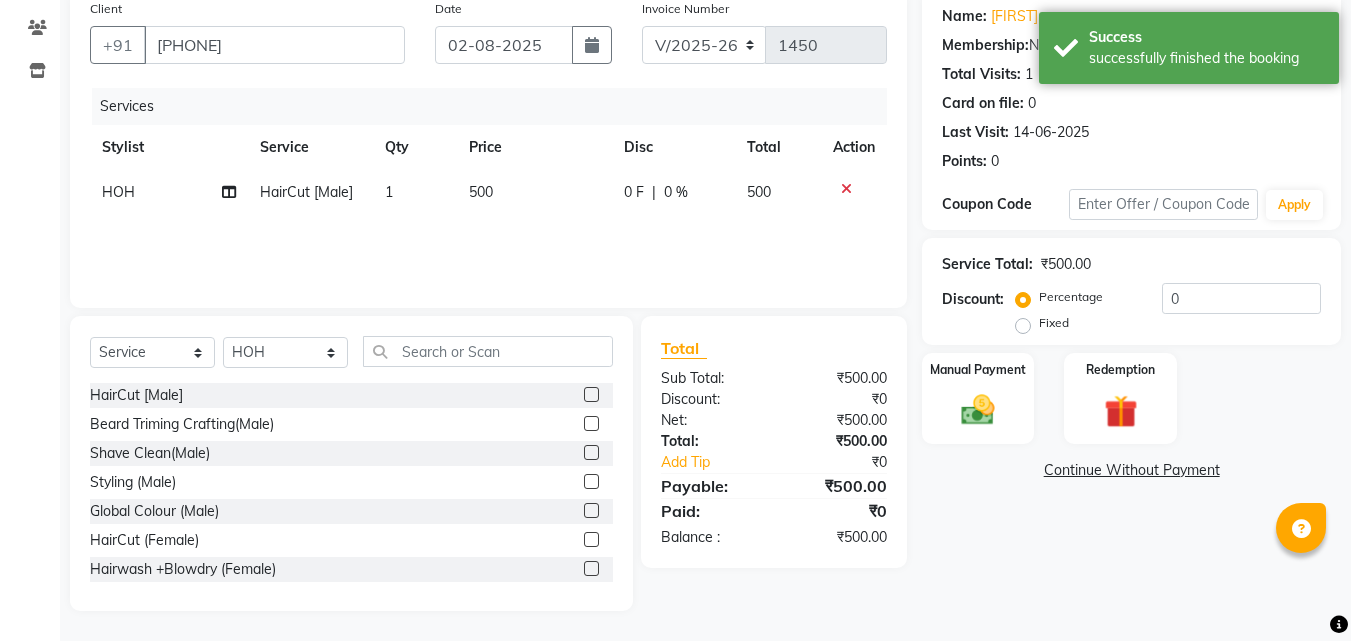 scroll, scrollTop: 0, scrollLeft: 0, axis: both 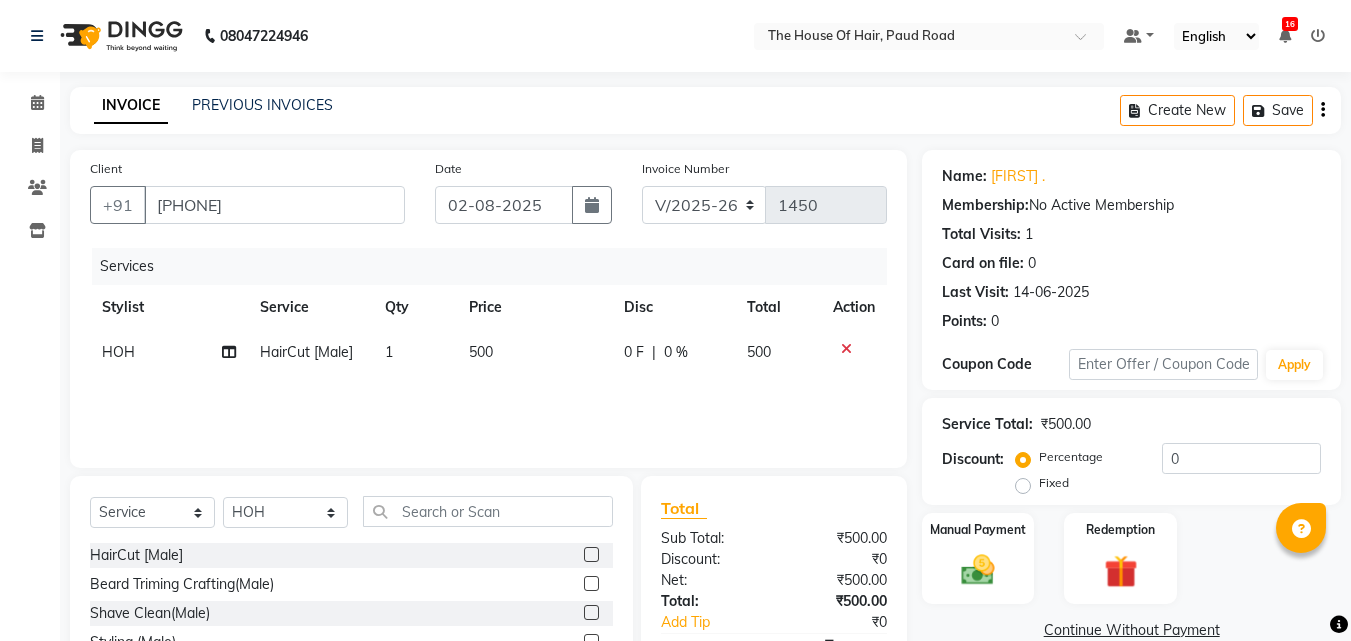 click on "Create New   Save" 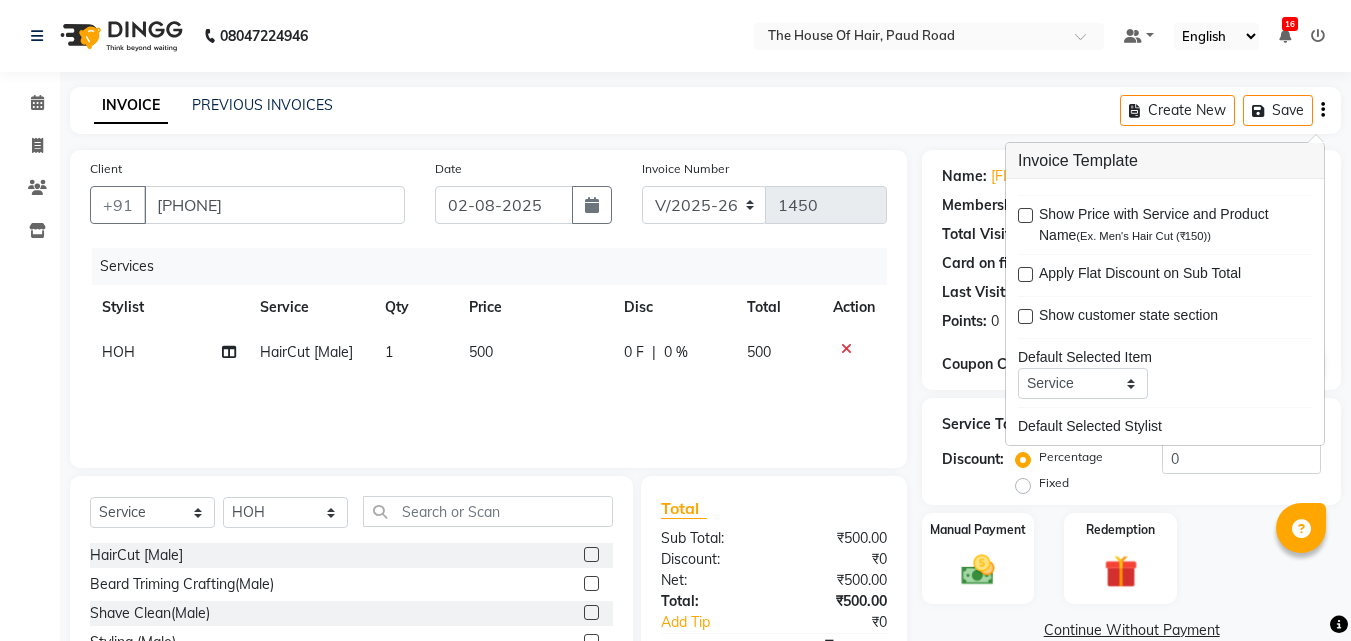 click on "Calendar  Invoice  Clients  Inventory Completed InProgress Upcoming Dropped Tentative Check-In Confirm Bookings Segments Page Builder" 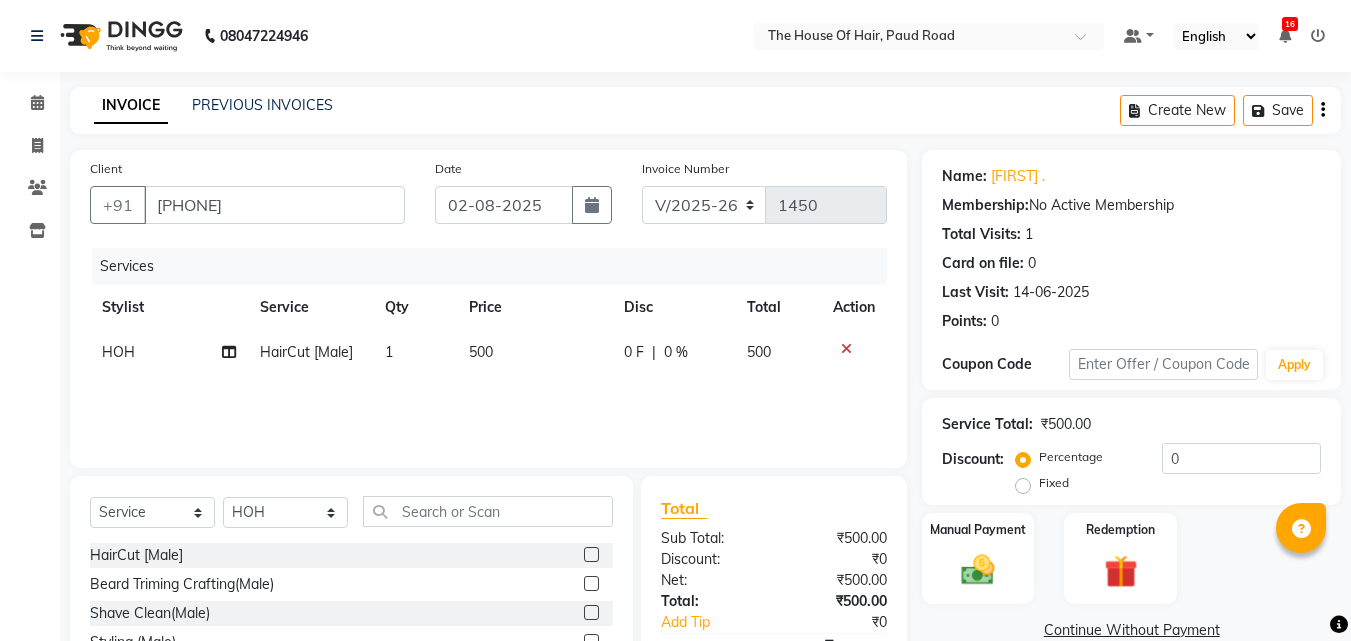 click 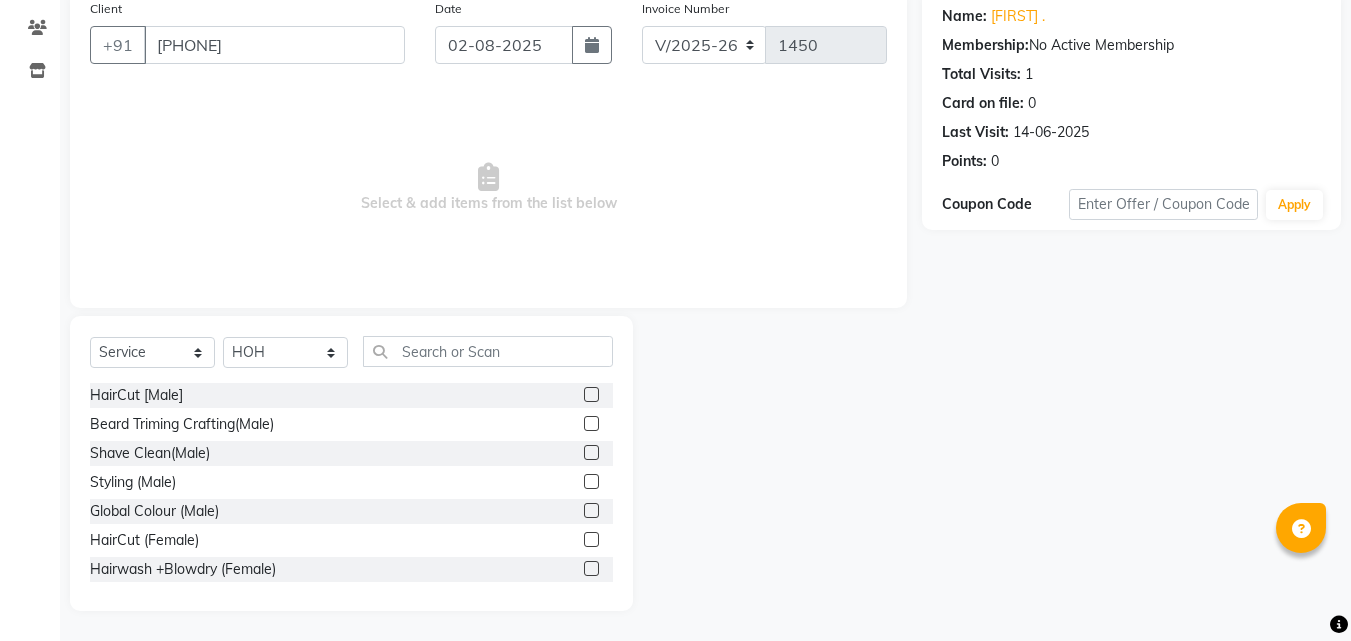 scroll, scrollTop: 0, scrollLeft: 0, axis: both 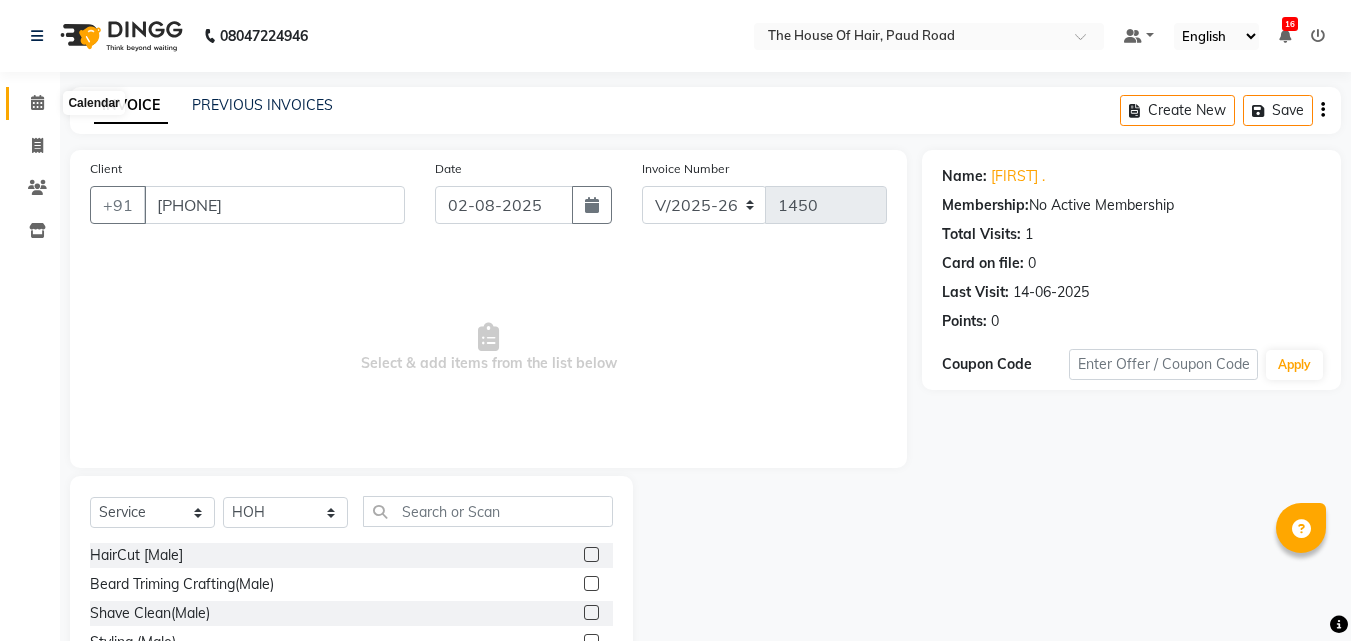 click 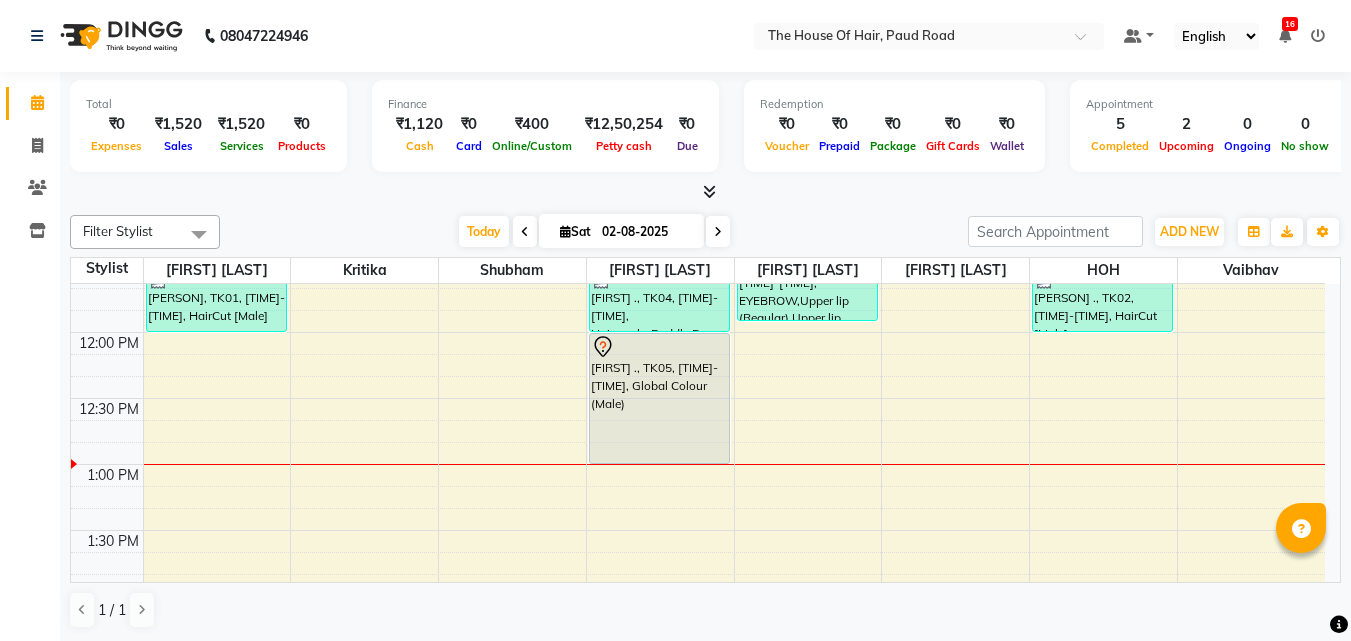 scroll, scrollTop: 394, scrollLeft: 0, axis: vertical 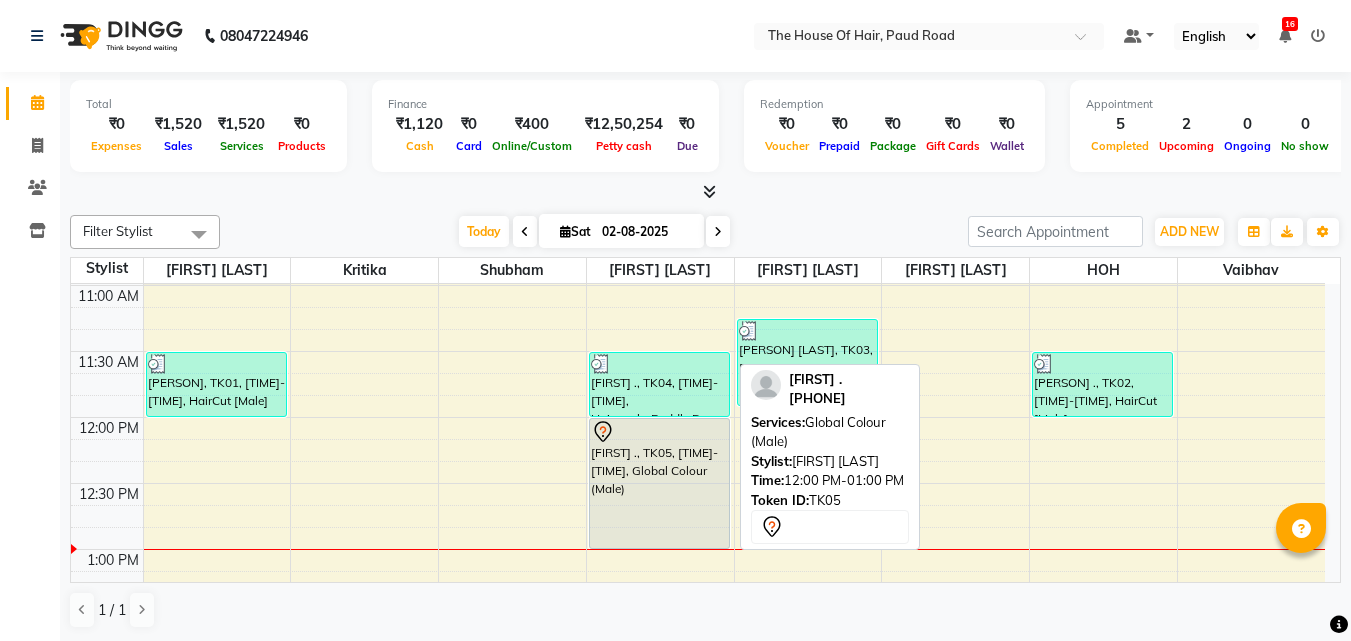 click on "[FIRST] ., TK05, [TIME]-[TIME], Global Colour (Male)" at bounding box center [659, 483] 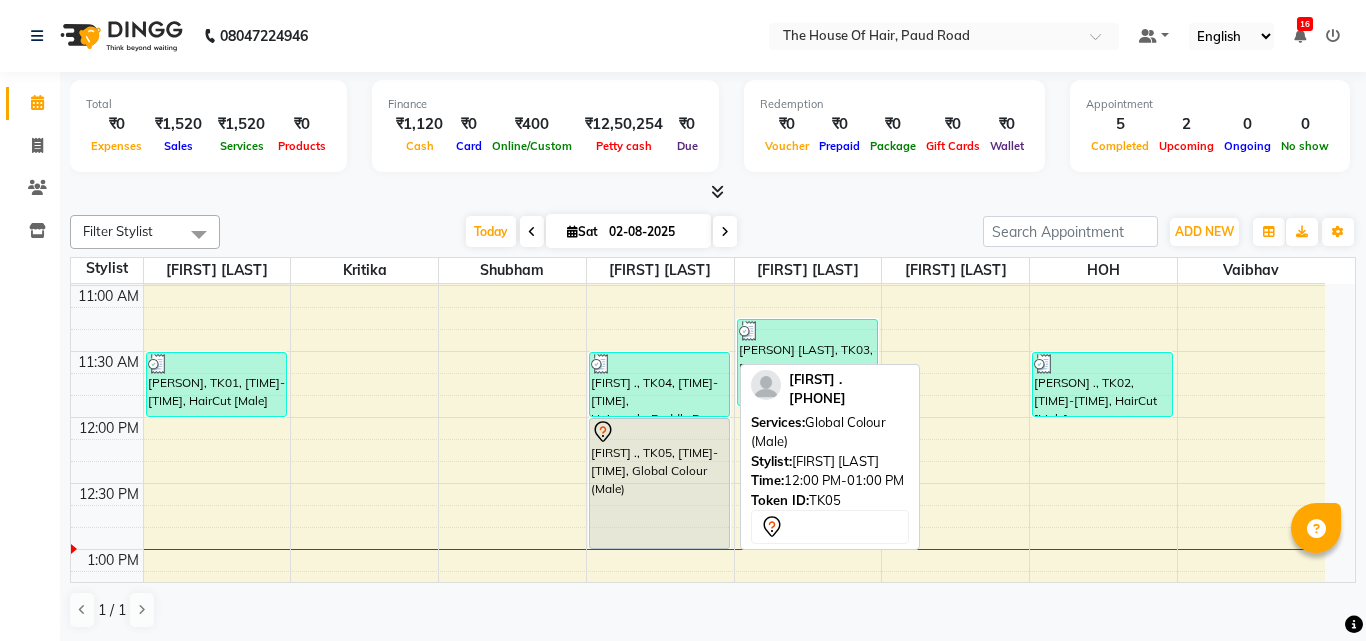 select on "7" 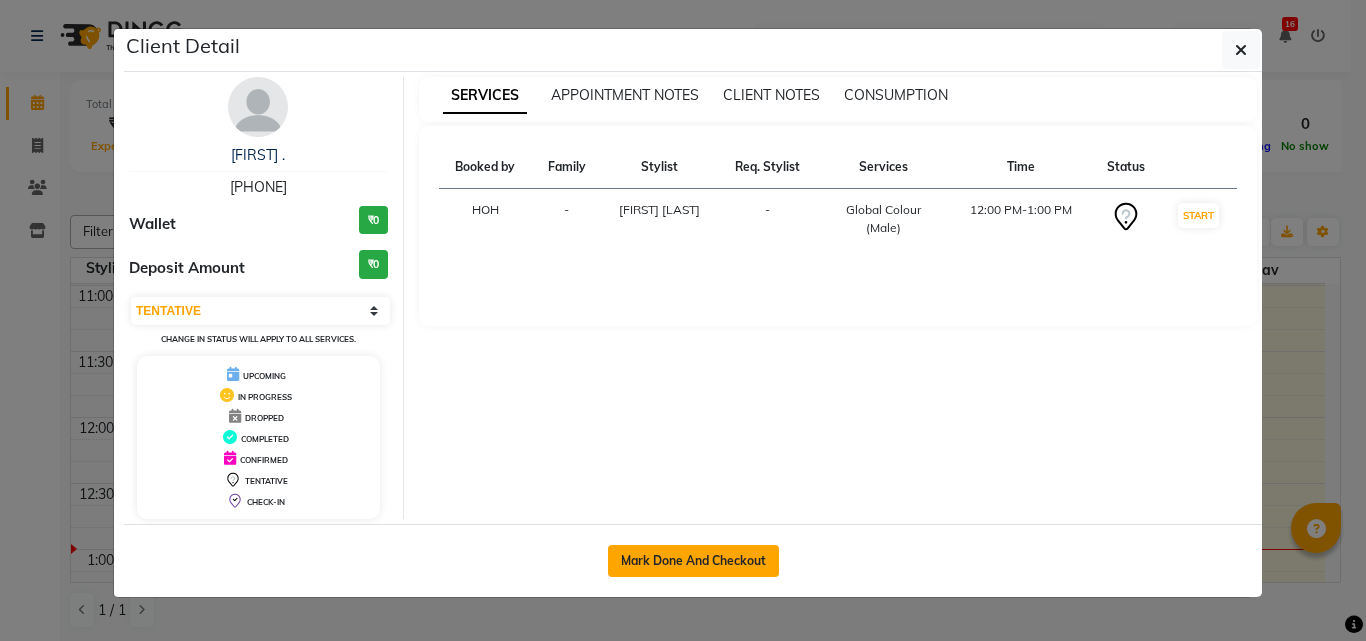 click on "Mark Done And Checkout" 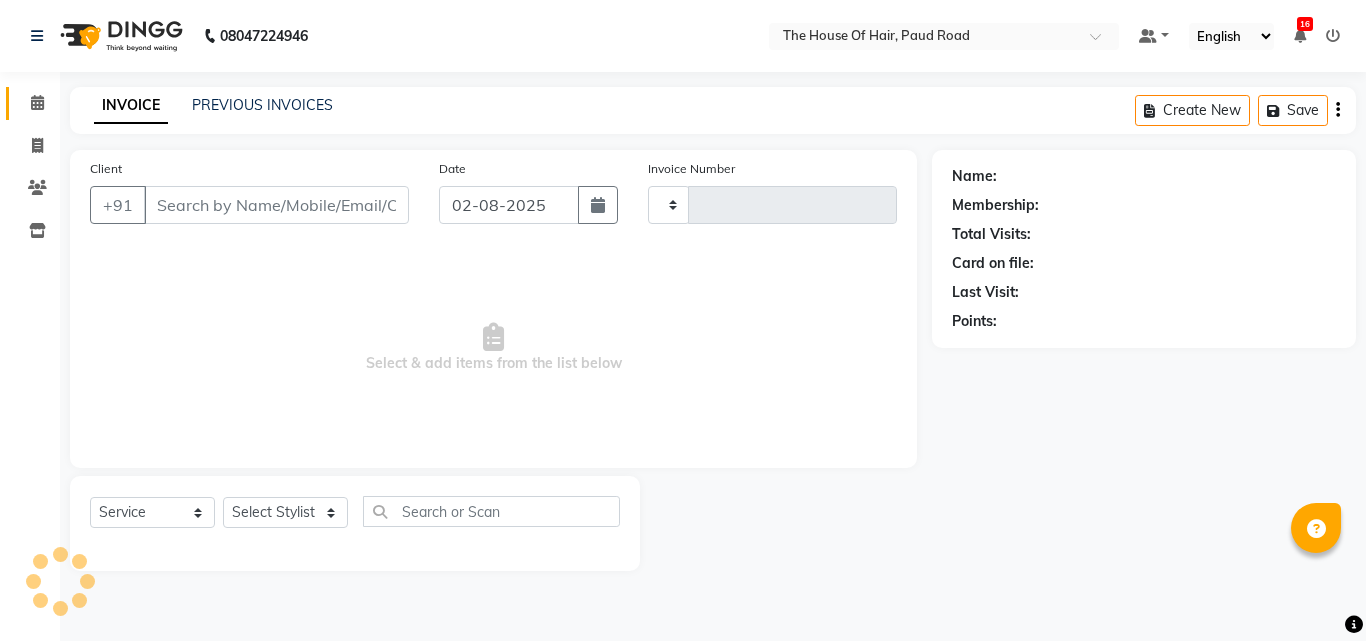 type on "1450" 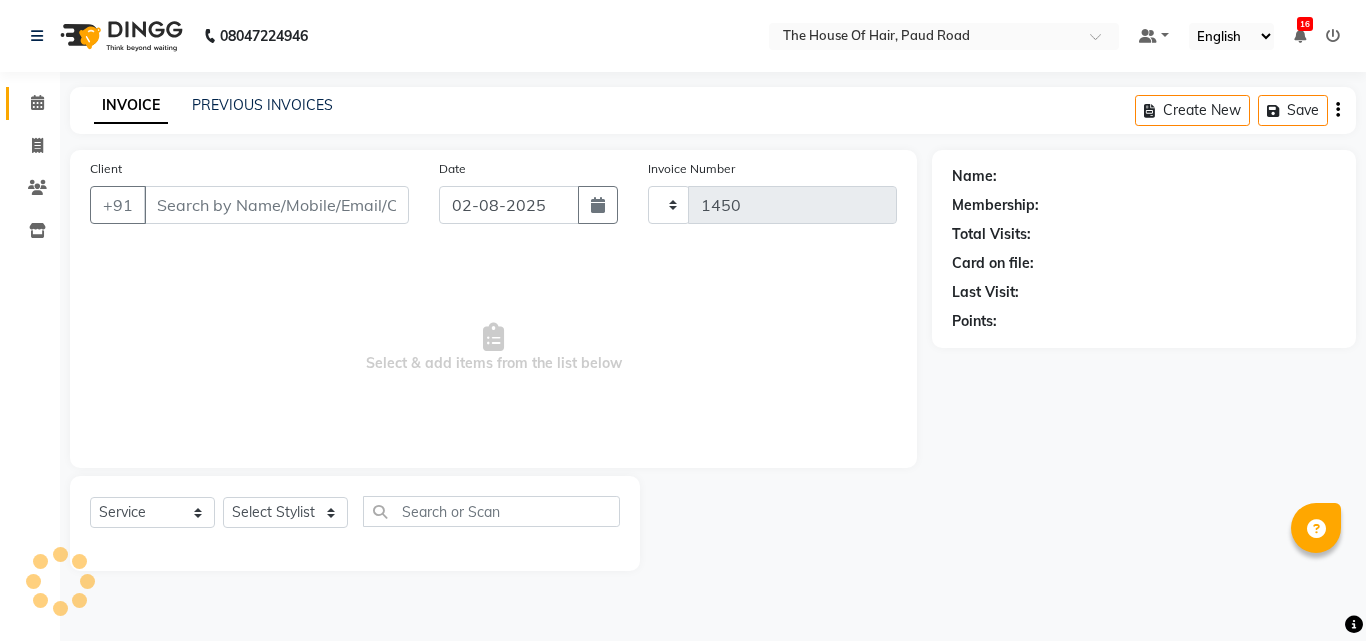 select on "5992" 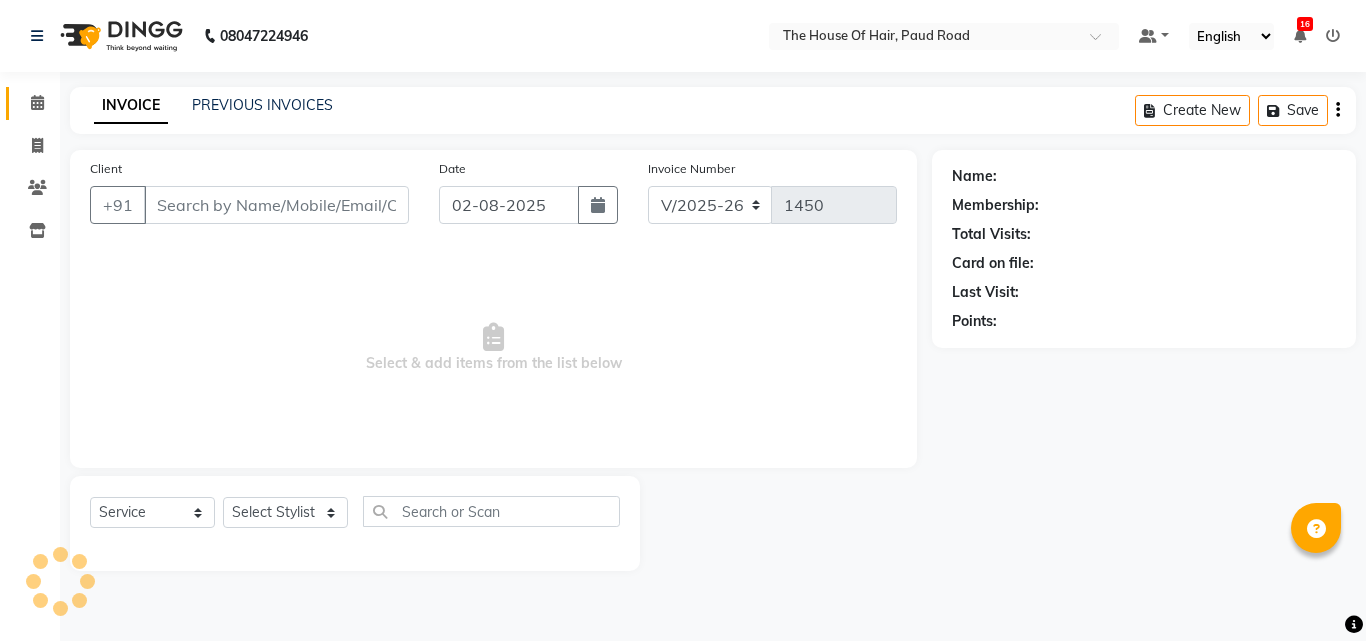 type on "[PHONE]" 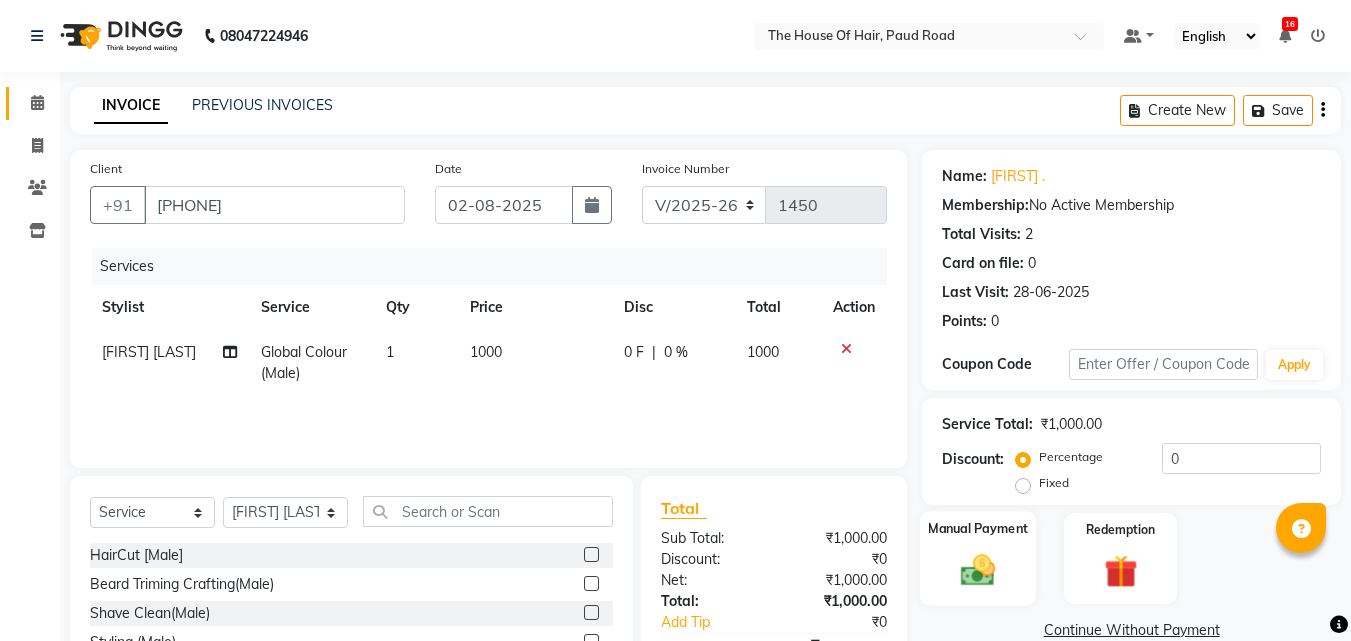 scroll, scrollTop: 160, scrollLeft: 0, axis: vertical 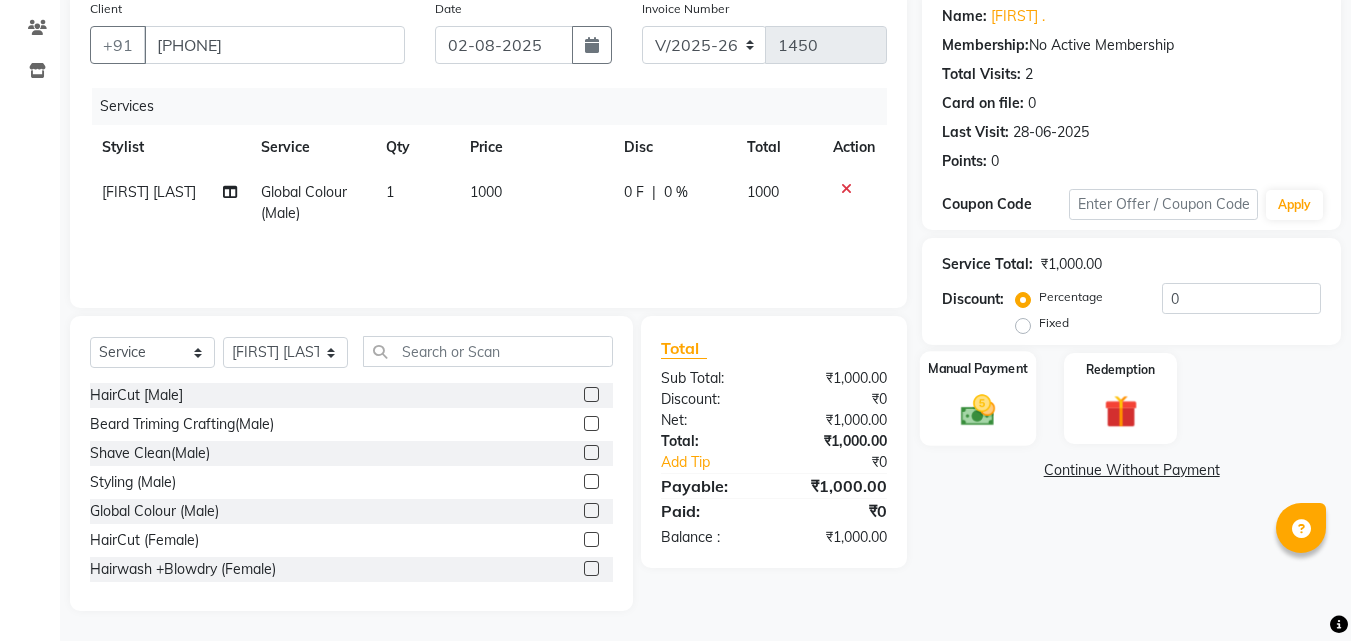 click 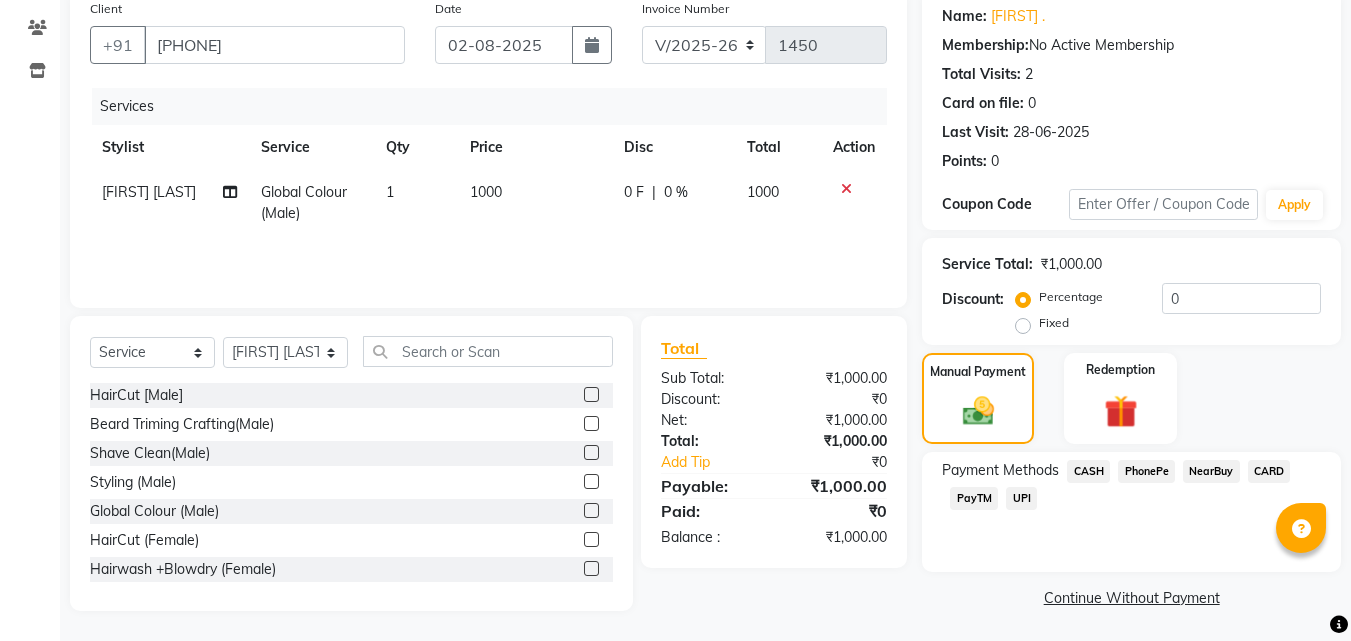 click on "CASH" 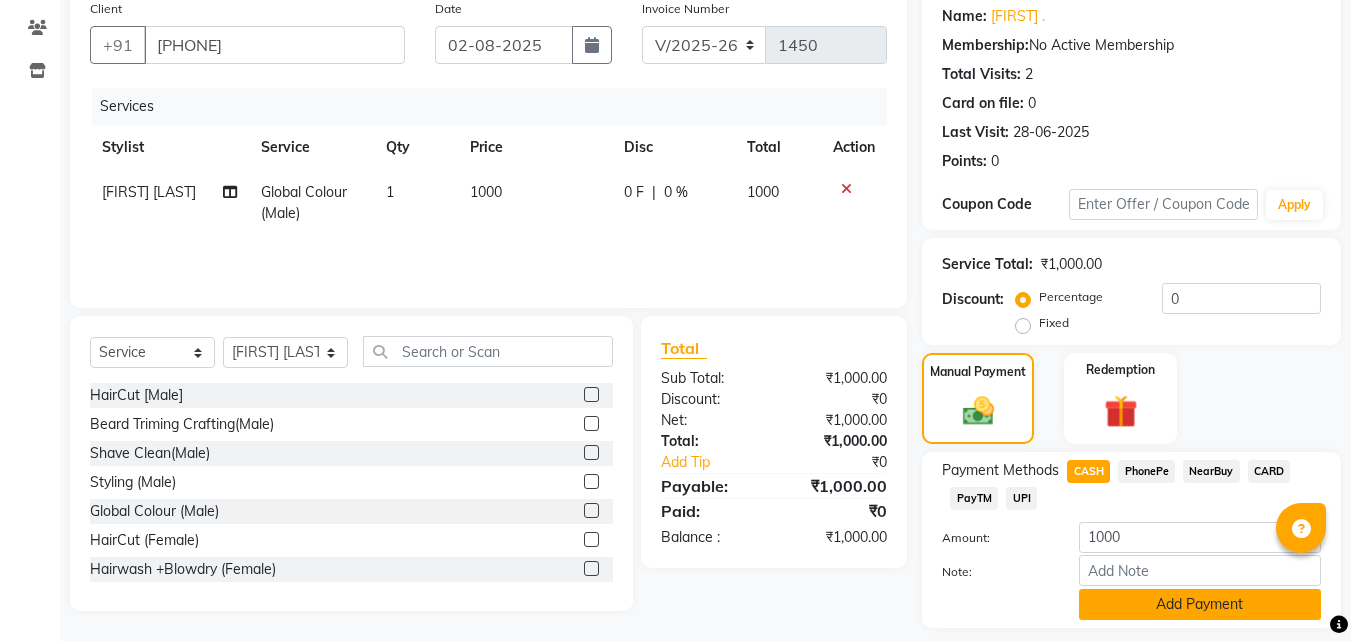click on "Add Payment" 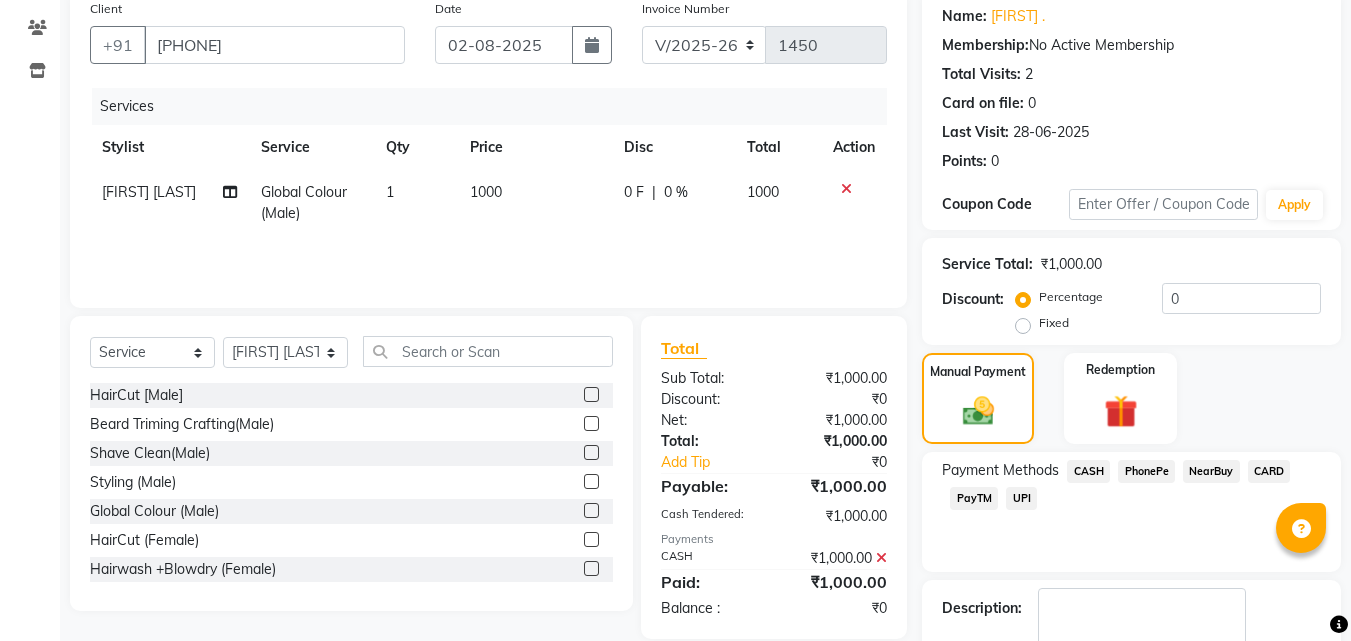 click on "CASH" 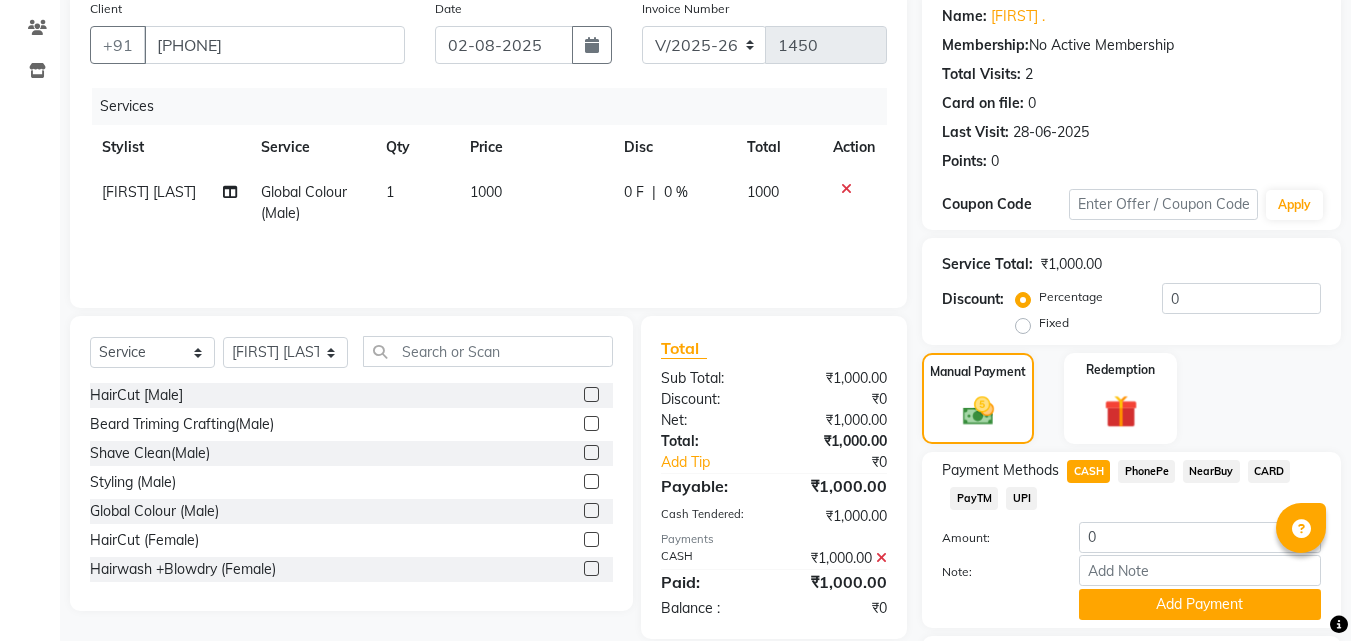 scroll, scrollTop: 331, scrollLeft: 0, axis: vertical 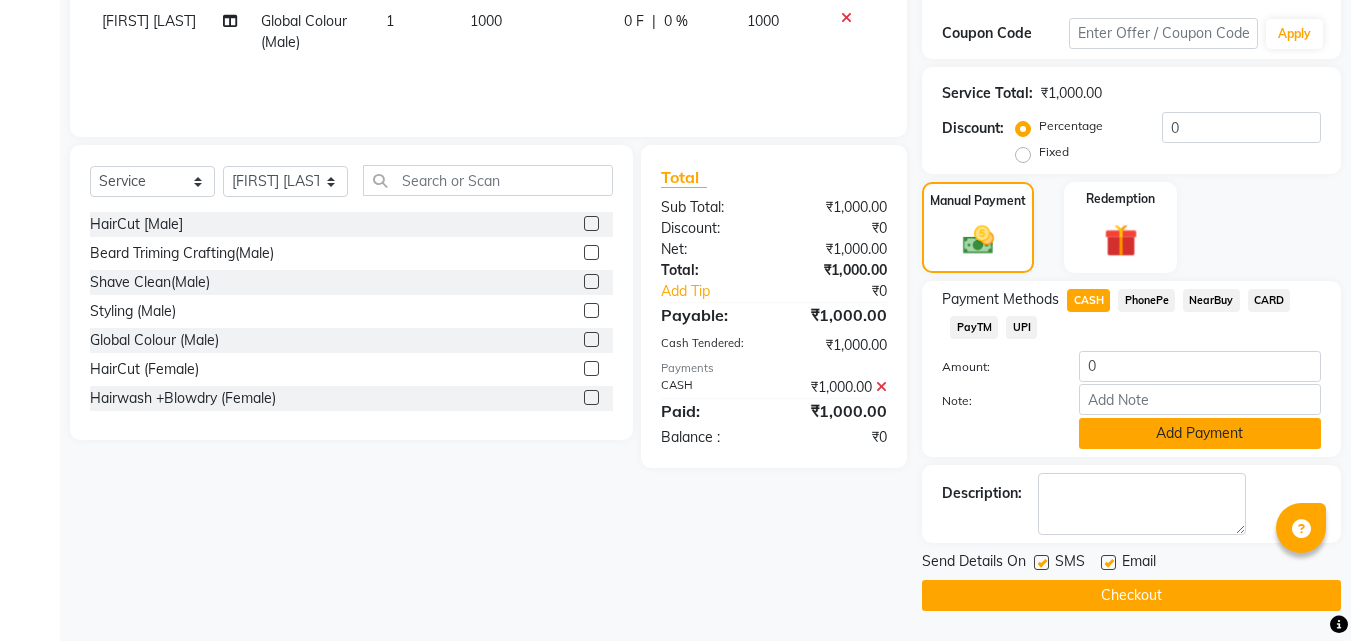 click on "Add Payment" 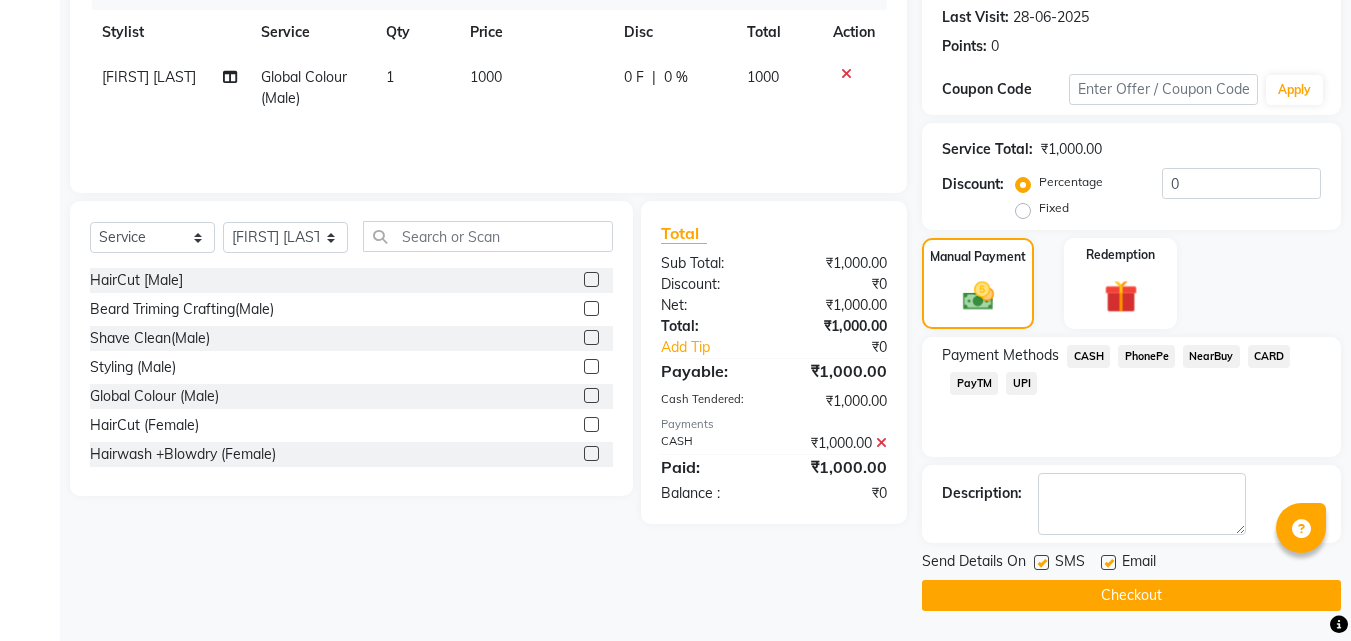click on "Checkout" 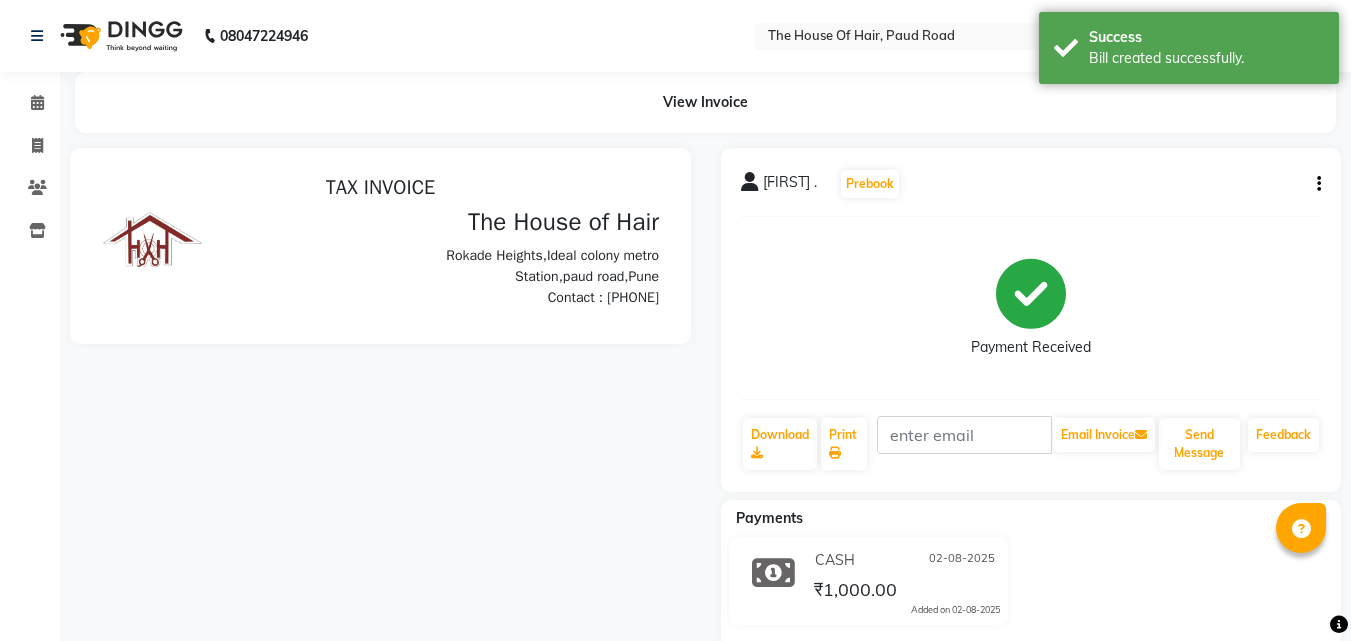 scroll, scrollTop: 0, scrollLeft: 0, axis: both 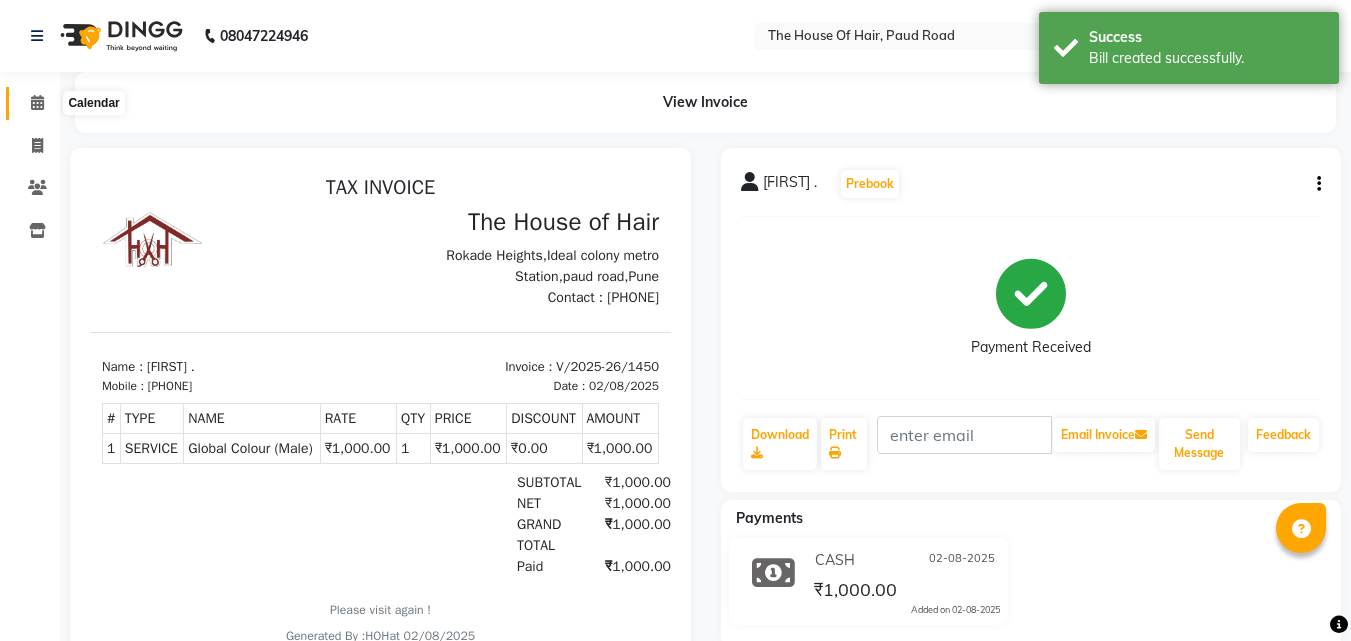 click 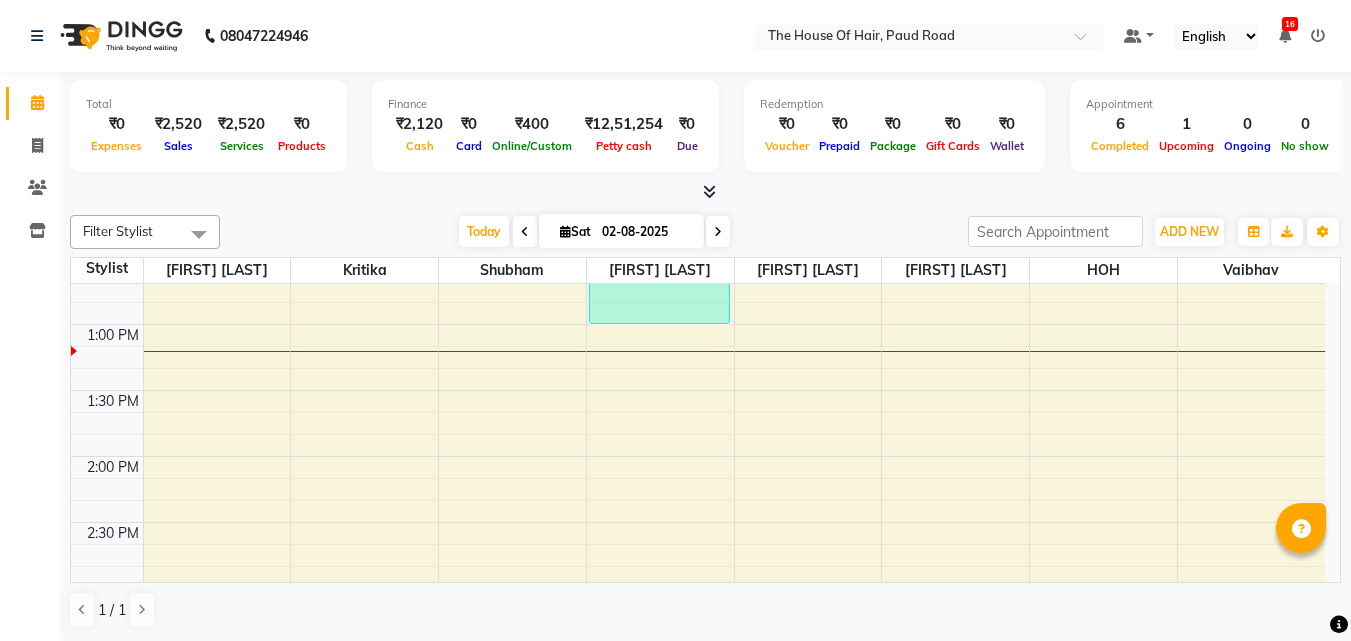 scroll, scrollTop: 617, scrollLeft: 0, axis: vertical 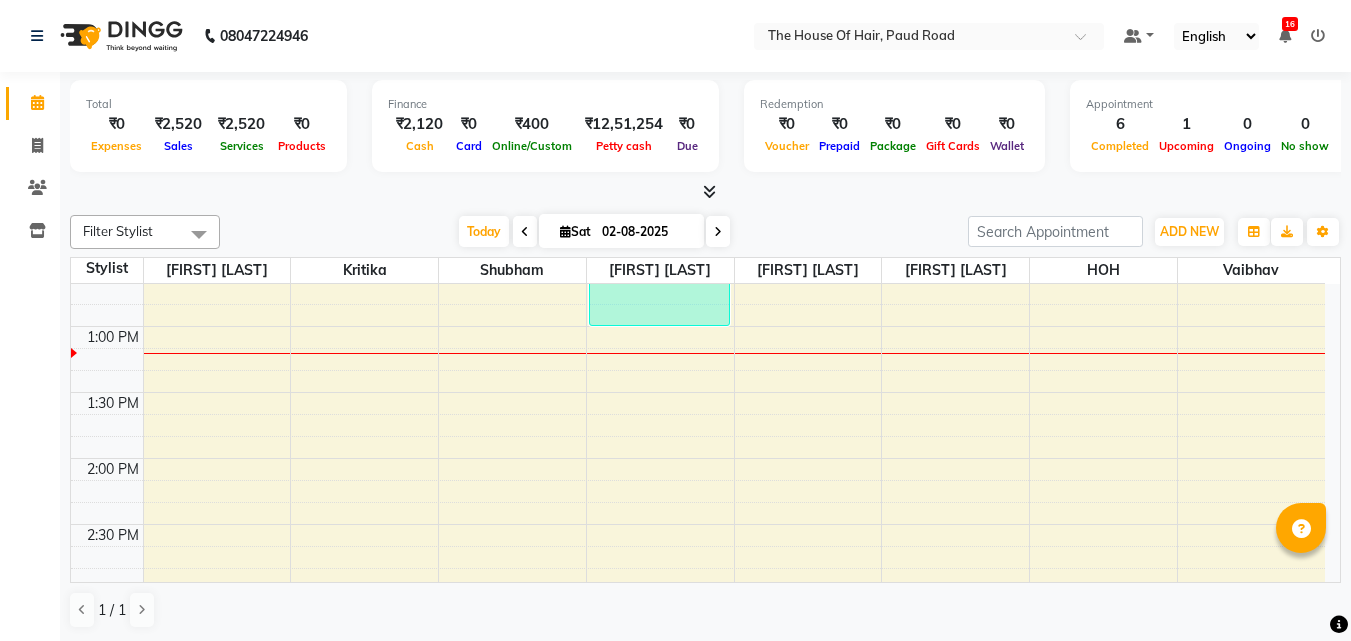 click at bounding box center [955, 353] 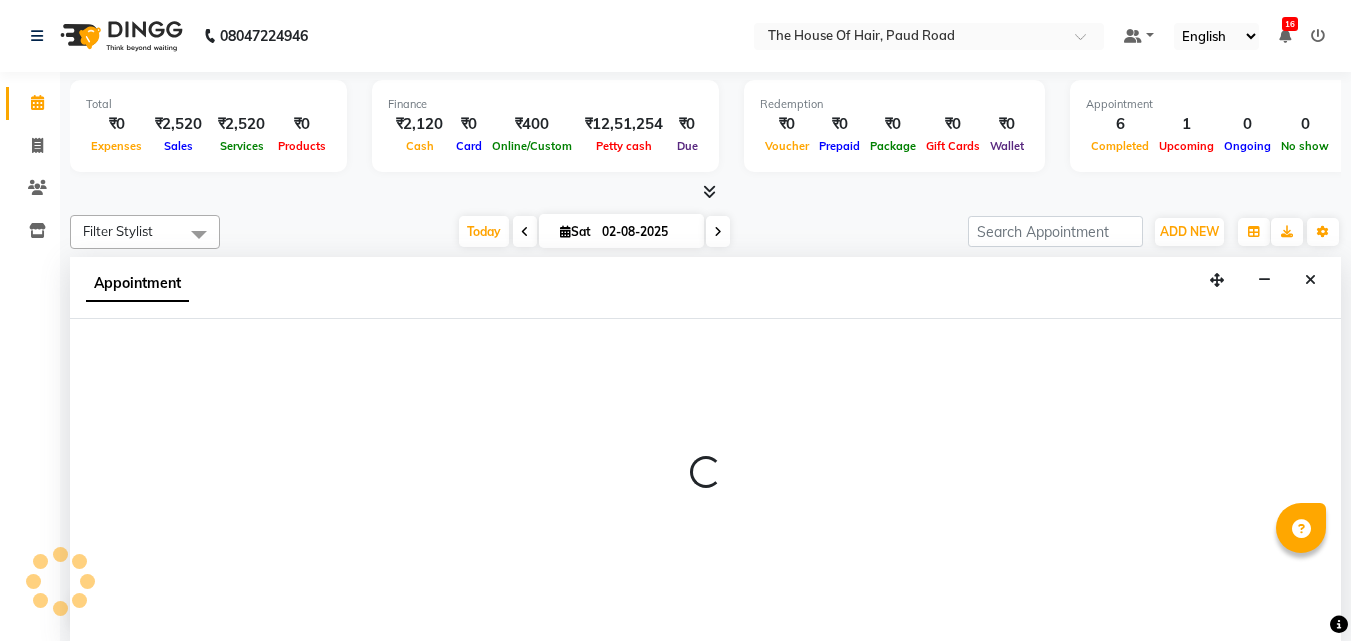 select on "64184" 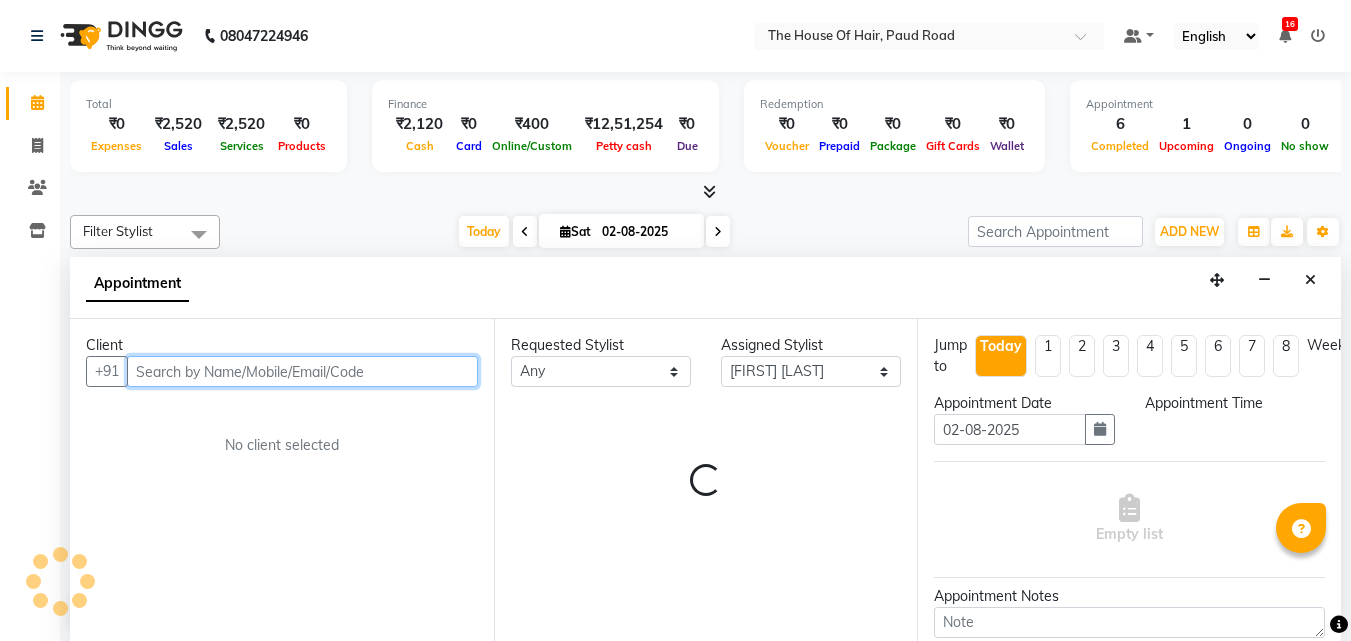 scroll, scrollTop: 1, scrollLeft: 0, axis: vertical 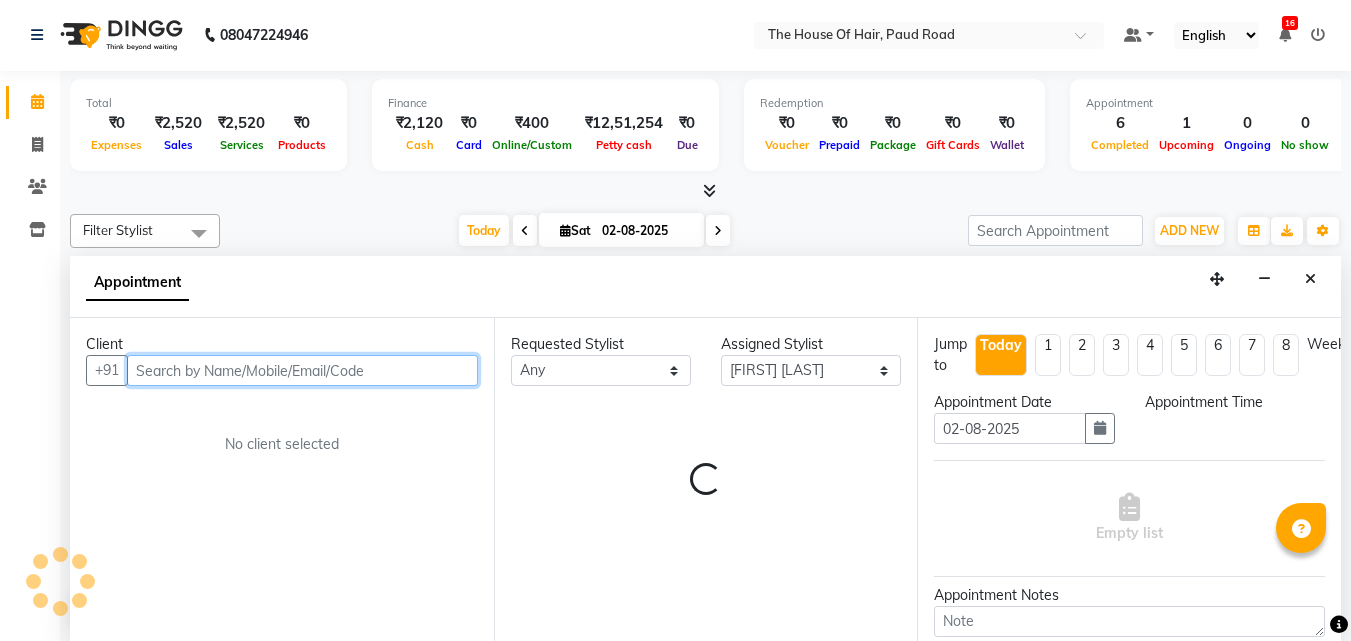select on "795" 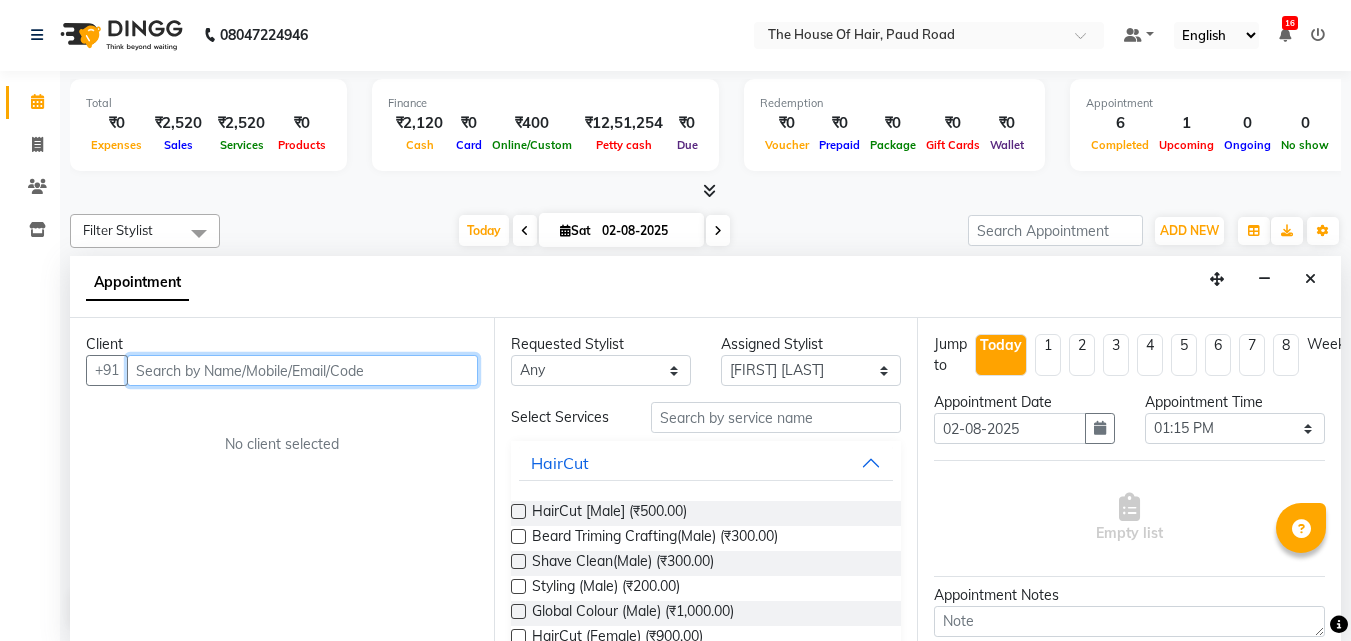 click at bounding box center (302, 370) 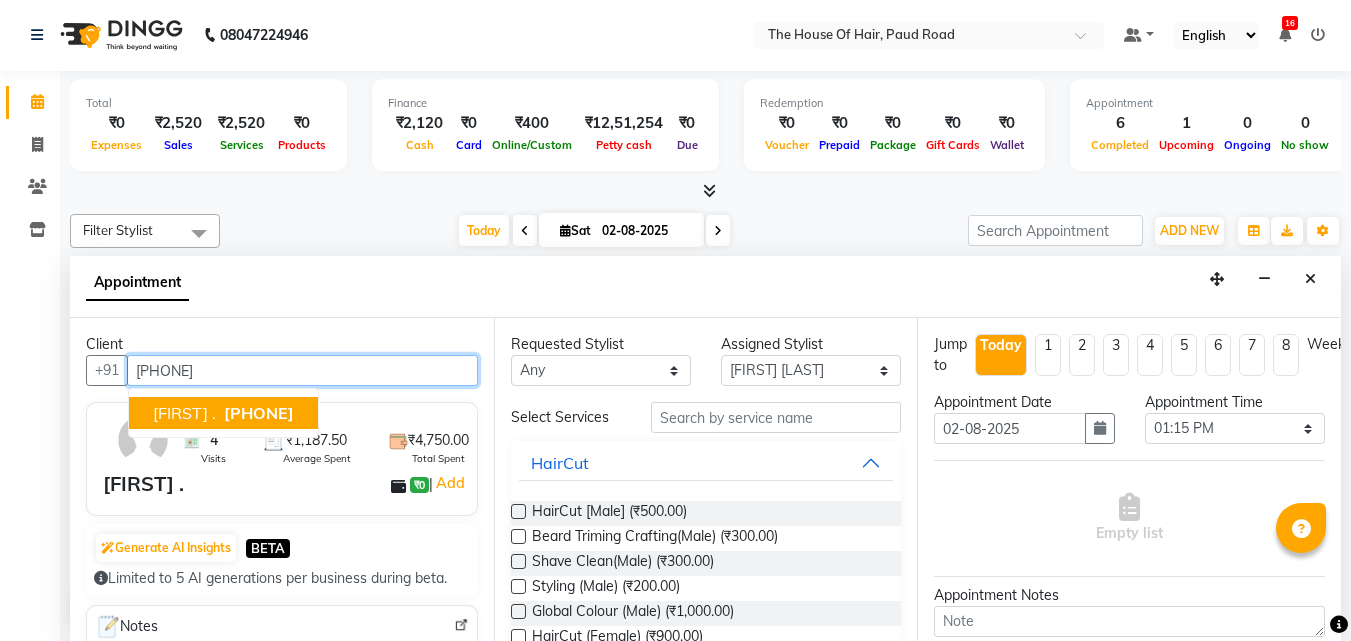 click on "[PHONE]" at bounding box center [259, 413] 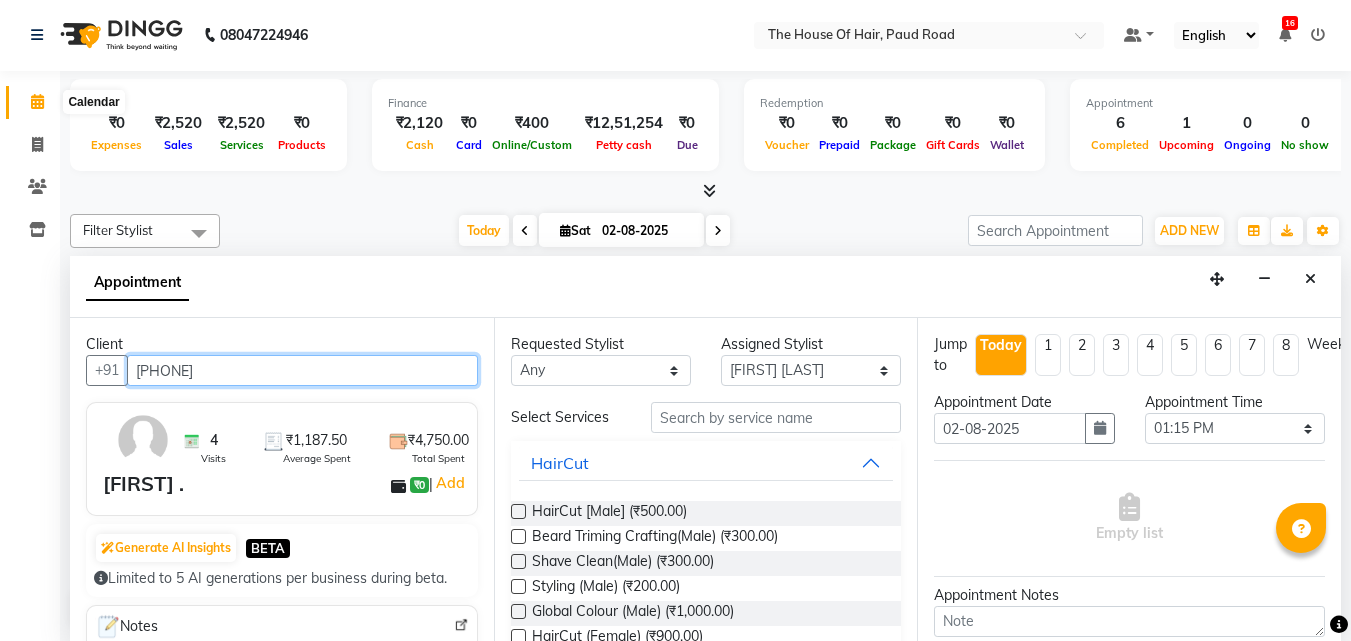 type on "[PHONE]" 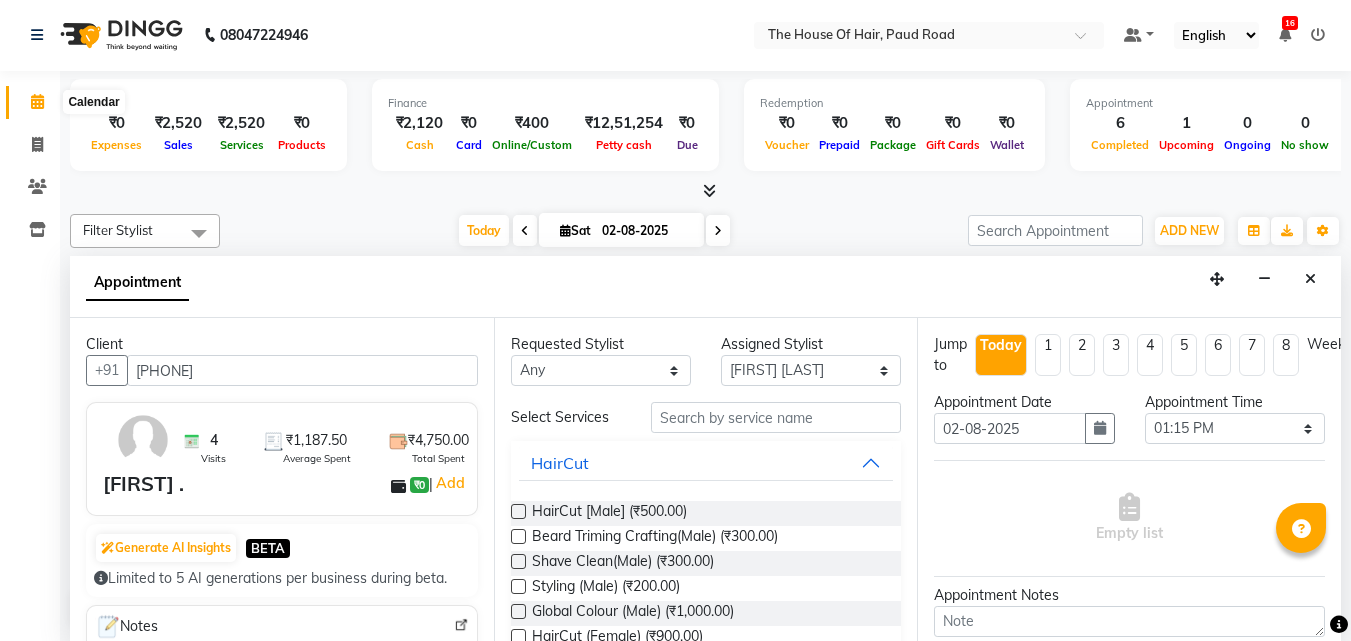 click 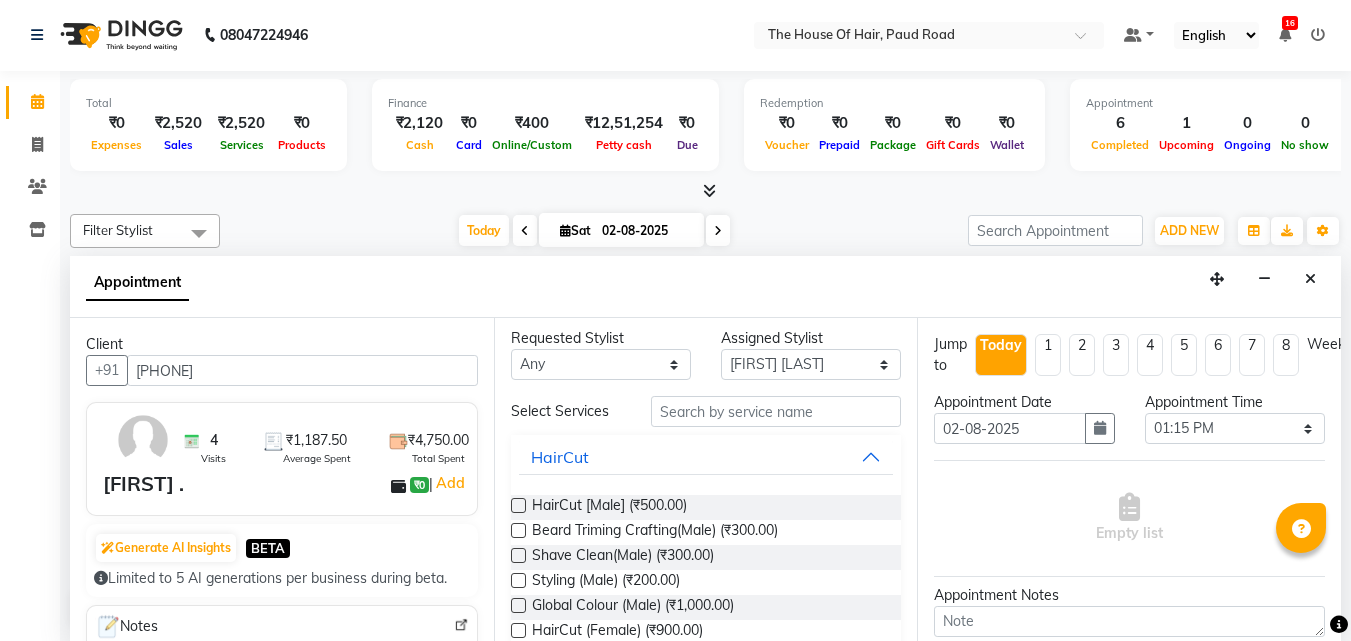 scroll, scrollTop: 0, scrollLeft: 0, axis: both 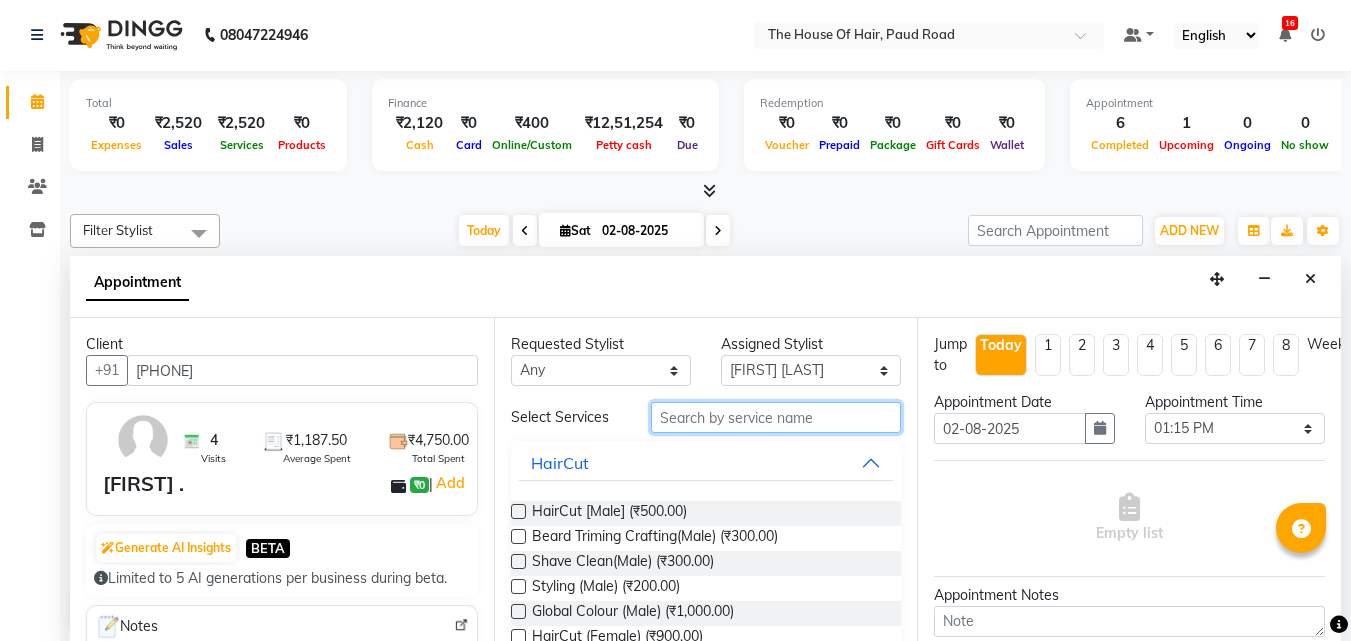click at bounding box center [776, 417] 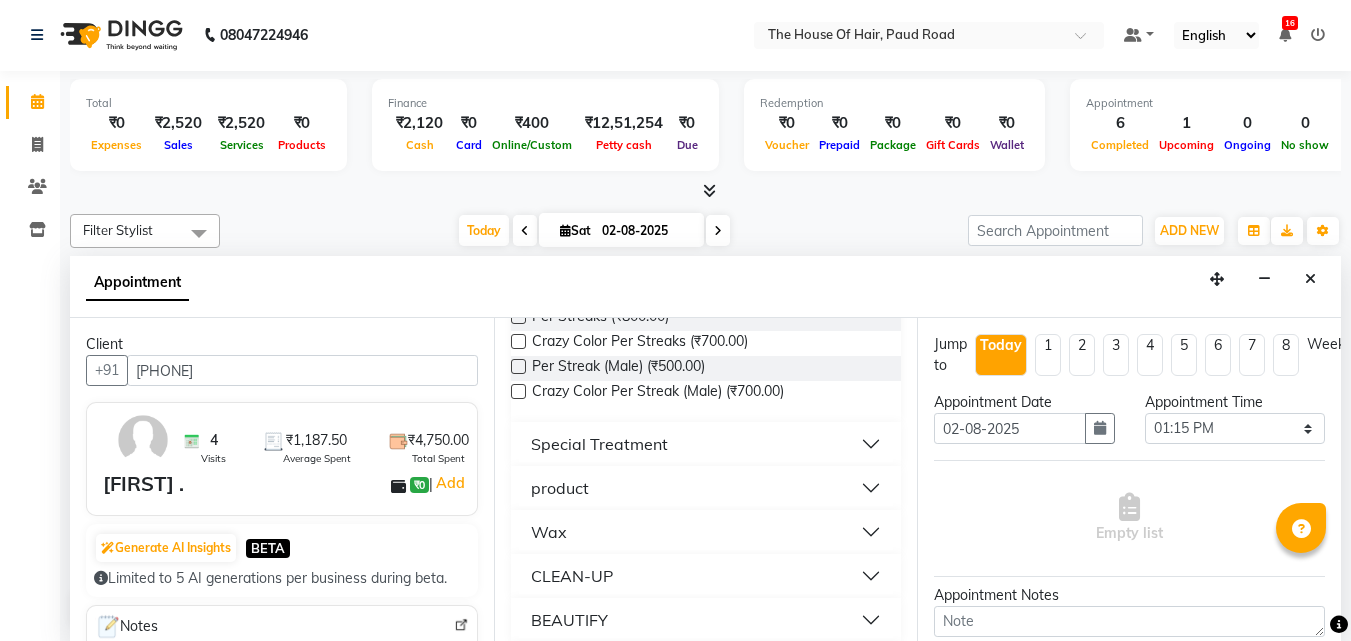 scroll, scrollTop: 256, scrollLeft: 0, axis: vertical 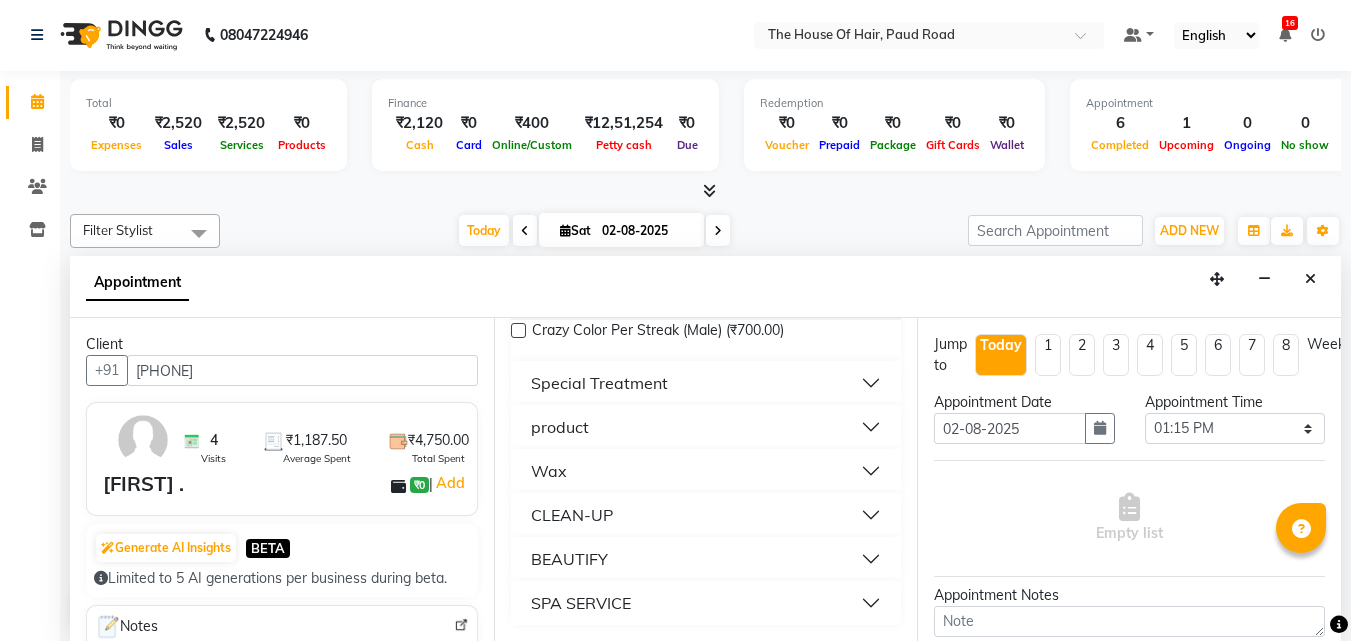 type on "pe" 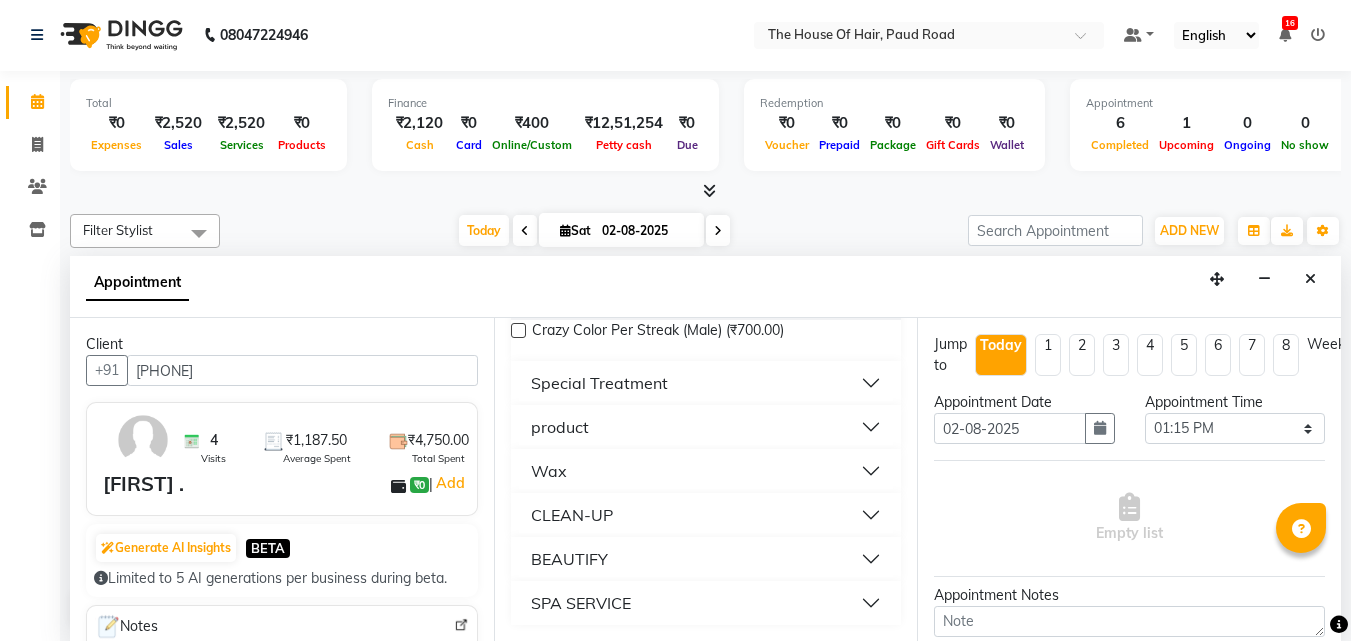 click on "BEAUTIFY" at bounding box center [706, 559] 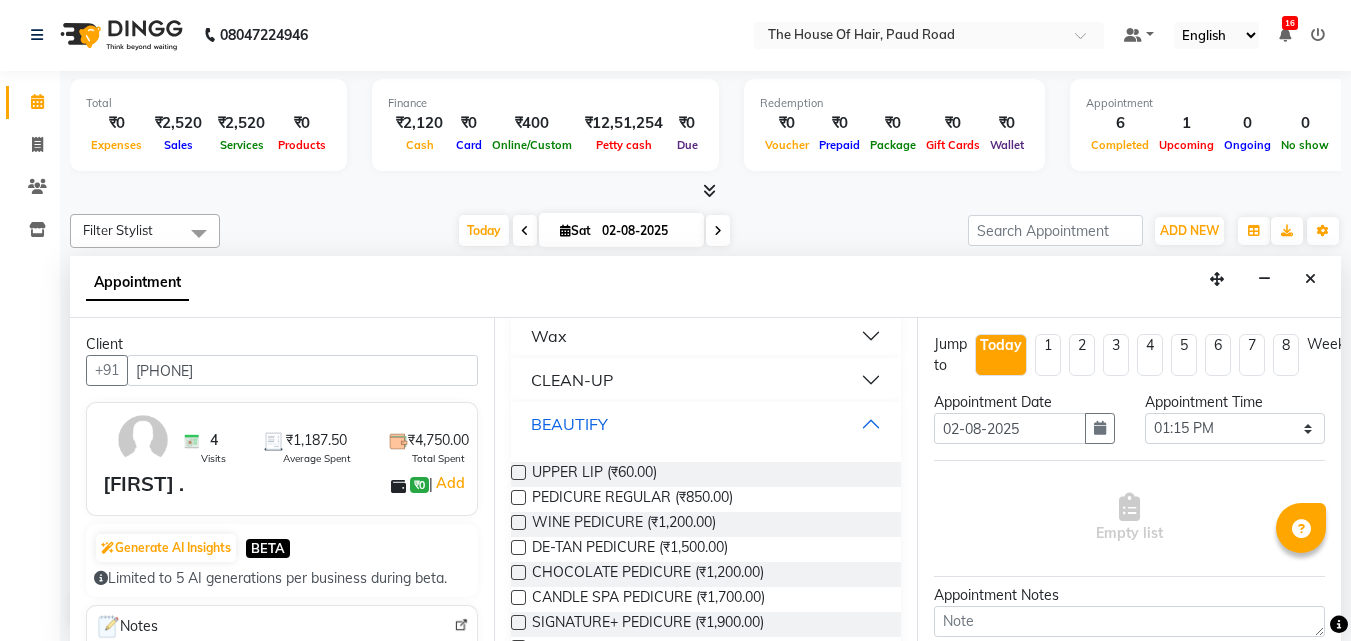 scroll, scrollTop: 392, scrollLeft: 0, axis: vertical 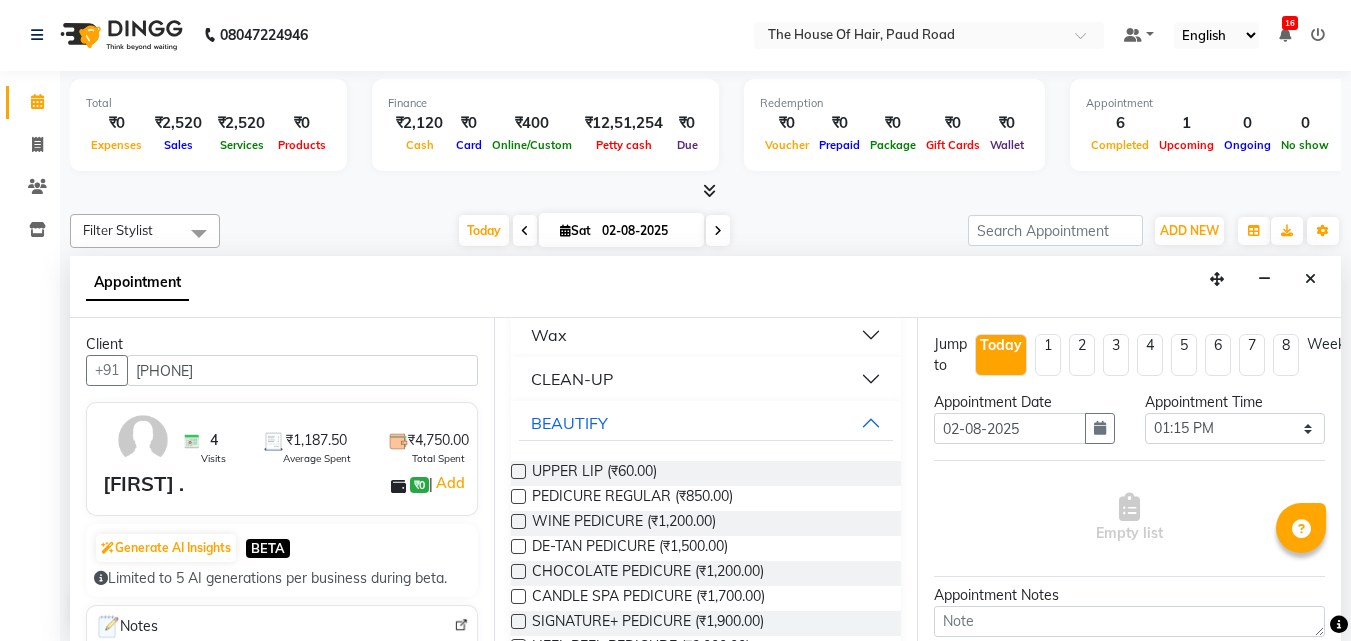 click at bounding box center [518, 496] 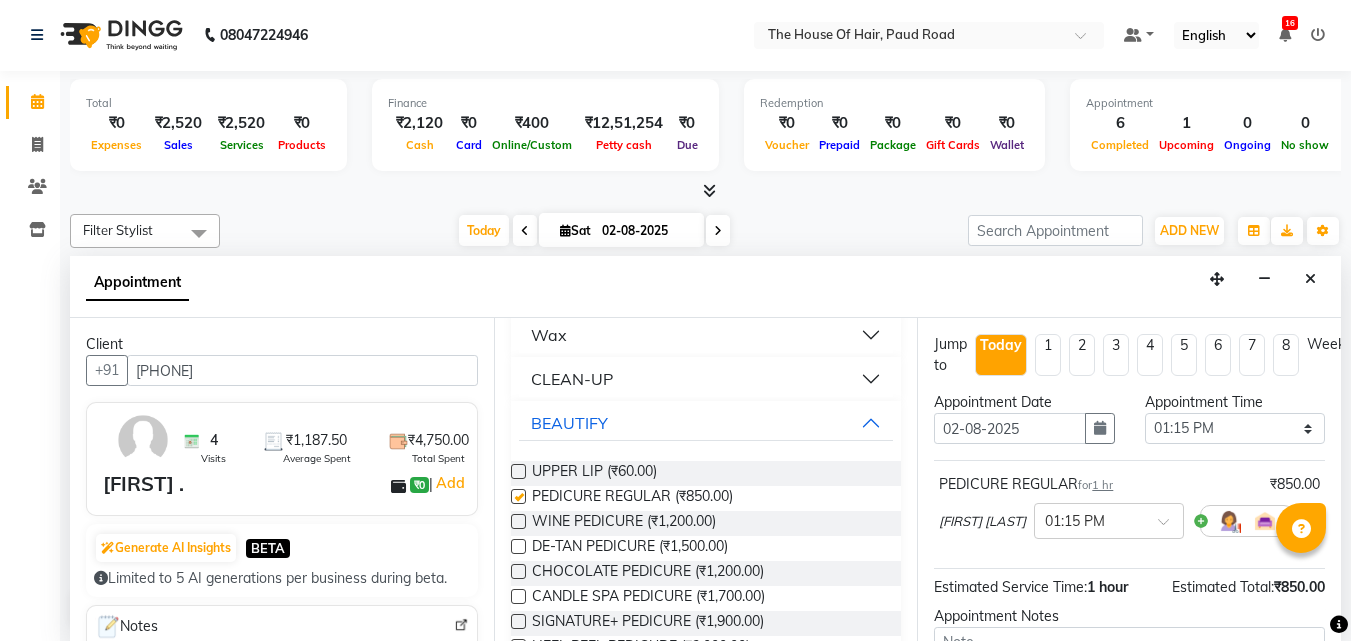 checkbox on "false" 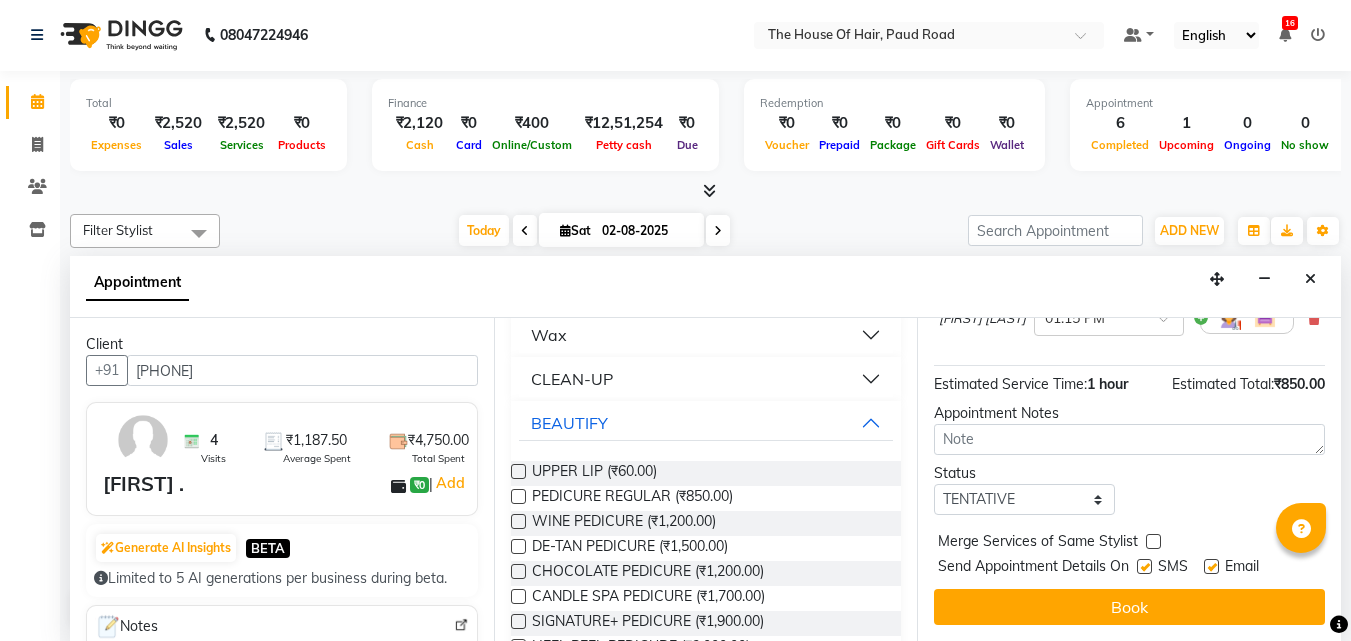 scroll, scrollTop: 221, scrollLeft: 0, axis: vertical 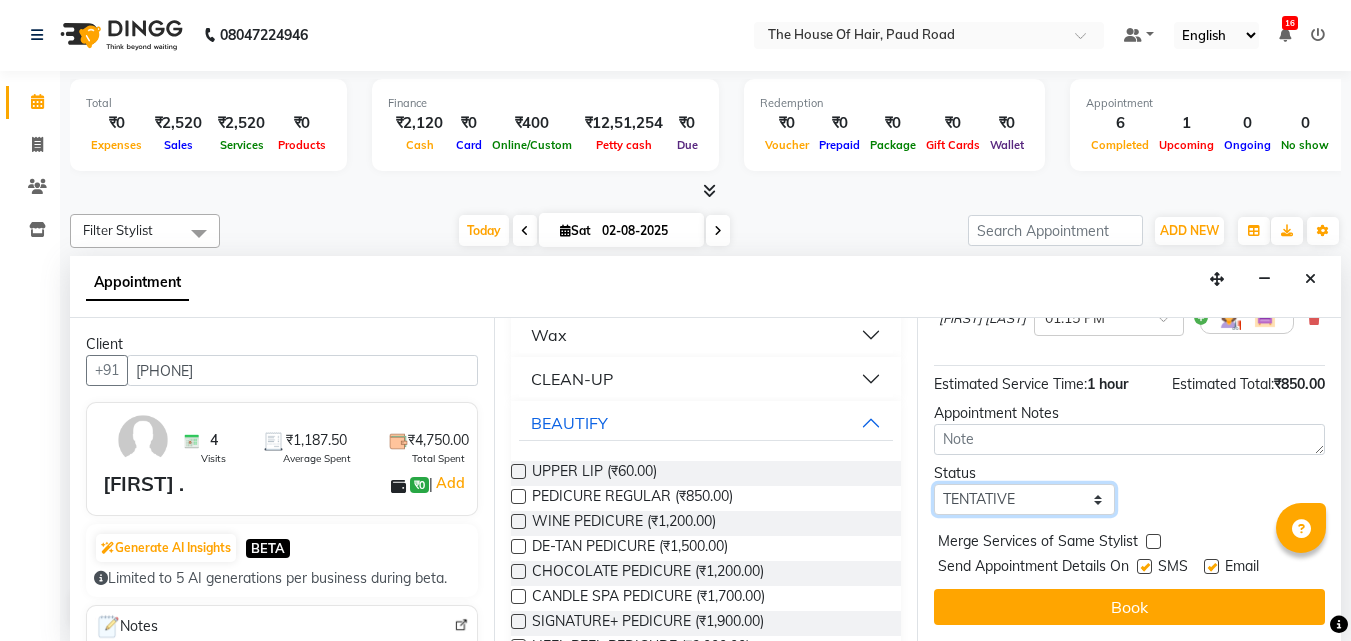 click on "Select TENTATIVE CONFIRM CHECK-IN UPCOMING" at bounding box center [1024, 499] 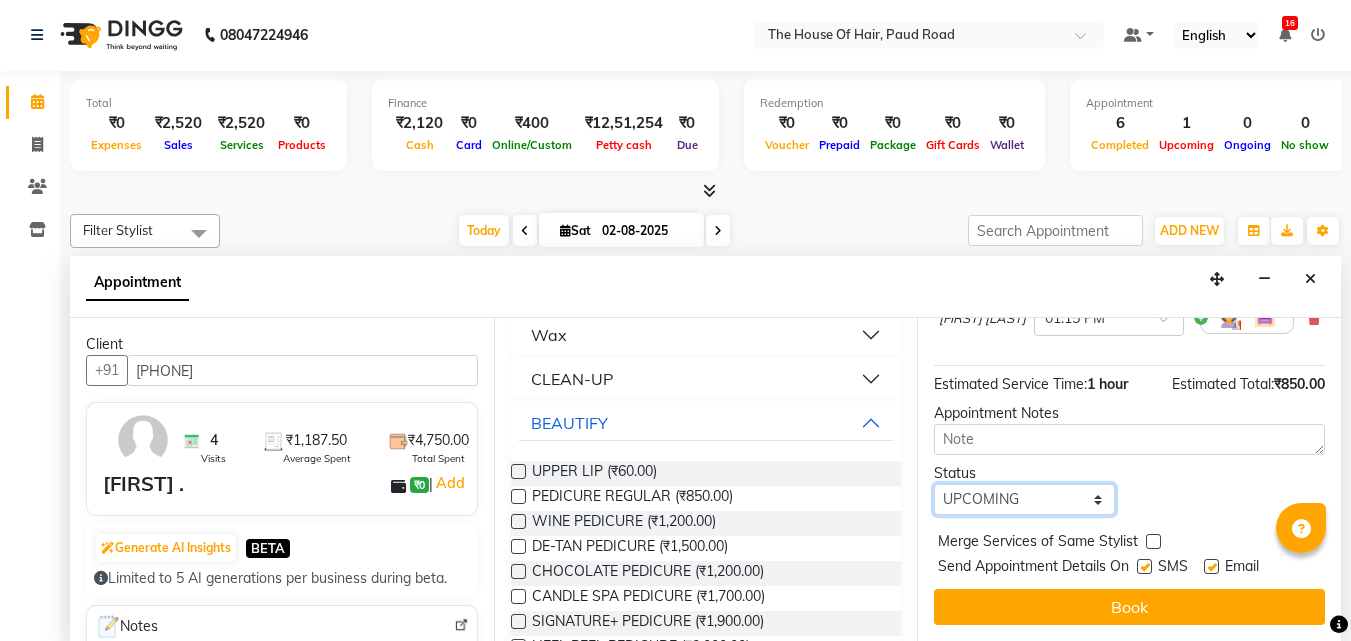 click on "Select TENTATIVE CONFIRM CHECK-IN UPCOMING" at bounding box center (1024, 499) 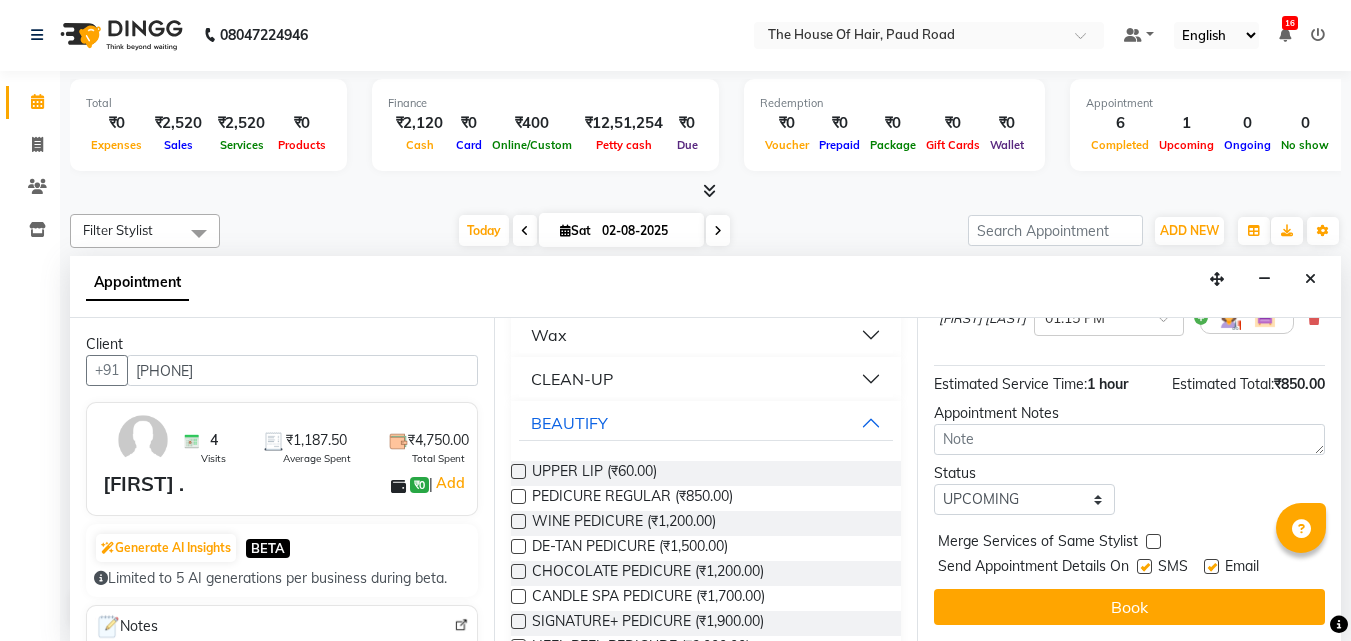 click at bounding box center (1153, 541) 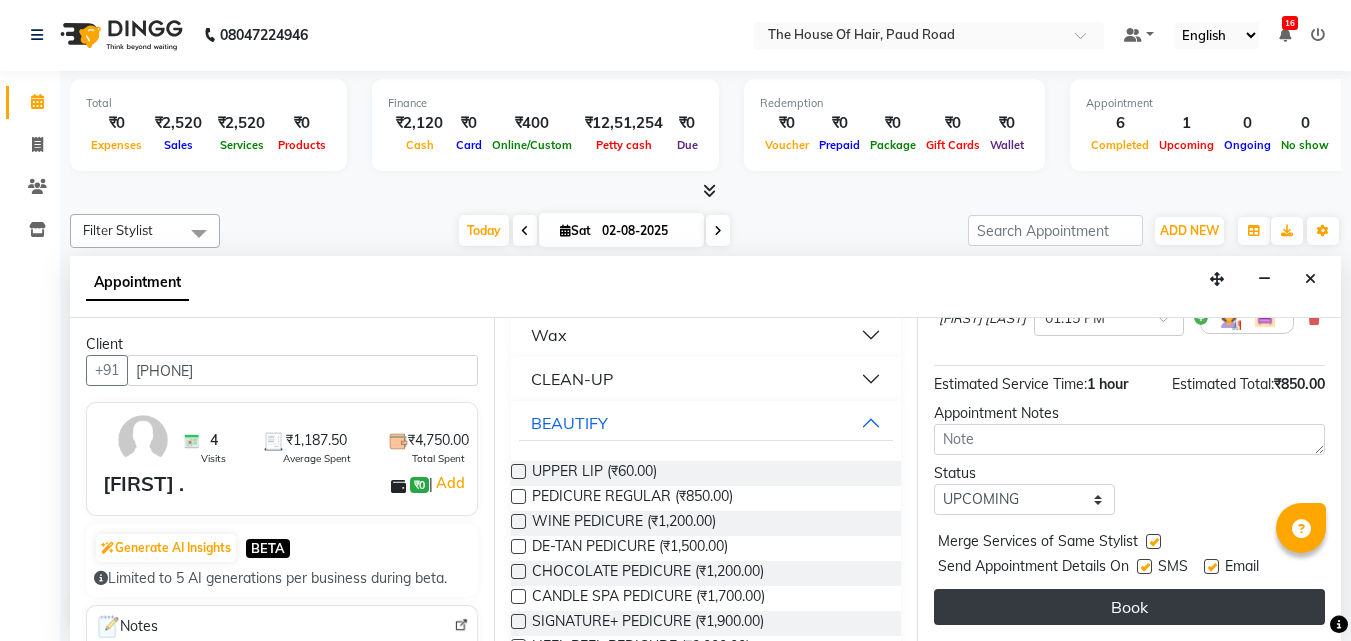 click on "Book" at bounding box center [1129, 607] 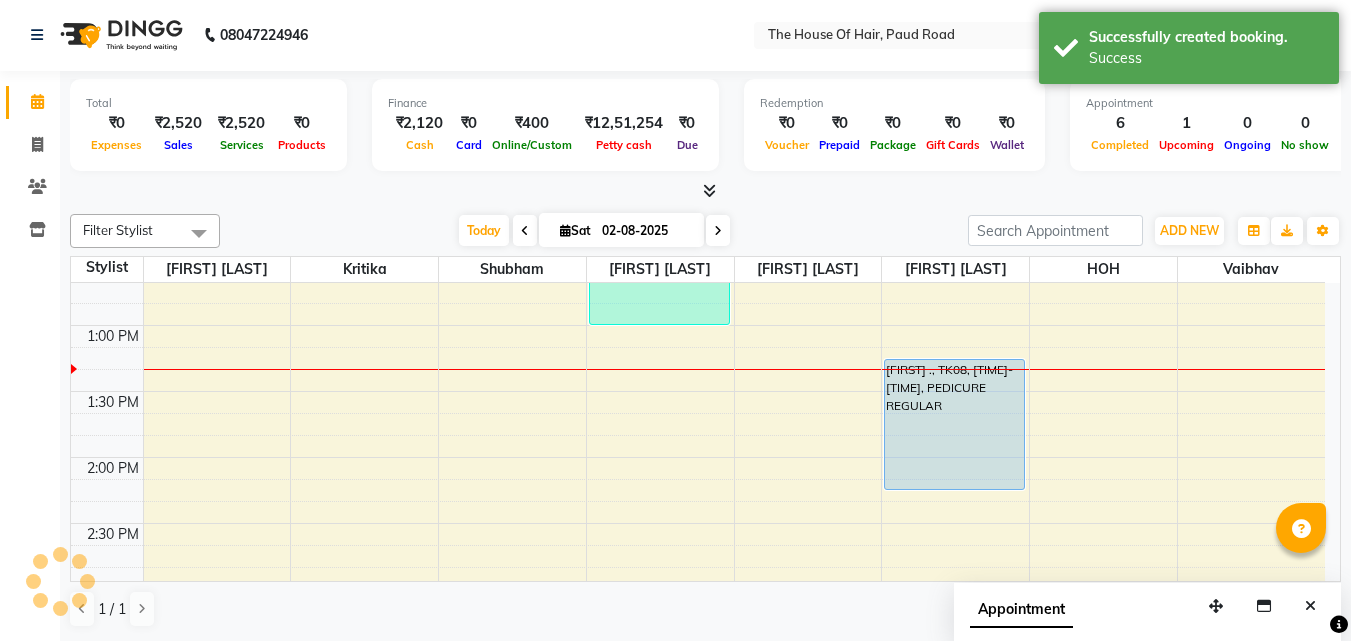 scroll, scrollTop: 0, scrollLeft: 0, axis: both 